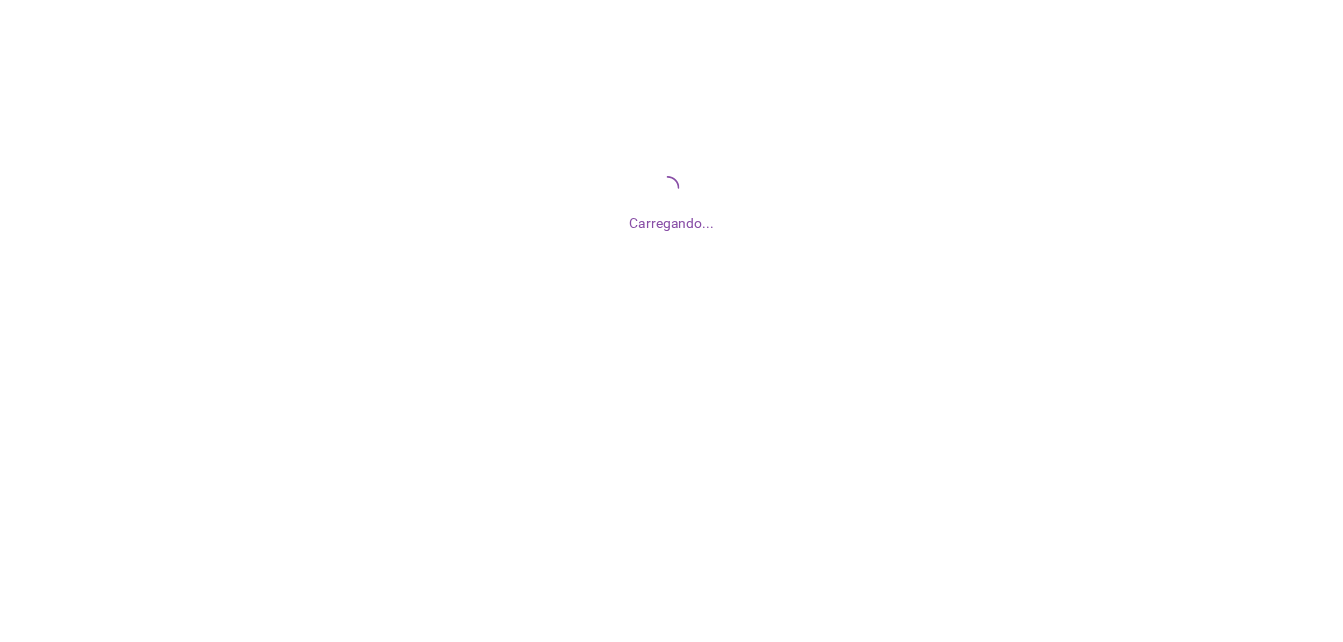 scroll, scrollTop: 0, scrollLeft: 0, axis: both 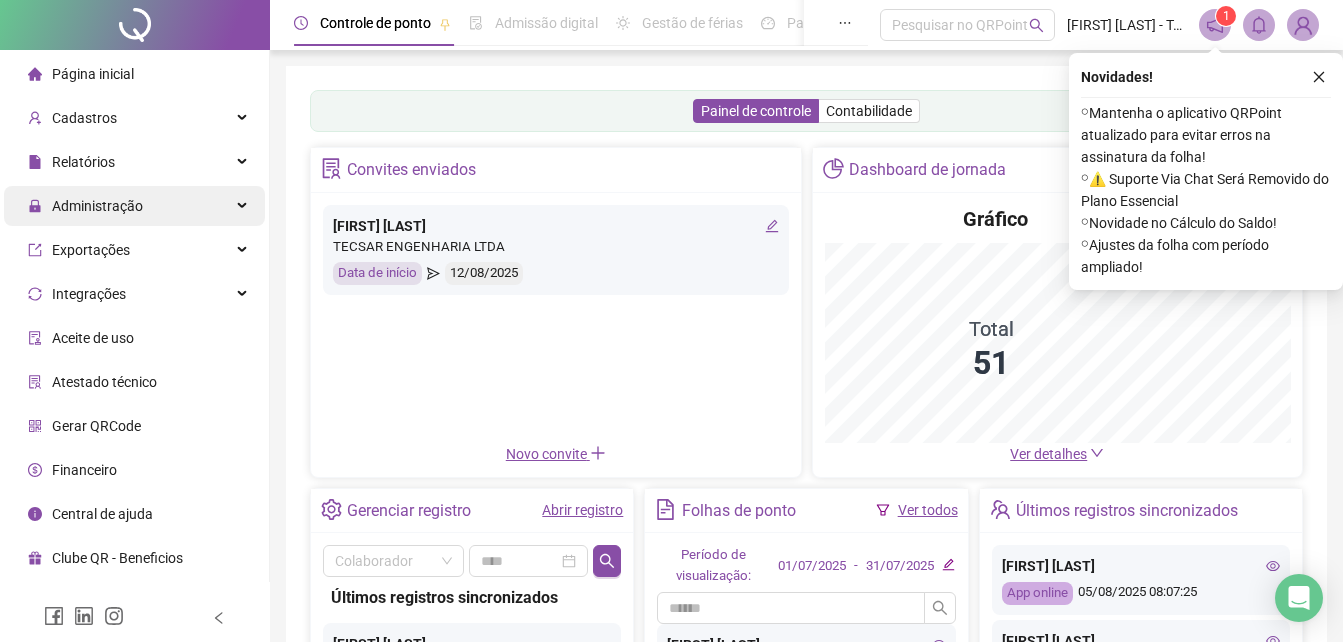 click on "Administração" at bounding box center (134, 206) 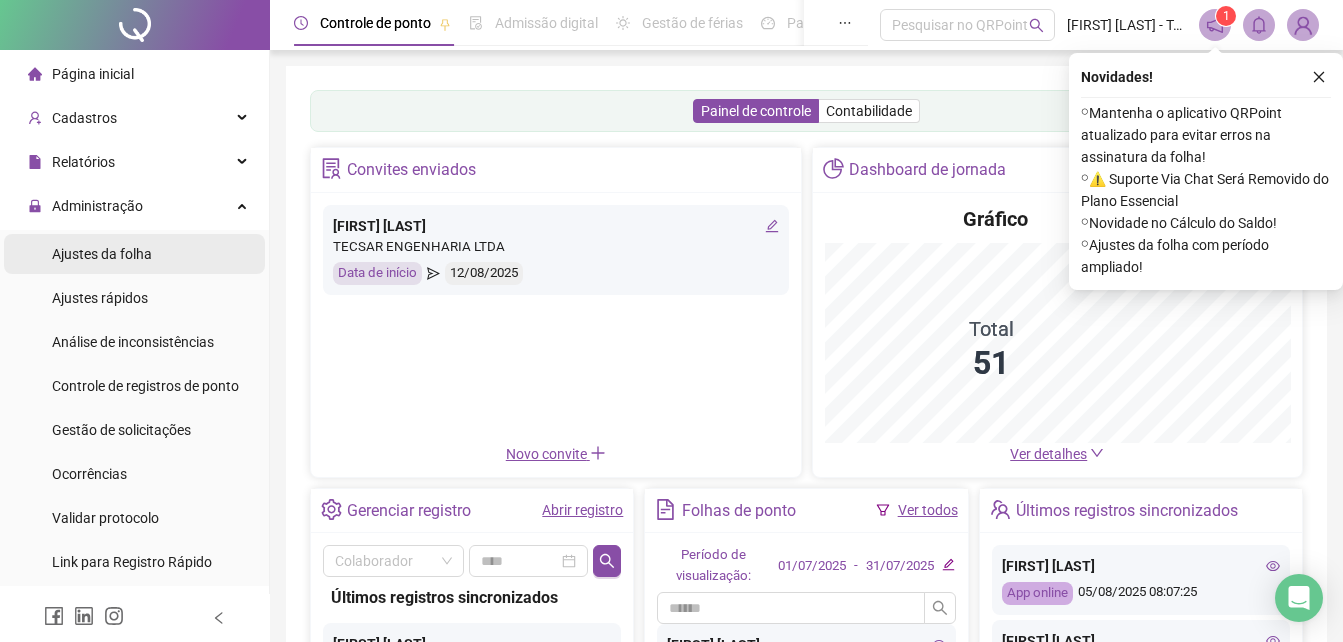 click on "Ajustes da folha" at bounding box center [102, 254] 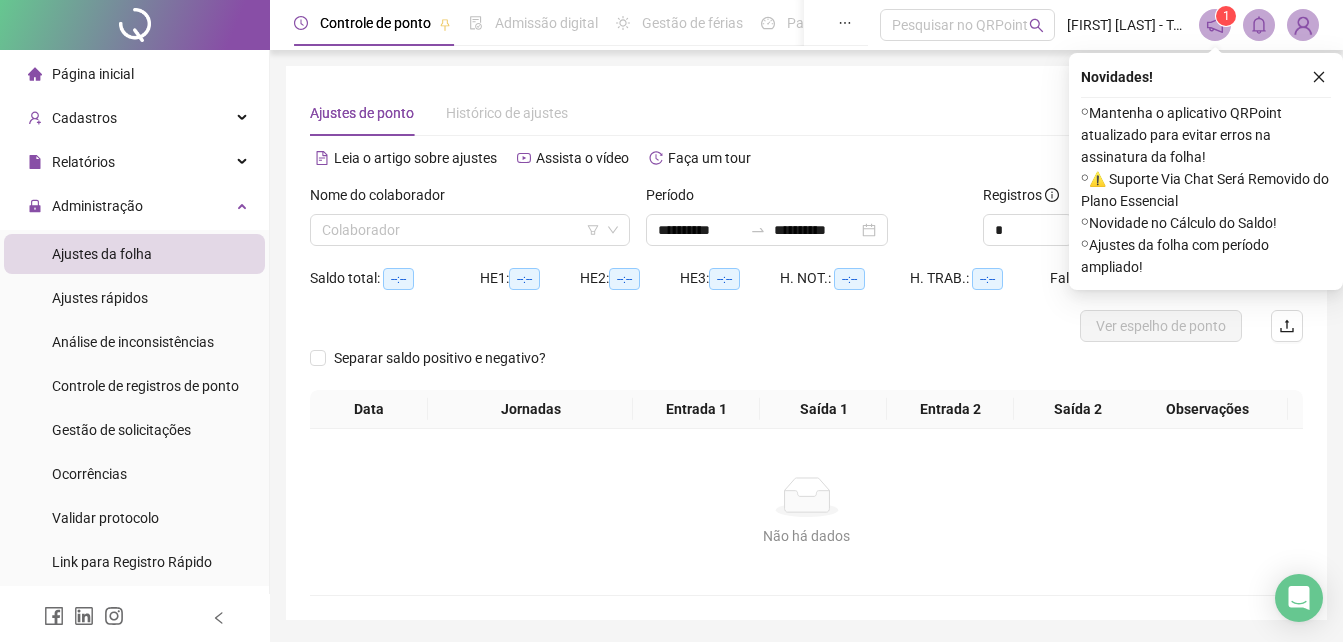 click on "Nome do colaborador Colaborador" at bounding box center [470, 223] 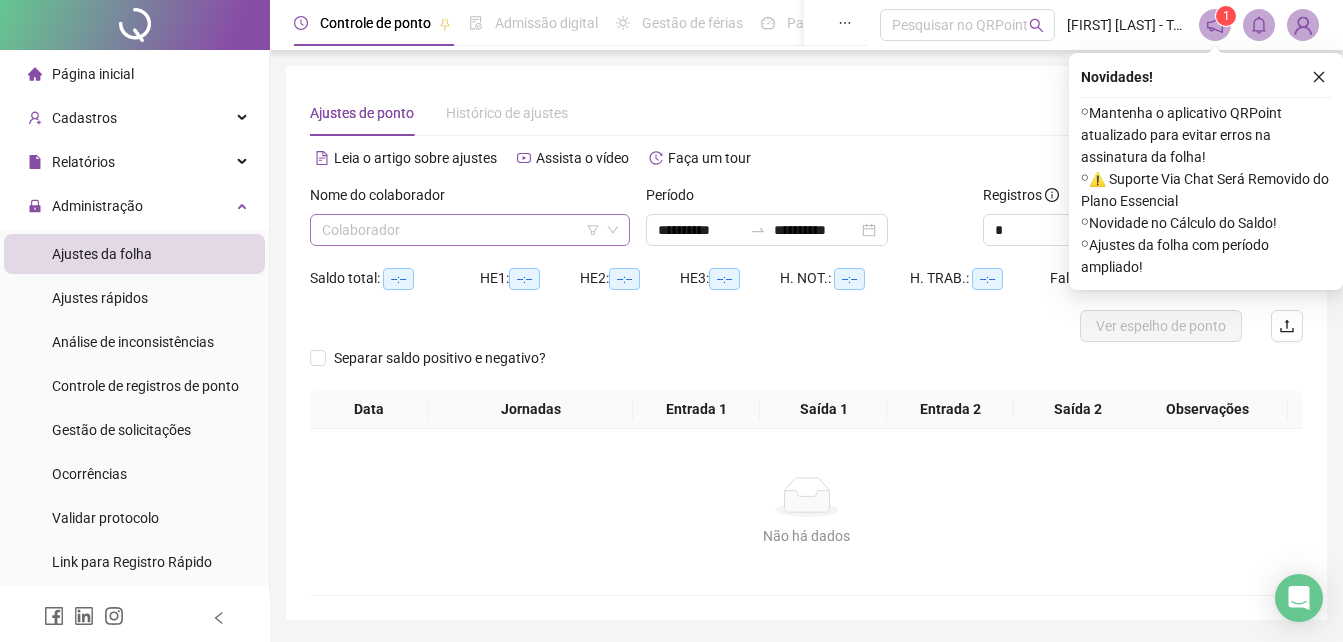 click at bounding box center [461, 230] 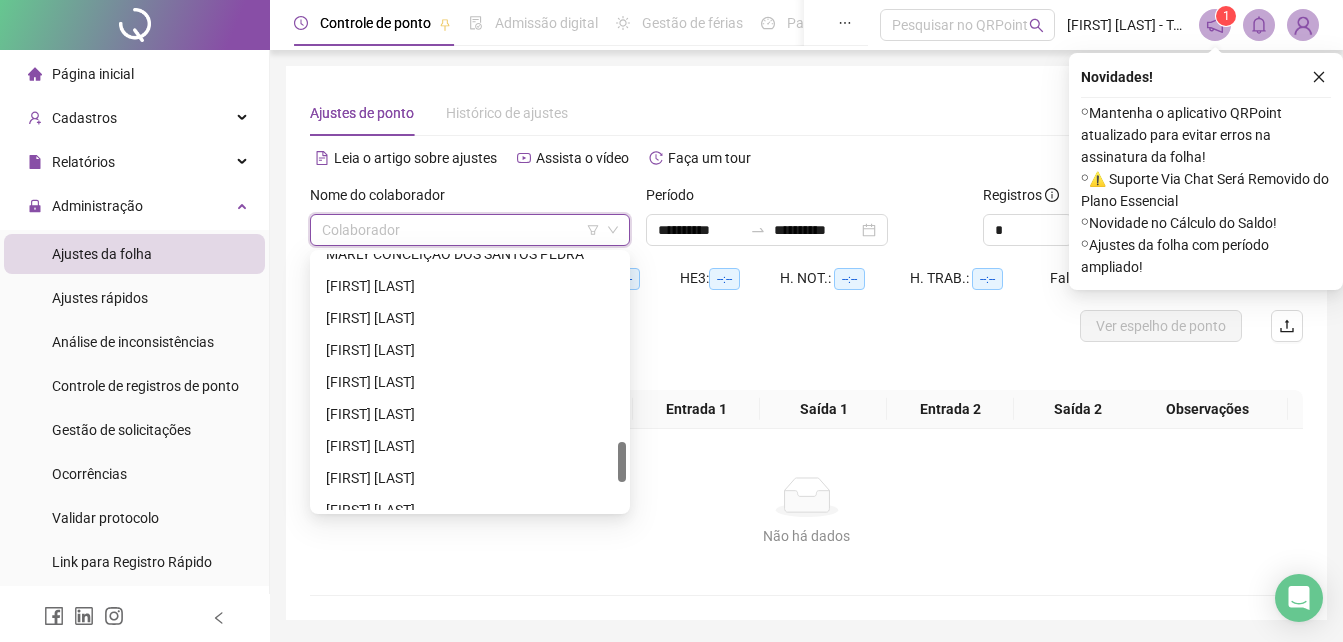 scroll, scrollTop: 1300, scrollLeft: 0, axis: vertical 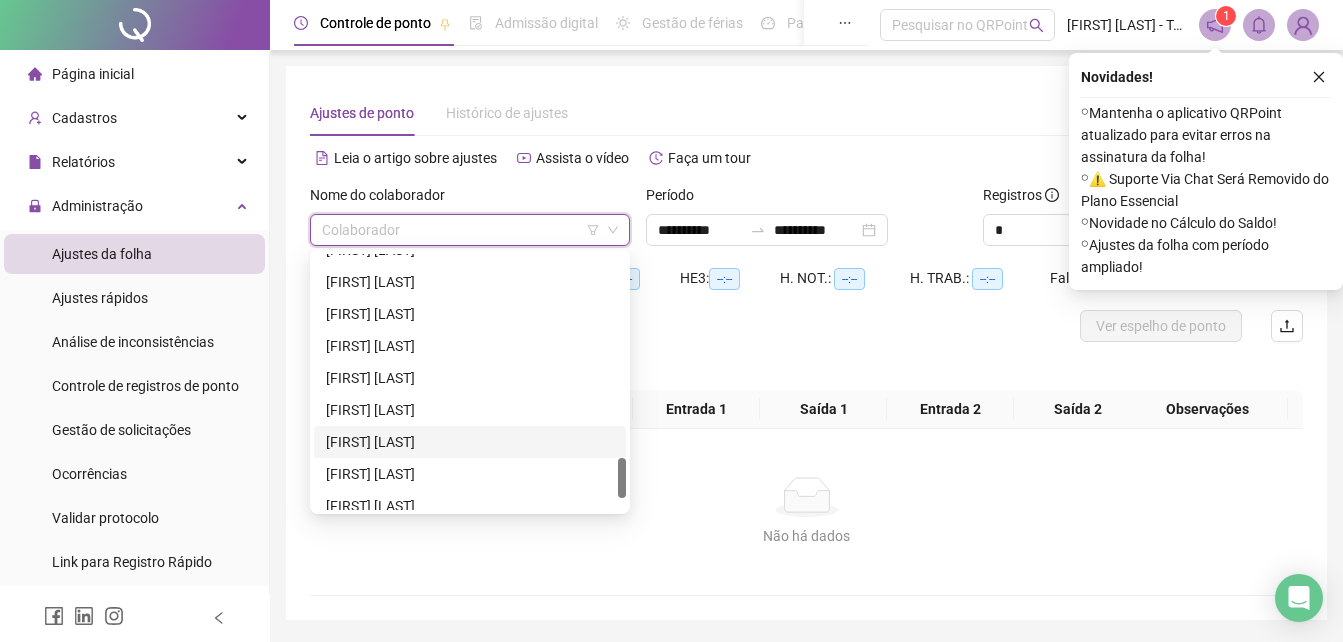 click on "[FIRST] [LAST]" at bounding box center [470, 442] 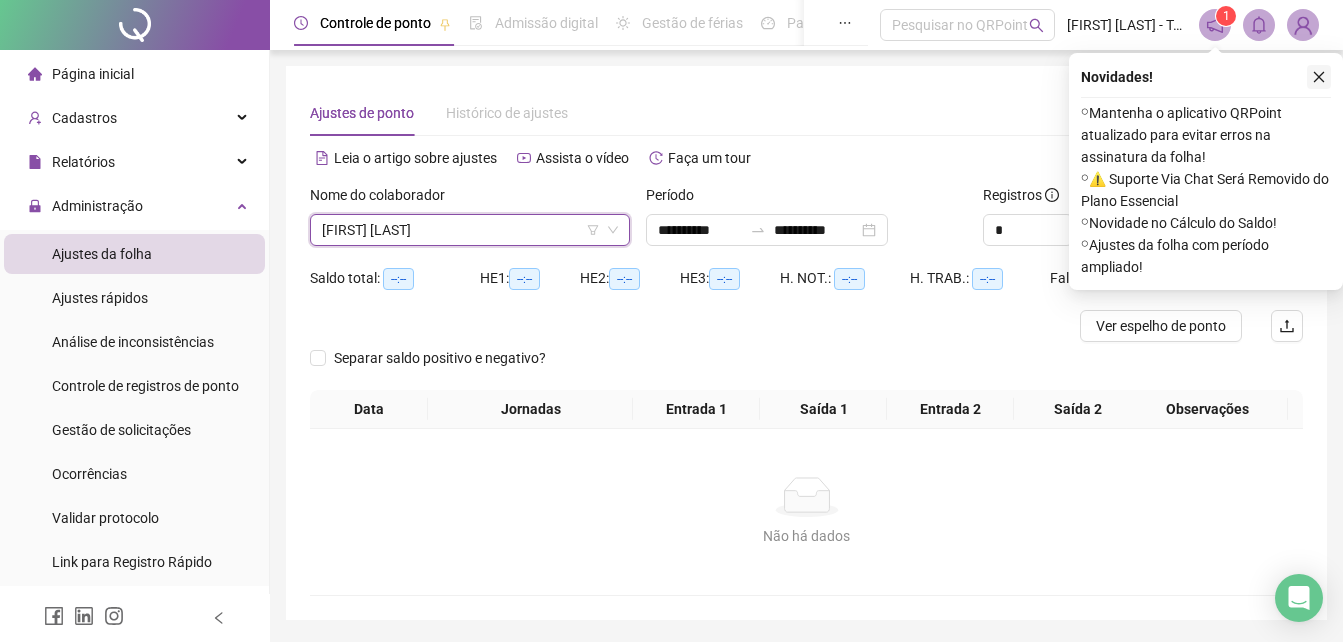 click 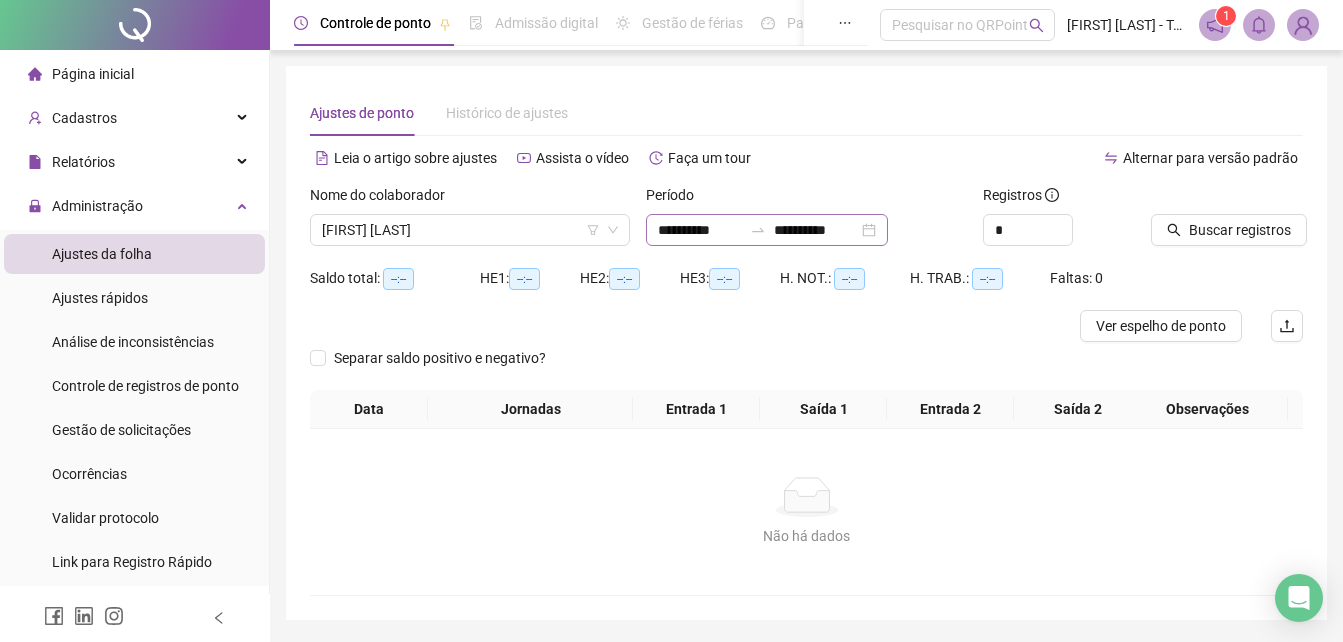 click on "**********" at bounding box center [767, 230] 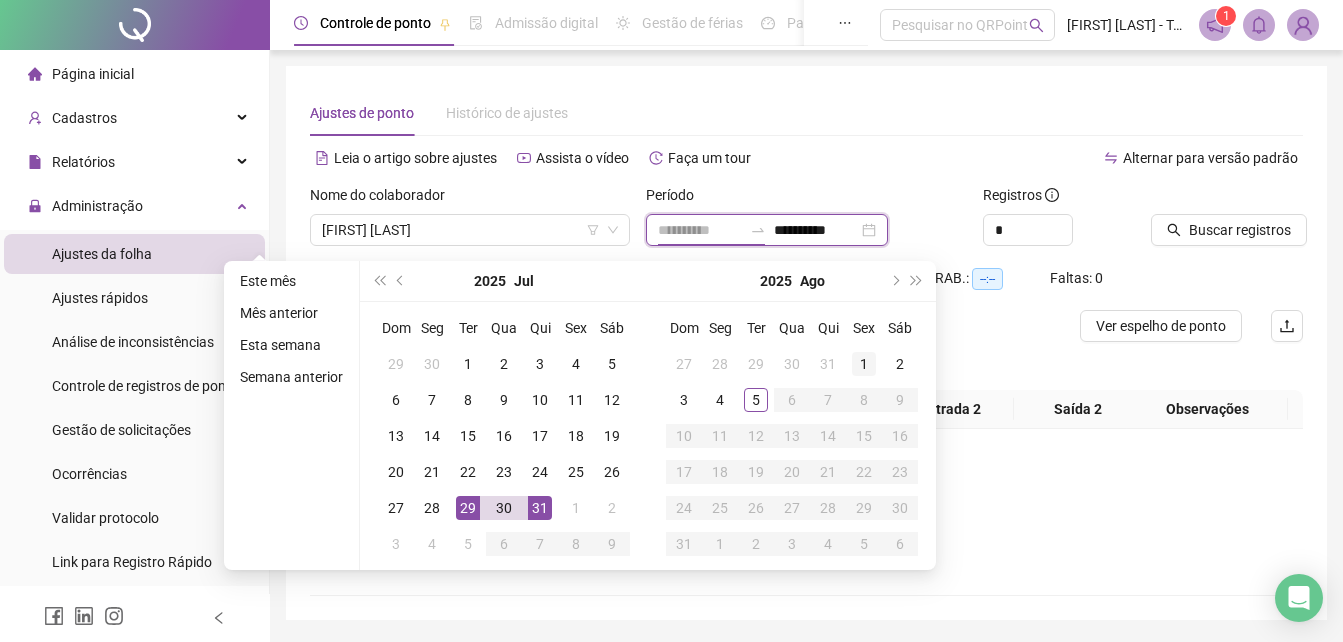 type on "**********" 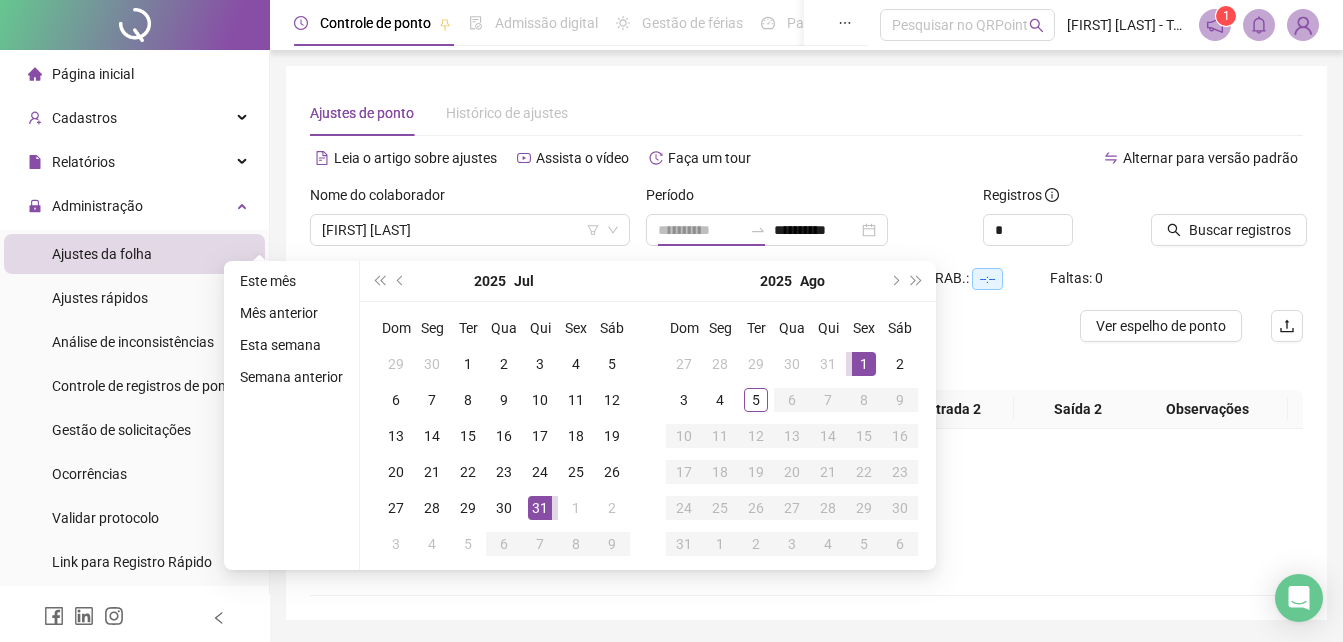 click on "1" at bounding box center [864, 364] 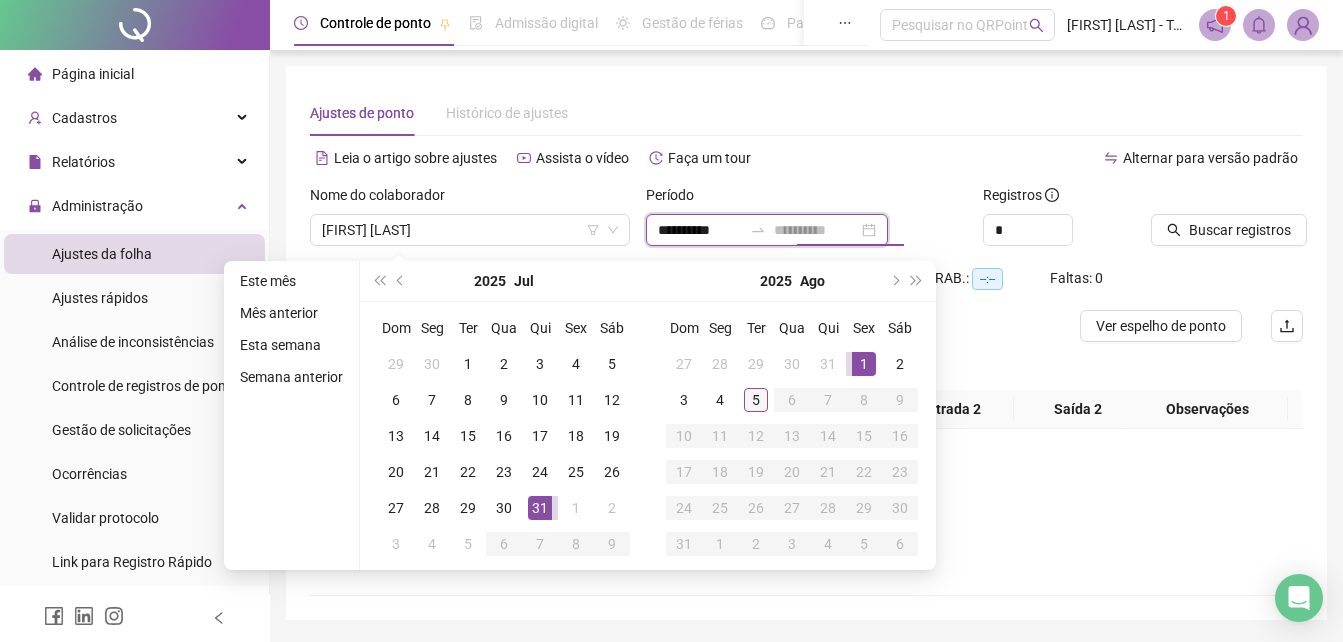type on "**********" 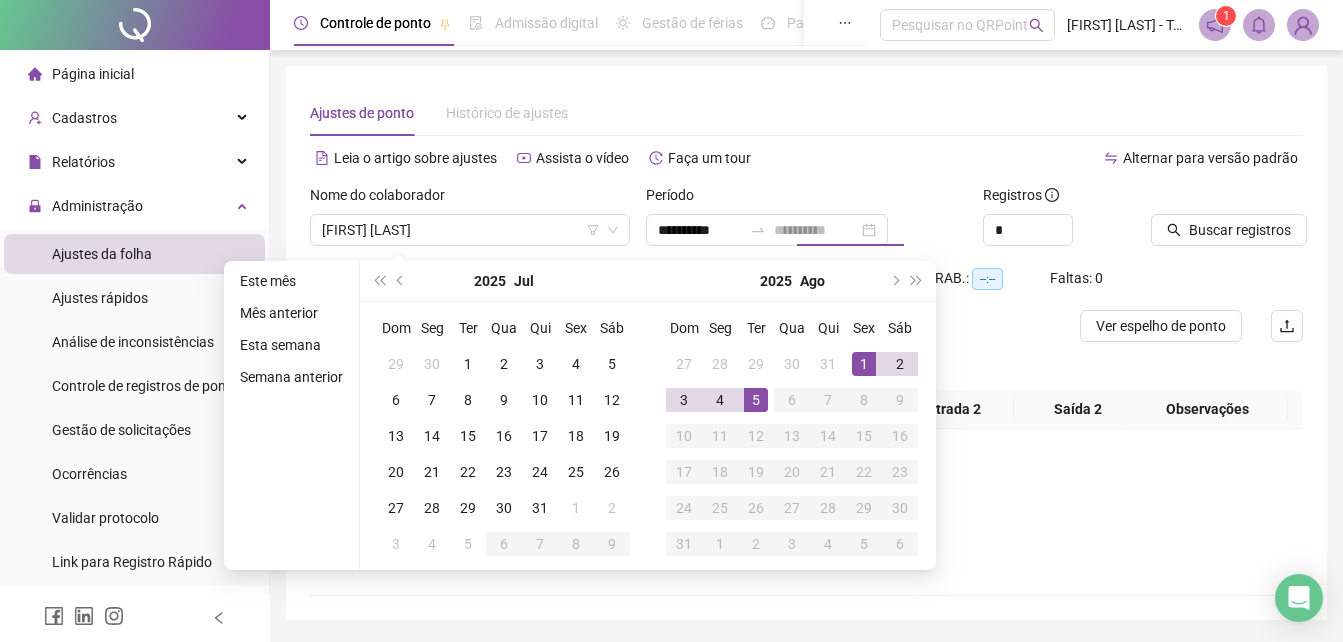 drag, startPoint x: 758, startPoint y: 402, endPoint x: 797, endPoint y: 366, distance: 53.075417 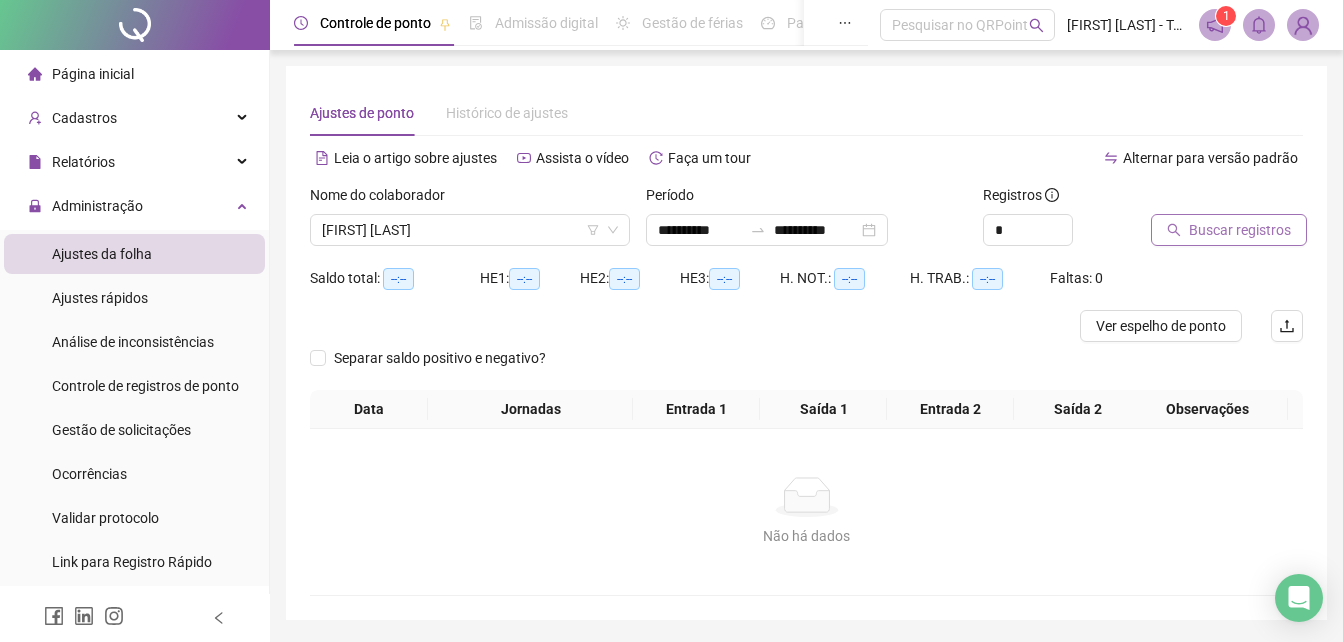 click on "Buscar registros" at bounding box center (1240, 230) 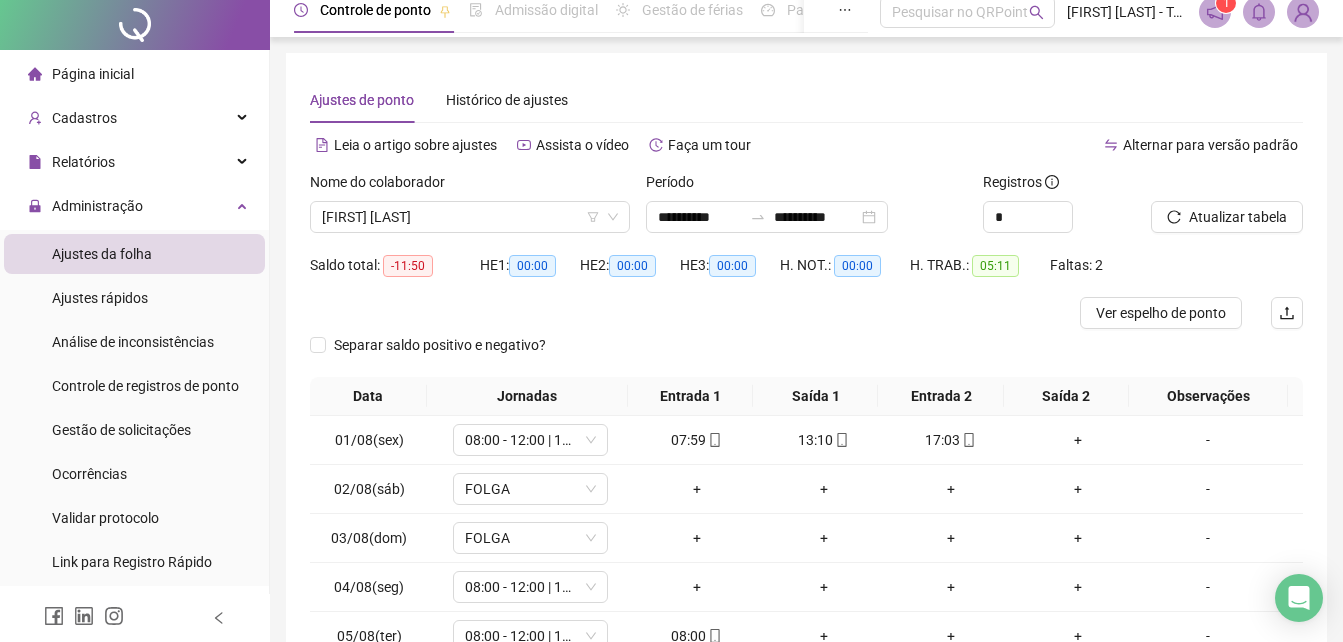 scroll, scrollTop: 198, scrollLeft: 0, axis: vertical 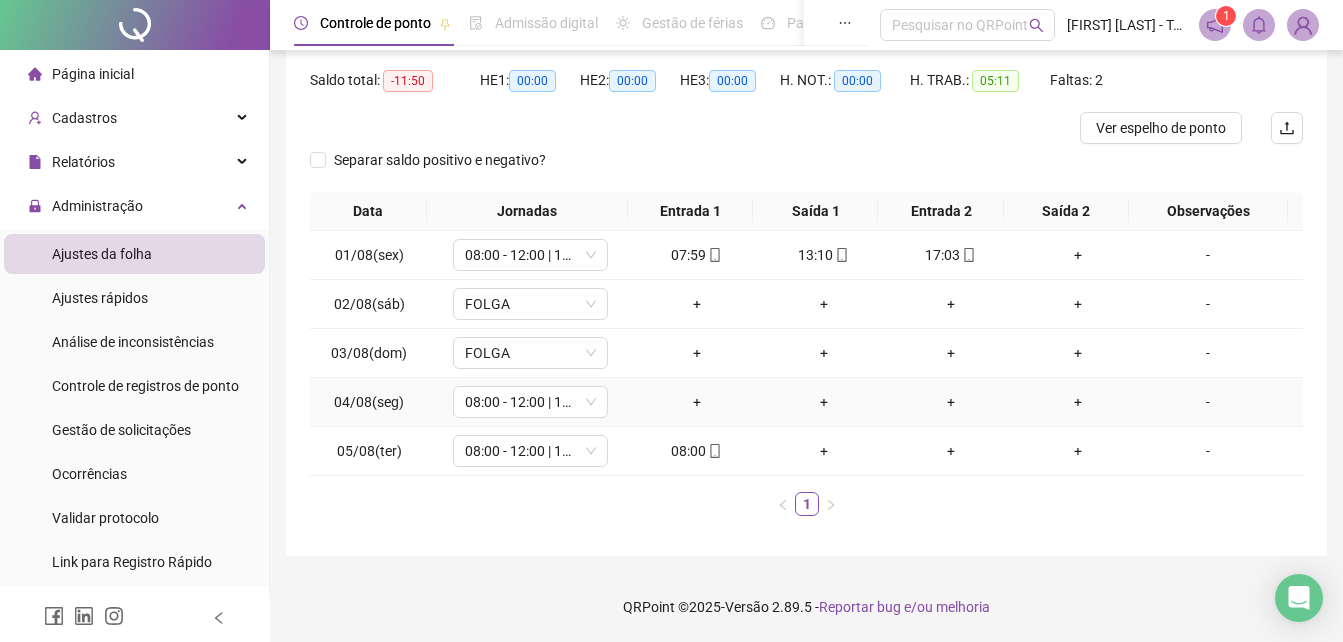 click on "-" at bounding box center (1208, 402) 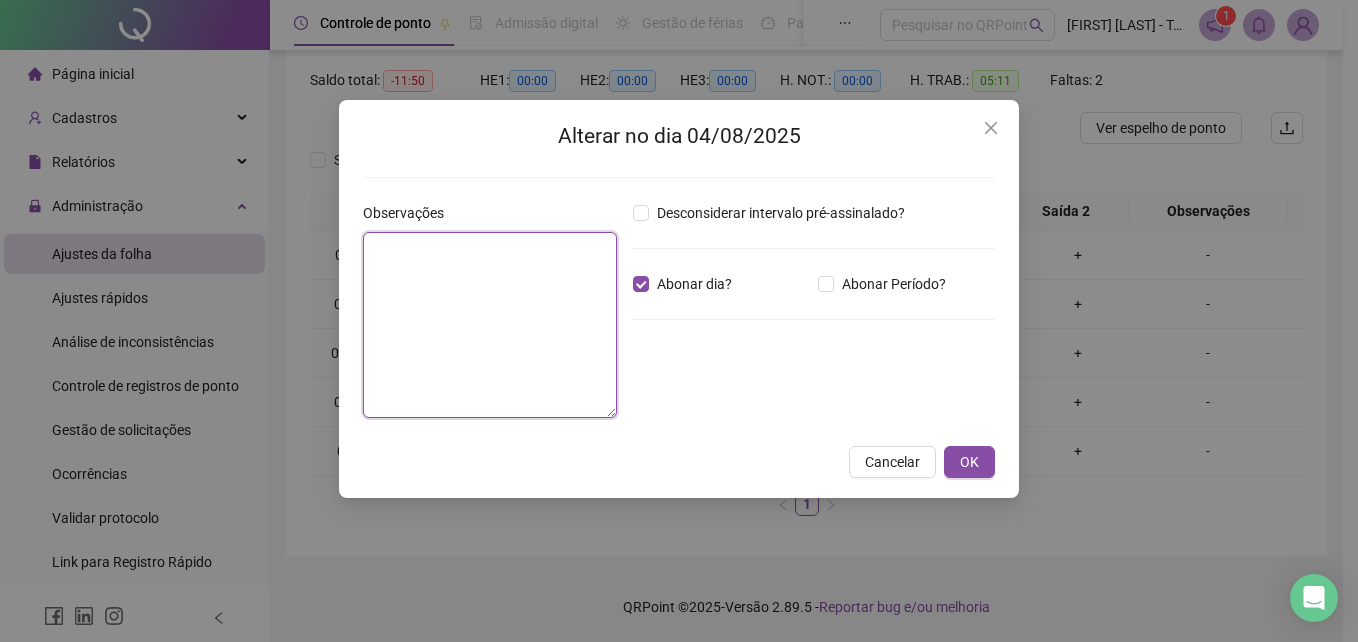 click at bounding box center (490, 325) 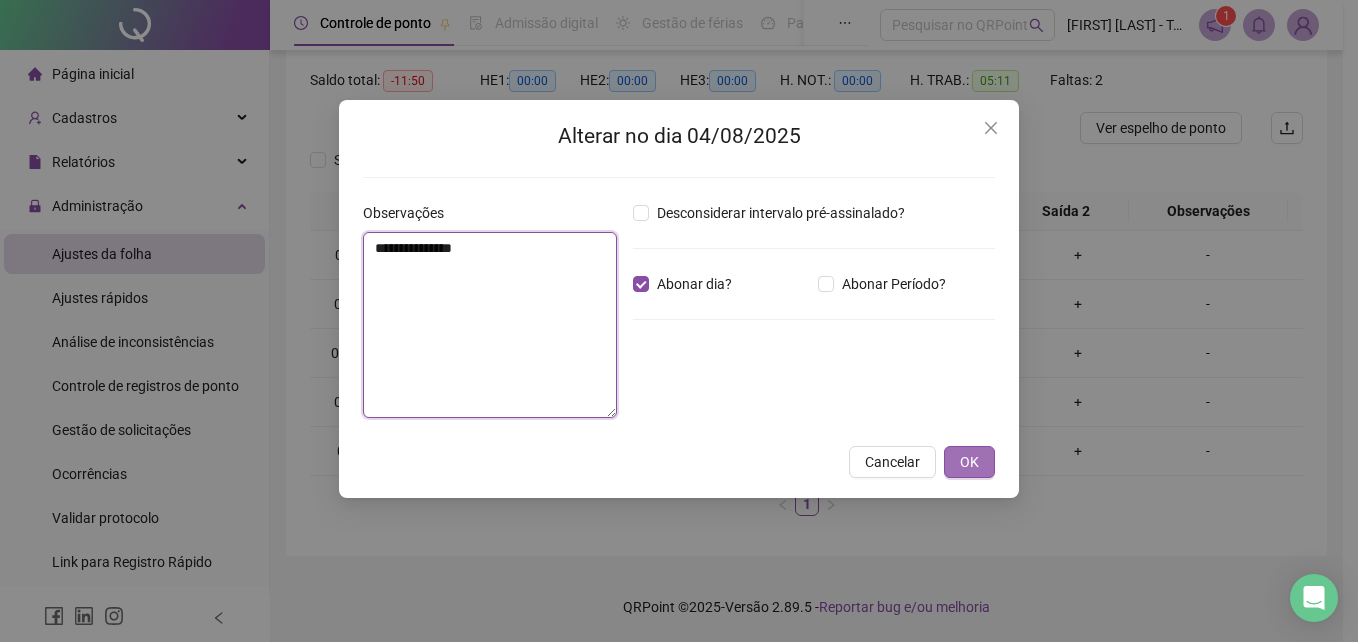 type on "**********" 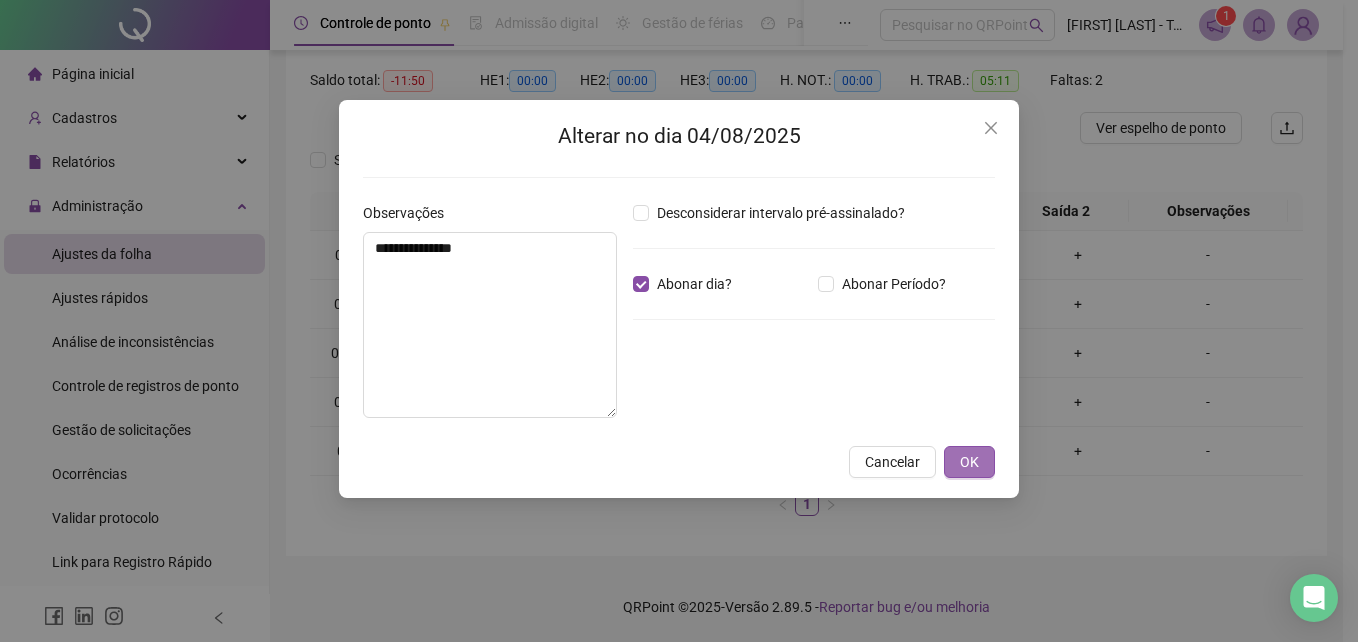 click on "OK" at bounding box center [969, 462] 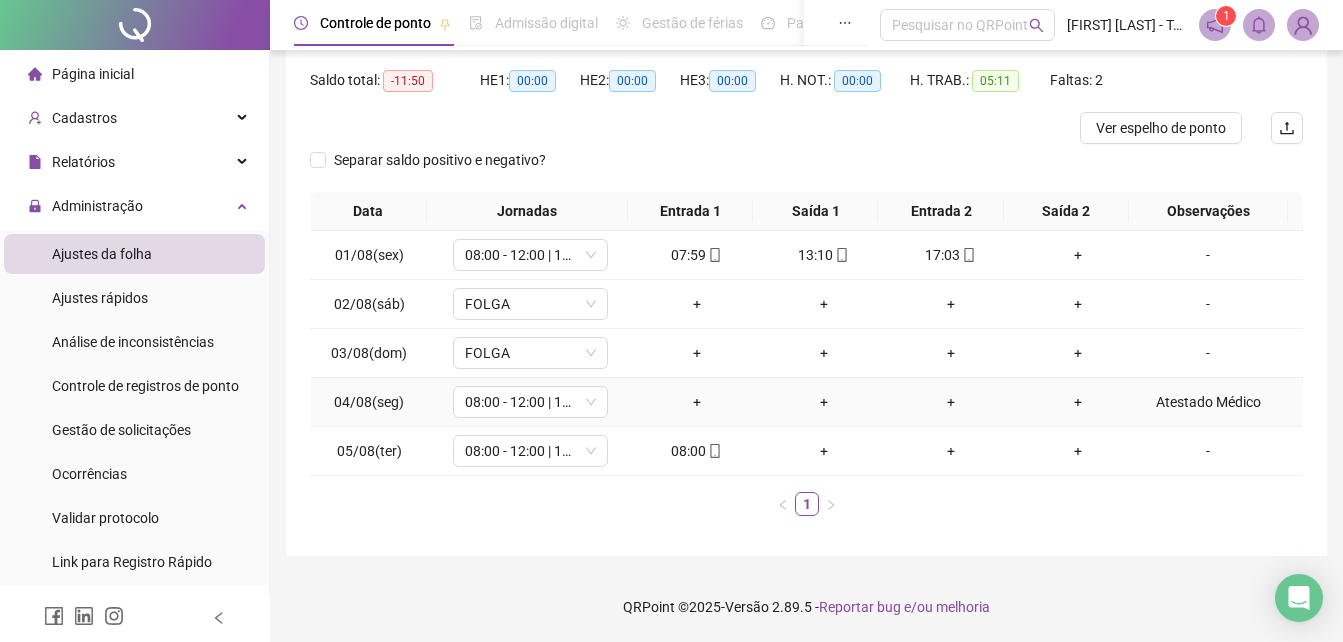 scroll, scrollTop: 0, scrollLeft: 0, axis: both 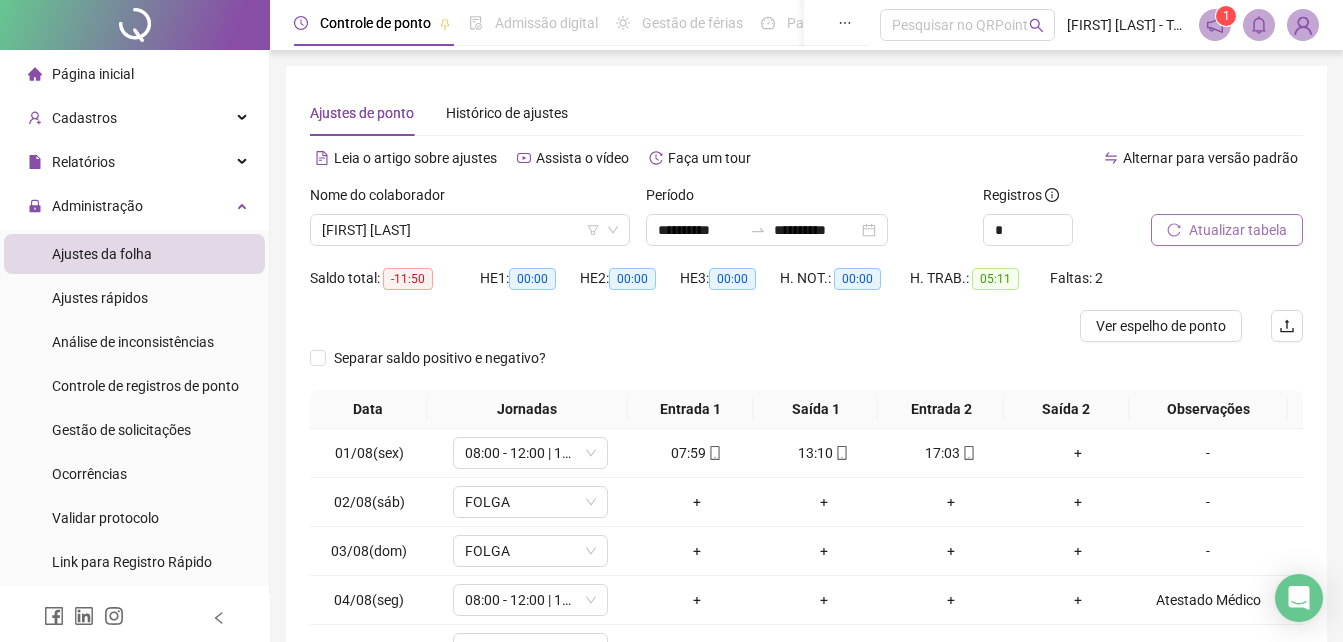 click on "Atualizar tabela" at bounding box center [1238, 230] 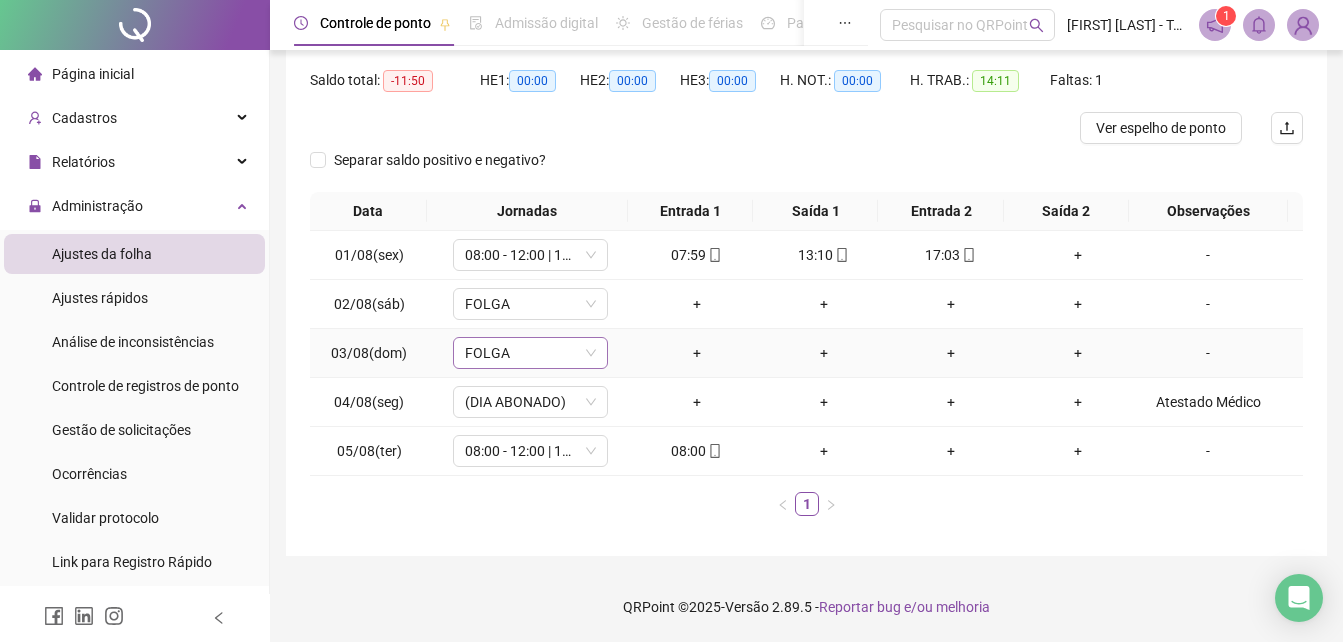 scroll, scrollTop: 0, scrollLeft: 0, axis: both 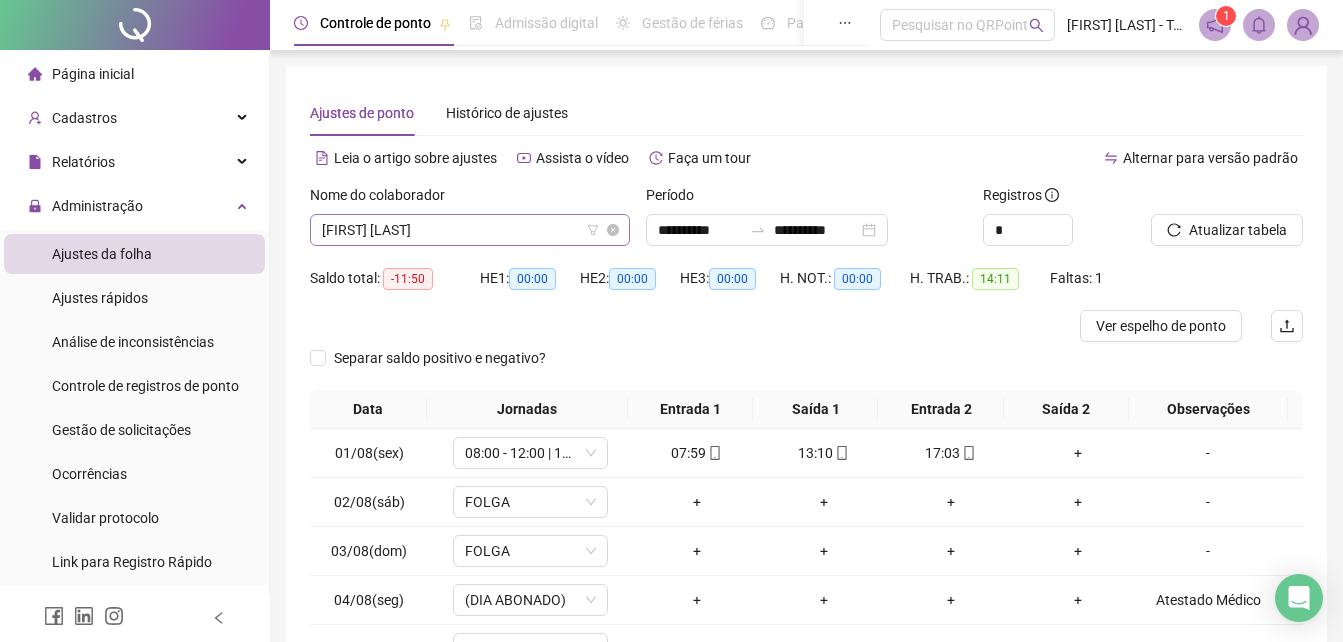 click on "[FIRST] [LAST]" at bounding box center [470, 230] 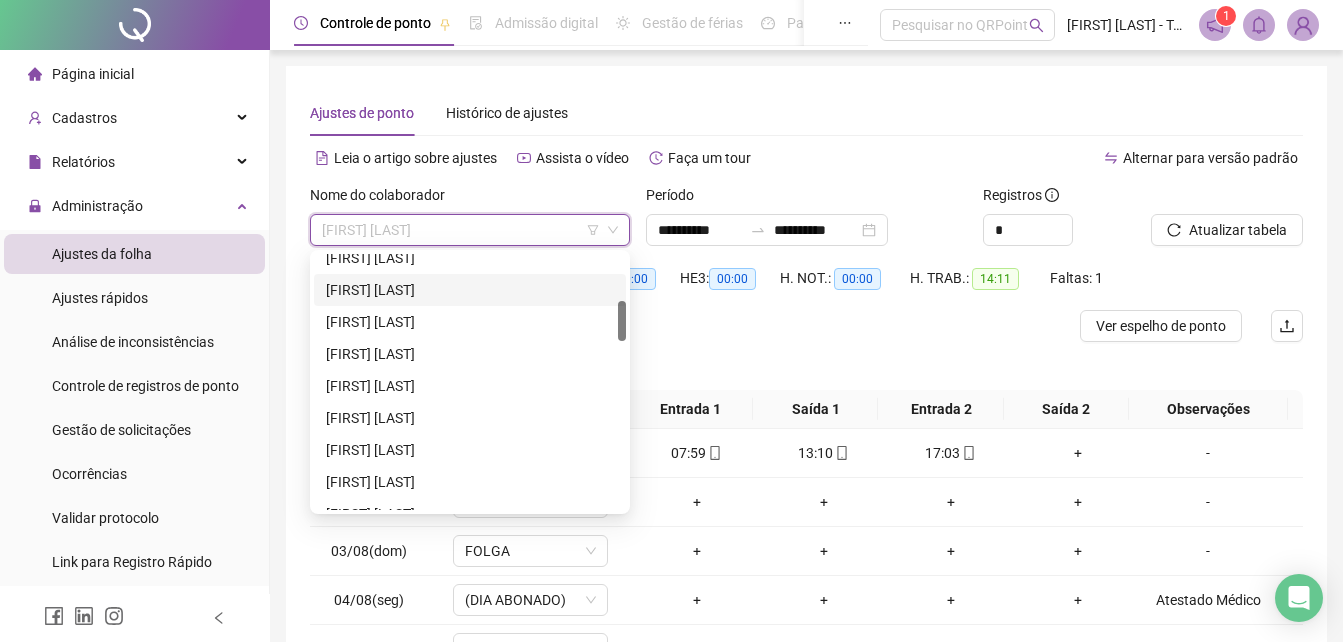 scroll, scrollTop: 0, scrollLeft: 0, axis: both 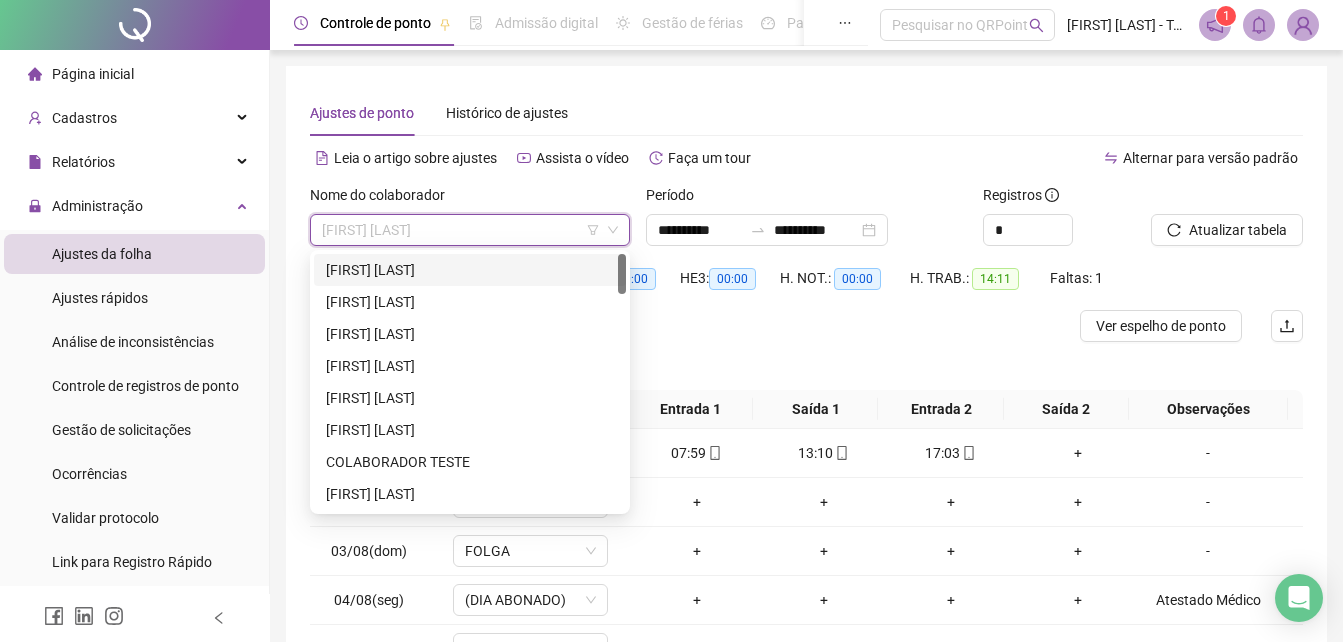 click on "[FIRST] [LAST]" at bounding box center [470, 270] 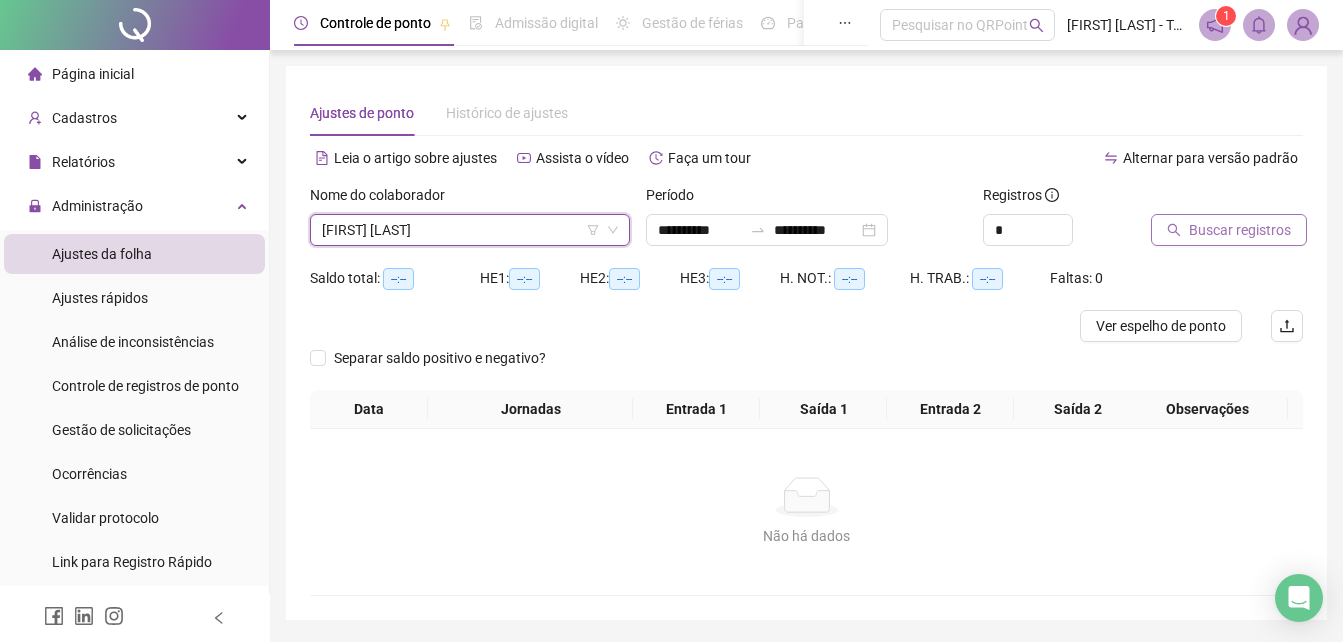 click on "Buscar registros" at bounding box center (1240, 230) 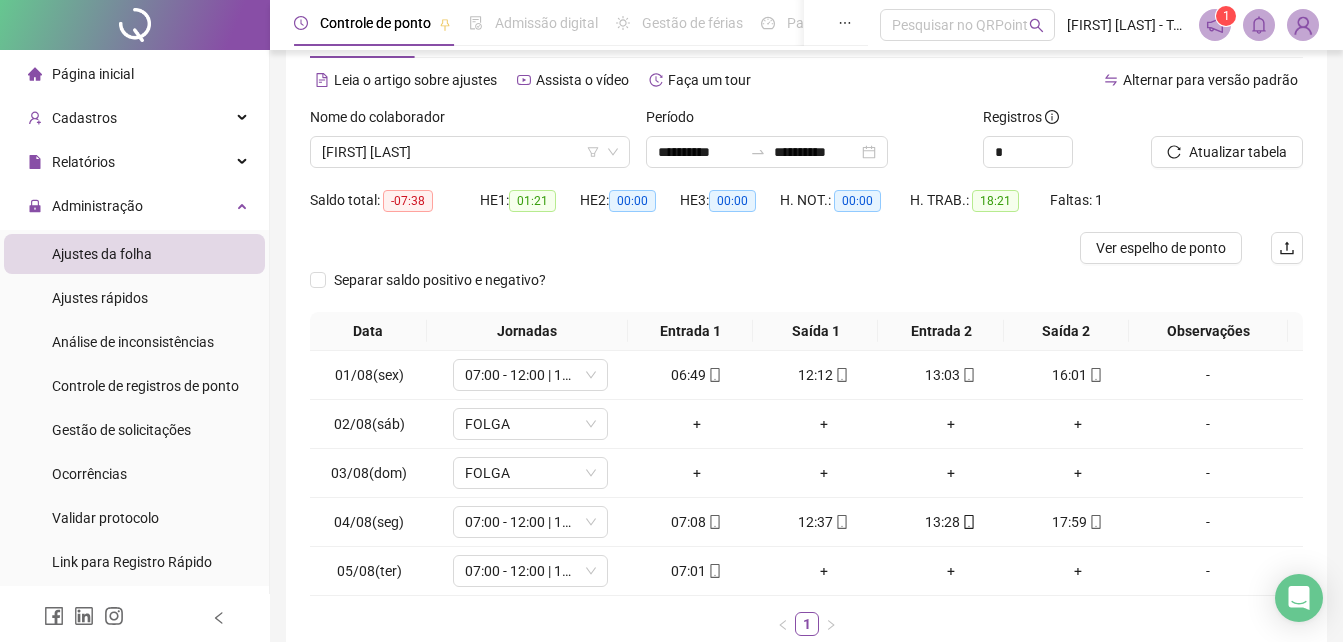 scroll, scrollTop: 100, scrollLeft: 0, axis: vertical 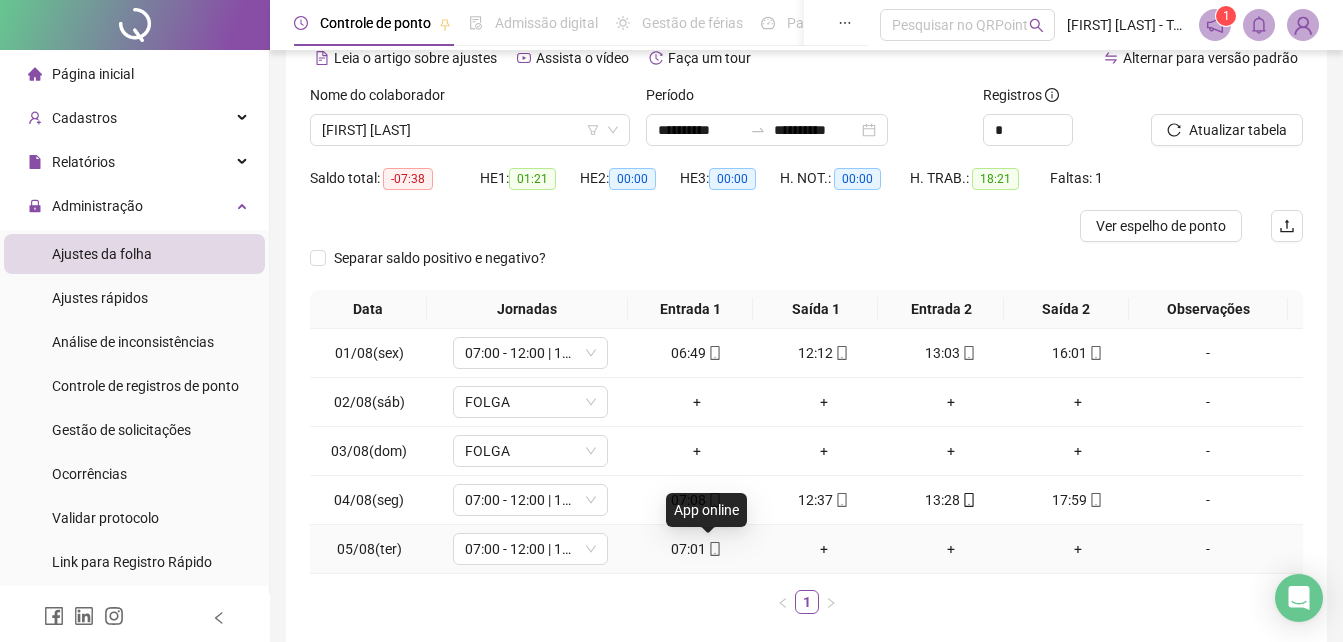 click 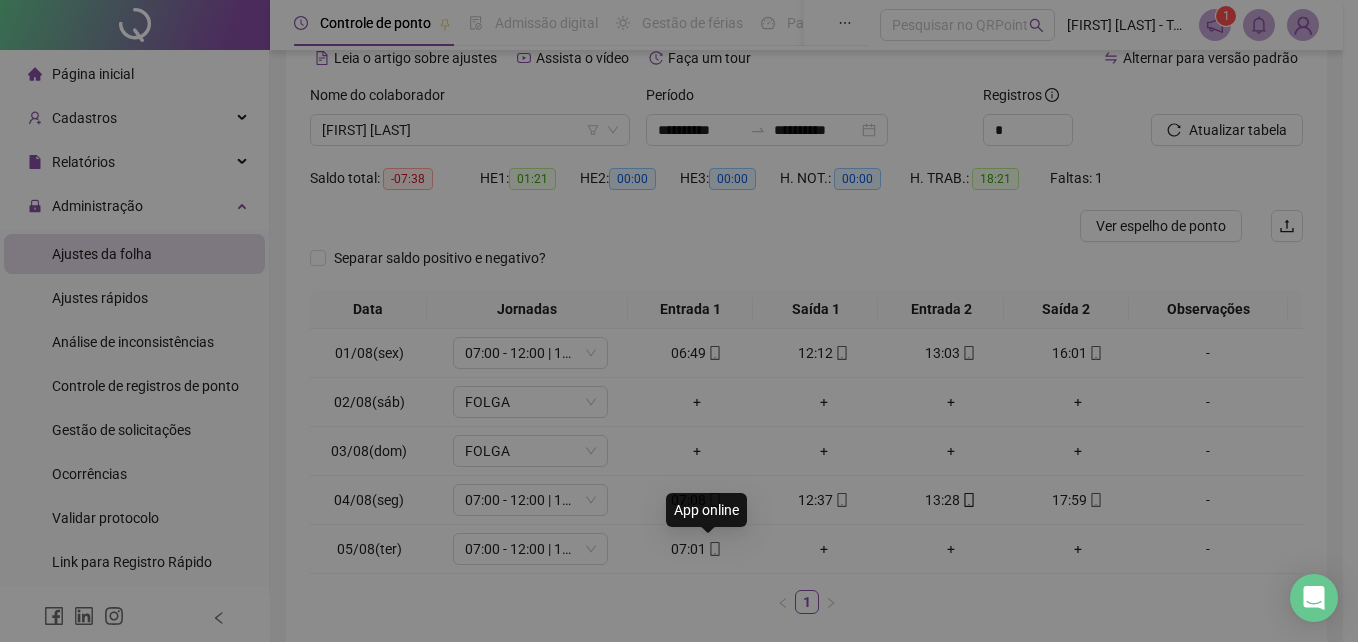 type on "**********" 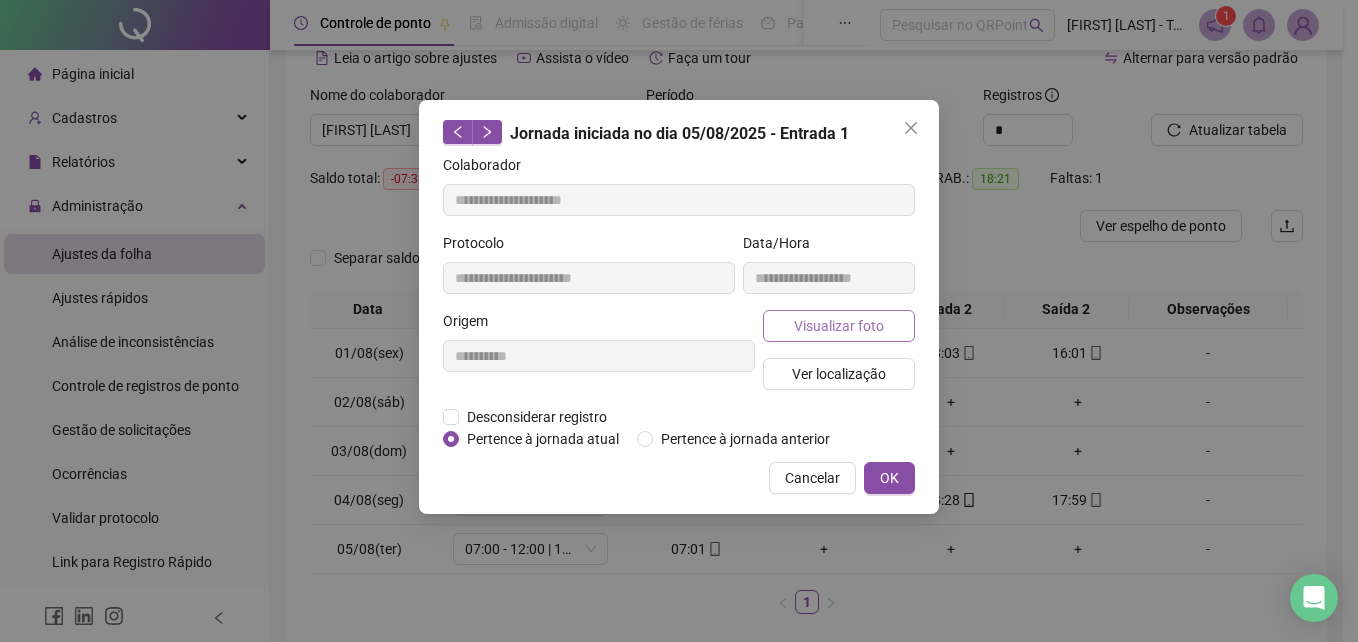click on "Visualizar foto" at bounding box center [839, 326] 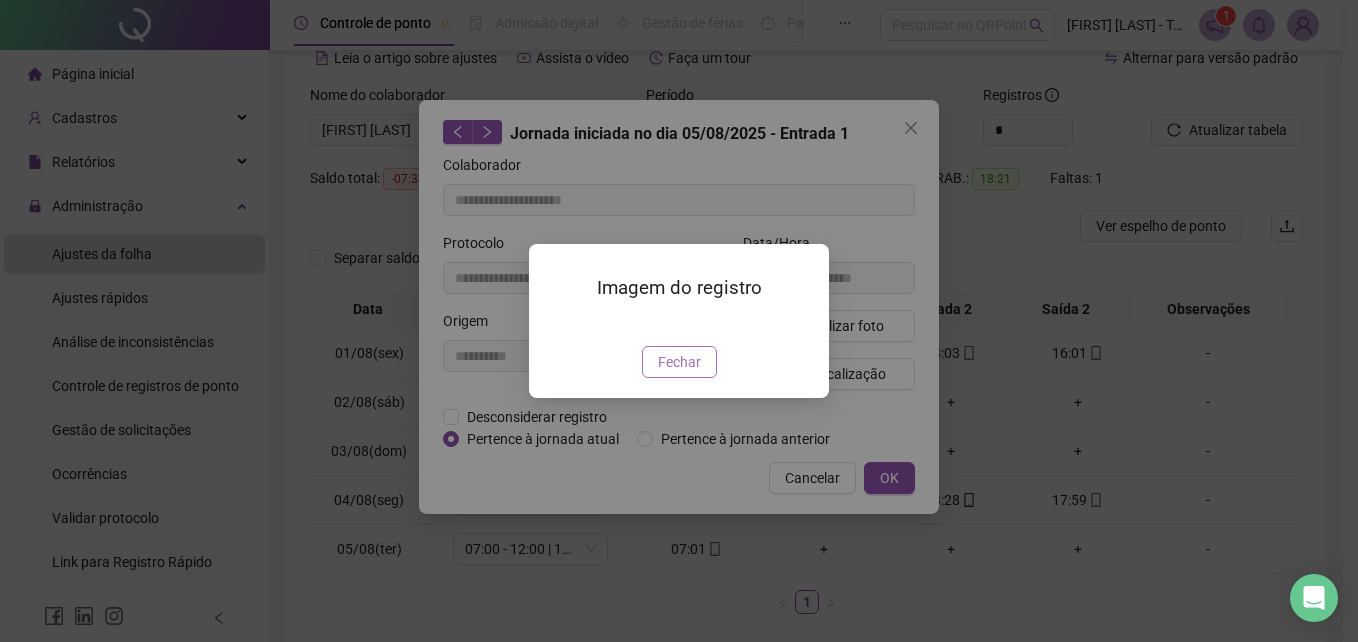 click on "Fechar" at bounding box center (679, 362) 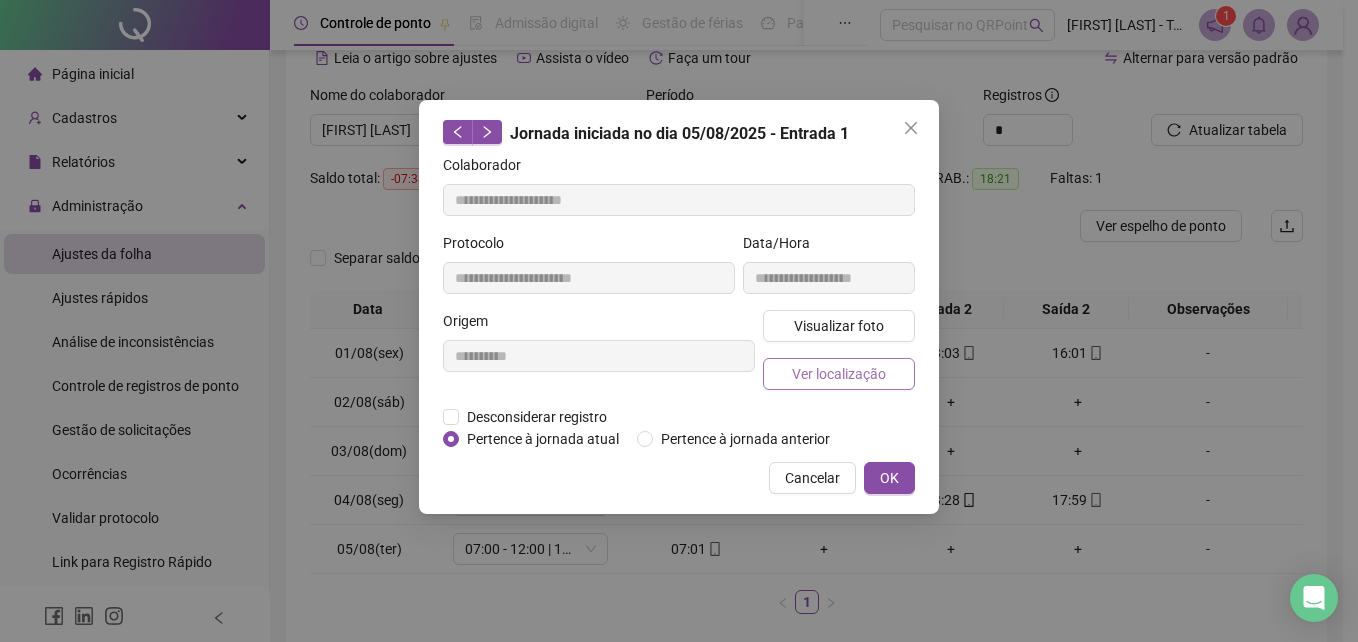 click on "Ver localização" at bounding box center (839, 374) 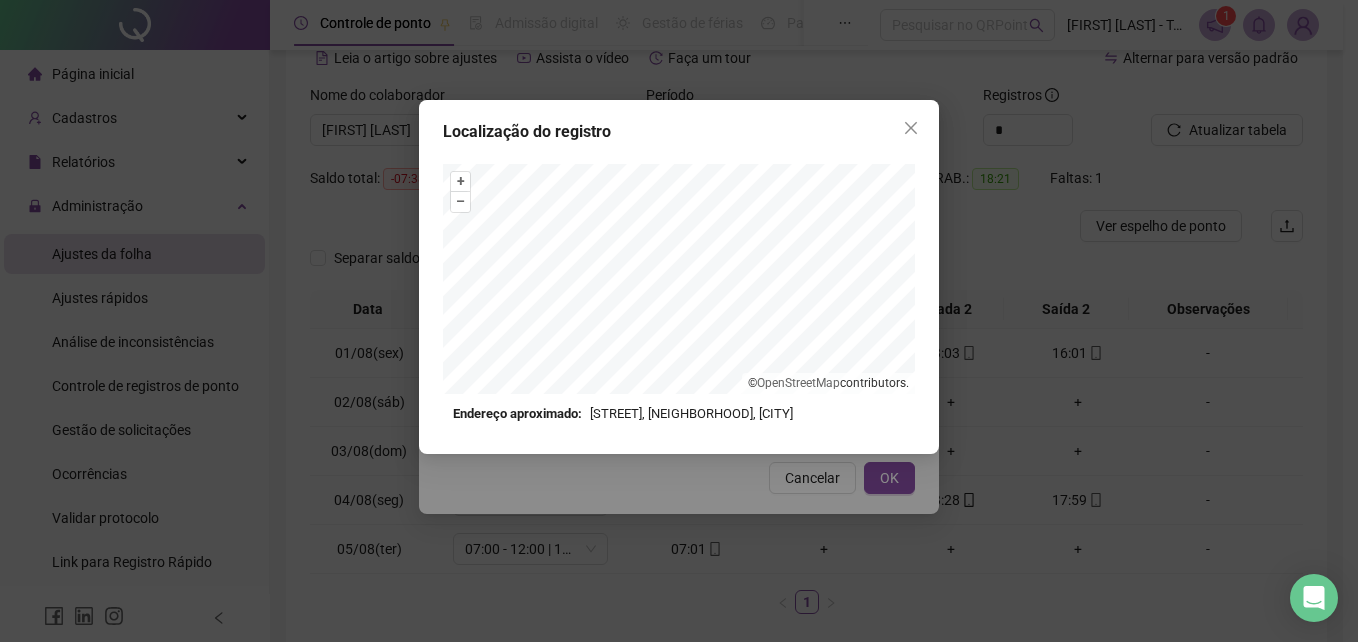 drag, startPoint x: 920, startPoint y: 129, endPoint x: 944, endPoint y: 249, distance: 122.376465 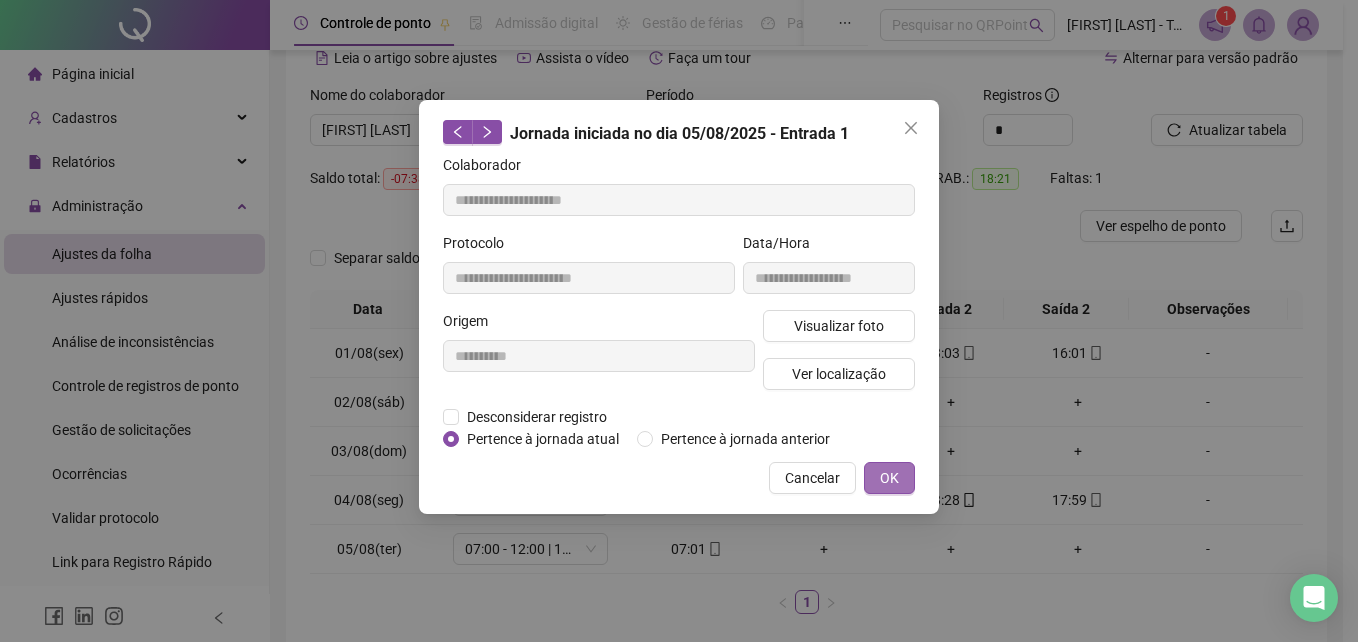 click on "OK" at bounding box center [889, 478] 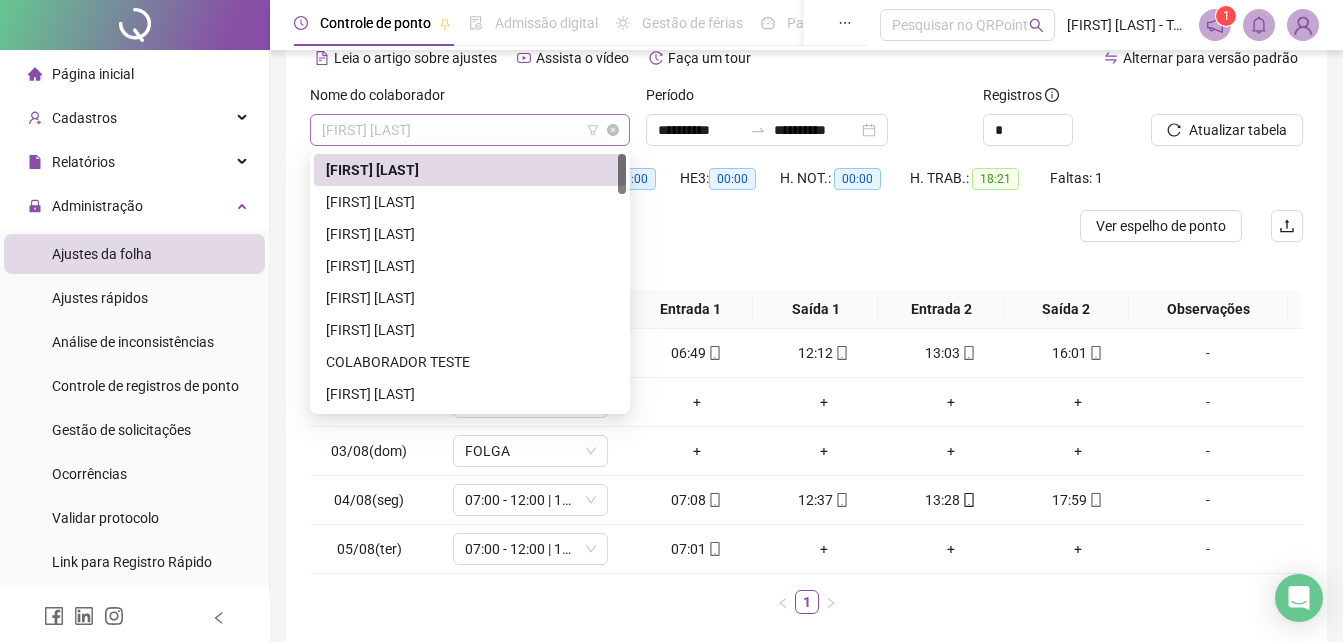 click on "[FIRST] [LAST]" at bounding box center (470, 130) 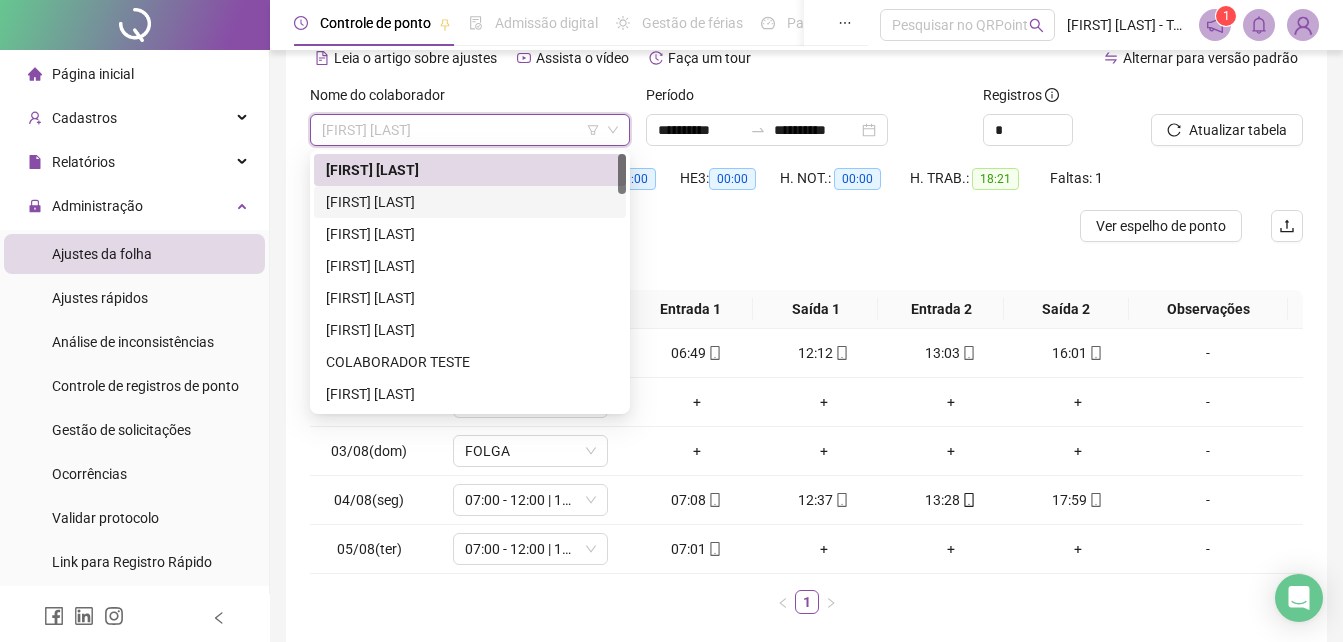 click on "[FIRST] [LAST]" at bounding box center (470, 202) 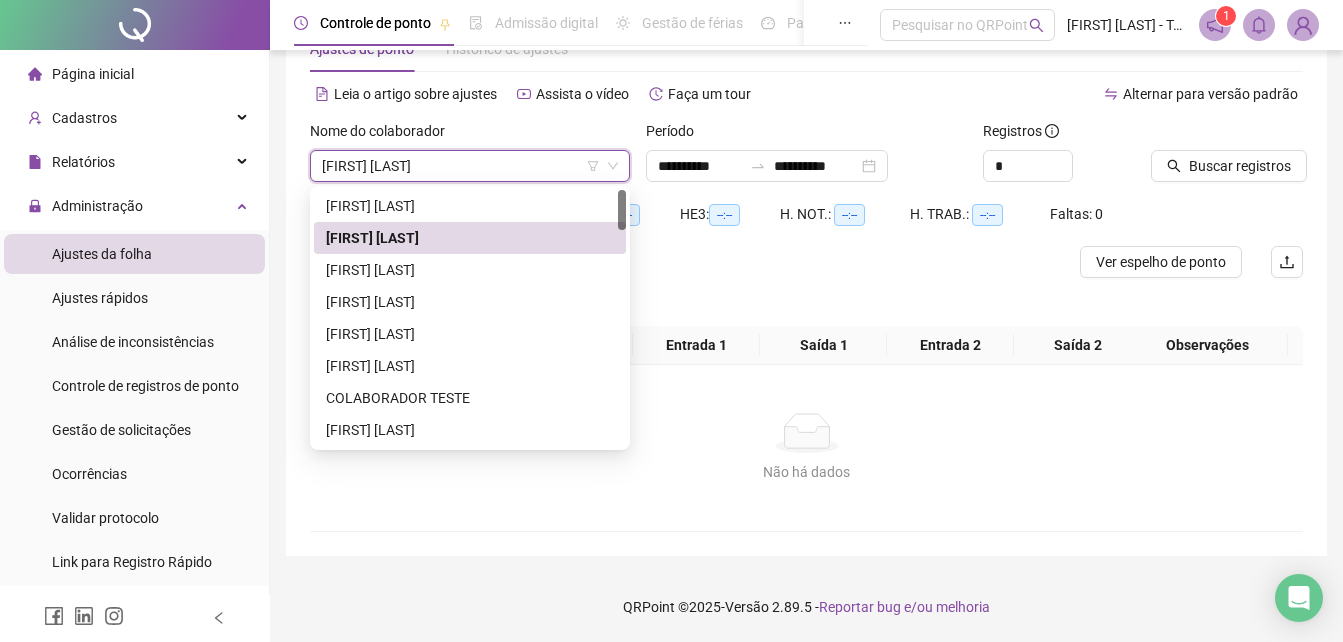 scroll, scrollTop: 64, scrollLeft: 0, axis: vertical 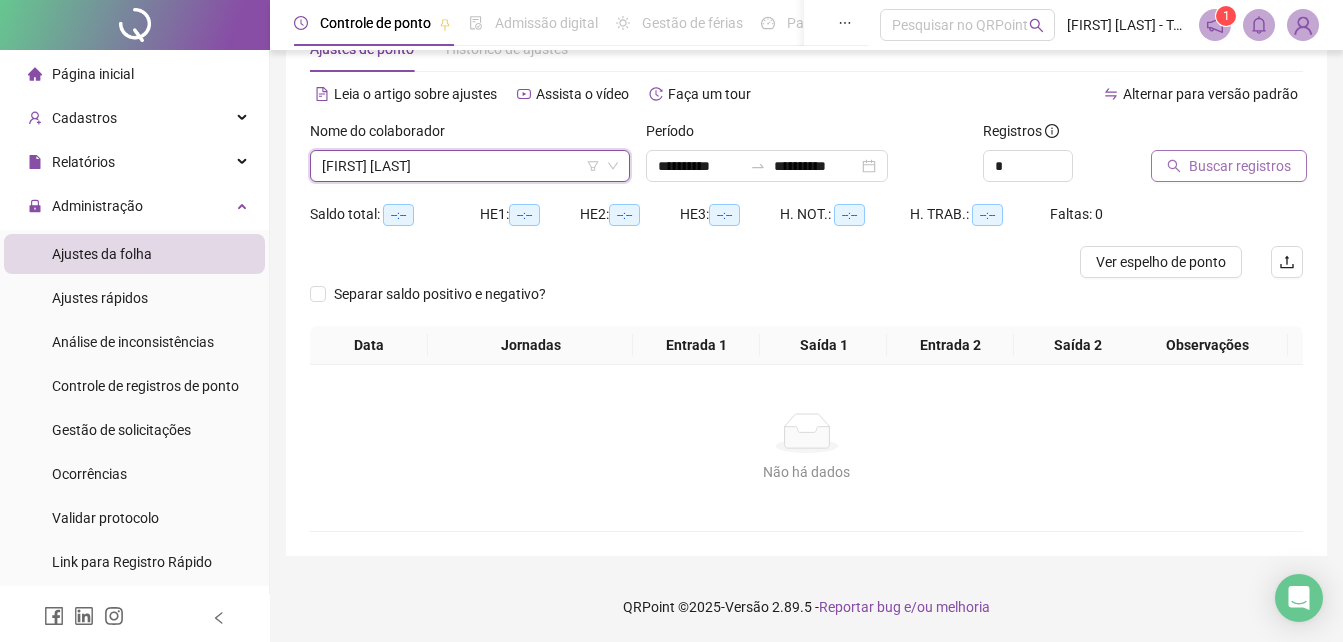 drag, startPoint x: 1218, startPoint y: 170, endPoint x: 1198, endPoint y: 170, distance: 20 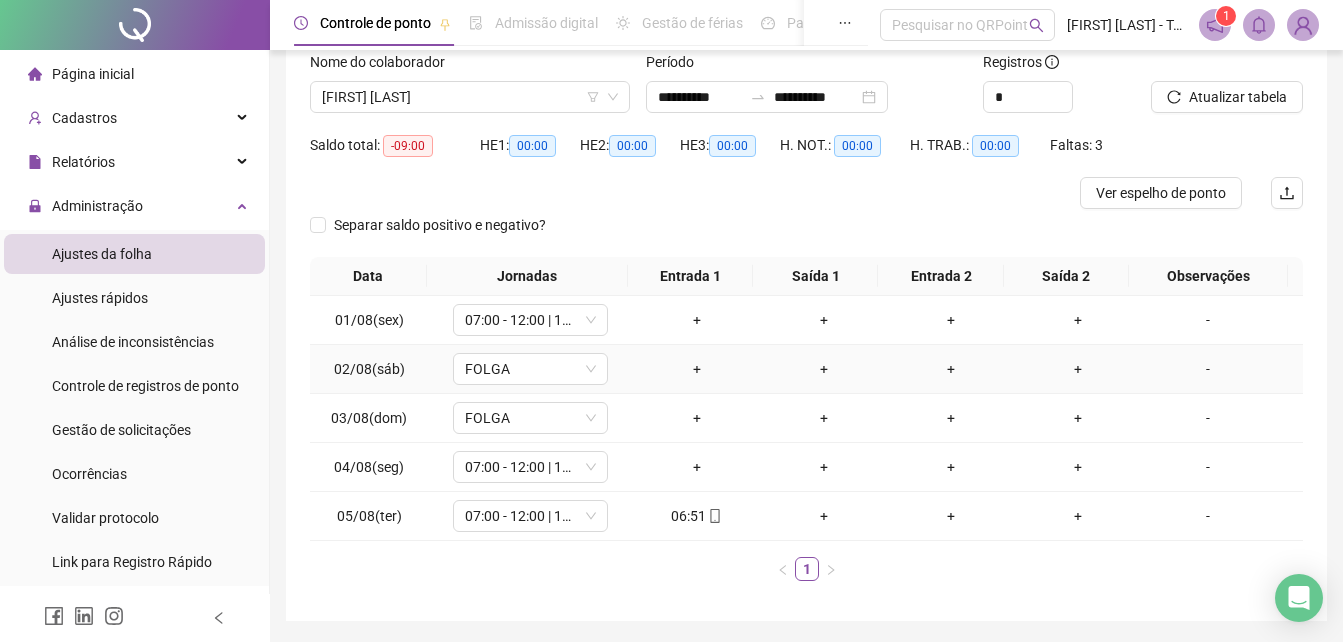 scroll, scrollTop: 198, scrollLeft: 0, axis: vertical 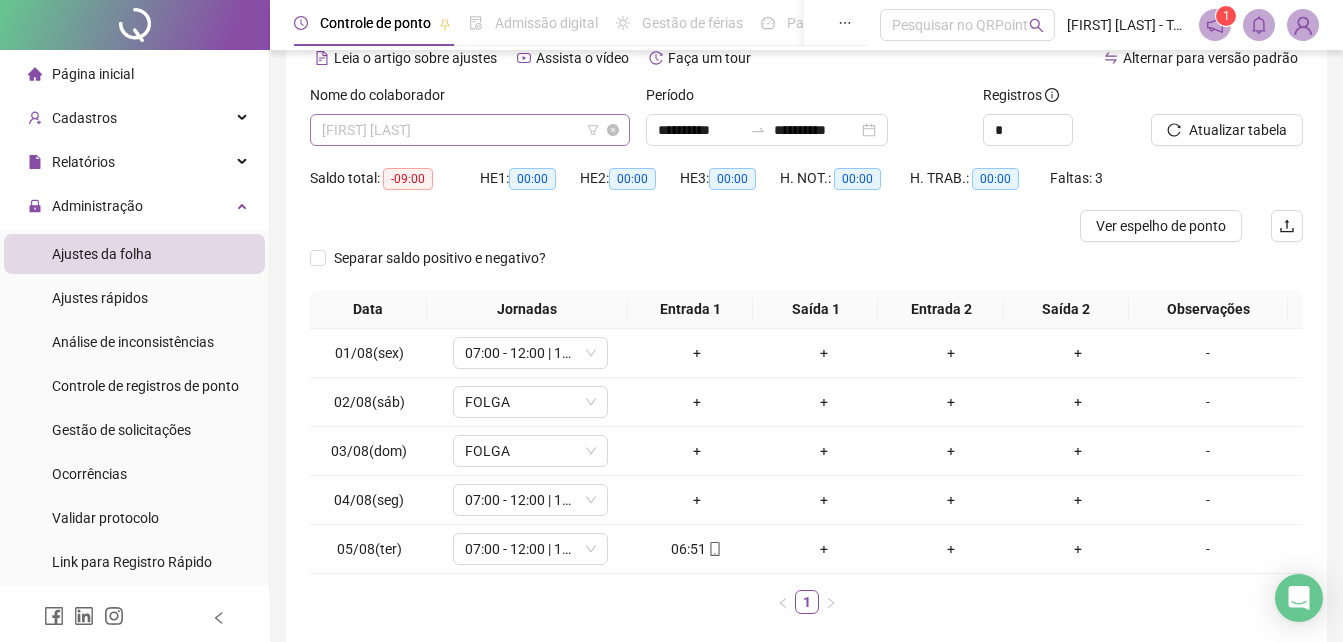 click on "[FIRST] [LAST]" at bounding box center (470, 130) 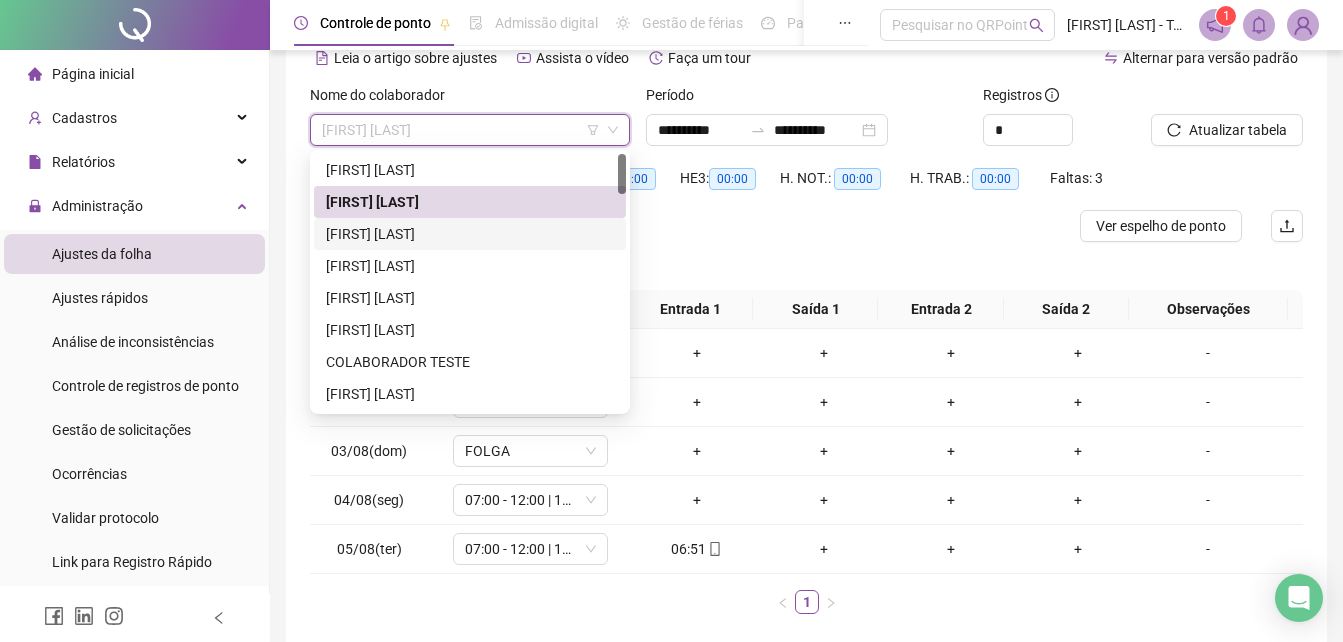 drag, startPoint x: 437, startPoint y: 235, endPoint x: 565, endPoint y: 231, distance: 128.06248 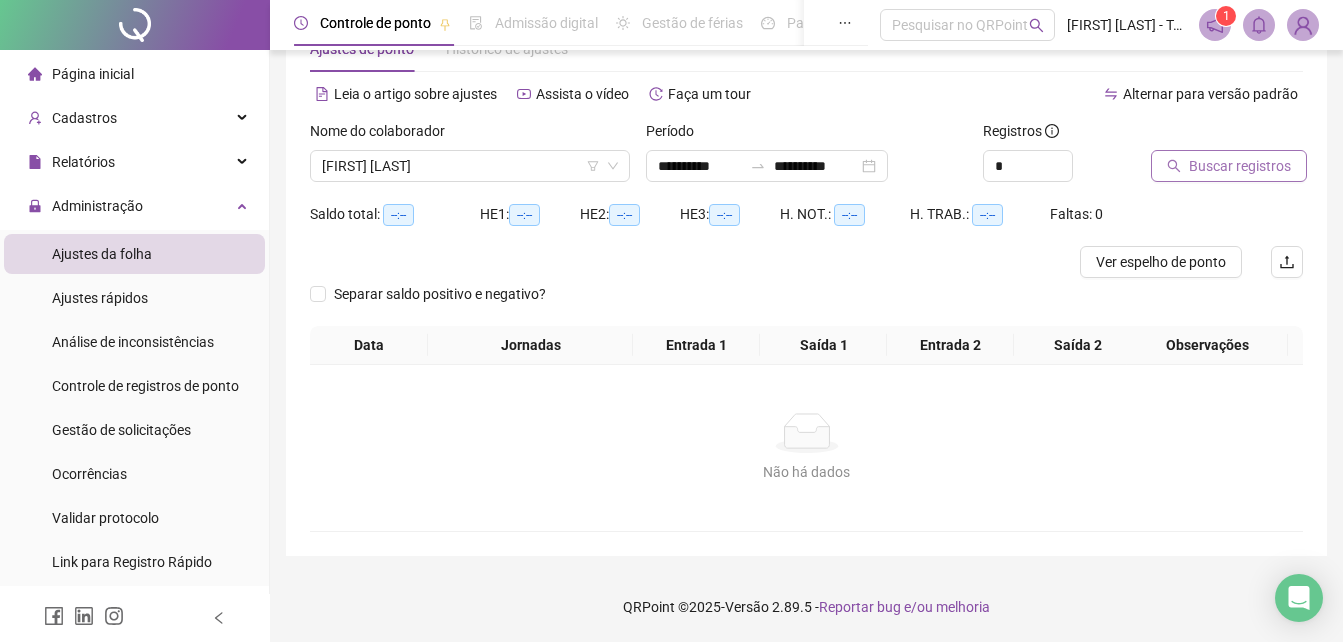 click on "Buscar registros" at bounding box center [1240, 166] 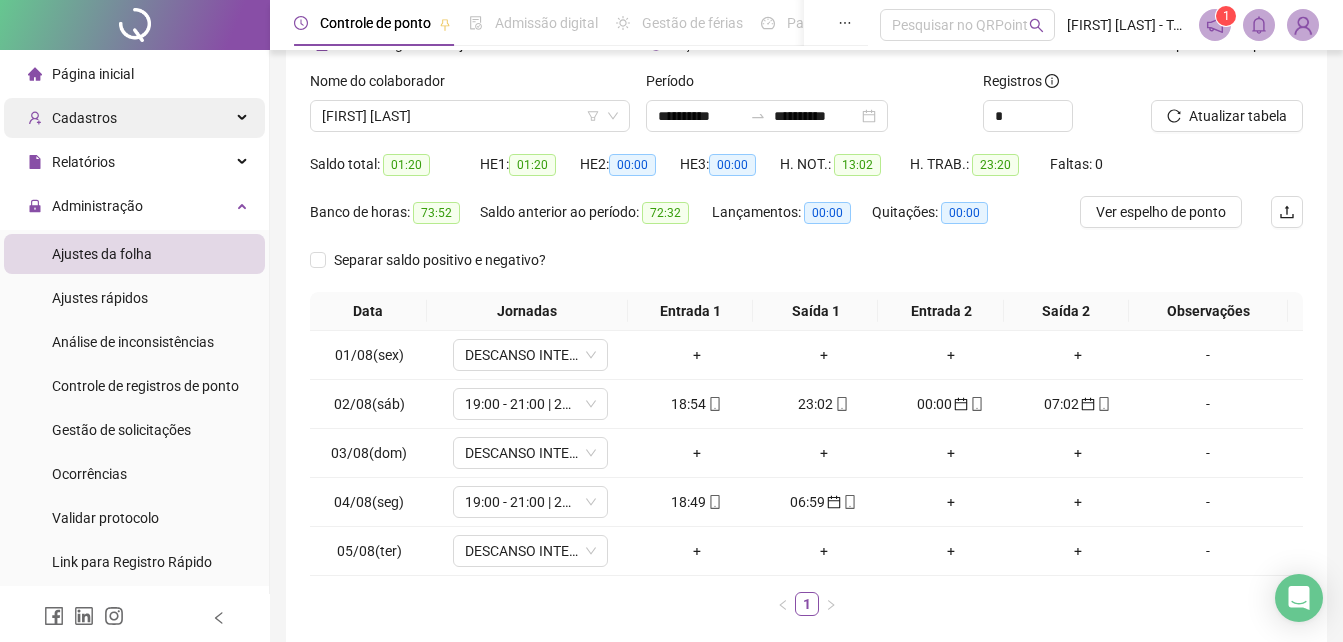 scroll, scrollTop: 0, scrollLeft: 0, axis: both 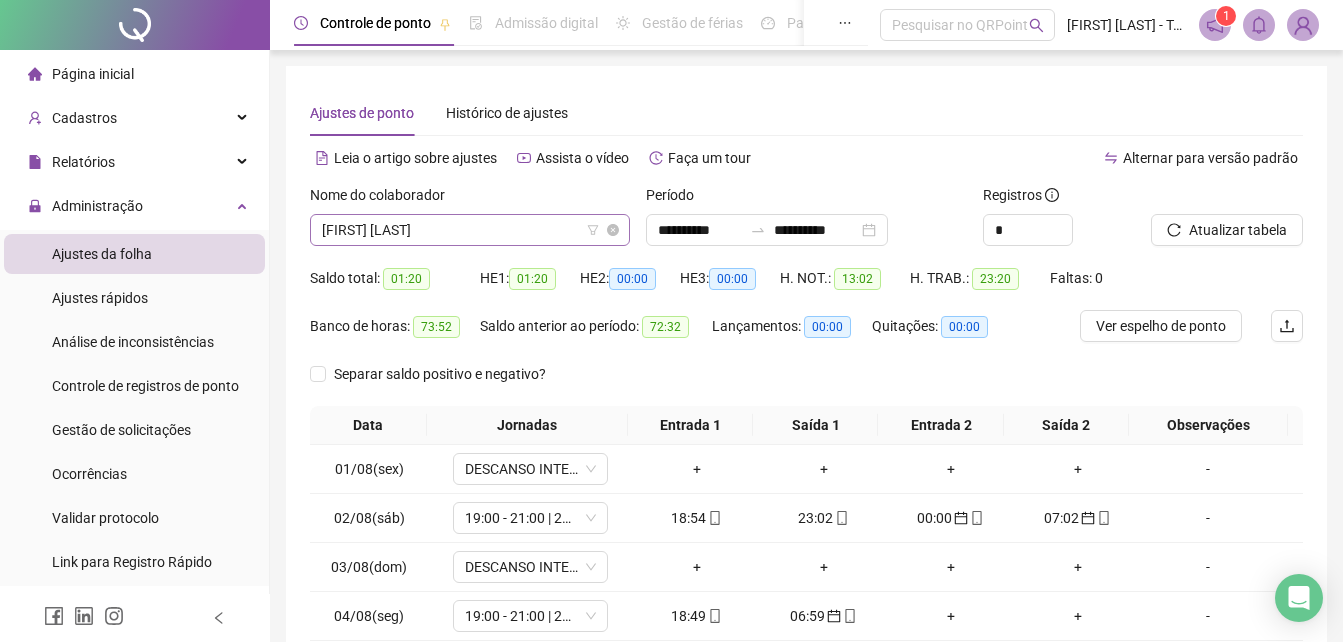 click on "[FIRST] [LAST]" at bounding box center (470, 230) 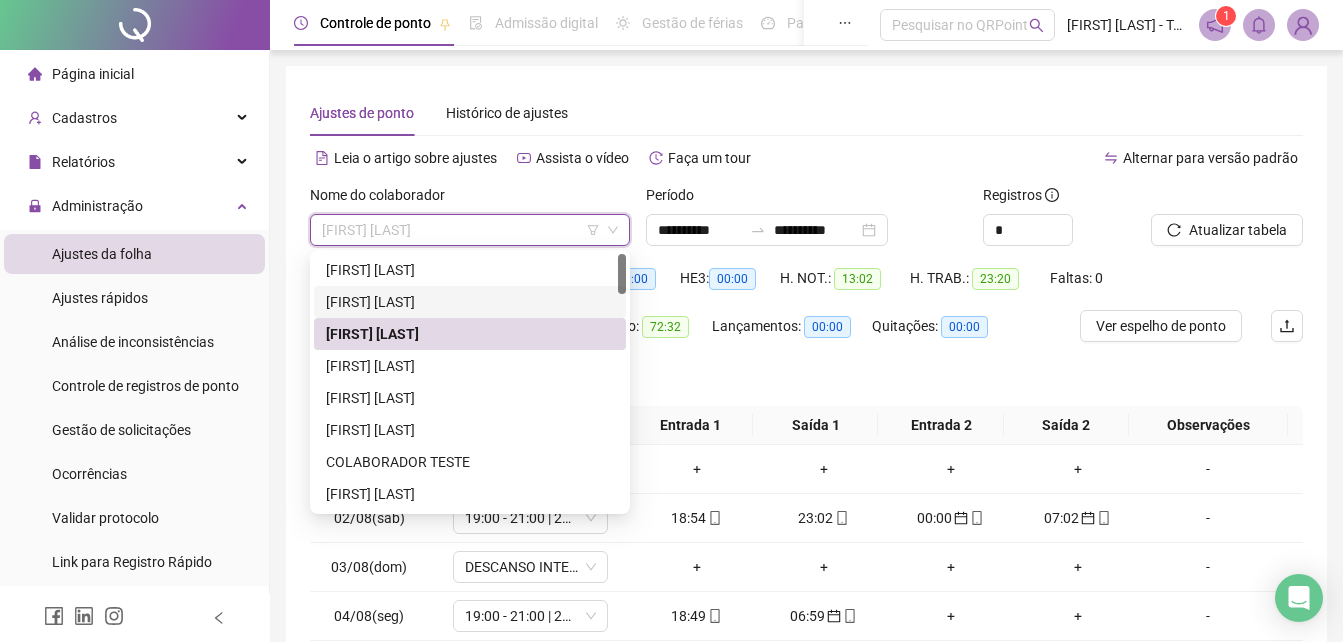 click on "[FIRST] [LAST]" at bounding box center [470, 302] 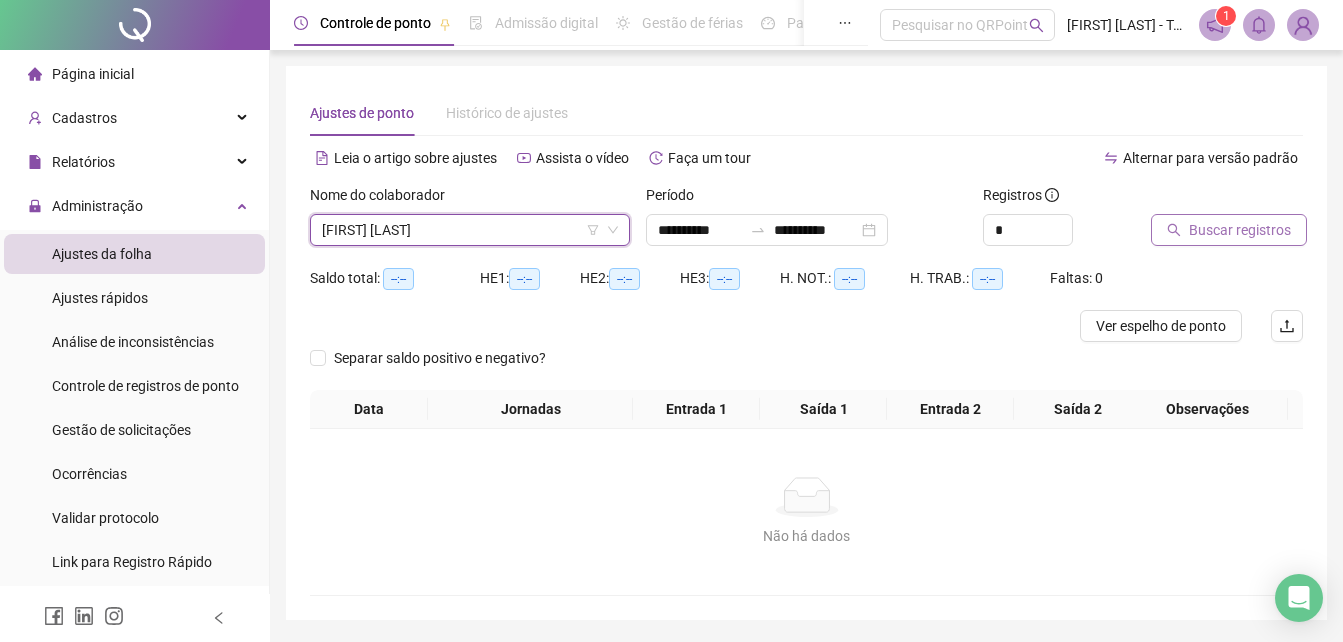 click on "Buscar registros" at bounding box center [1240, 230] 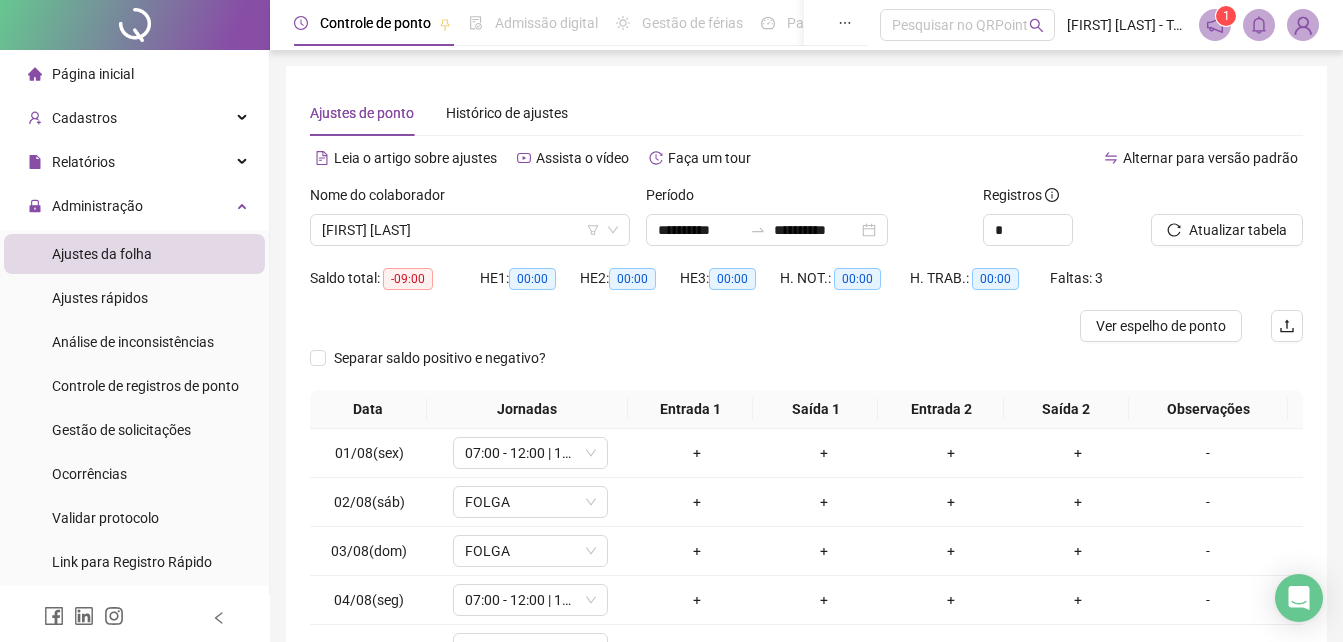 scroll, scrollTop: 198, scrollLeft: 0, axis: vertical 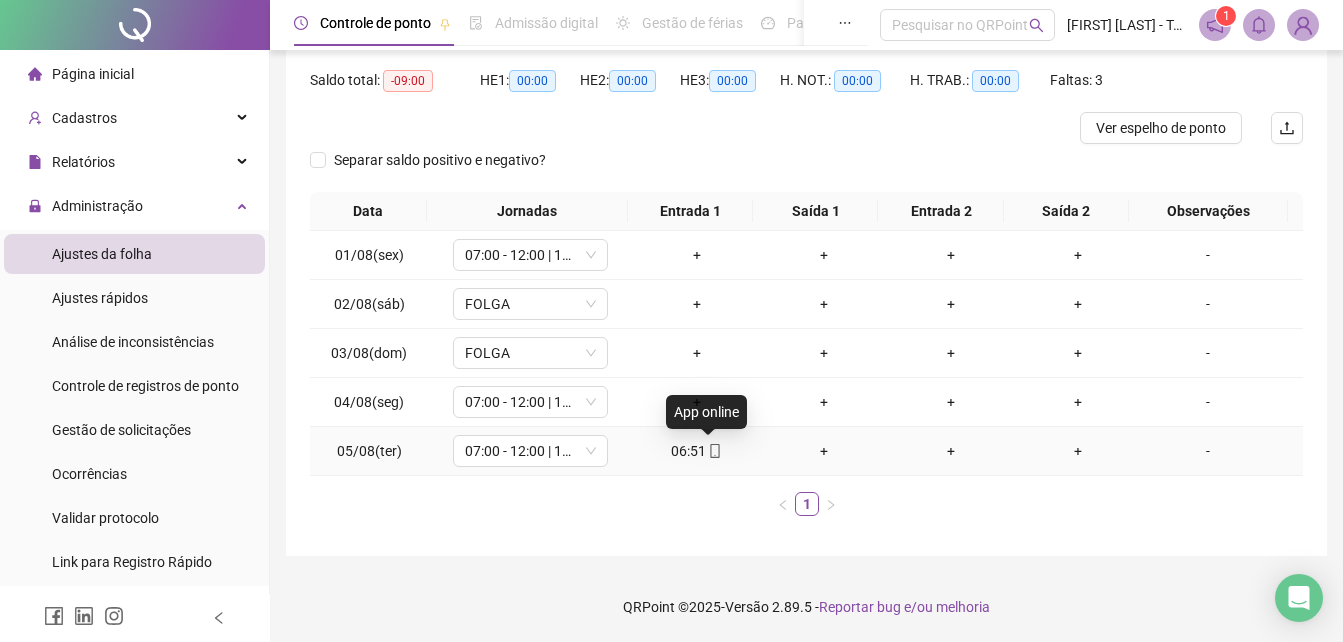 click 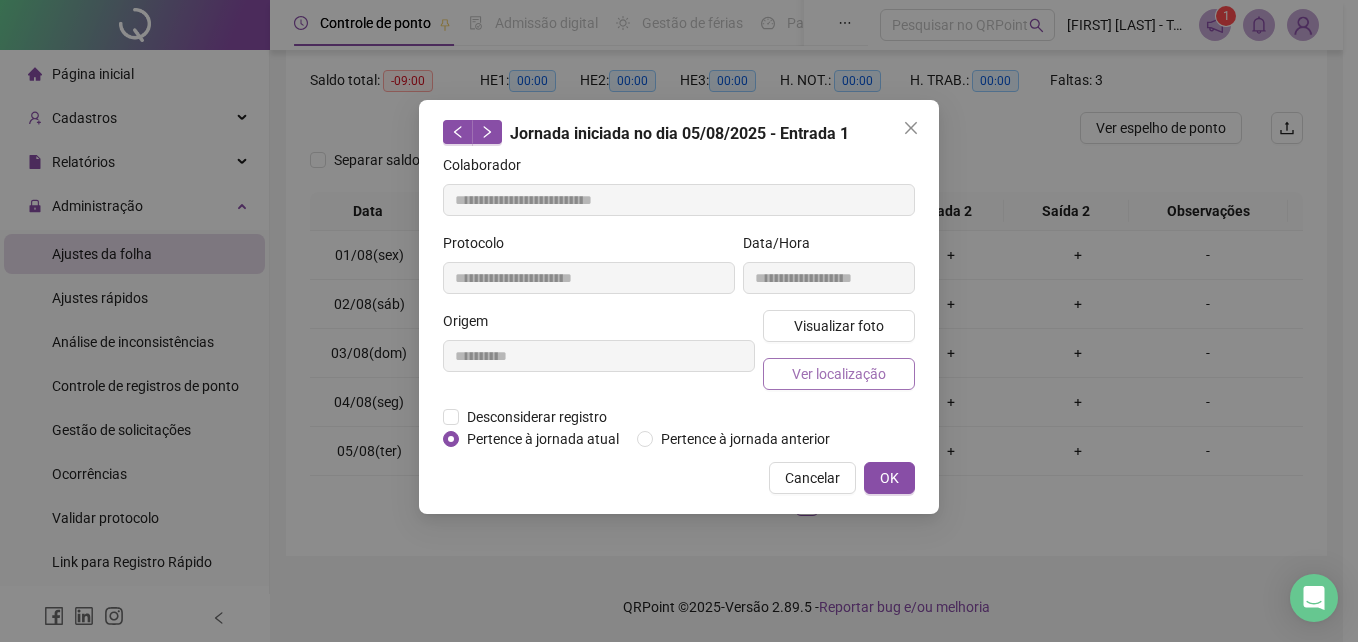 type on "**********" 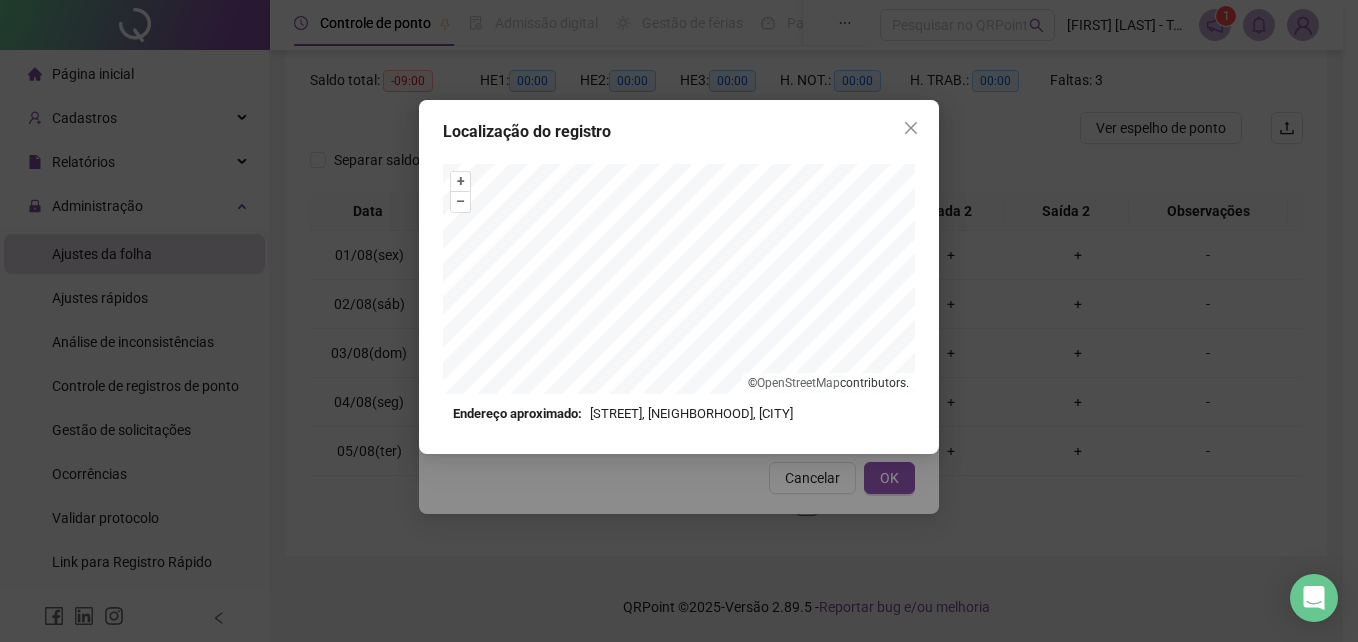 drag, startPoint x: 914, startPoint y: 124, endPoint x: 911, endPoint y: 383, distance: 259.01736 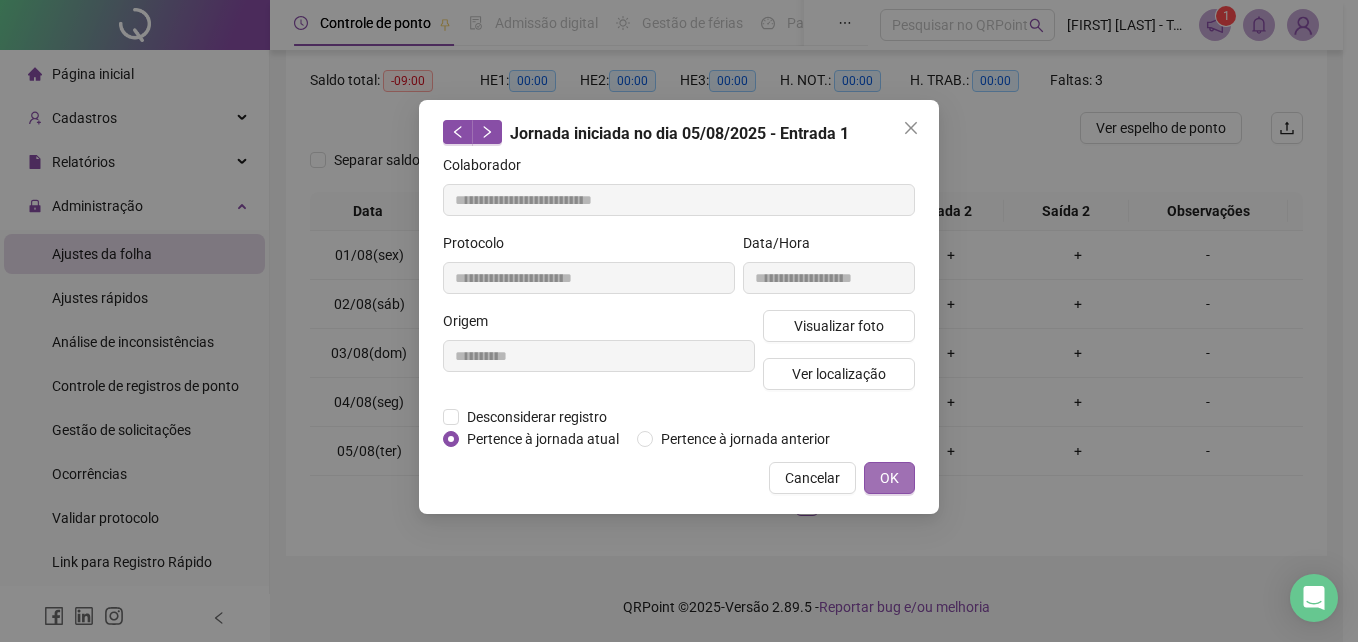 click on "OK" at bounding box center (889, 478) 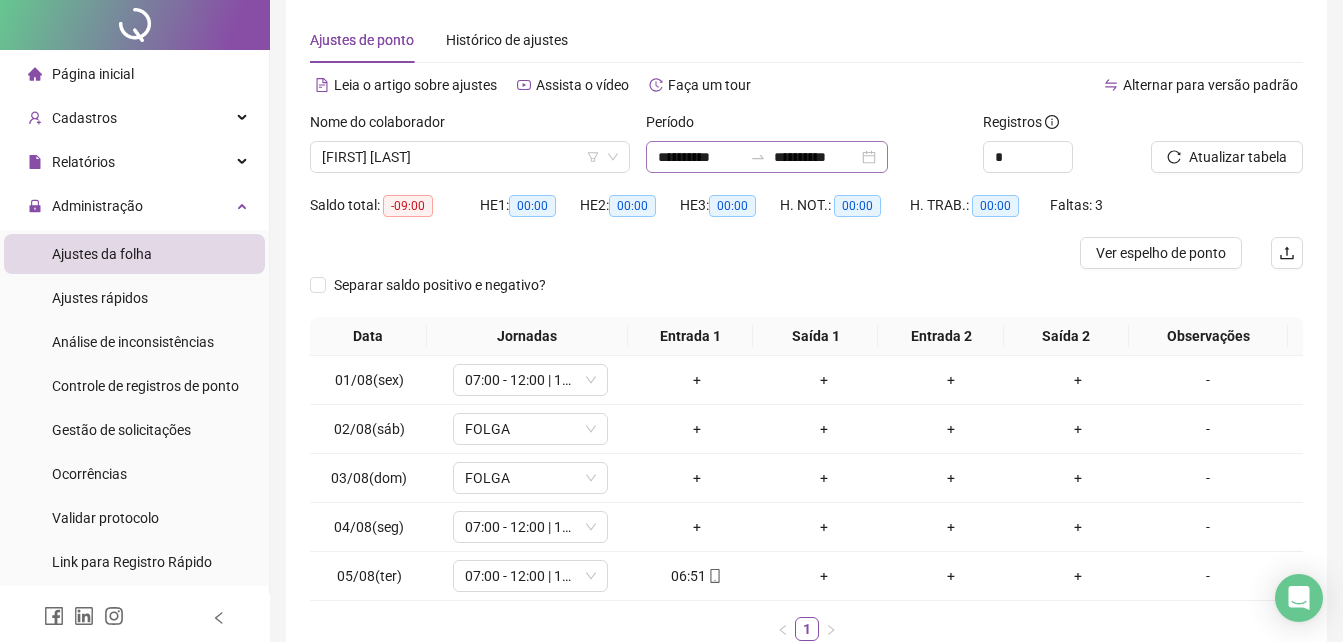 scroll, scrollTop: 0, scrollLeft: 0, axis: both 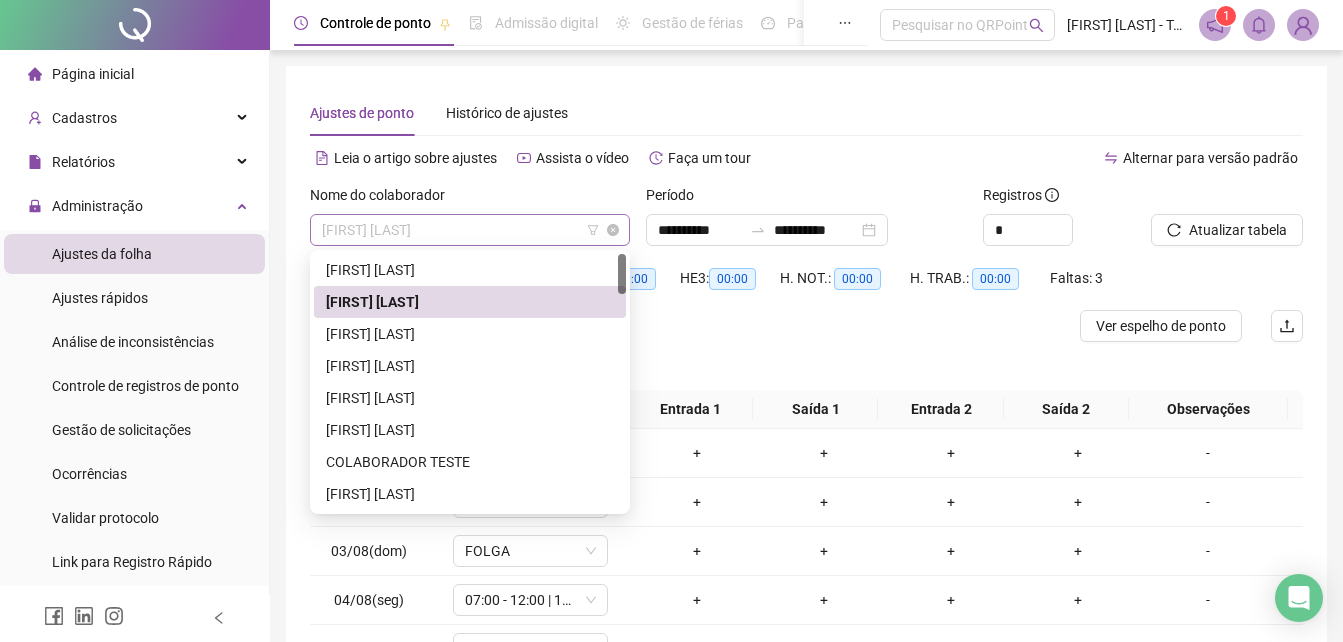 click on "[FIRST] [LAST]" at bounding box center (470, 230) 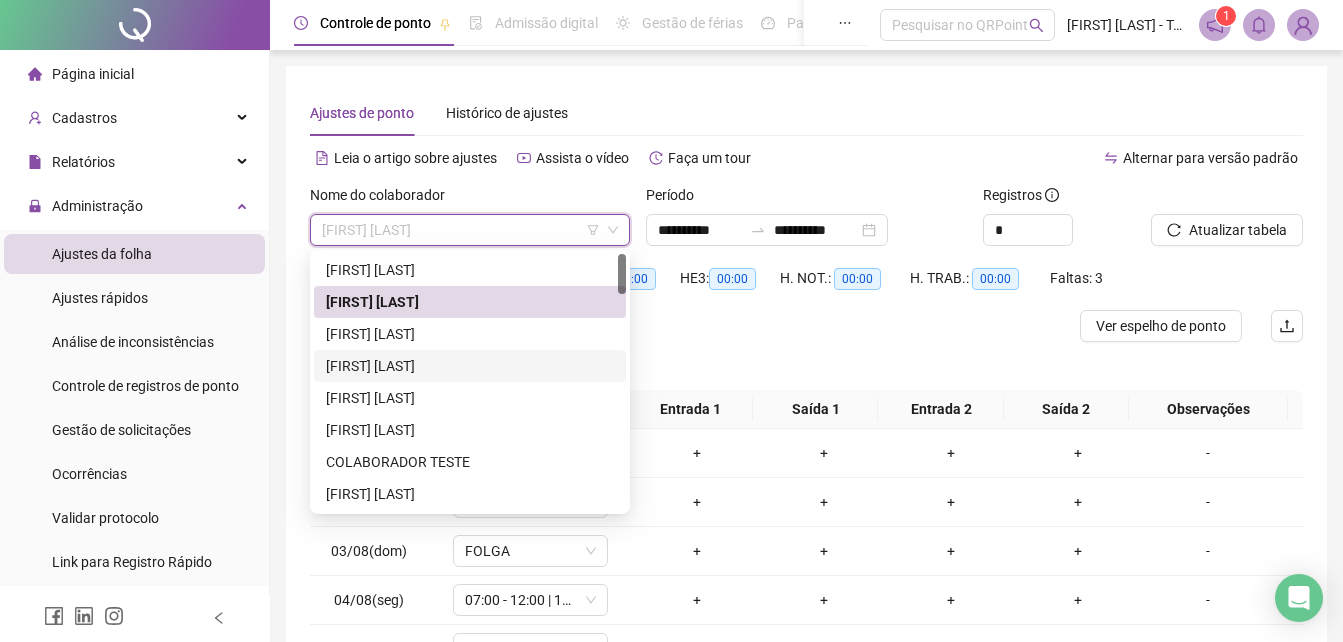 click on "[FIRST] [LAST]" at bounding box center [470, 366] 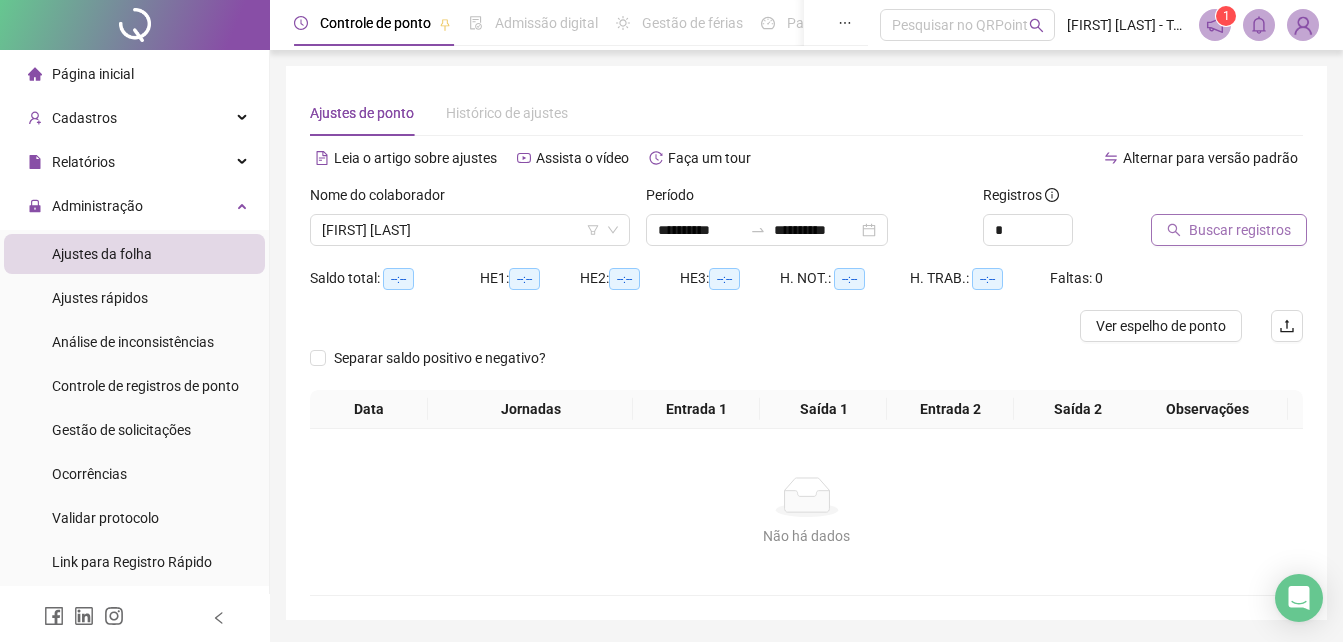 click on "Buscar registros" at bounding box center (1240, 230) 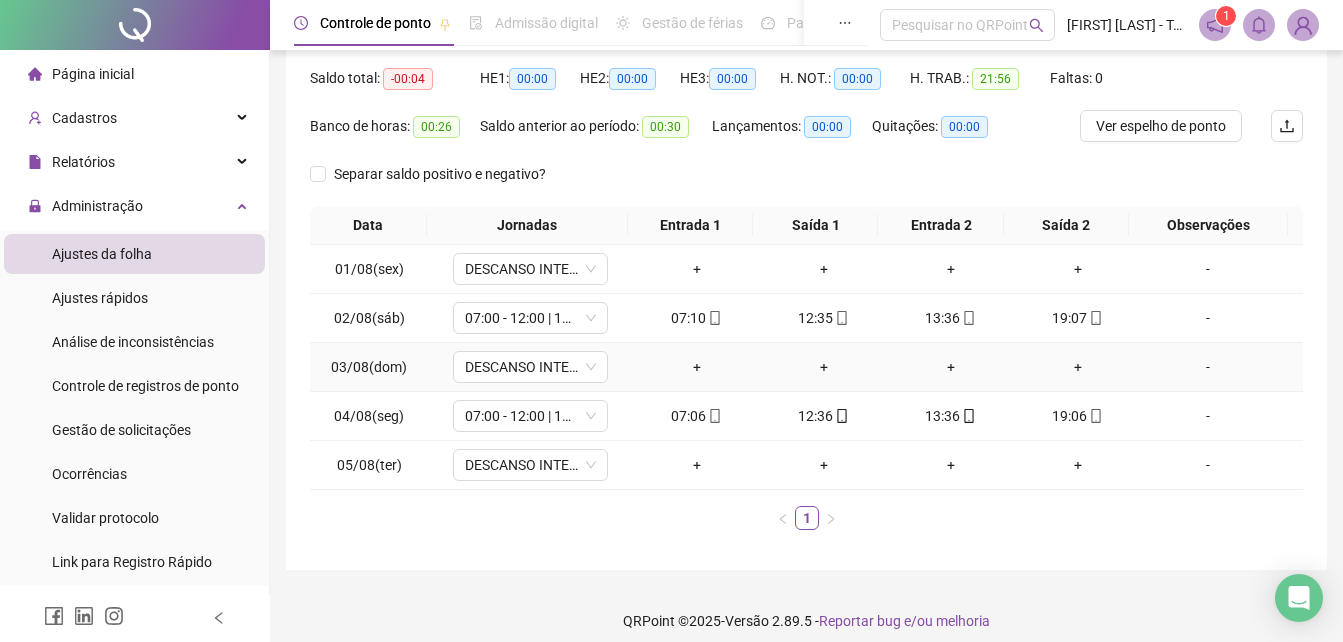scroll, scrollTop: 100, scrollLeft: 0, axis: vertical 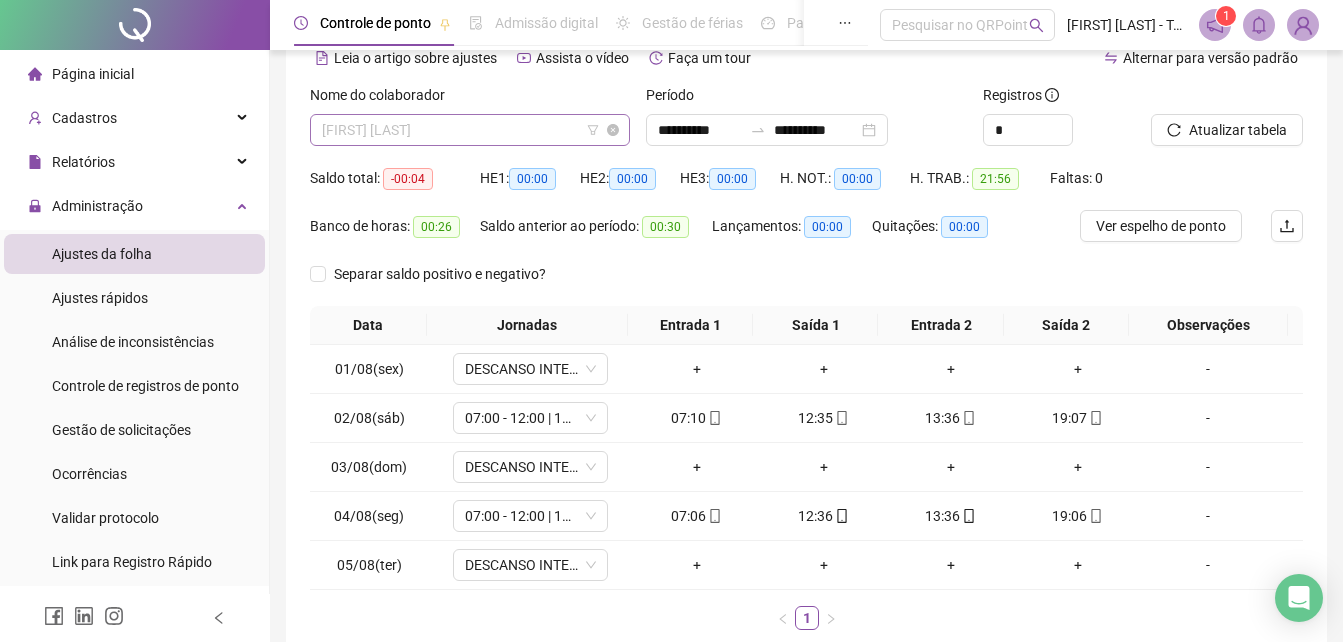 click on "[FIRST] [LAST]" at bounding box center [470, 130] 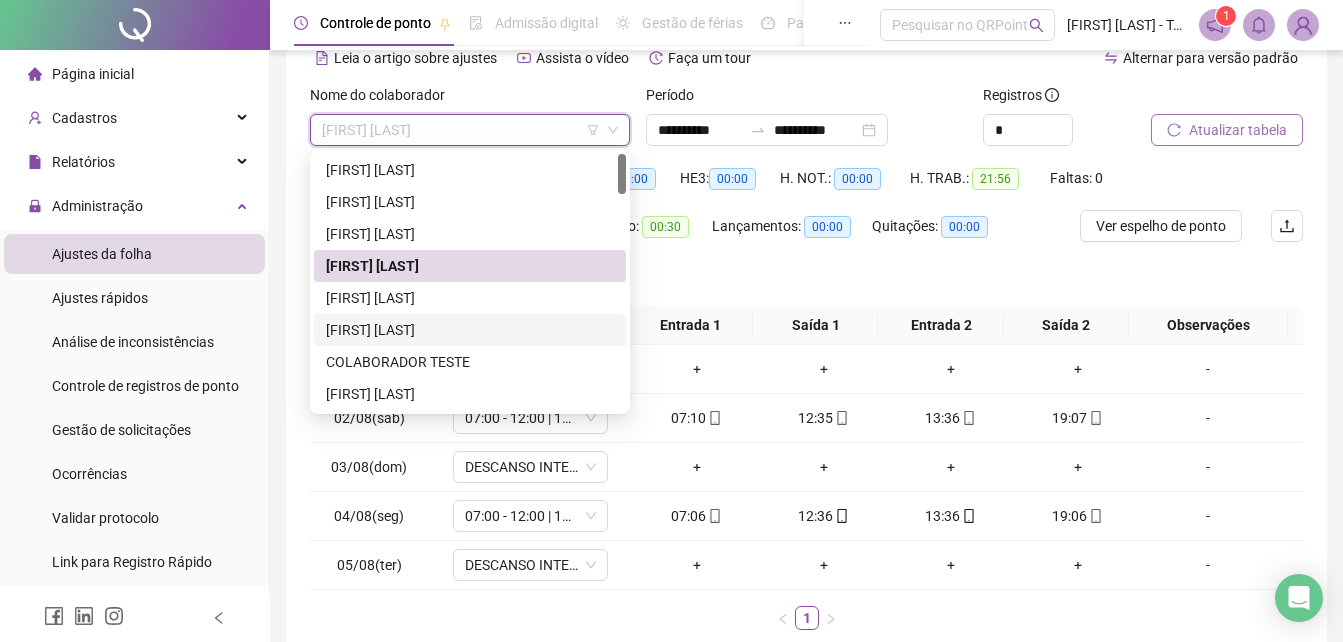 drag, startPoint x: 379, startPoint y: 329, endPoint x: 1263, endPoint y: 178, distance: 896.8038 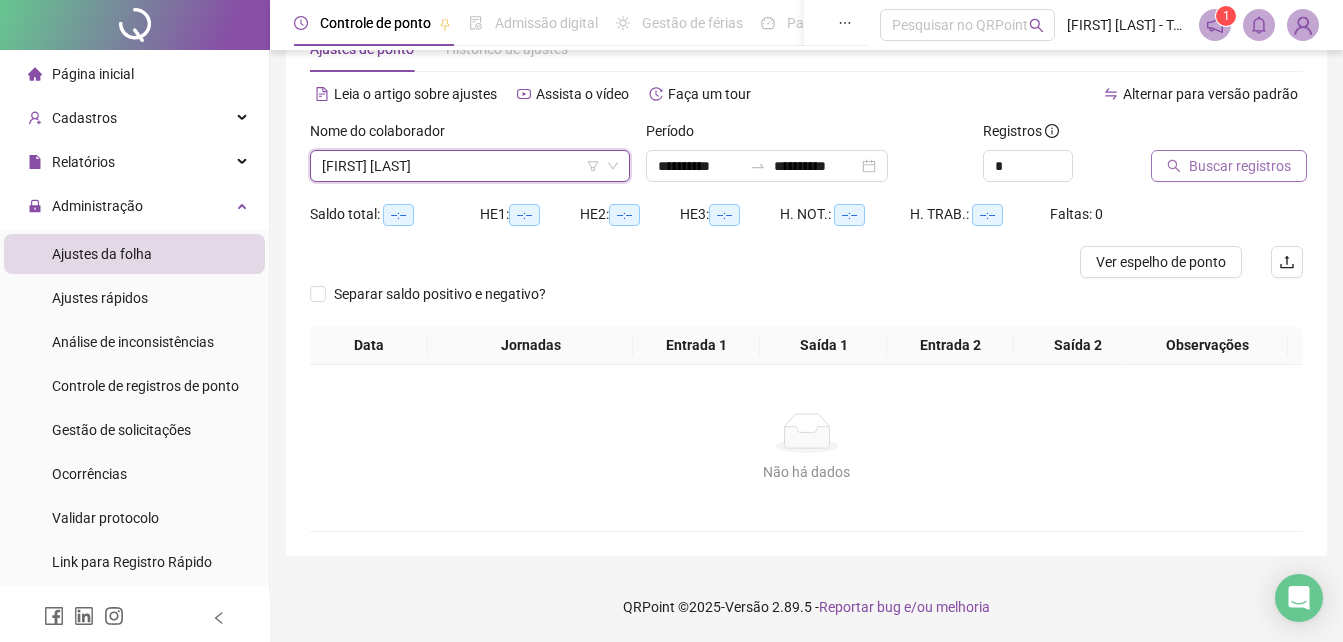 click on "Buscar registros" at bounding box center (1240, 166) 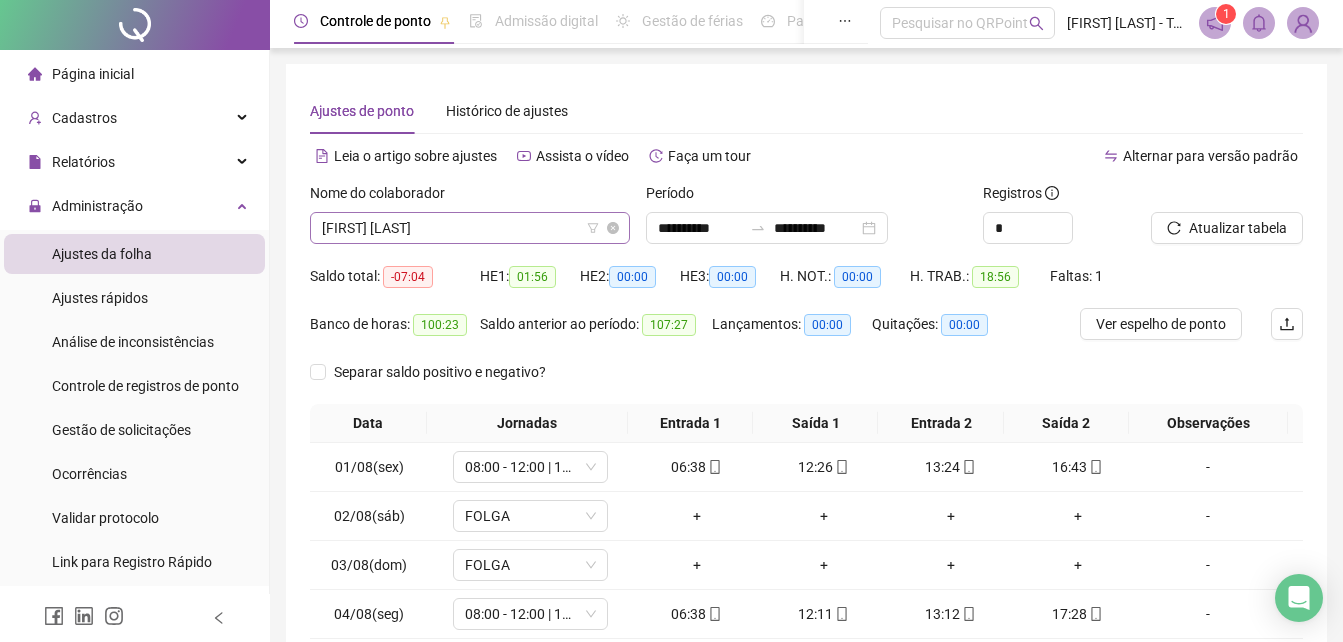 scroll, scrollTop: 0, scrollLeft: 0, axis: both 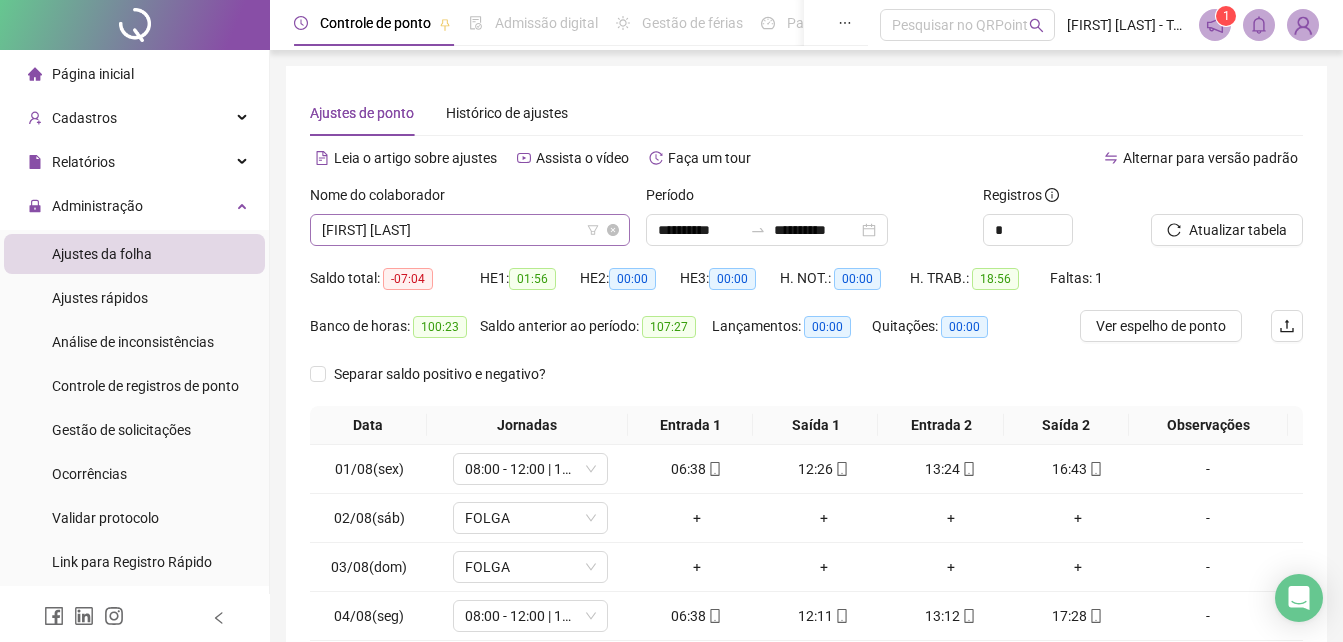 click on "[FIRST] [LAST]" at bounding box center [470, 230] 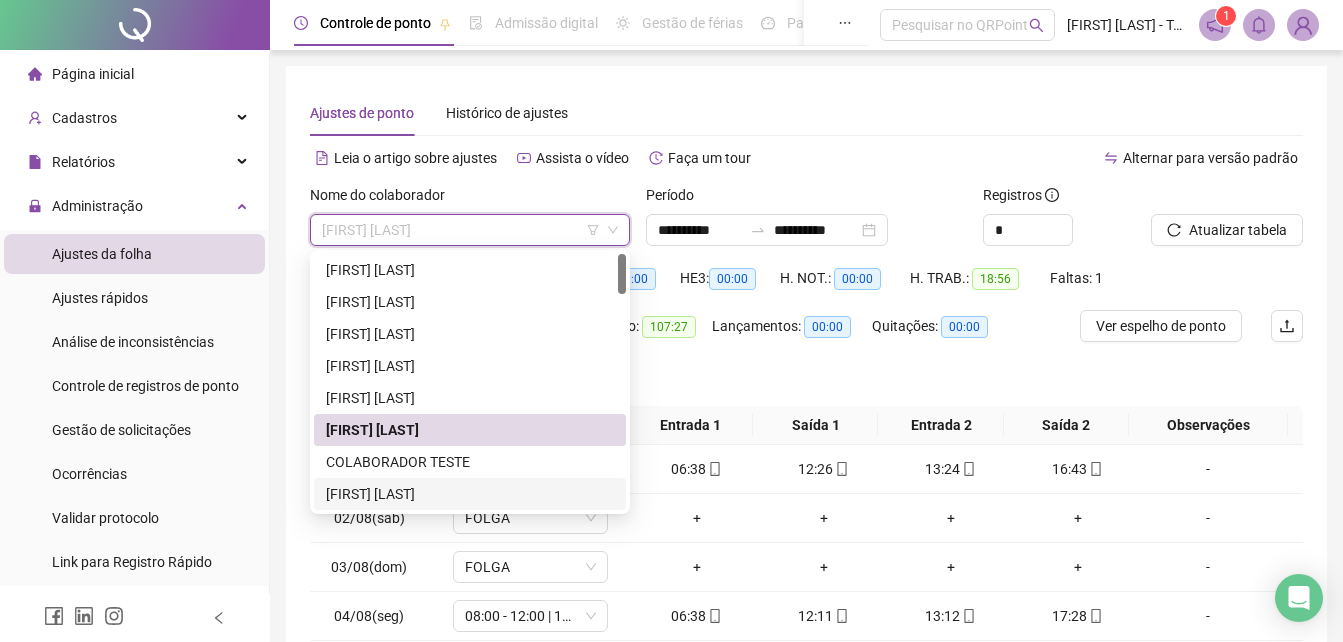 drag, startPoint x: 426, startPoint y: 495, endPoint x: 452, endPoint y: 483, distance: 28.635643 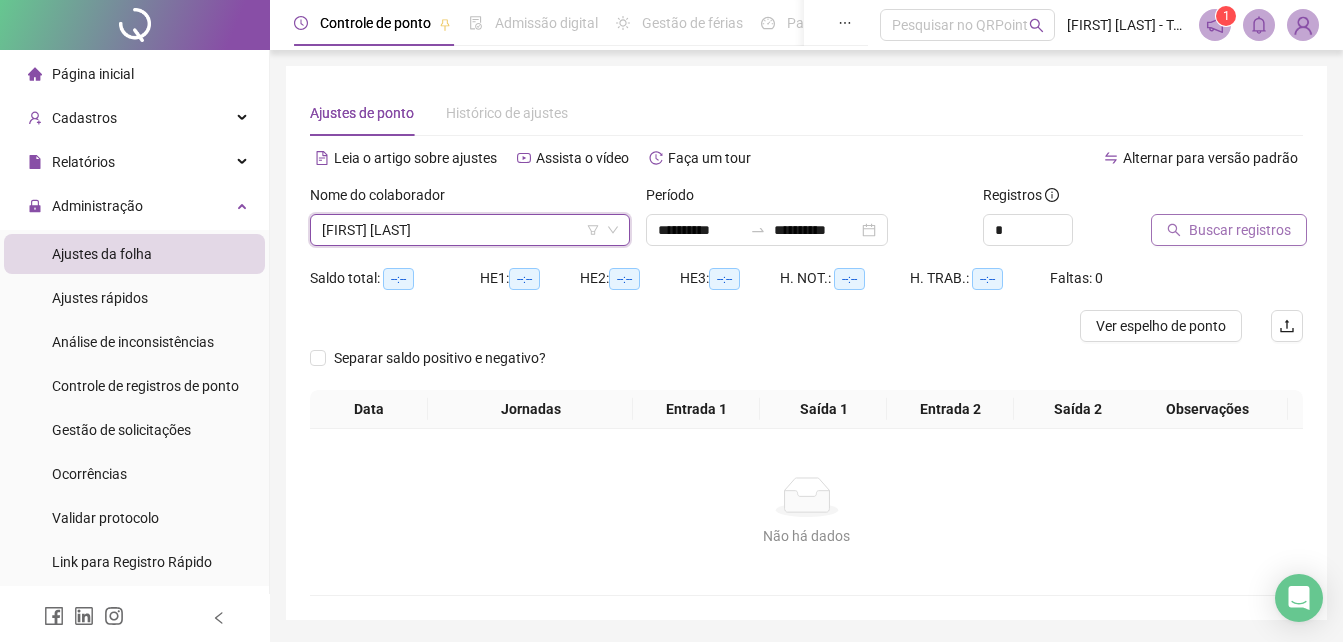click on "Buscar registros" at bounding box center (1240, 230) 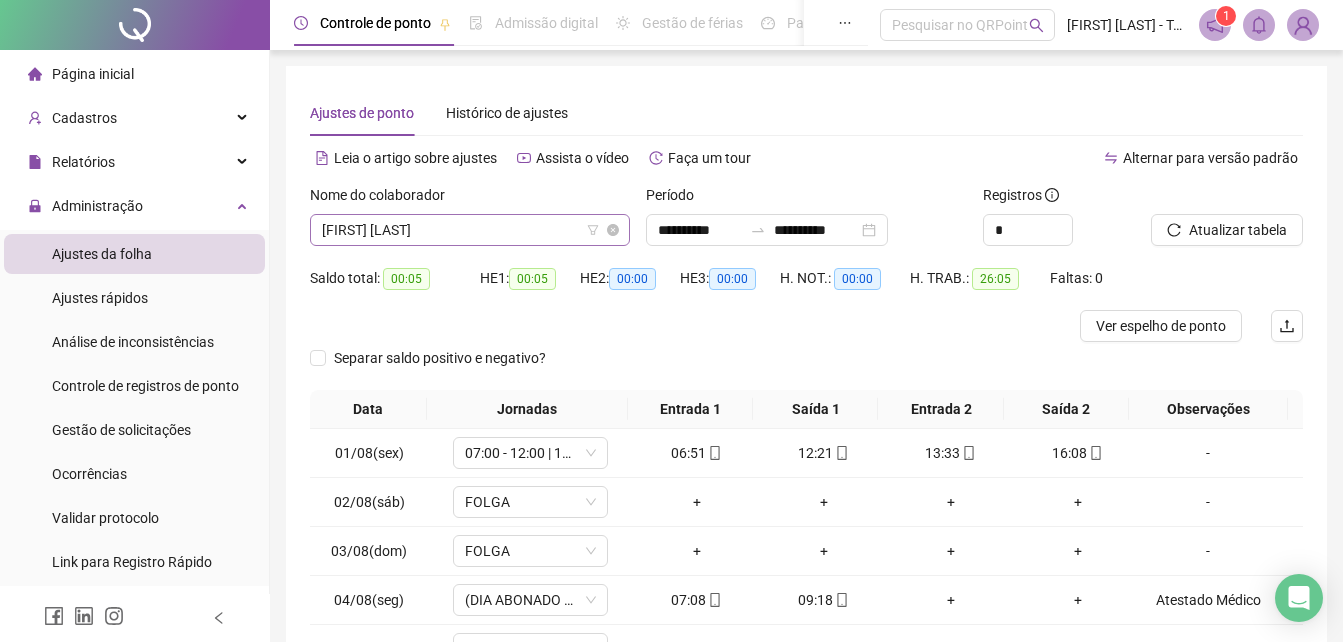 click on "[FIRST] [LAST]" at bounding box center [470, 230] 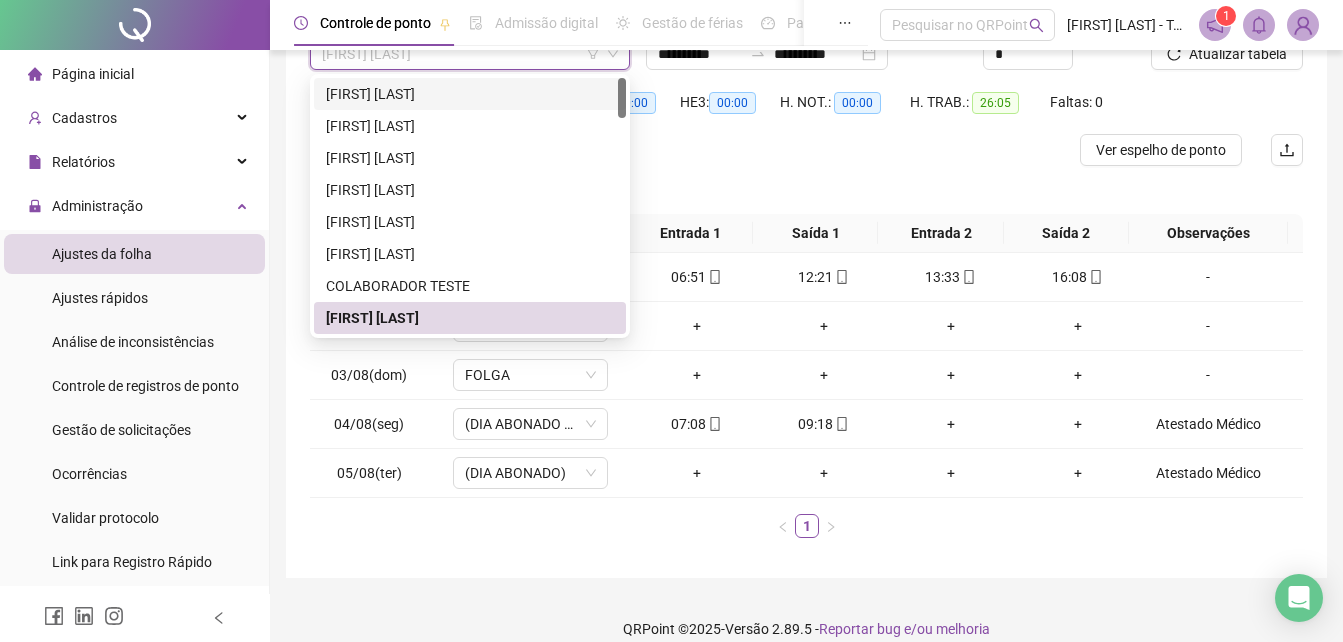 scroll, scrollTop: 198, scrollLeft: 0, axis: vertical 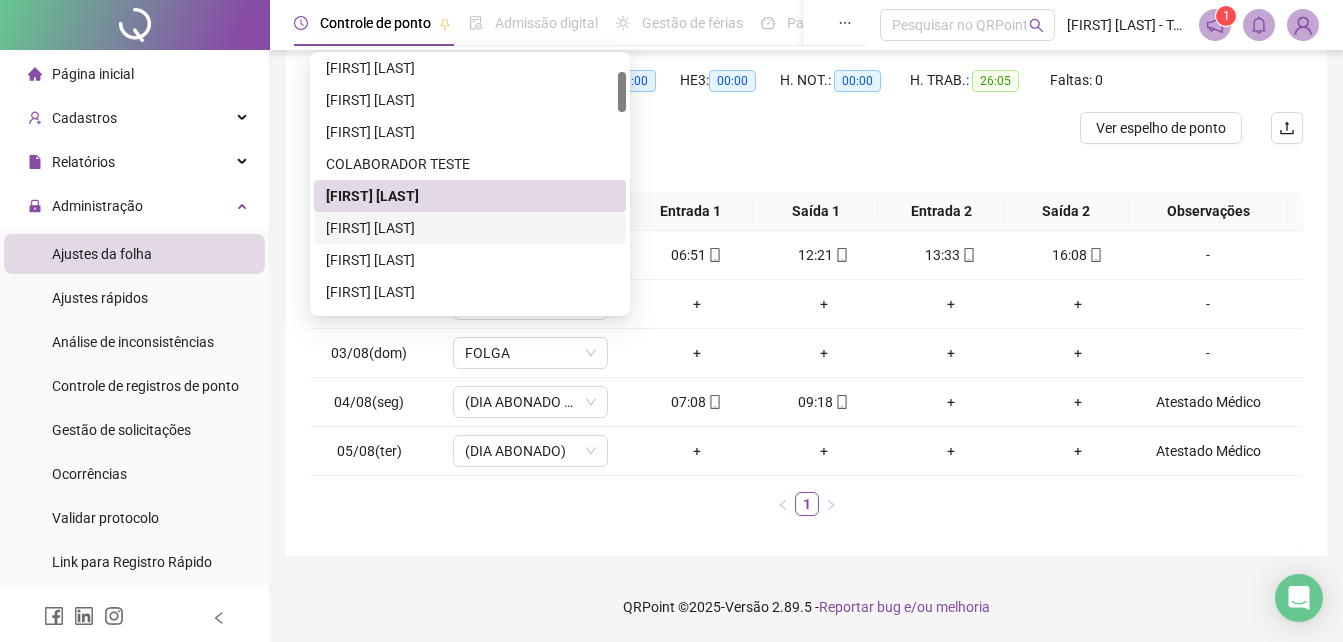 click on "[FIRST] [LAST]" at bounding box center (470, 228) 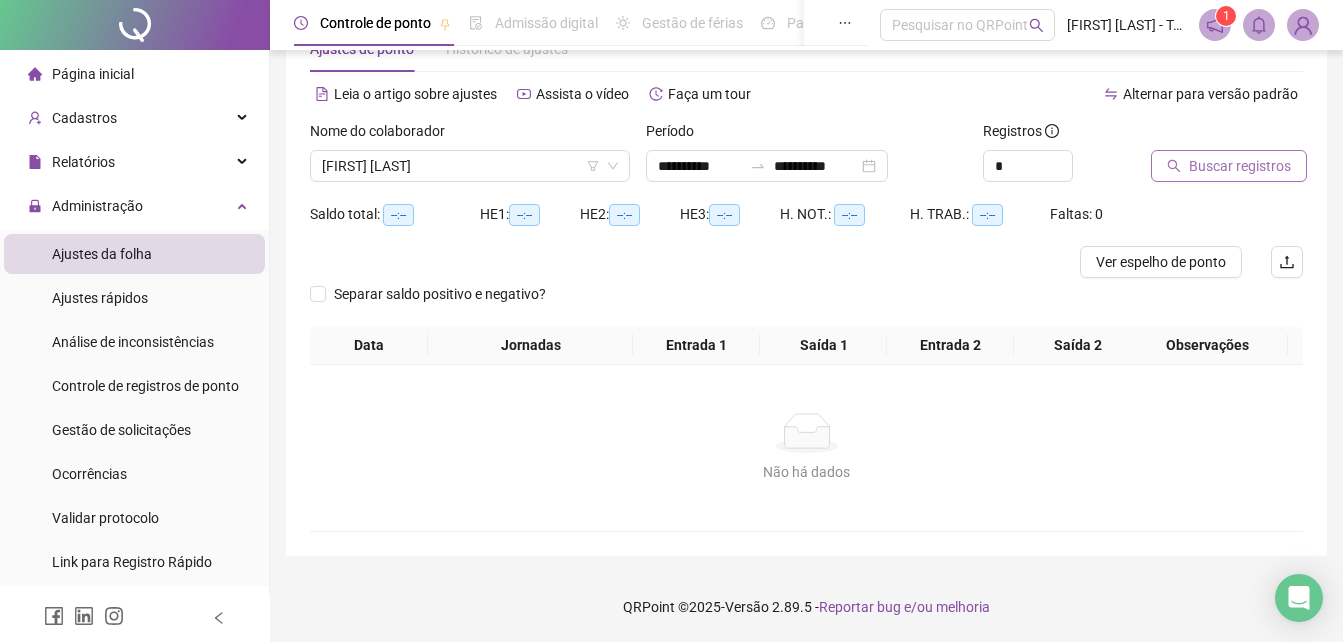 click on "Buscar registros" at bounding box center (1240, 166) 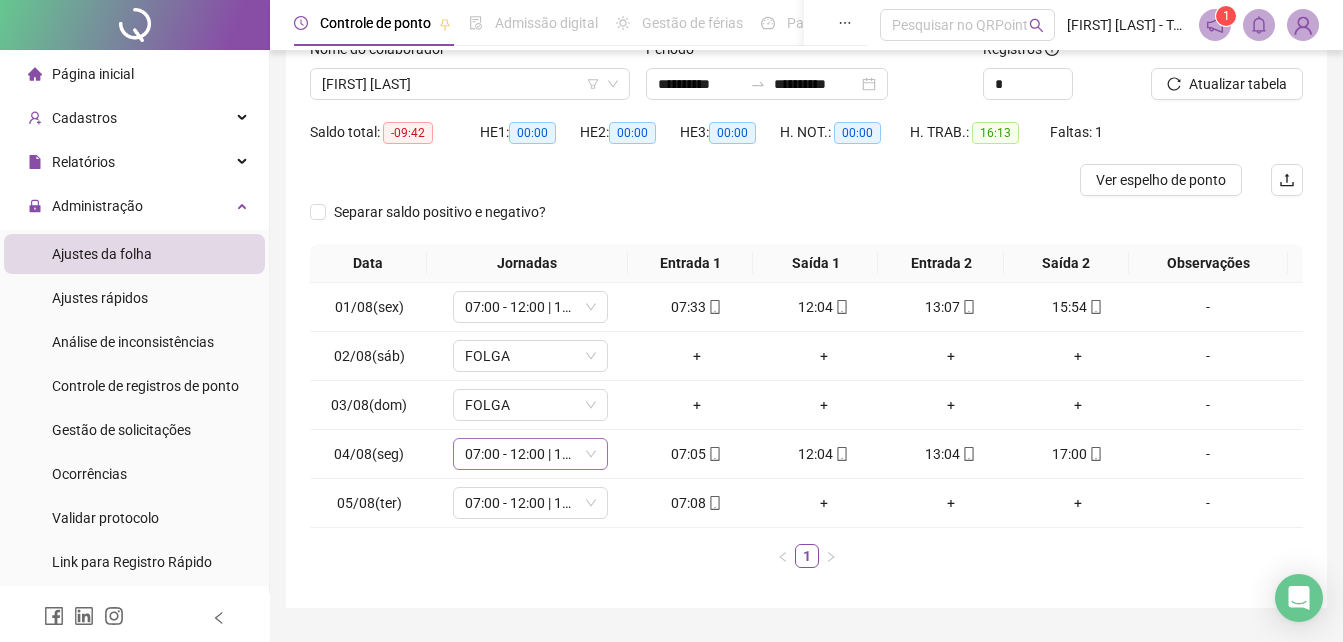 scroll, scrollTop: 164, scrollLeft: 0, axis: vertical 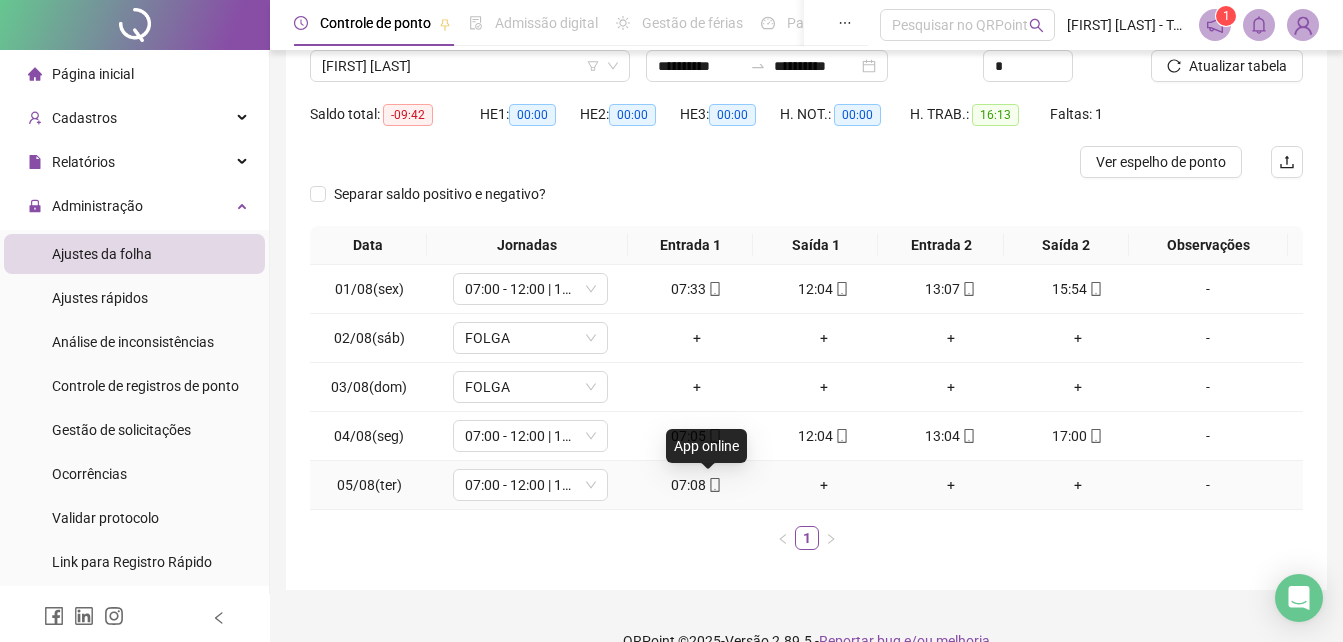 click 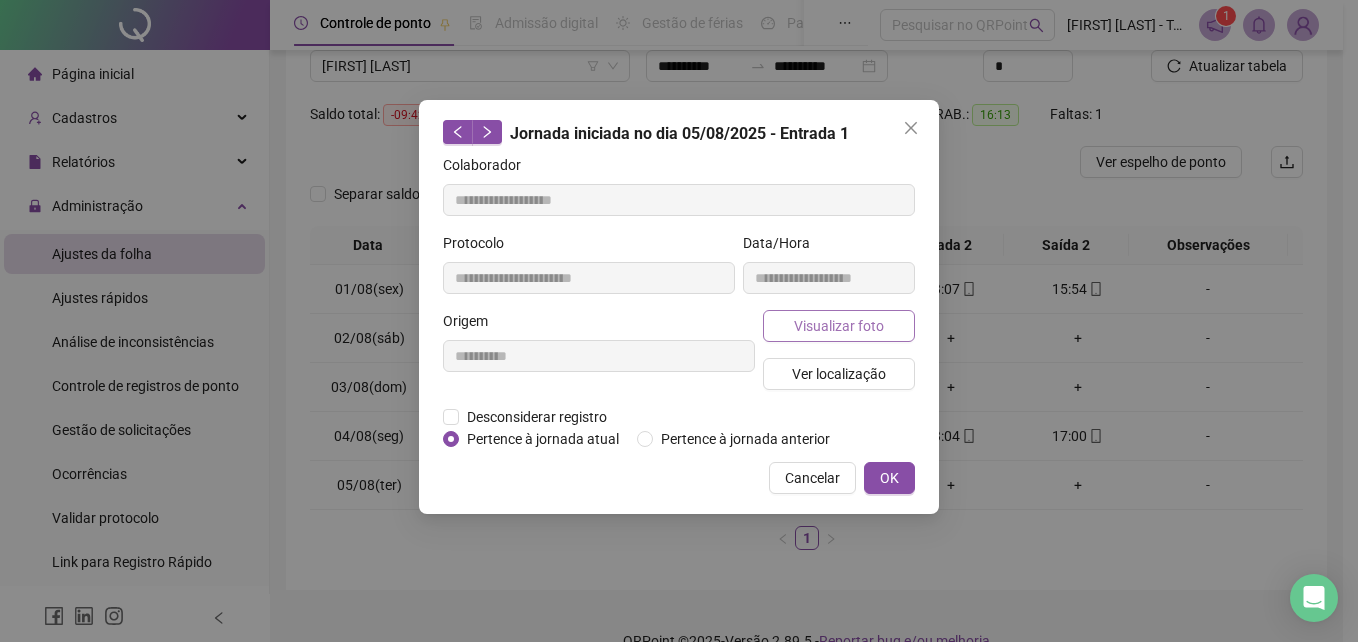 click on "Visualizar foto" at bounding box center (839, 326) 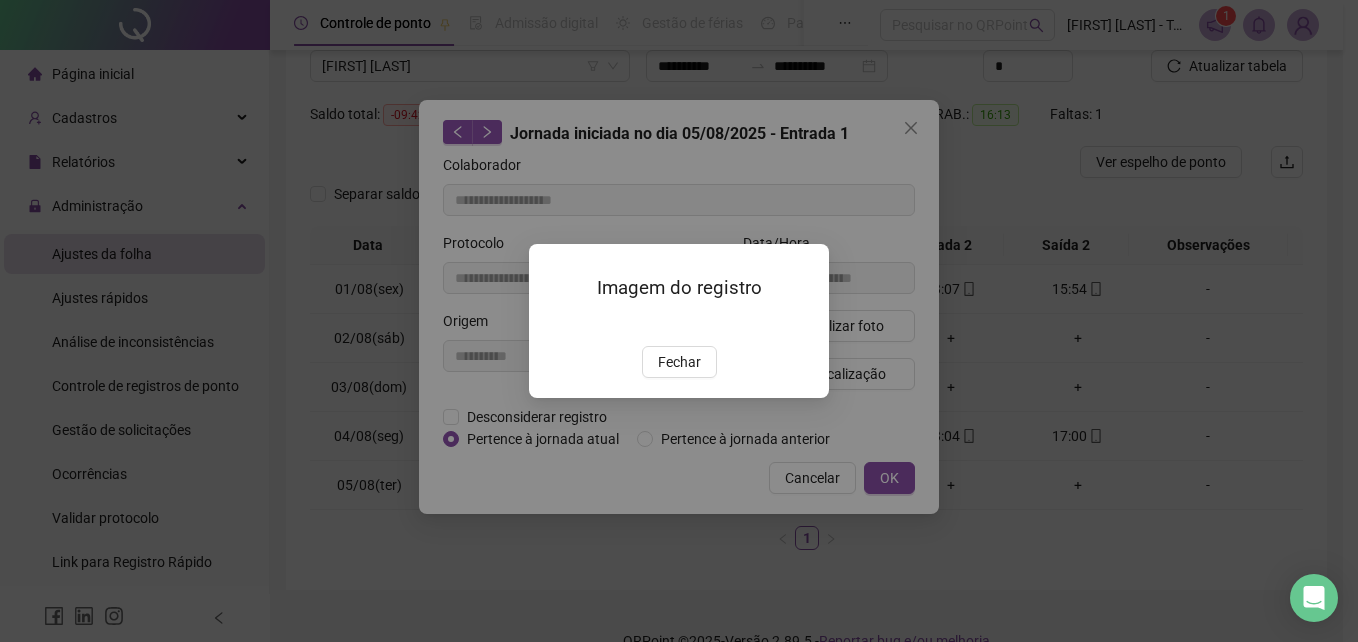 type on "**********" 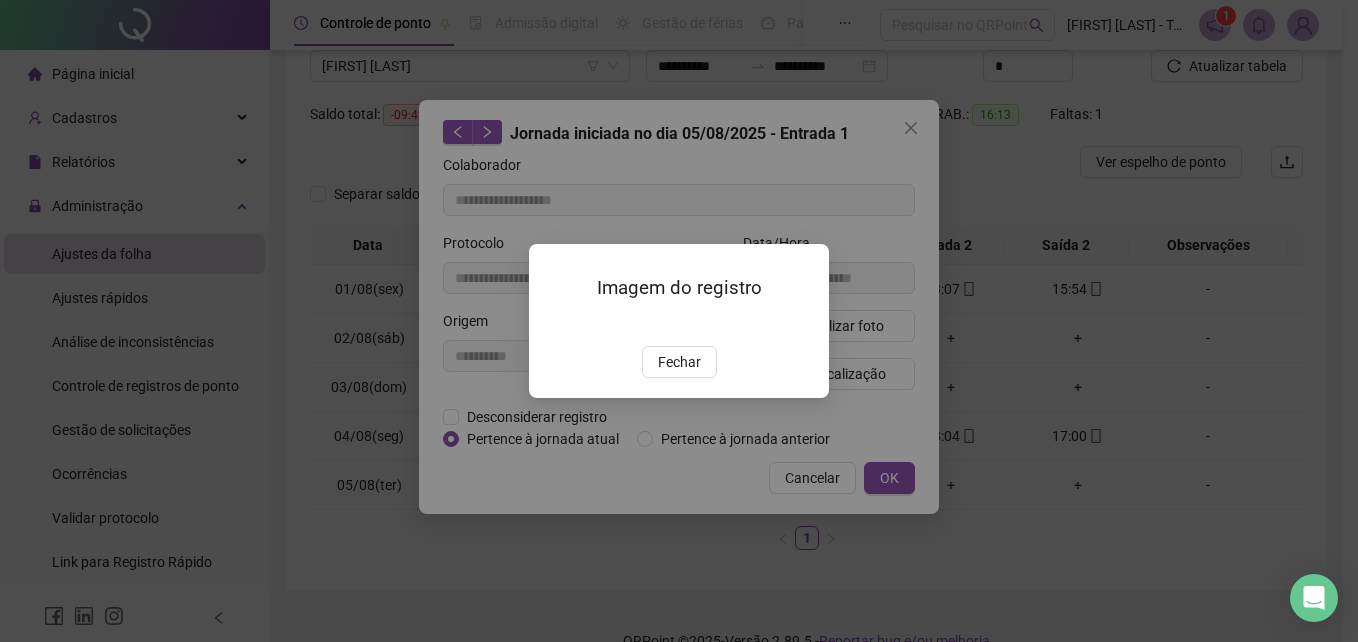 drag, startPoint x: 675, startPoint y: 482, endPoint x: 713, endPoint y: 477, distance: 38.327538 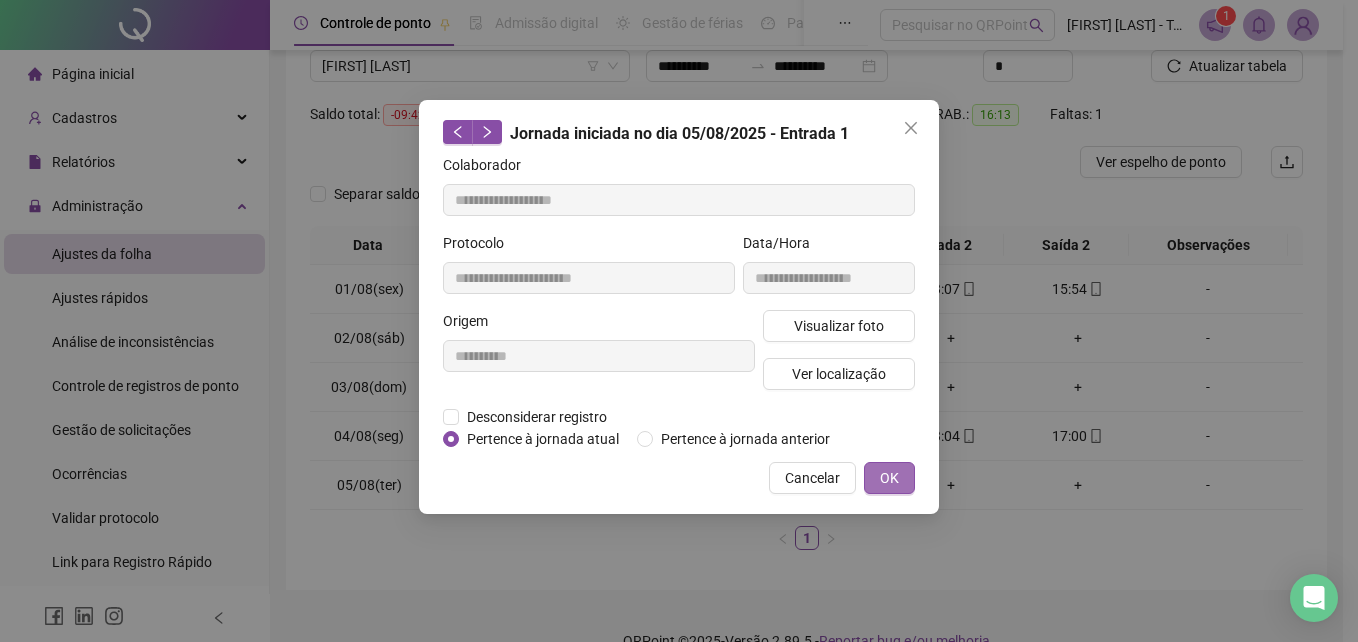 click on "OK" at bounding box center [889, 478] 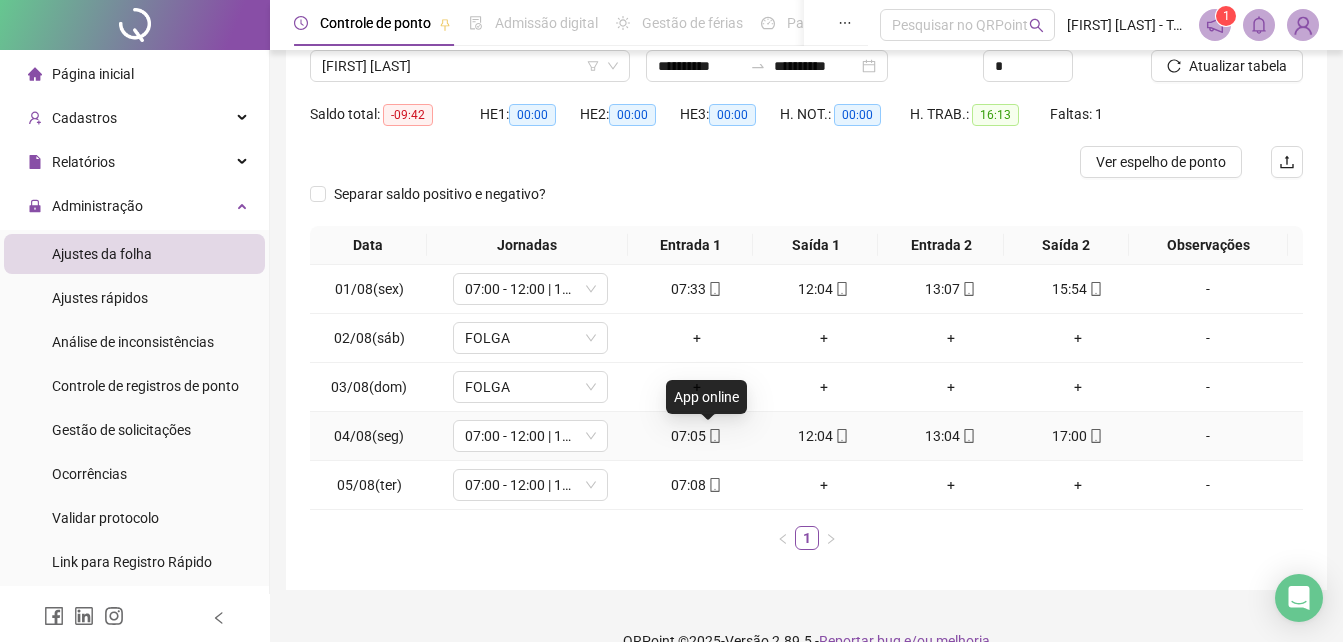 click 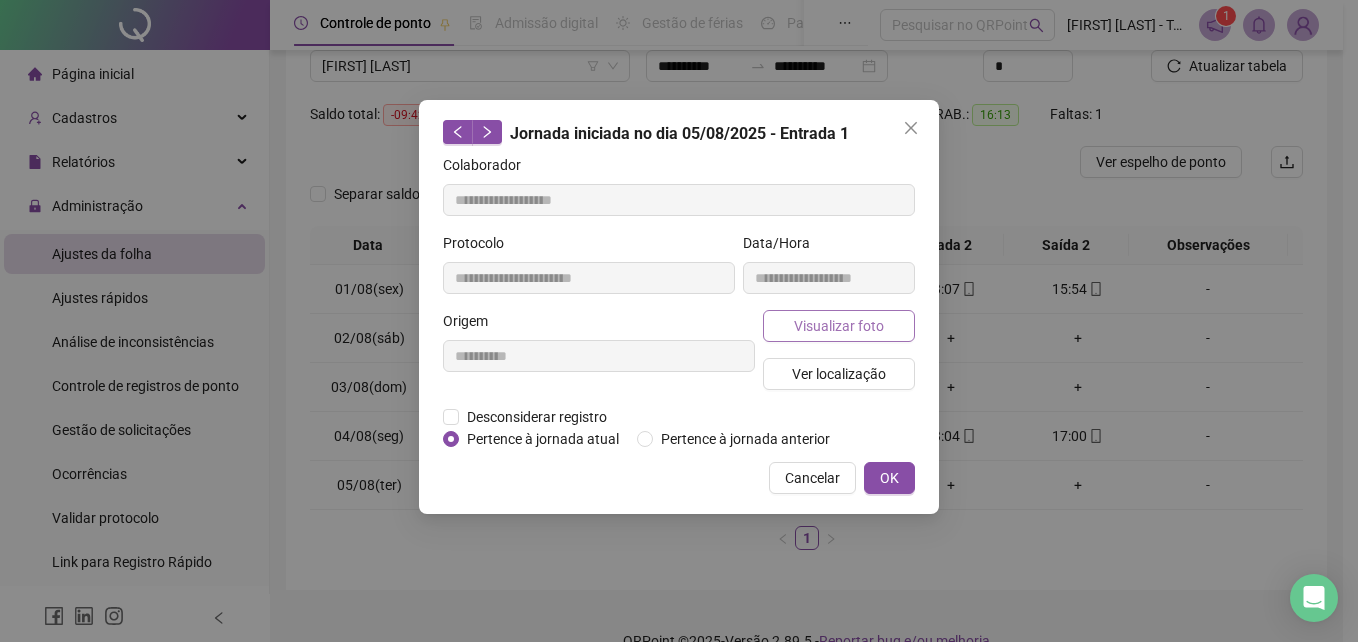 click on "Visualizar foto" at bounding box center [839, 326] 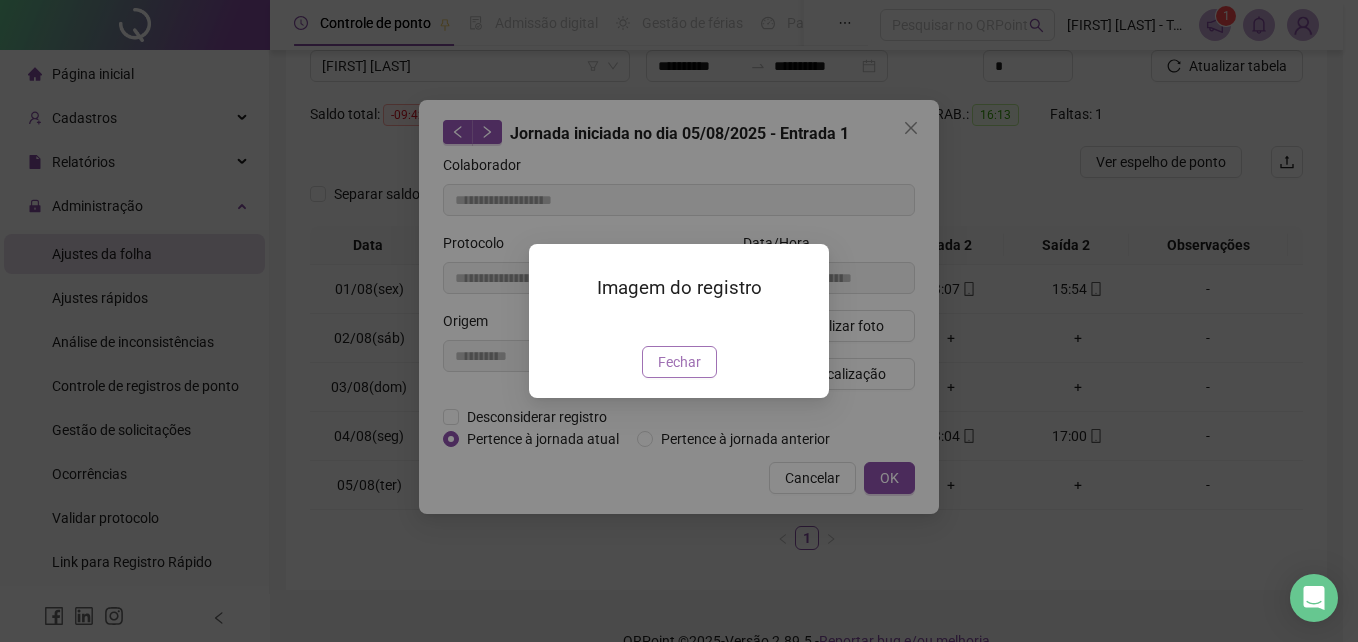 type on "**********" 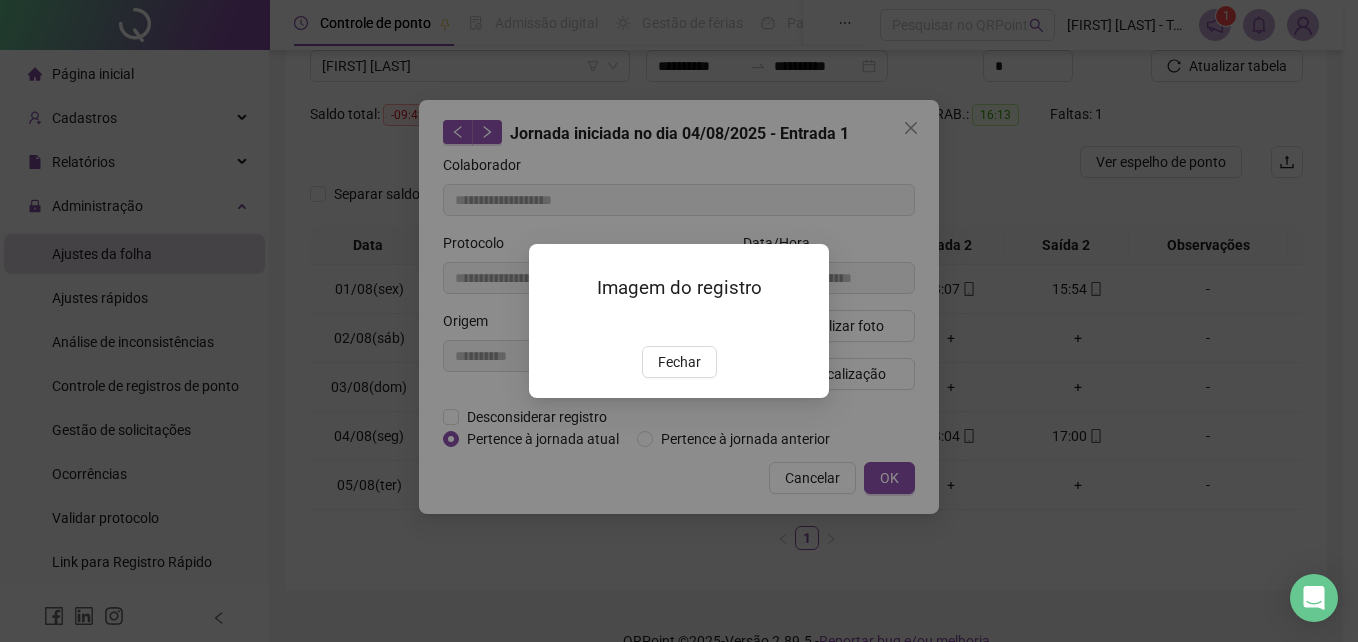 drag, startPoint x: 666, startPoint y: 481, endPoint x: 679, endPoint y: 476, distance: 13.928389 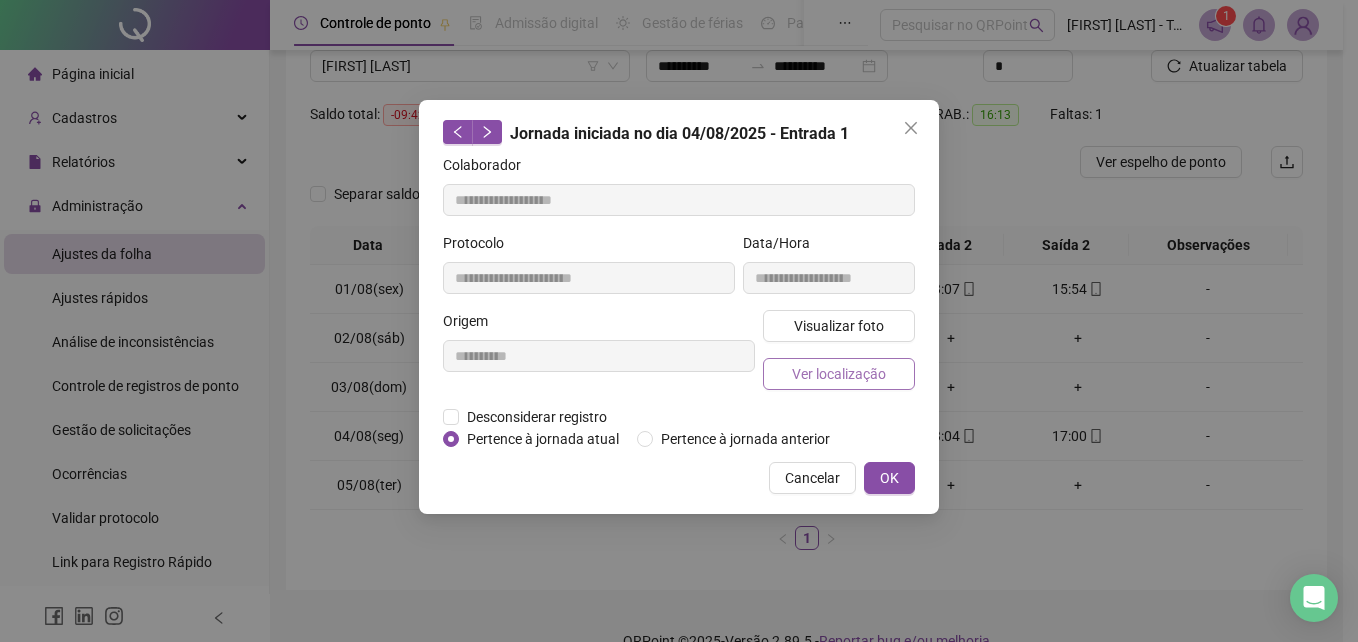 click on "Ver localização" at bounding box center [839, 374] 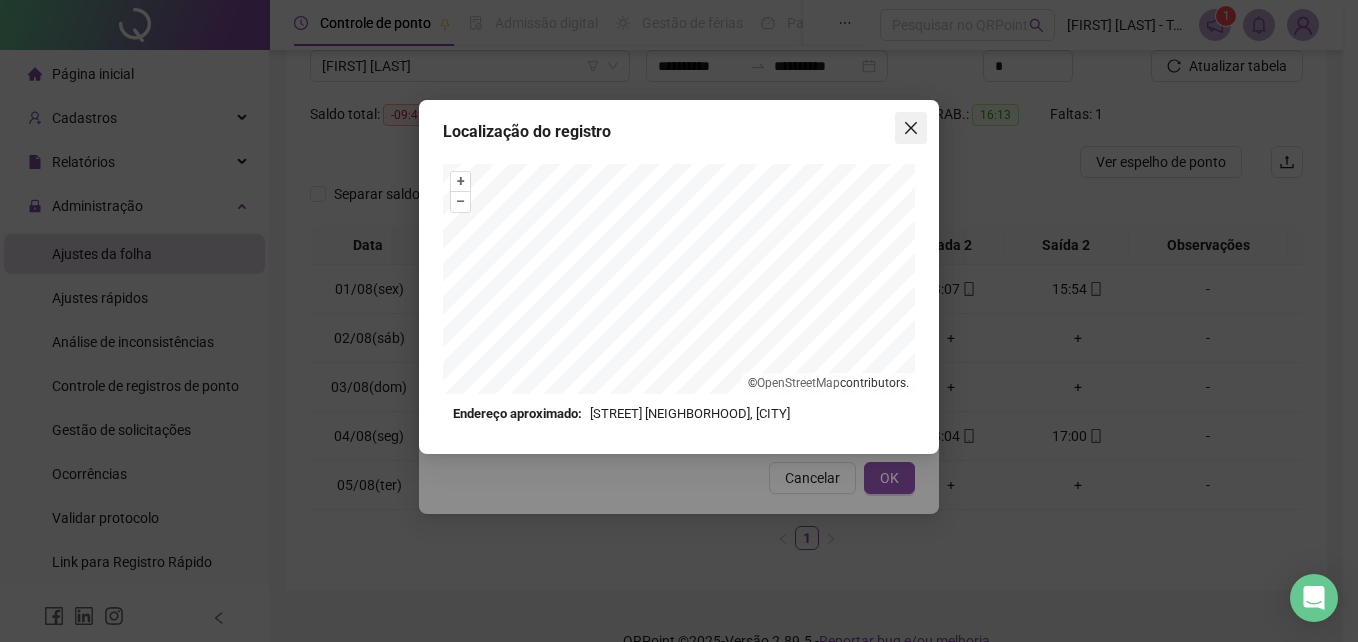click 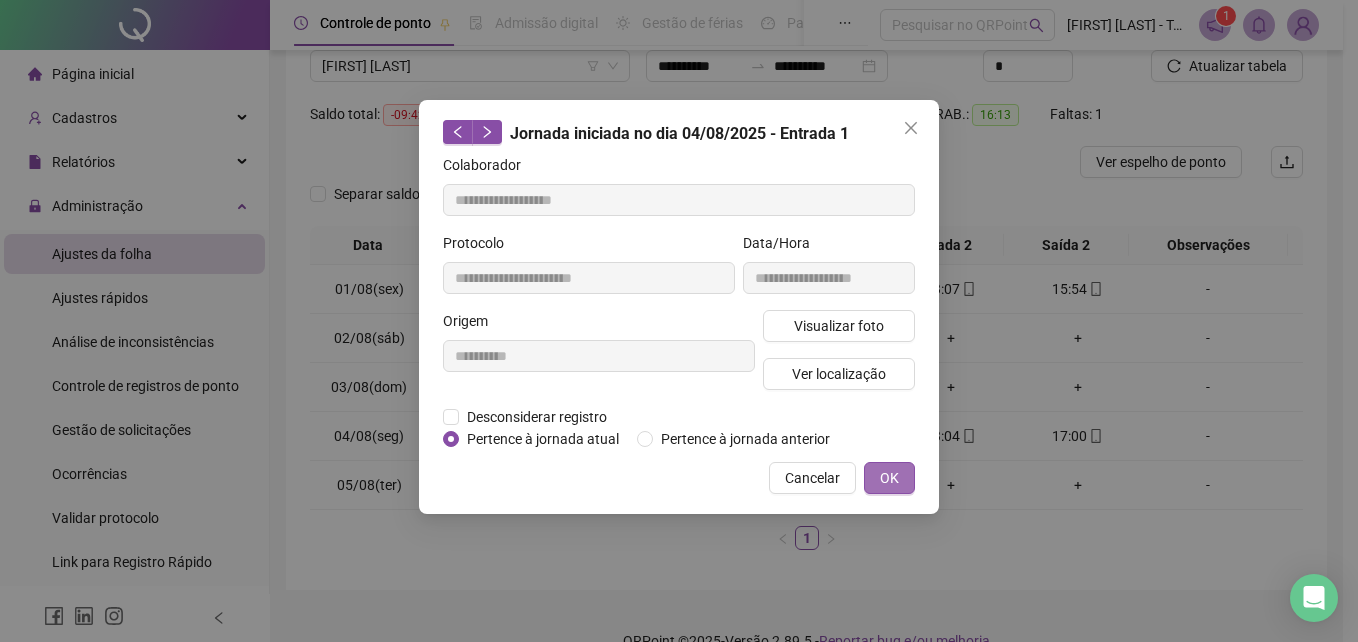 click on "OK" at bounding box center (889, 478) 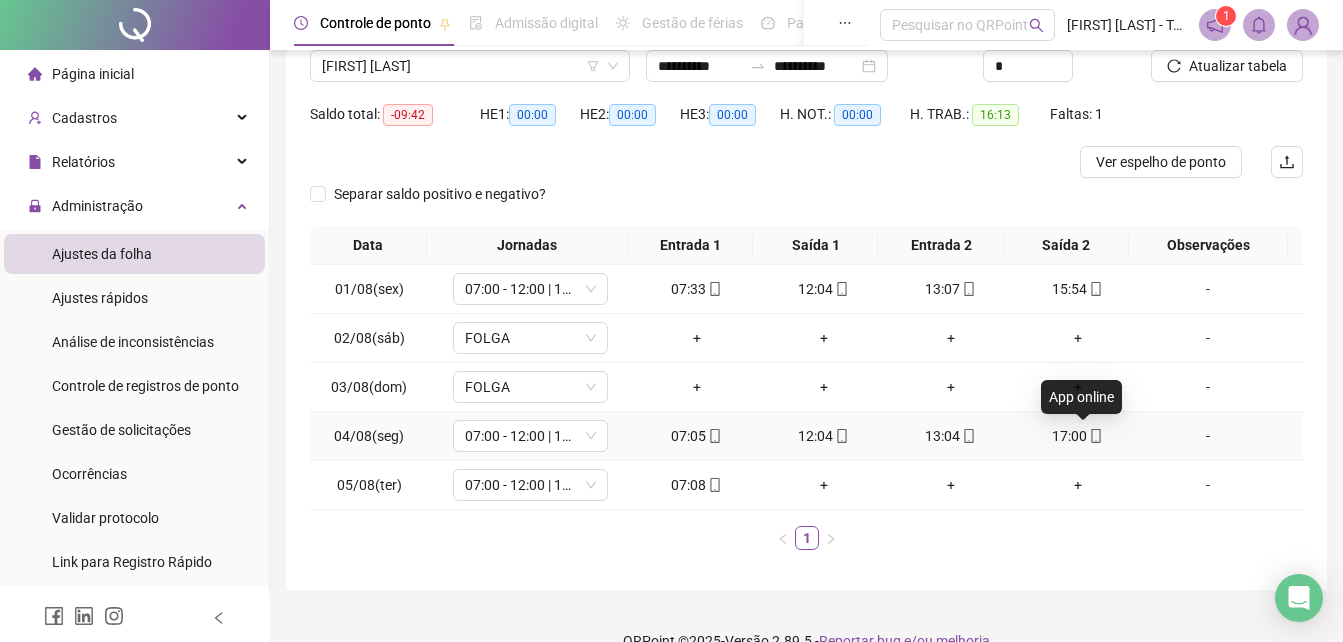 click 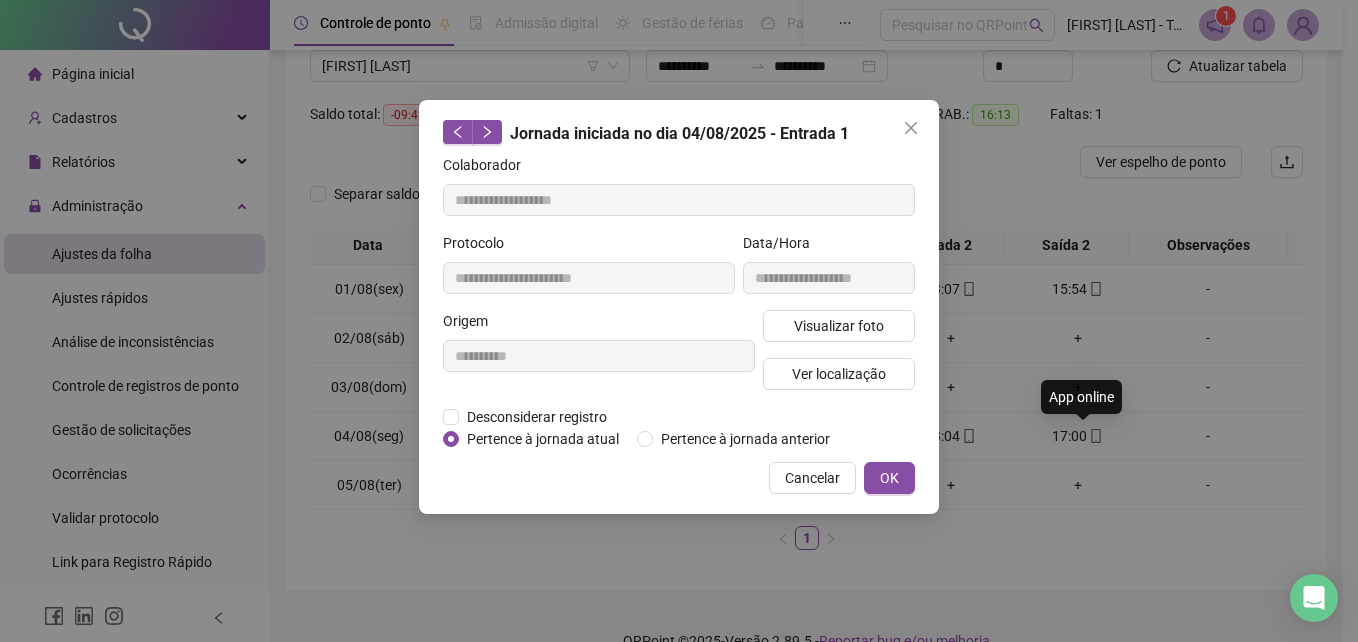 type on "**********" 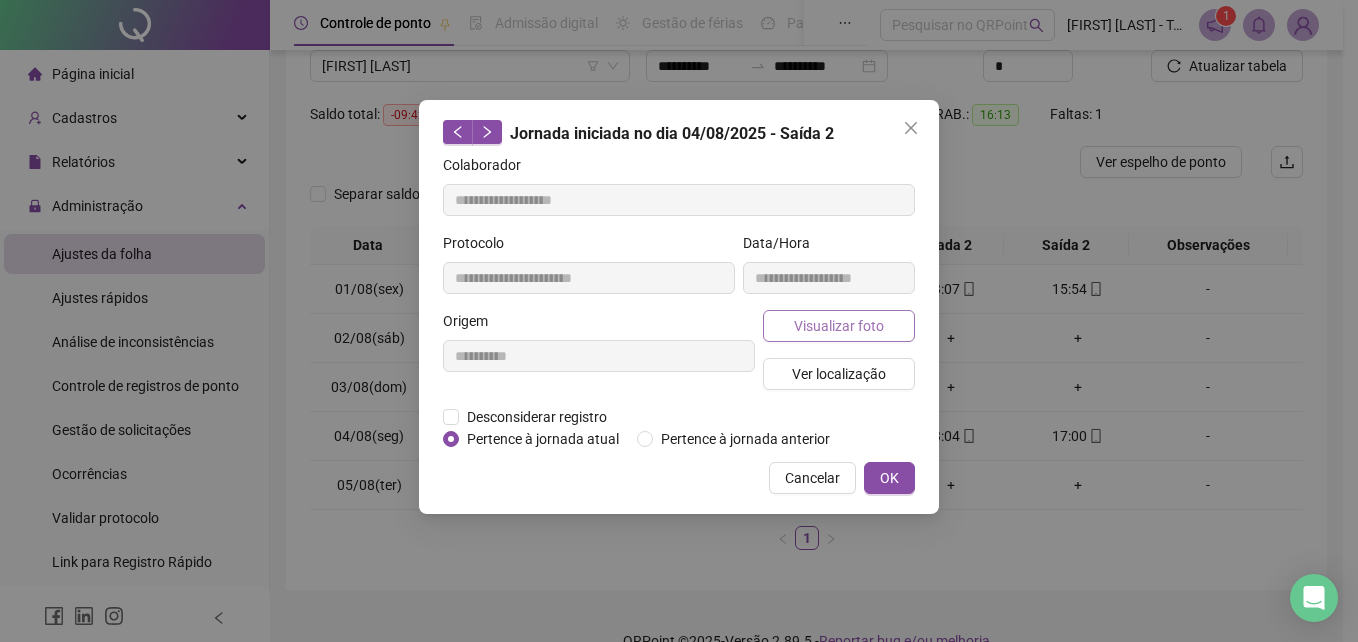 click on "Visualizar foto" at bounding box center (839, 326) 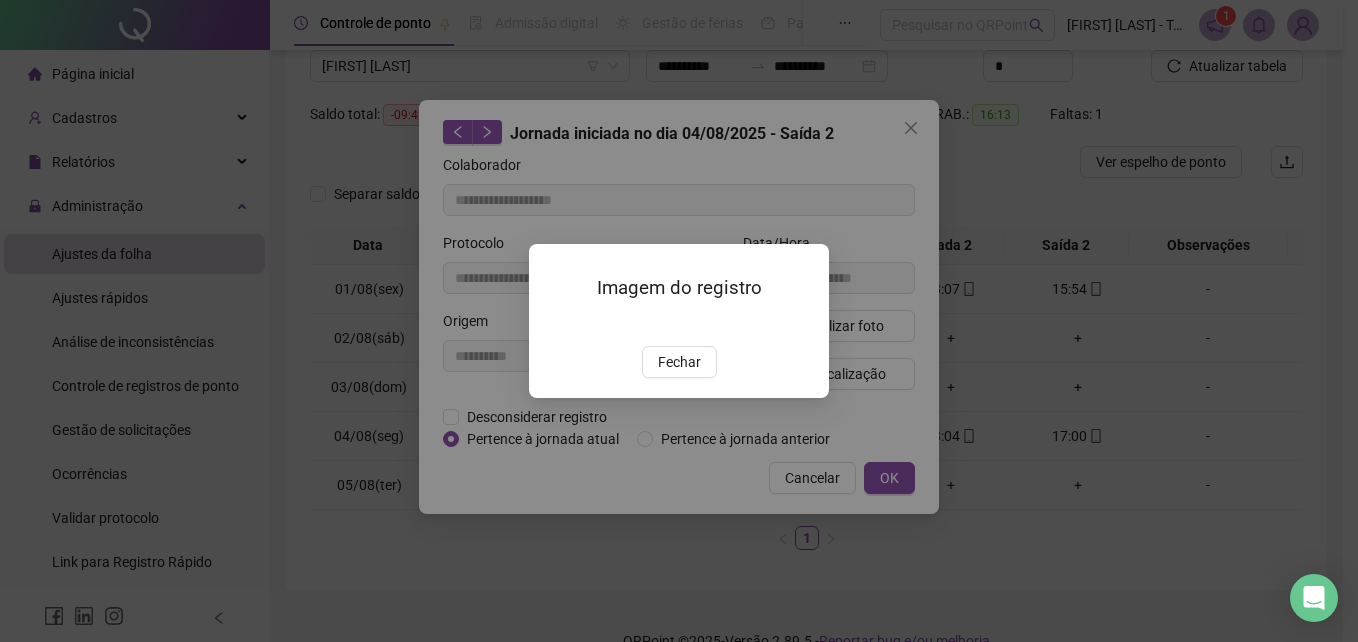 drag, startPoint x: 678, startPoint y: 475, endPoint x: 693, endPoint y: 463, distance: 19.209373 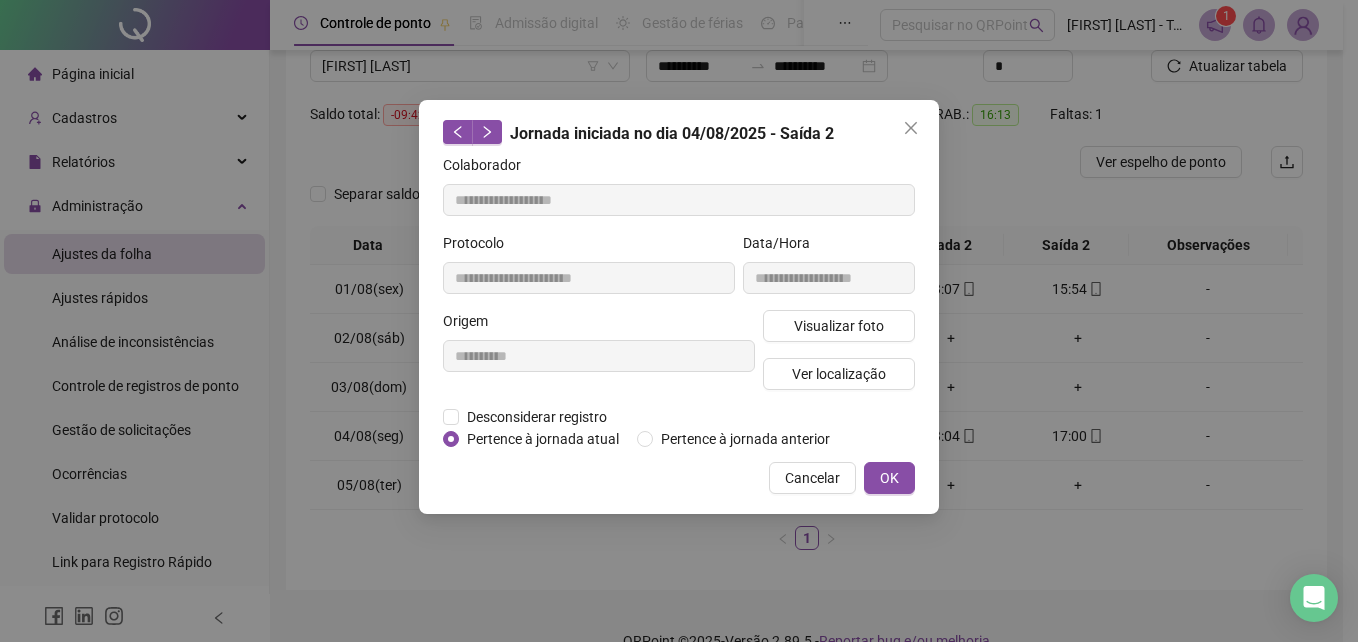 click on "Ver localização" at bounding box center (839, 374) 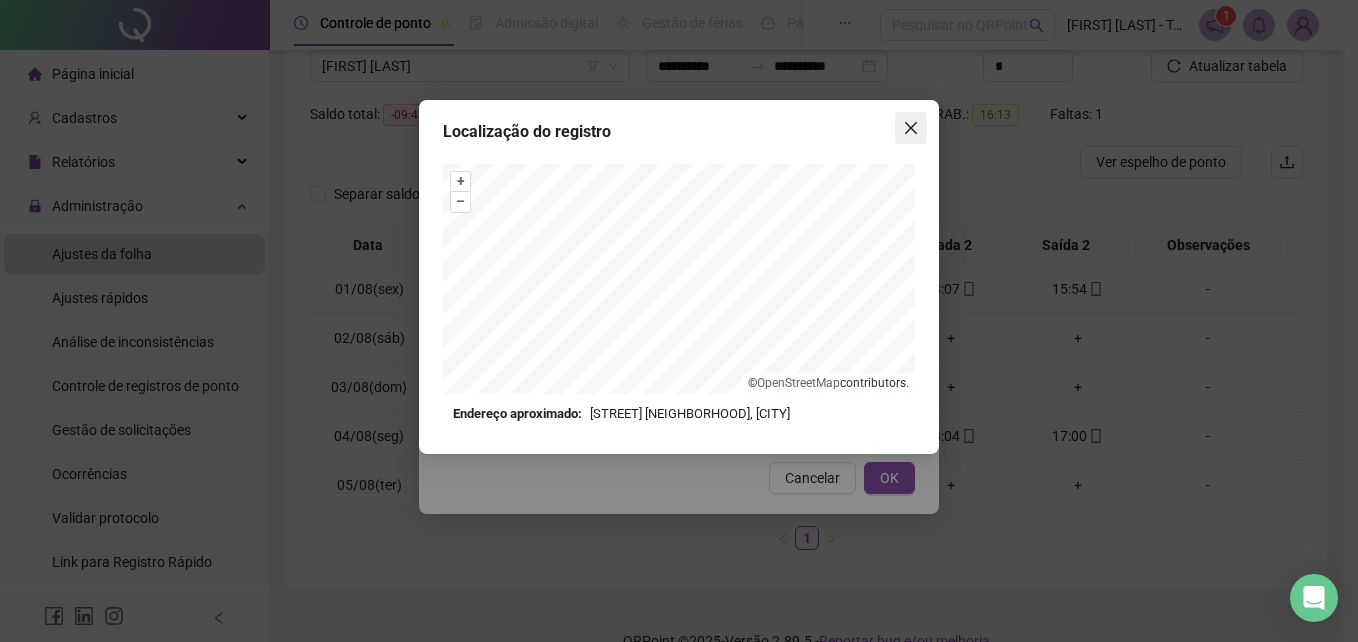 click at bounding box center [911, 128] 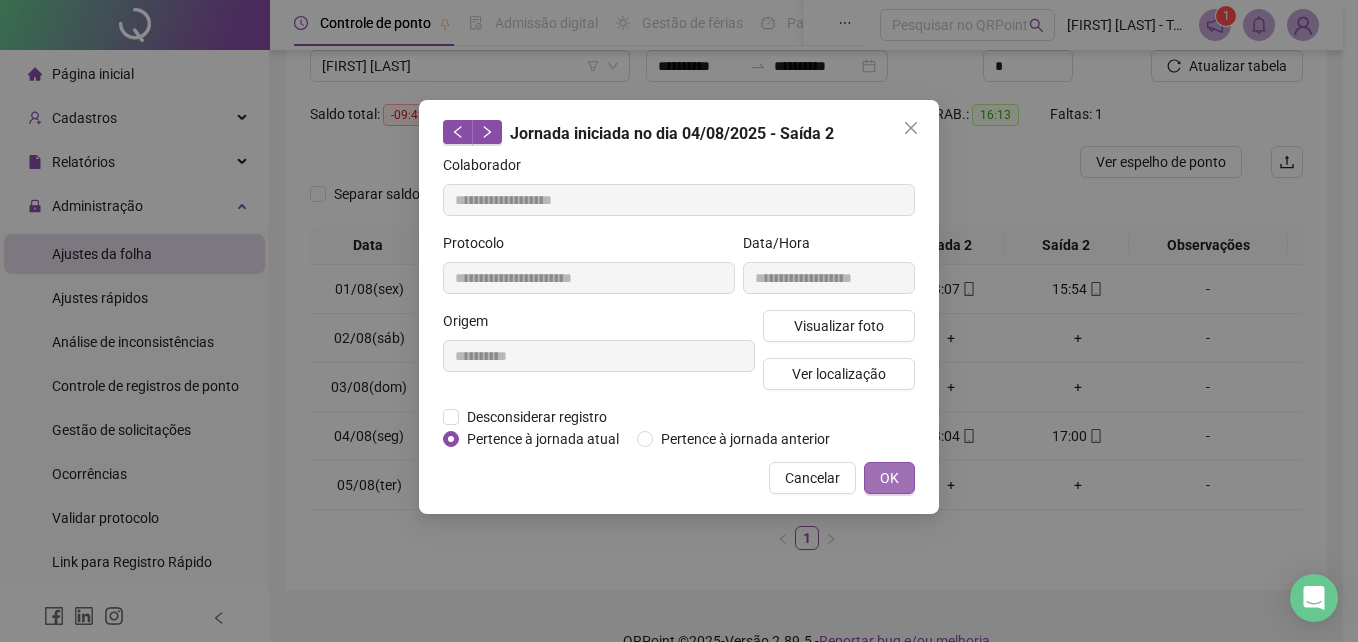 click on "OK" at bounding box center [889, 478] 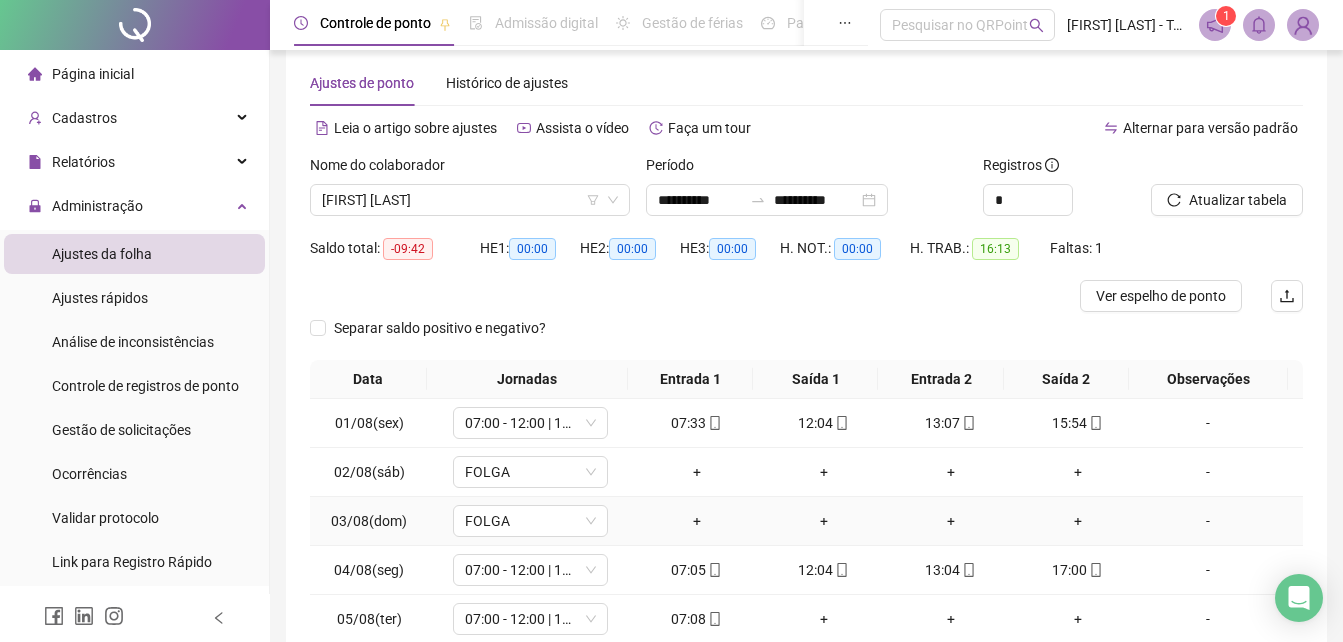 scroll, scrollTop: 0, scrollLeft: 0, axis: both 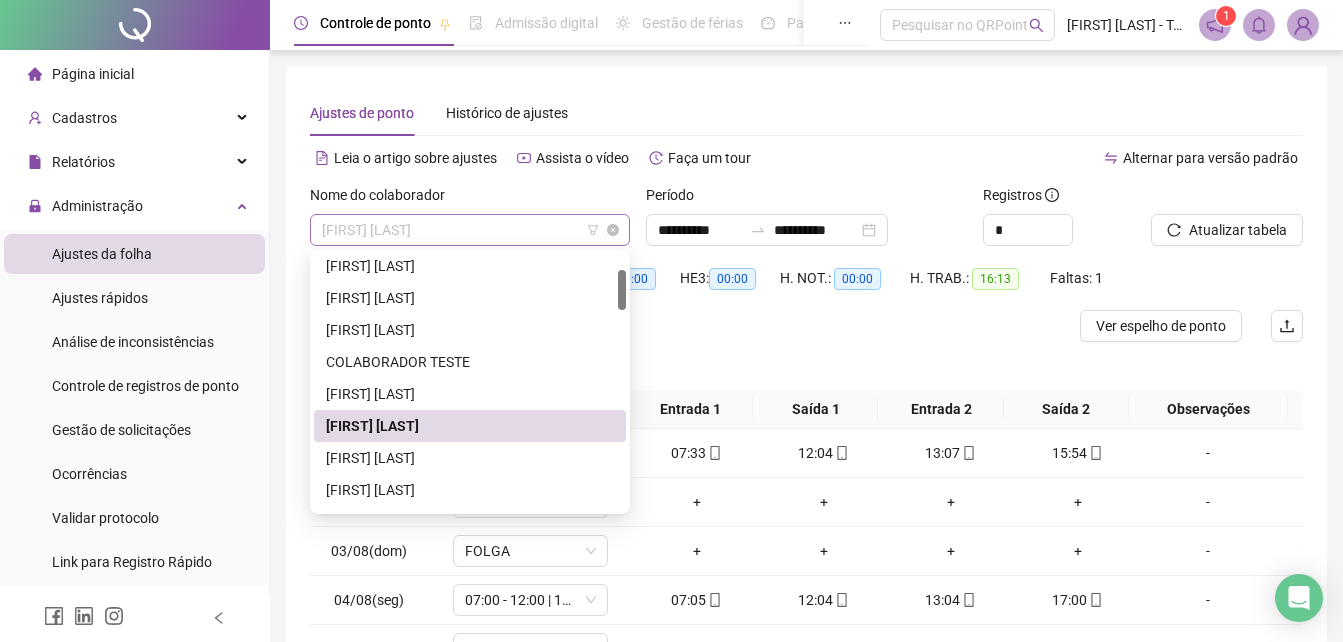 click on "[FIRST] [LAST]" at bounding box center (470, 230) 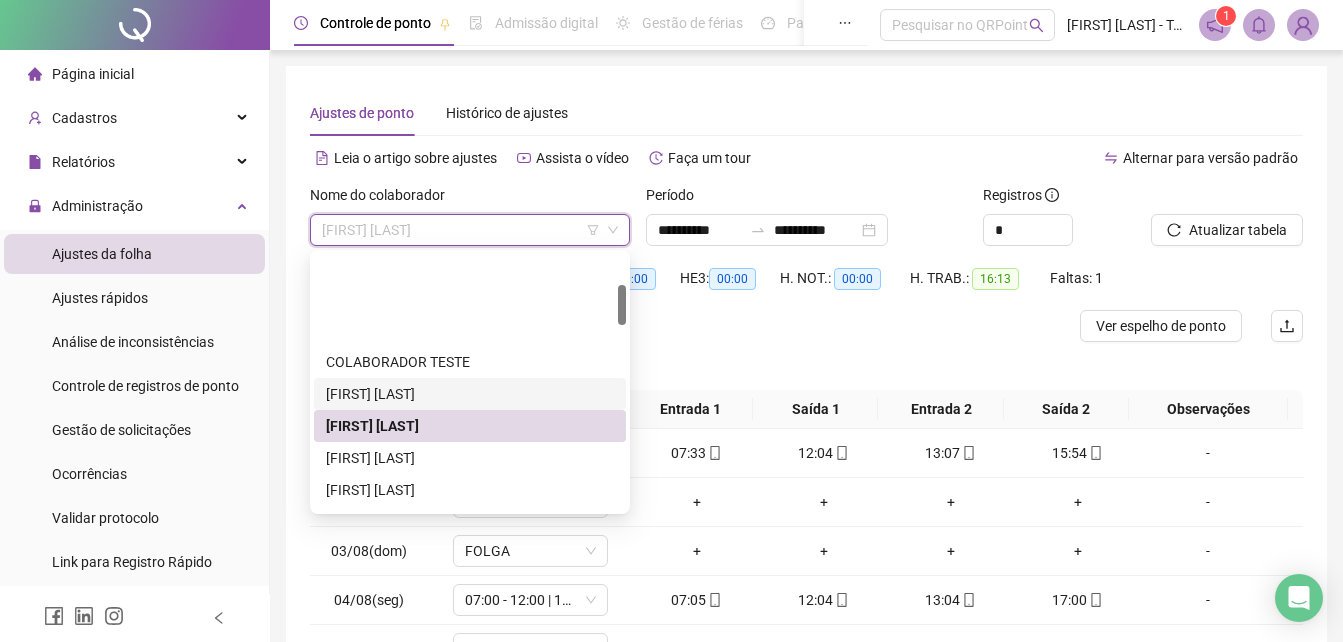 scroll, scrollTop: 200, scrollLeft: 0, axis: vertical 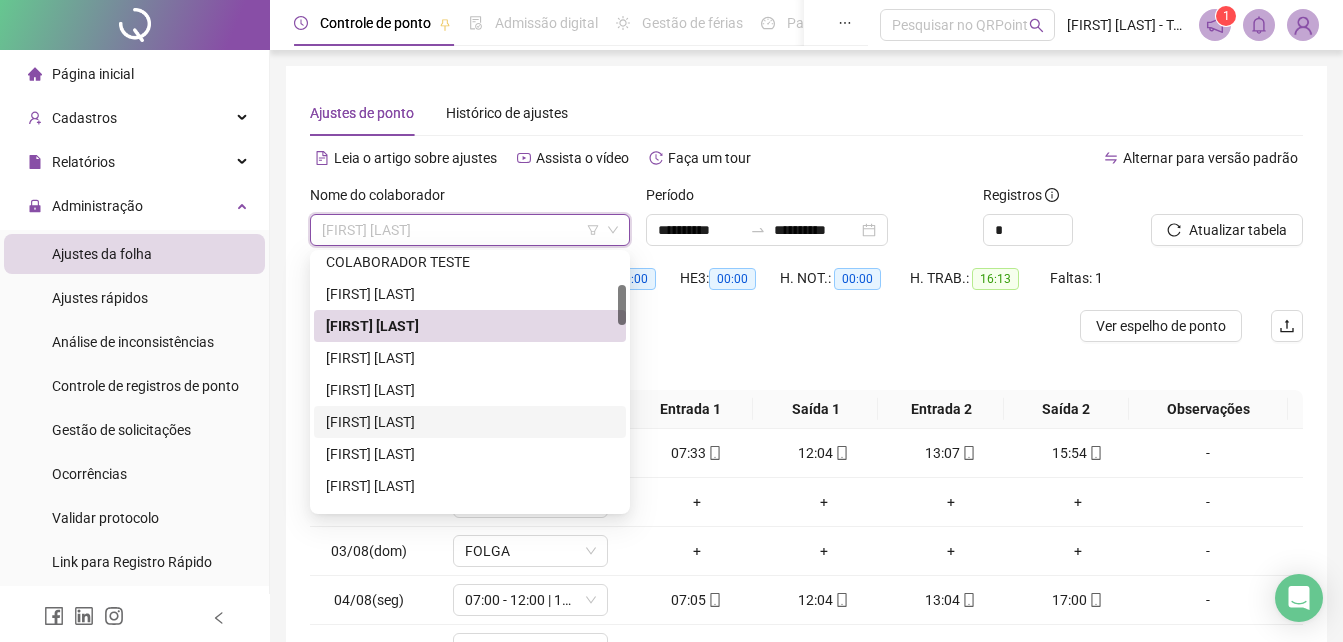 click on "[FIRST] [LAST]" at bounding box center [470, 422] 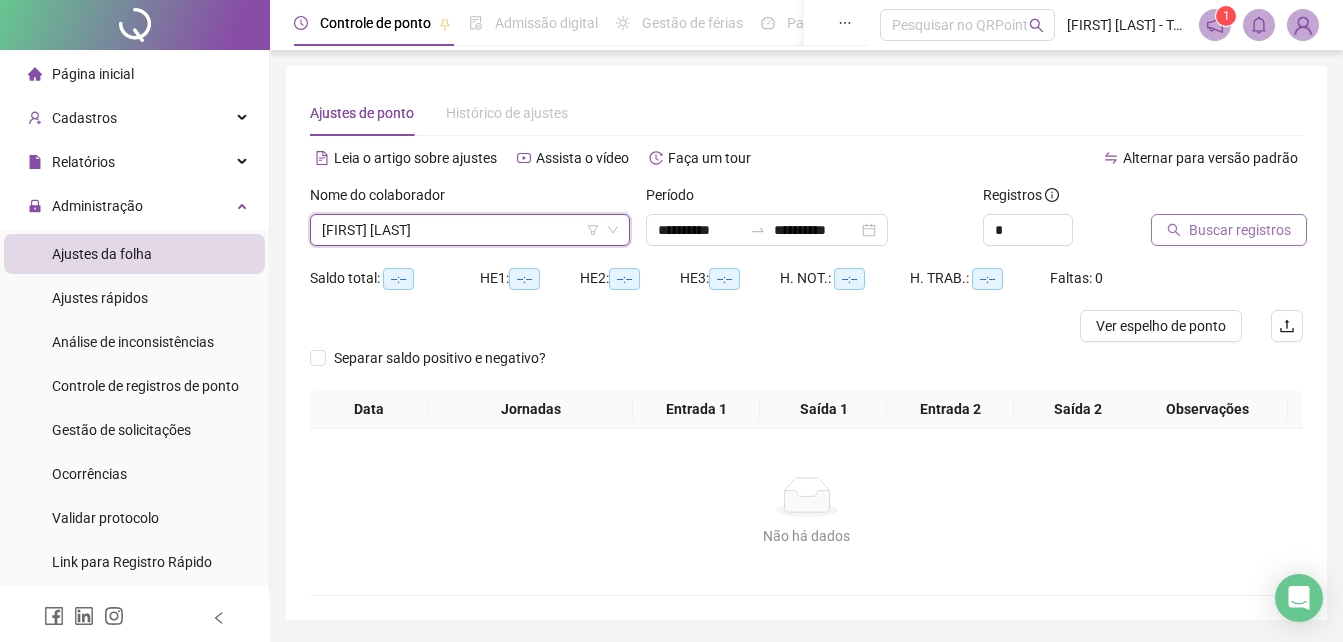 click on "Buscar registros" at bounding box center [1240, 230] 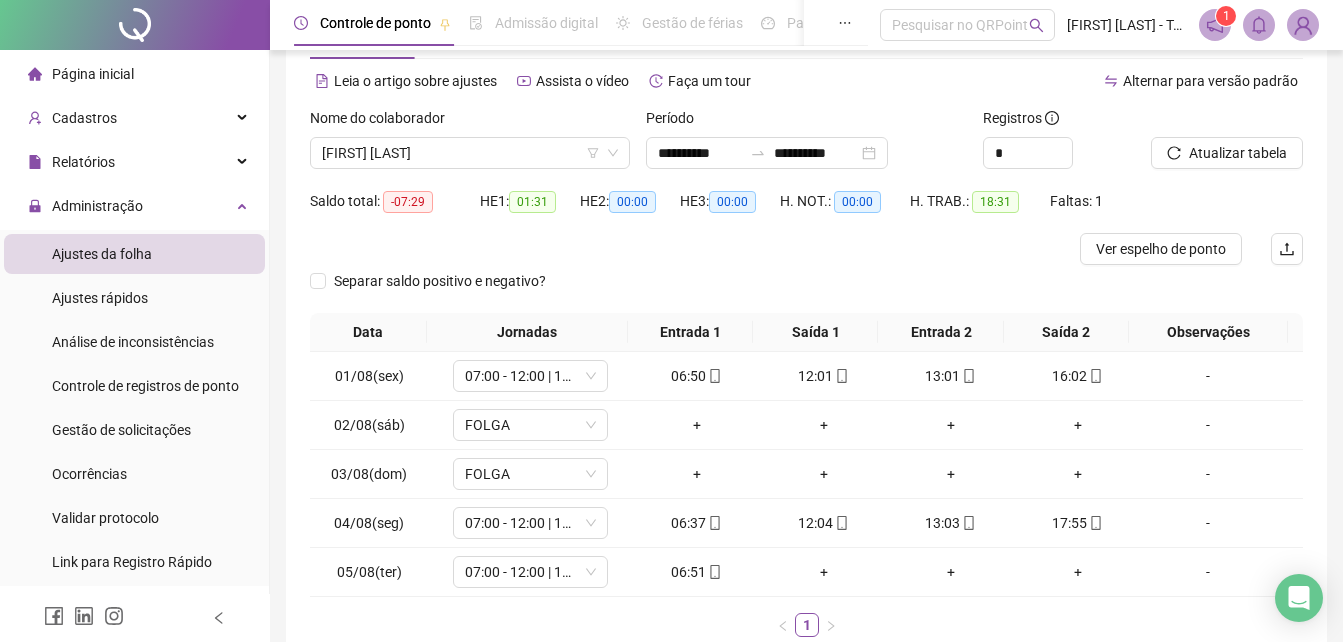 scroll, scrollTop: 100, scrollLeft: 0, axis: vertical 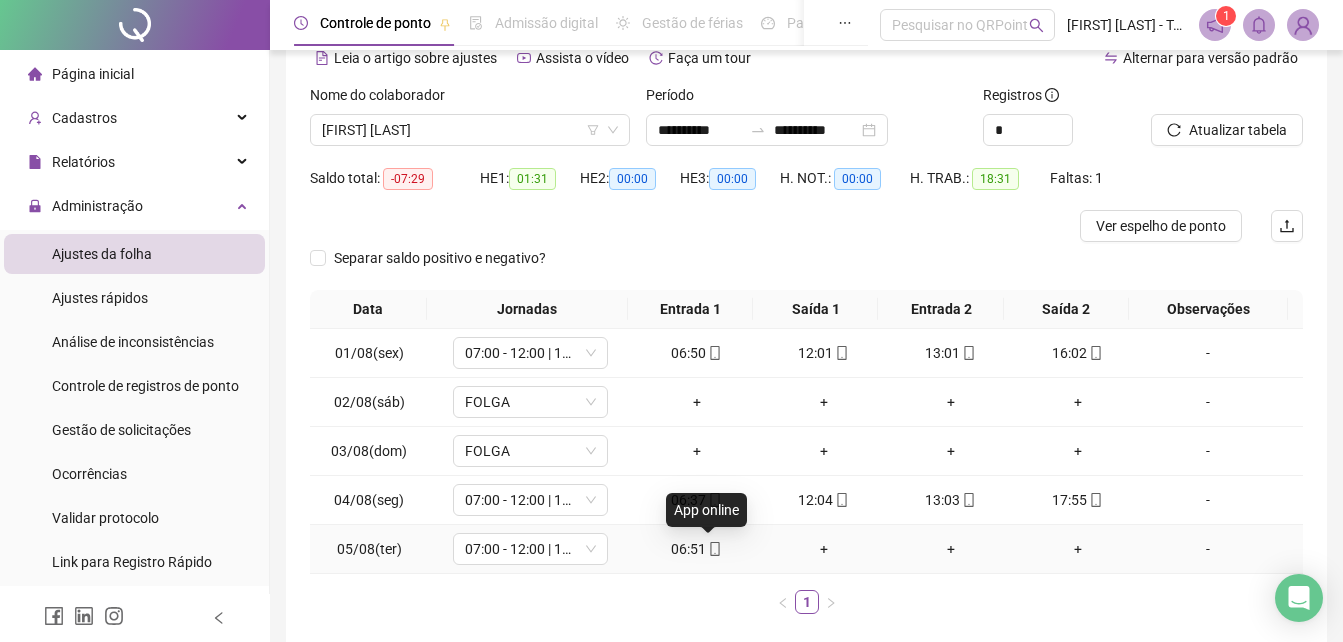click at bounding box center [714, 549] 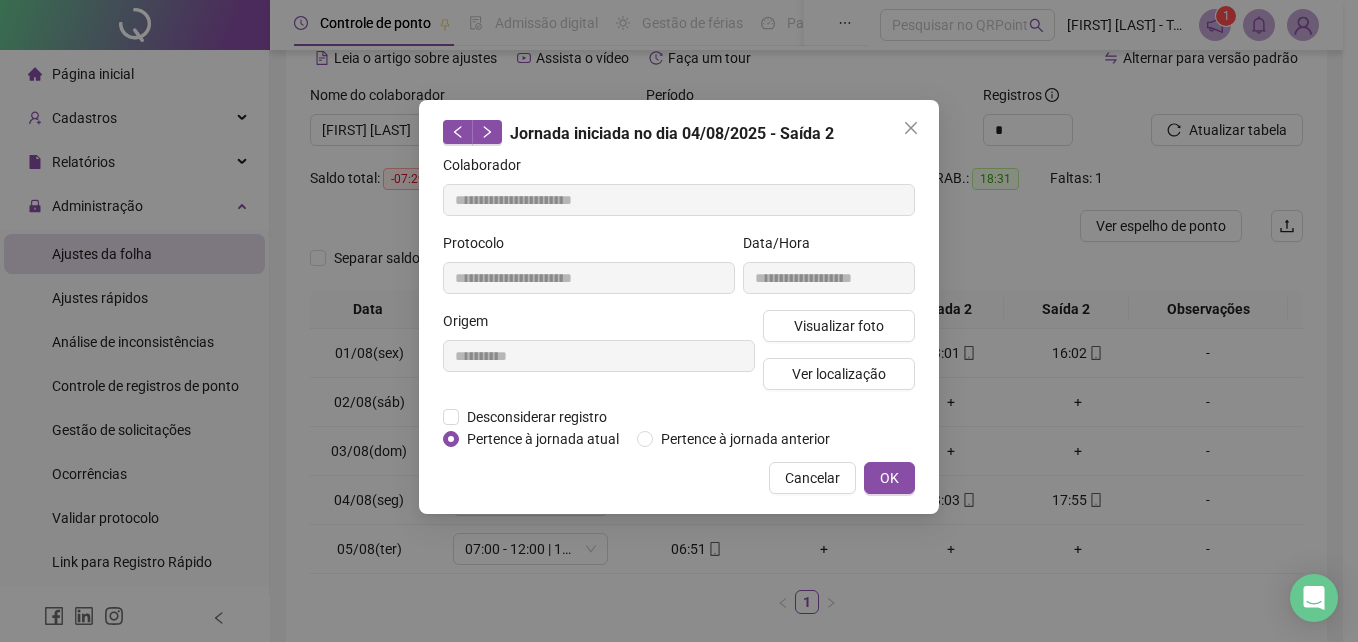 type on "**********" 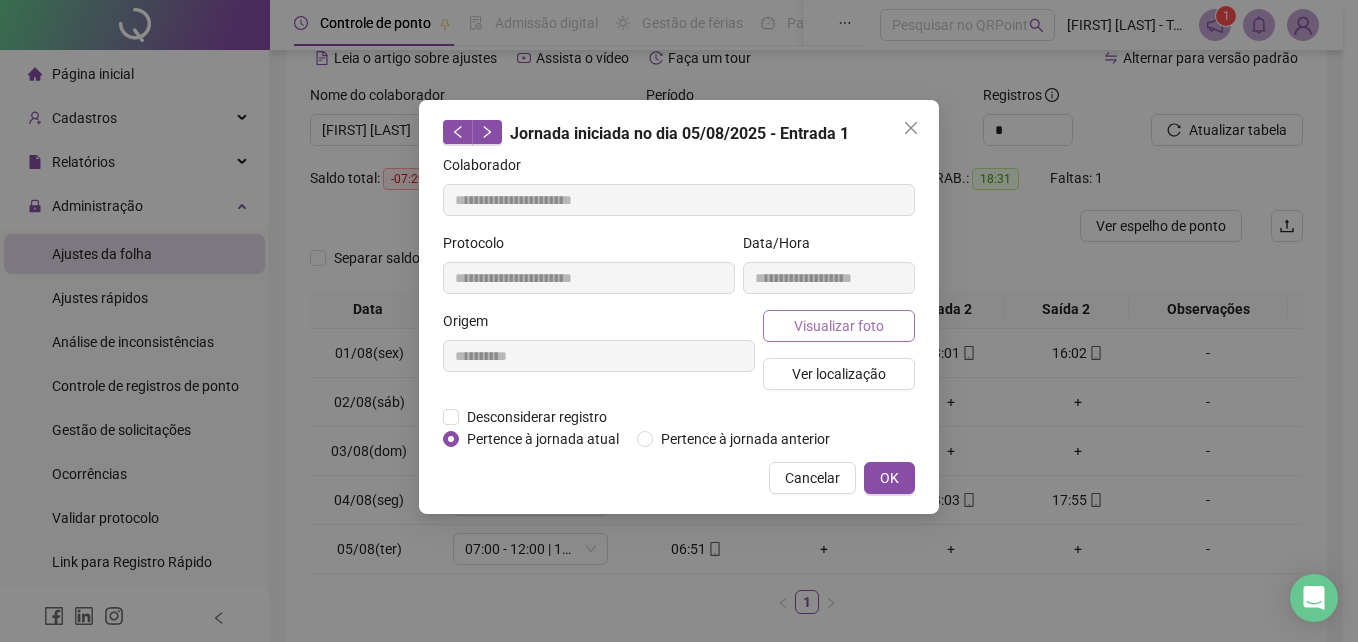 click on "Visualizar foto" at bounding box center [839, 326] 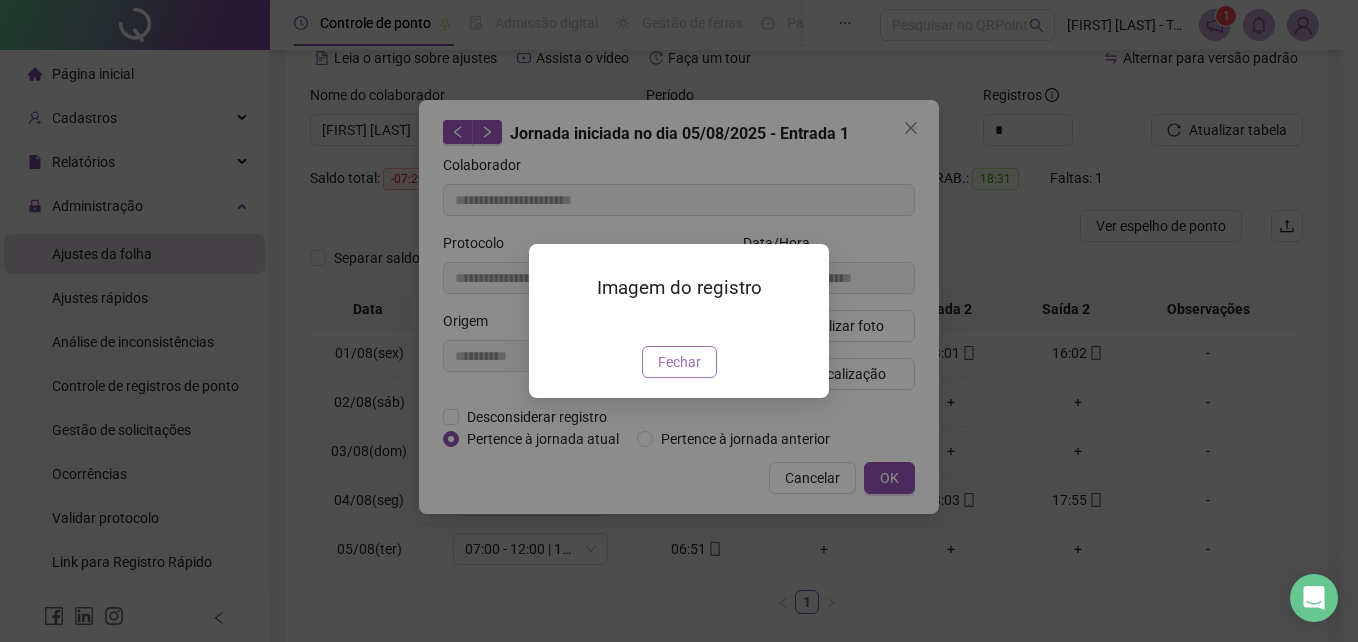 click on "Fechar" at bounding box center [679, 362] 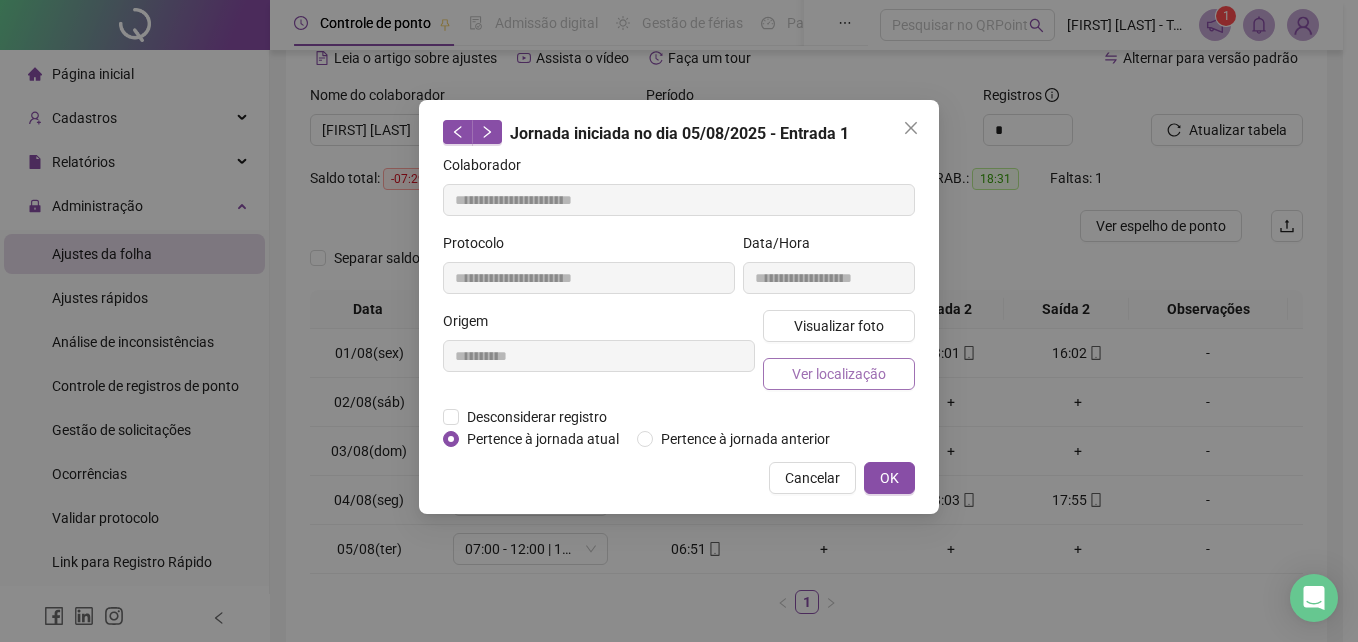 click on "Ver localização" at bounding box center [839, 374] 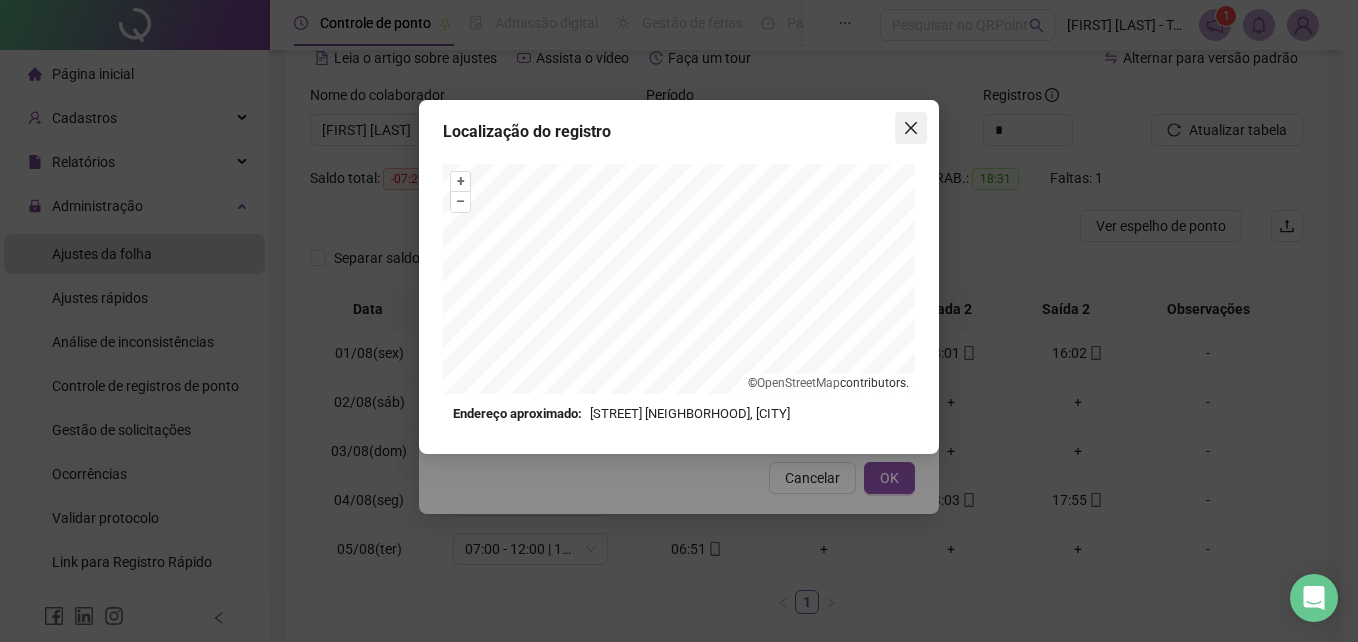 click 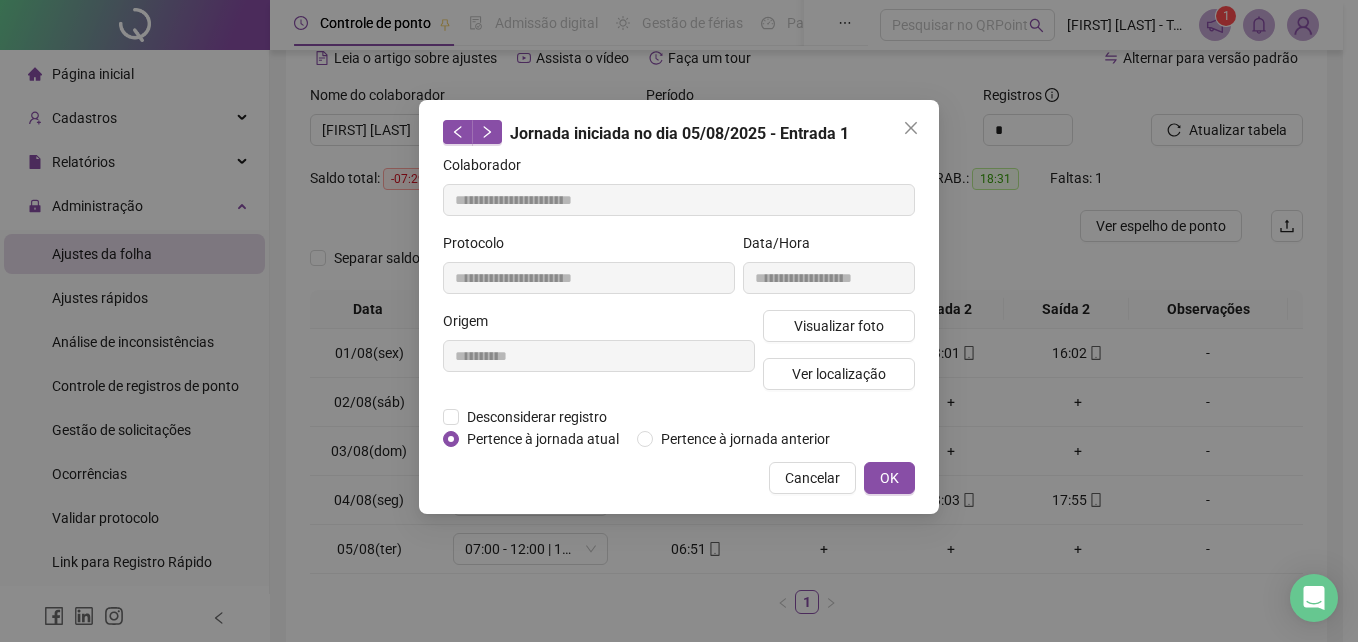 click on "OK" at bounding box center (889, 478) 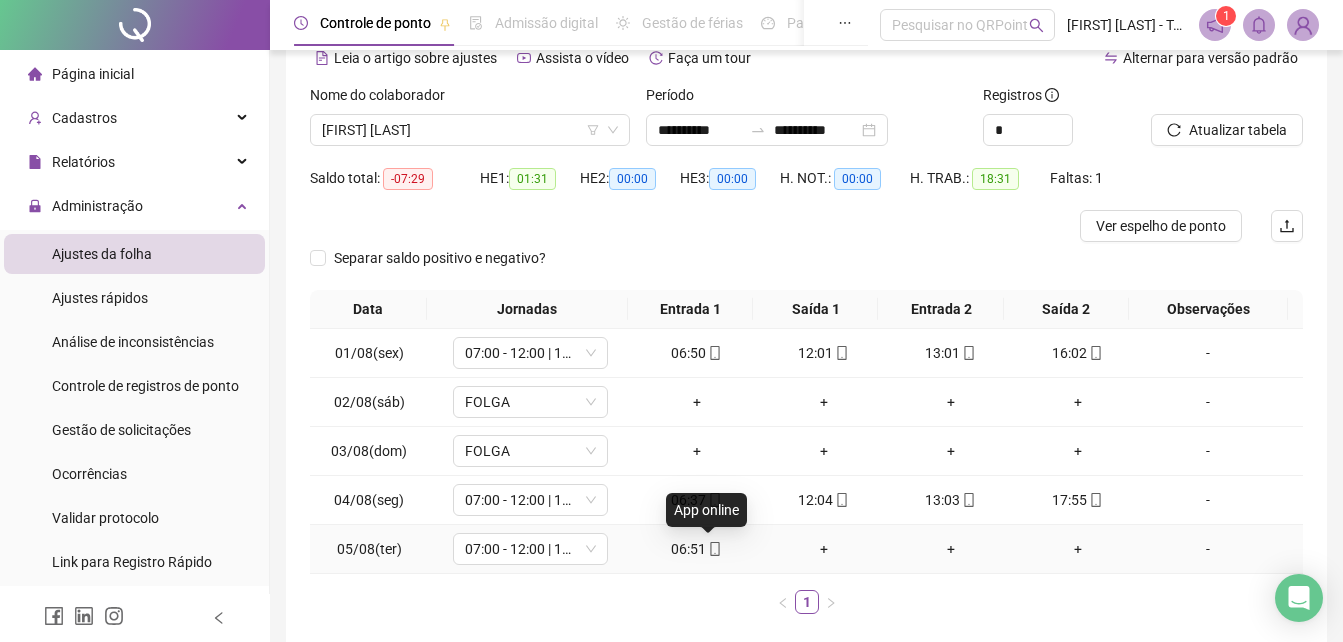 click 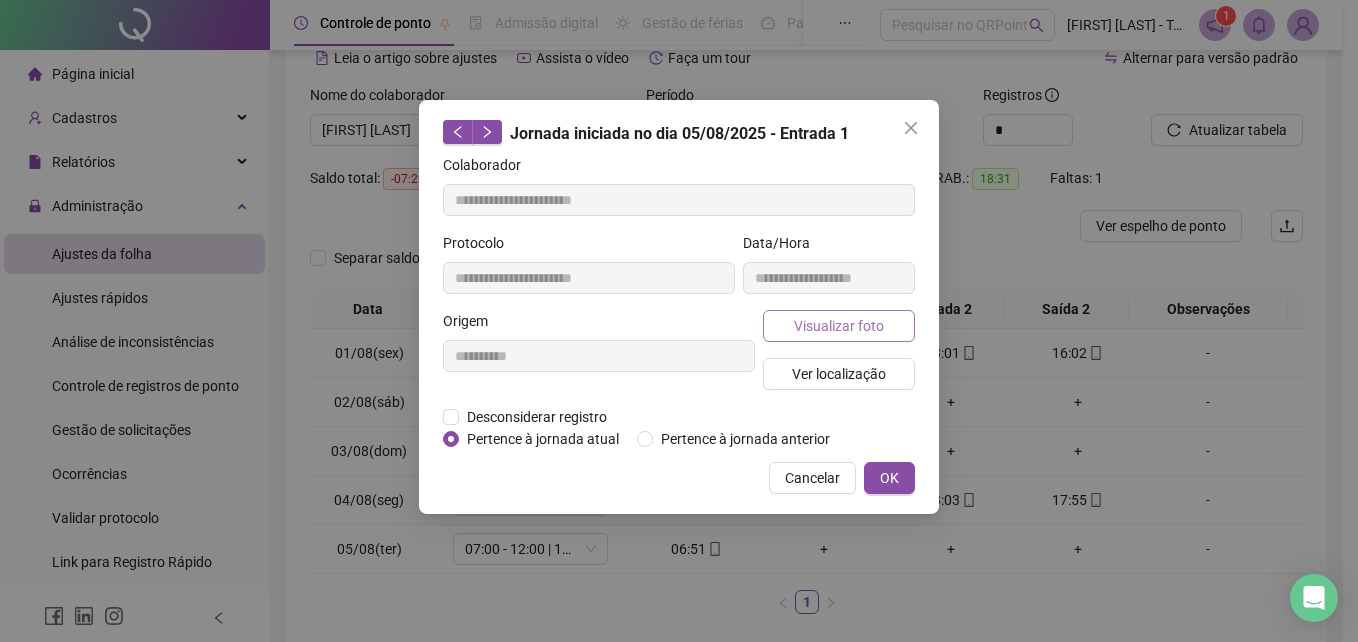 click on "Visualizar foto" at bounding box center (839, 326) 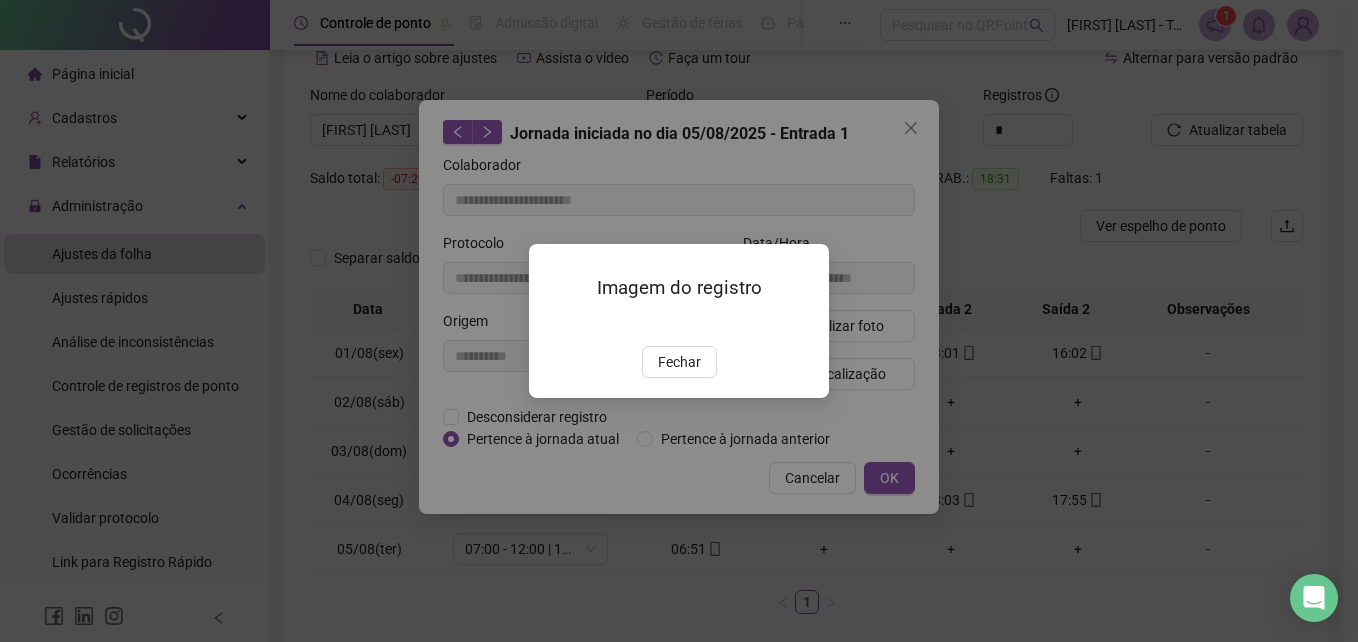 drag, startPoint x: 685, startPoint y: 474, endPoint x: 727, endPoint y: 440, distance: 54.037025 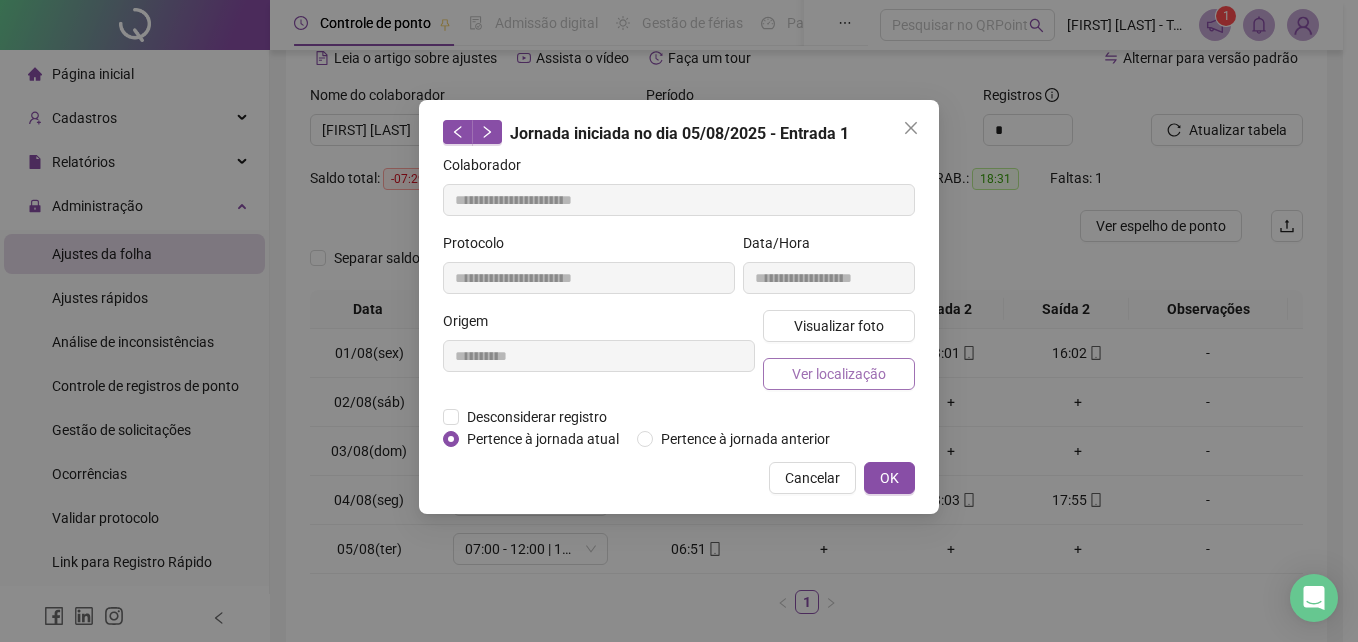 click on "Ver localização" at bounding box center [839, 374] 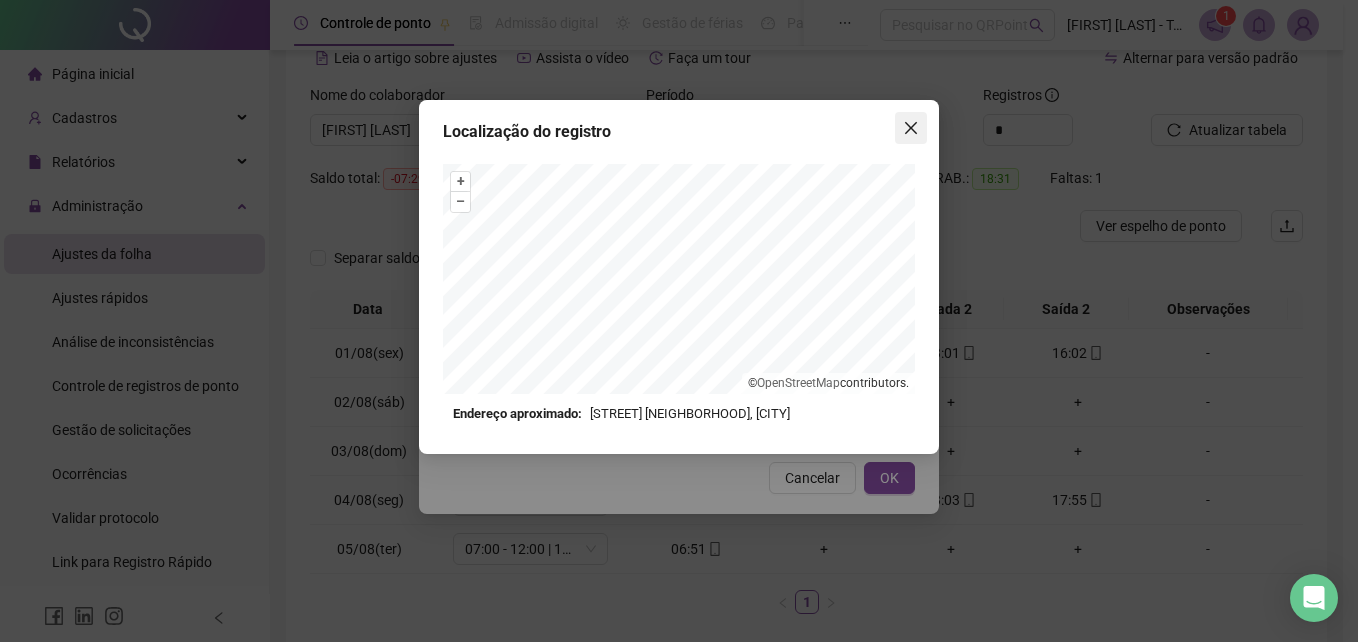 click 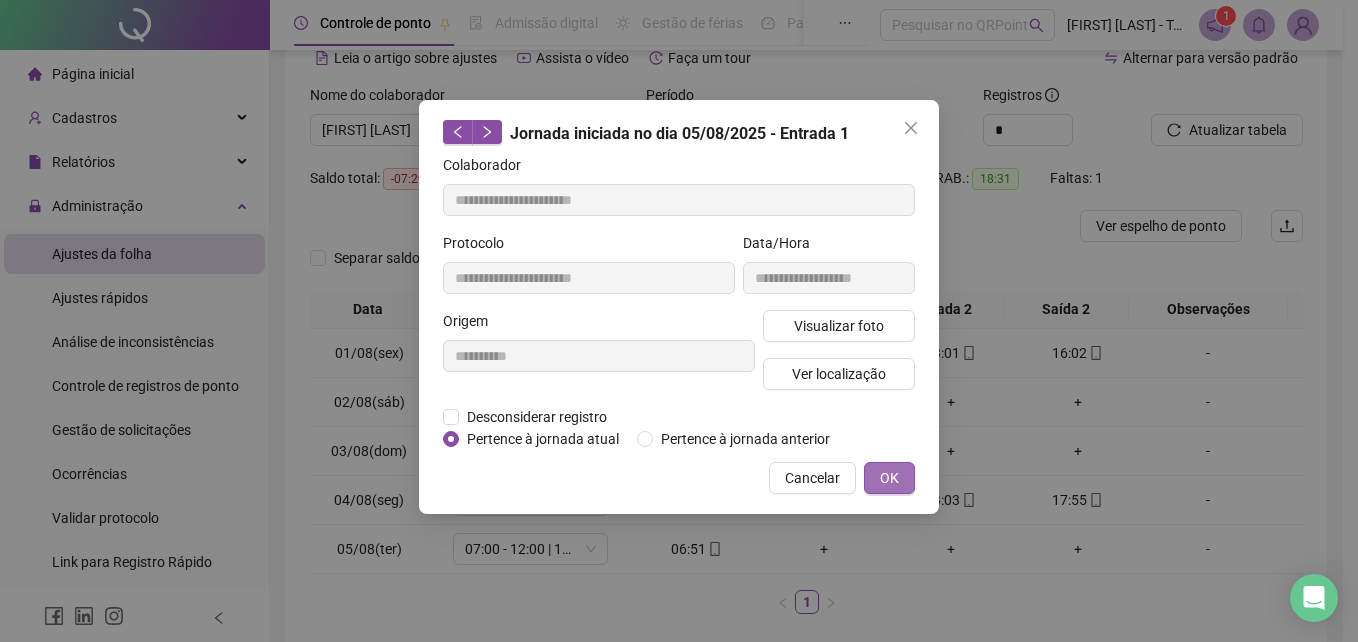 click on "OK" at bounding box center (889, 478) 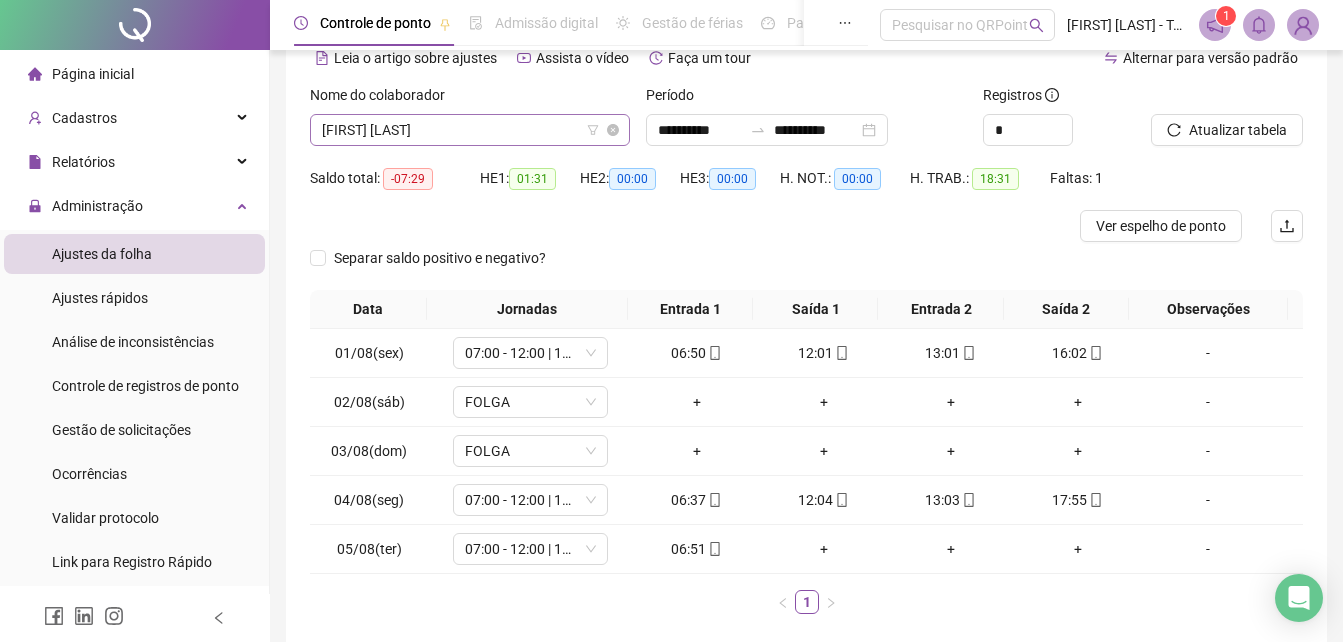 click on "[FIRST] [LAST]" at bounding box center [470, 130] 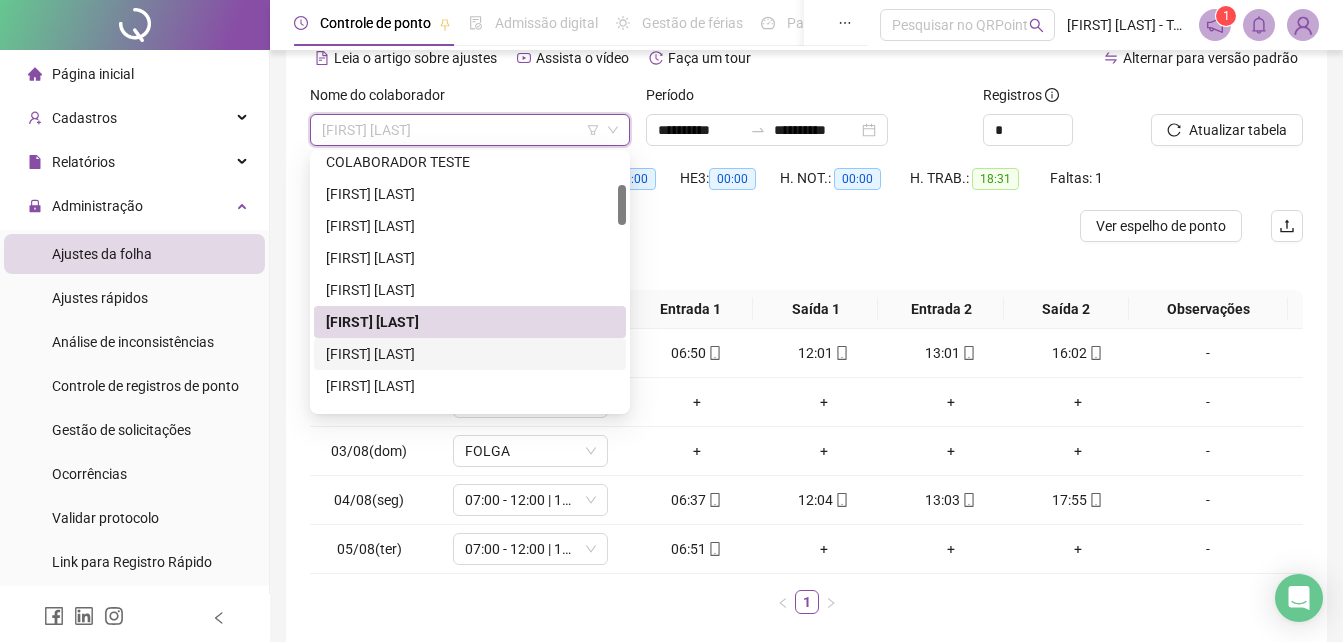 click on "[FIRST] [LAST]" at bounding box center [470, 354] 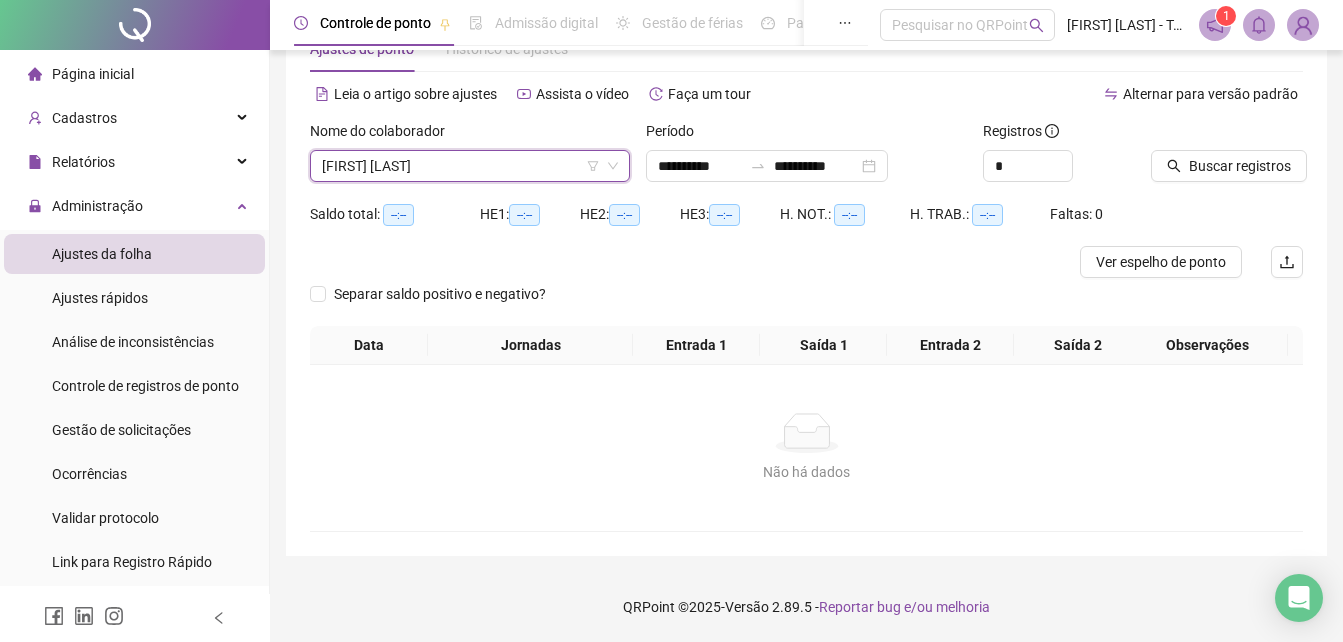 scroll, scrollTop: 64, scrollLeft: 0, axis: vertical 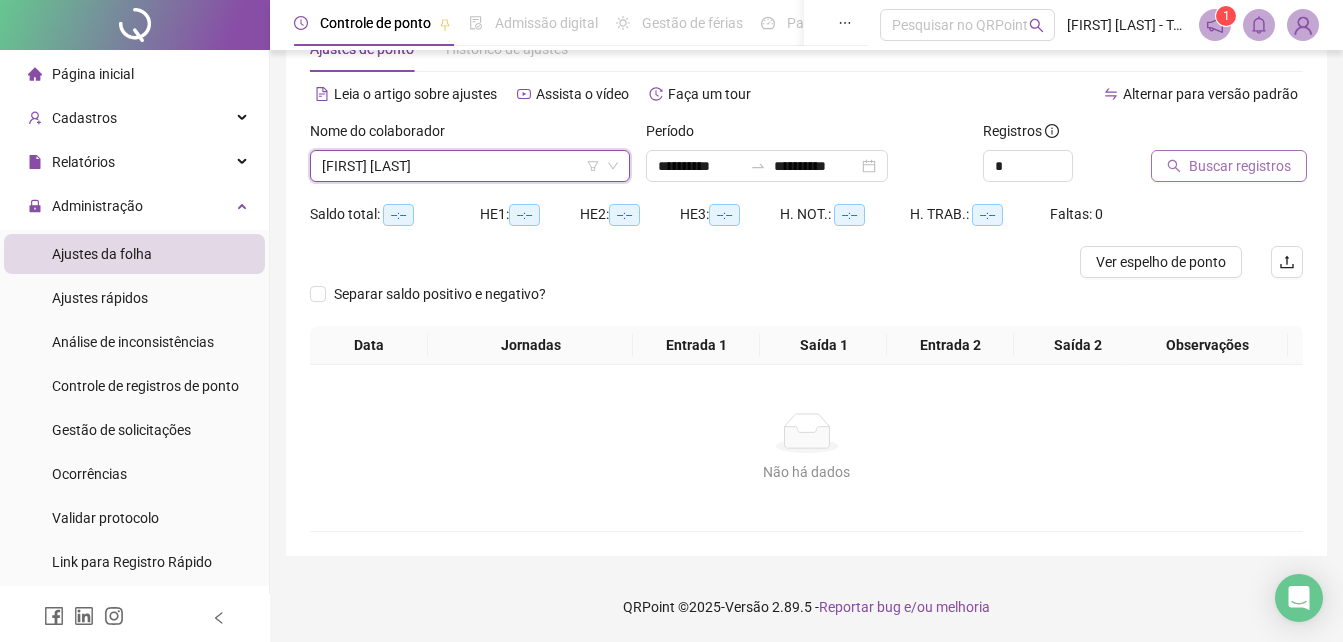 click on "Buscar registros" at bounding box center (1240, 166) 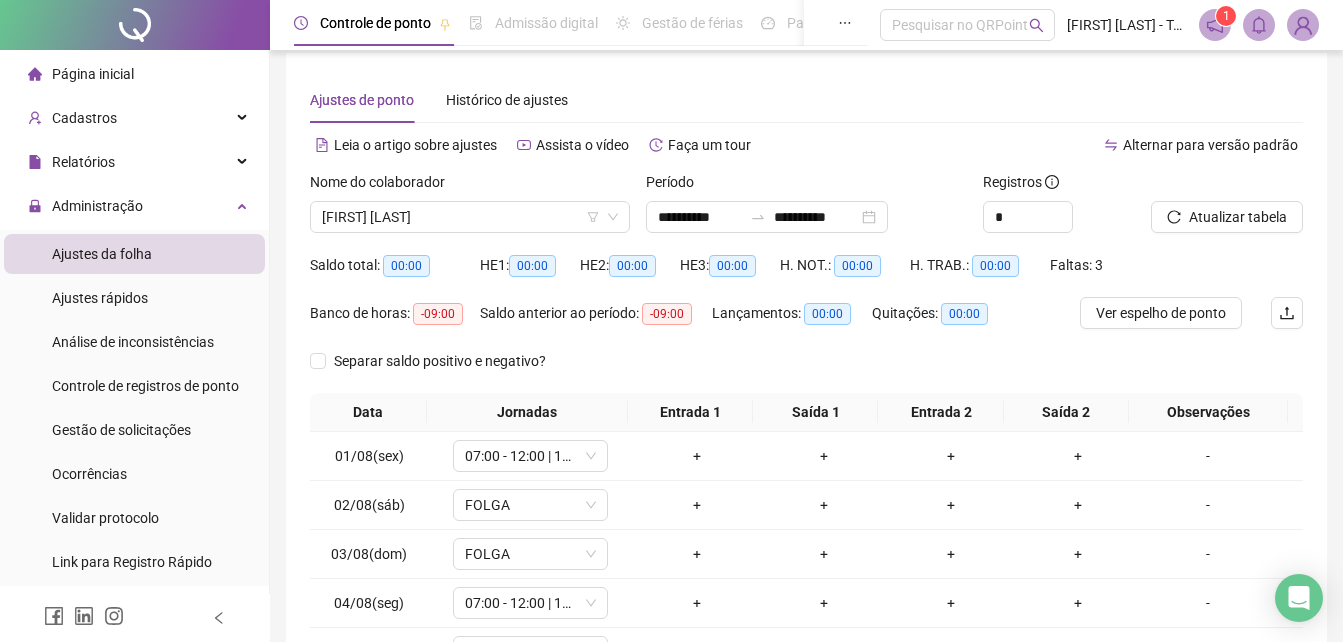 scroll, scrollTop: 0, scrollLeft: 0, axis: both 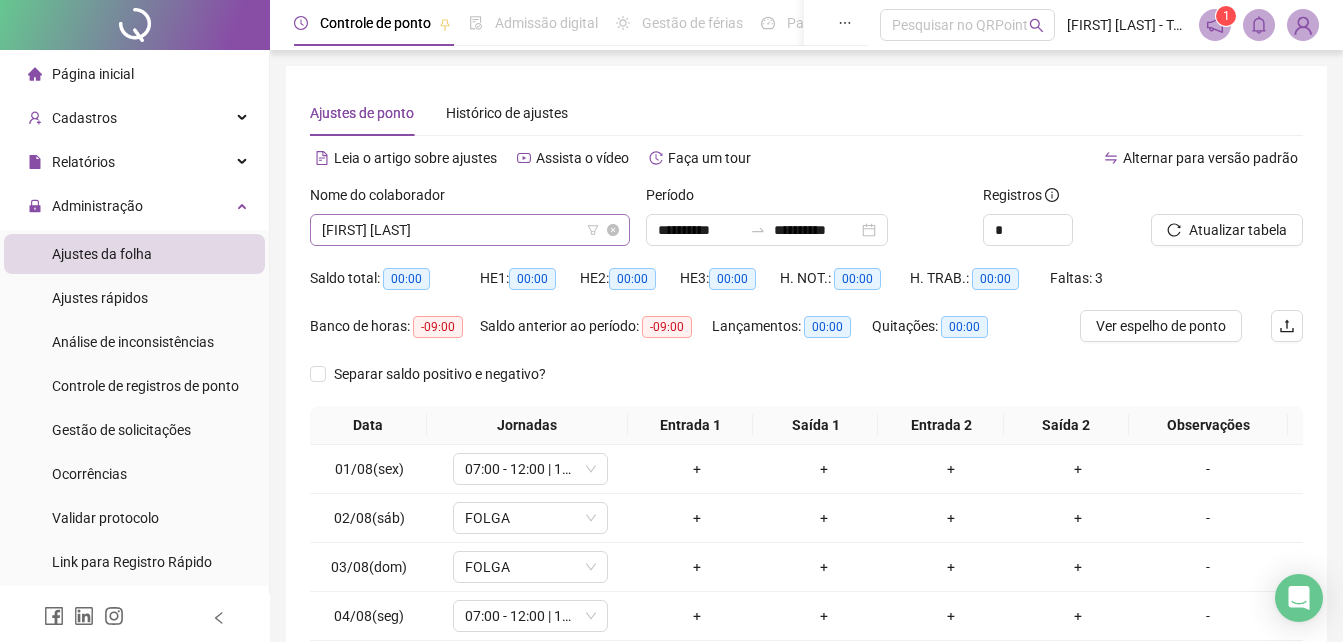 click on "[FIRST] [LAST]" at bounding box center [470, 230] 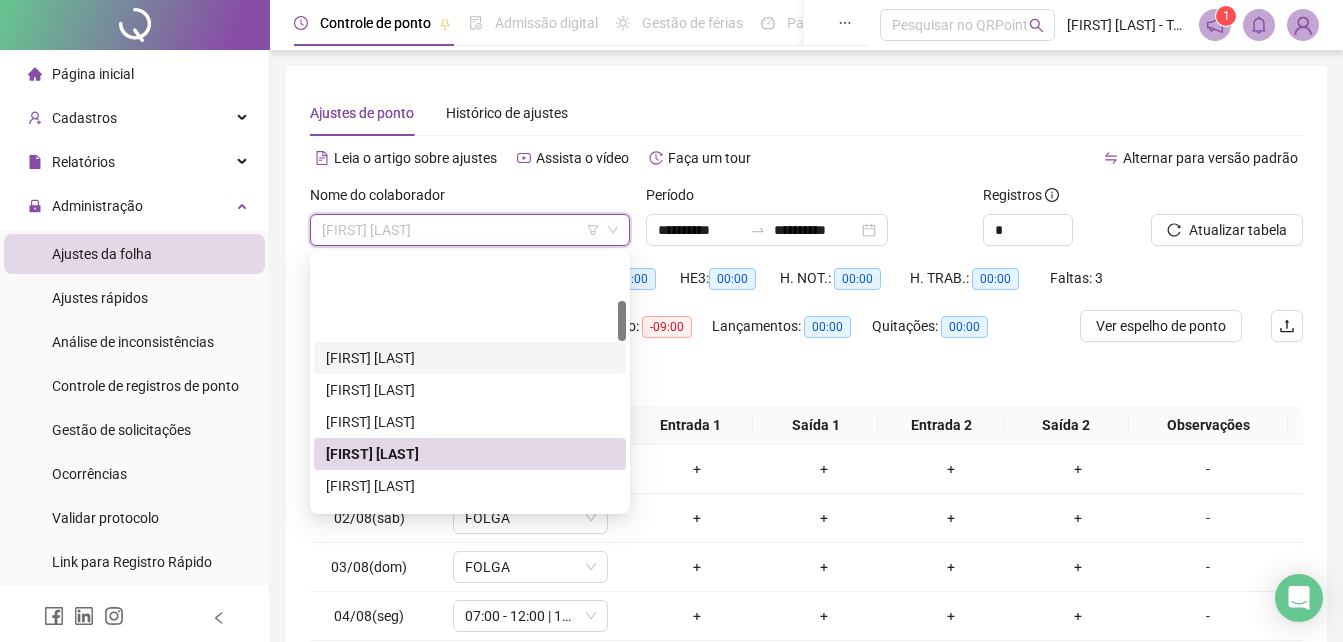 scroll, scrollTop: 300, scrollLeft: 0, axis: vertical 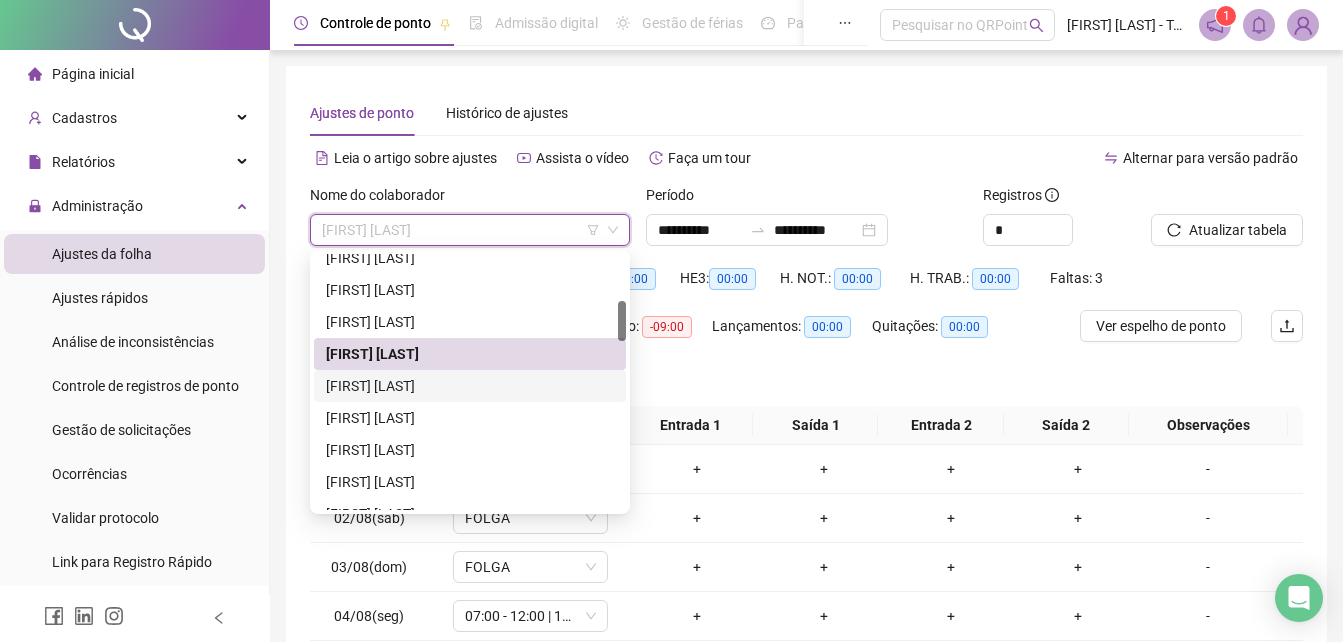 drag, startPoint x: 419, startPoint y: 389, endPoint x: 437, endPoint y: 388, distance: 18.027756 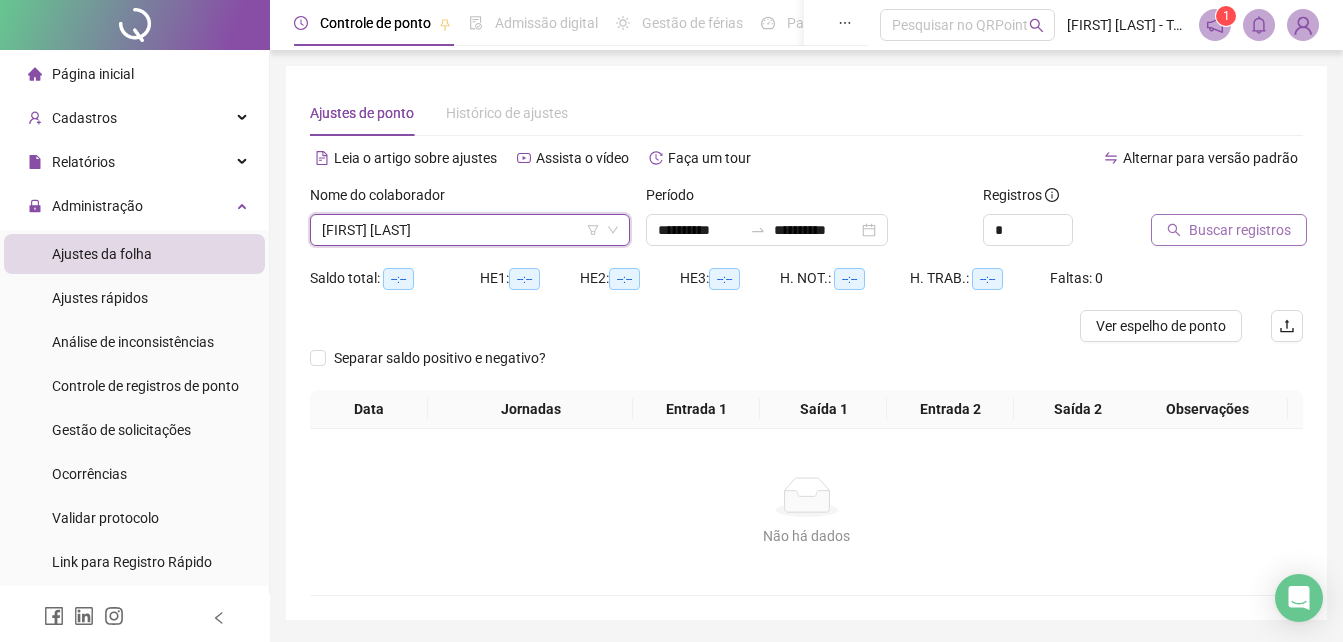 drag, startPoint x: 1218, startPoint y: 248, endPoint x: 1217, endPoint y: 233, distance: 15.033297 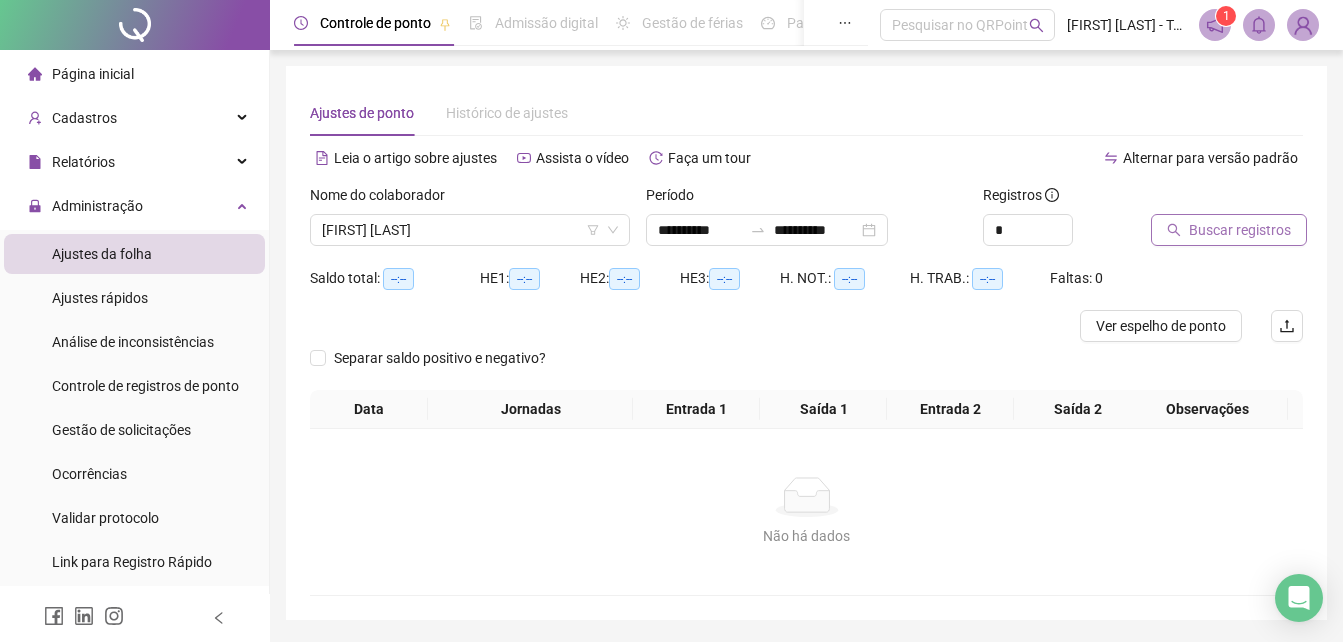 click on "Buscar registros" at bounding box center (1240, 230) 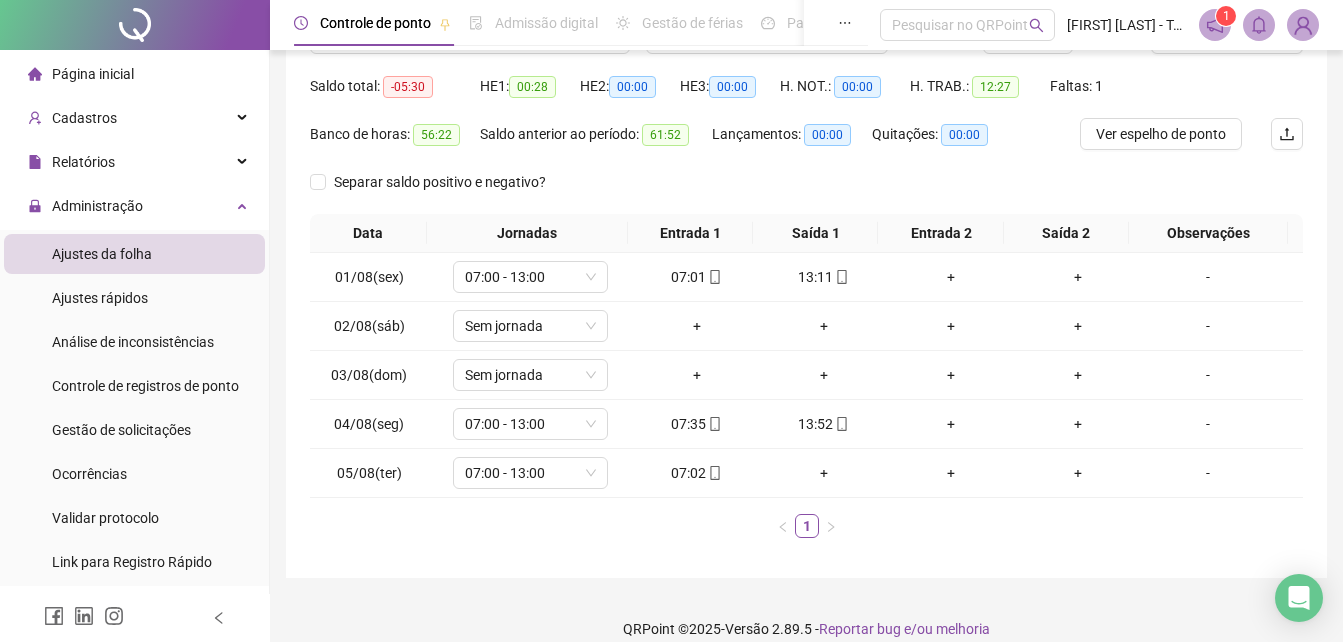 scroll, scrollTop: 214, scrollLeft: 0, axis: vertical 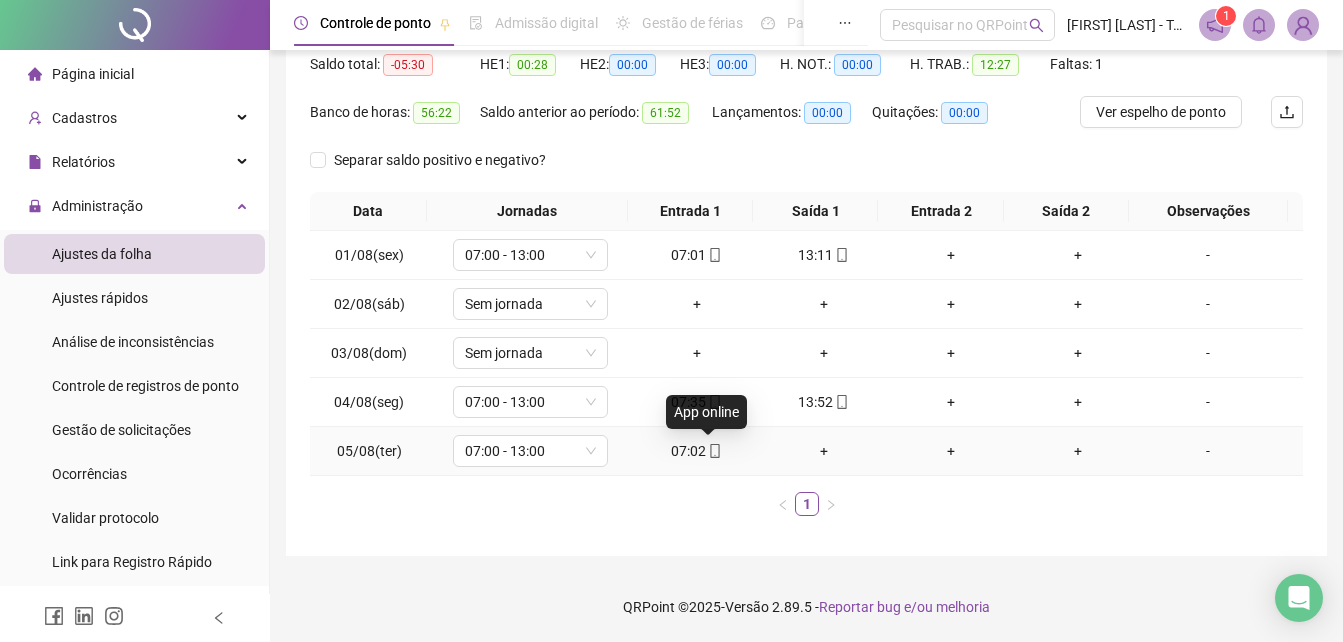 click 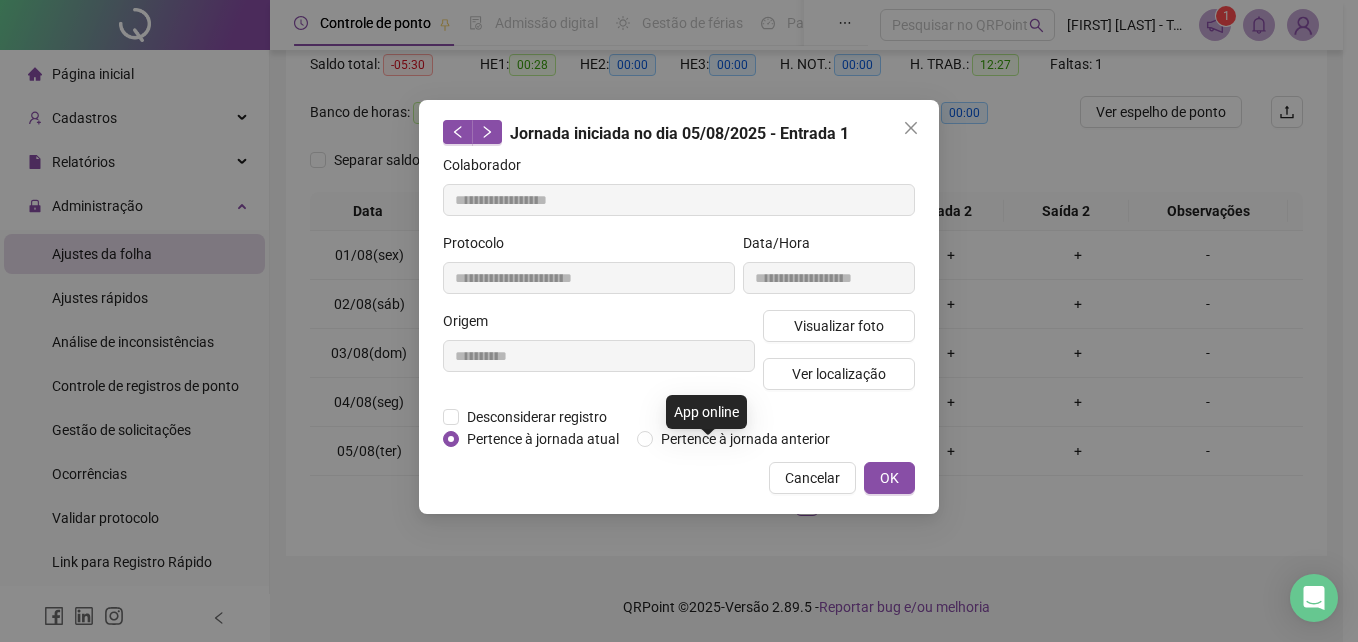 type on "**********" 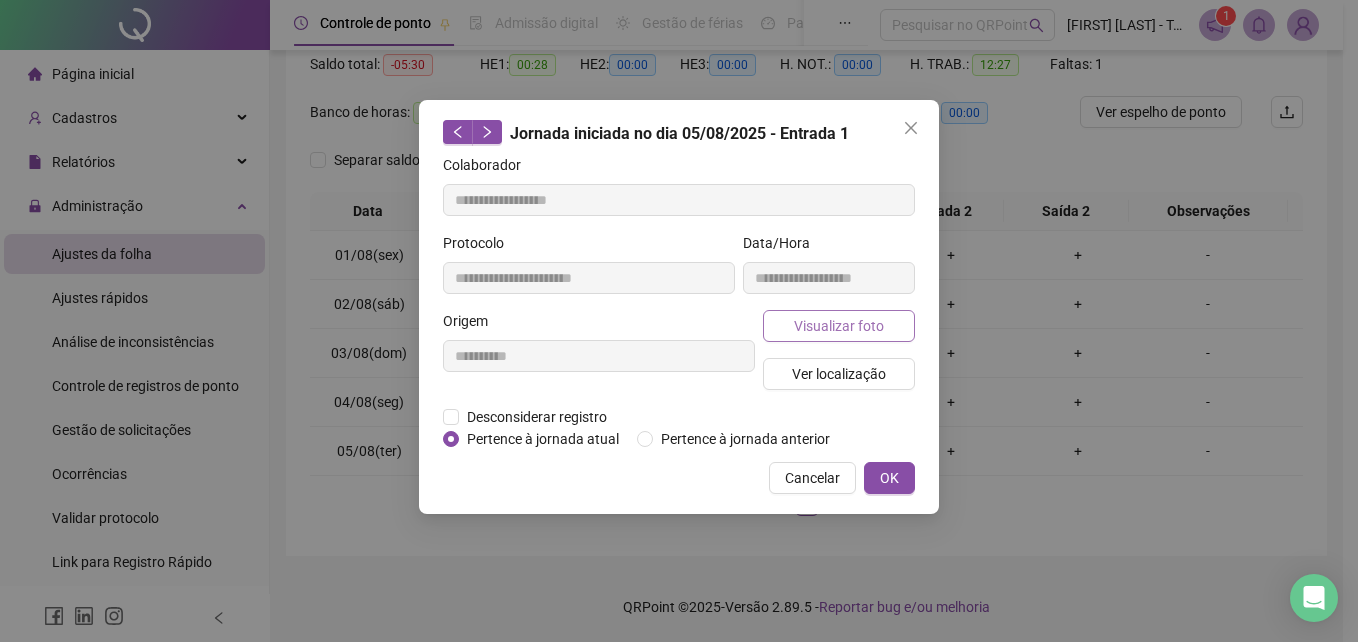 click on "Visualizar foto" at bounding box center (839, 326) 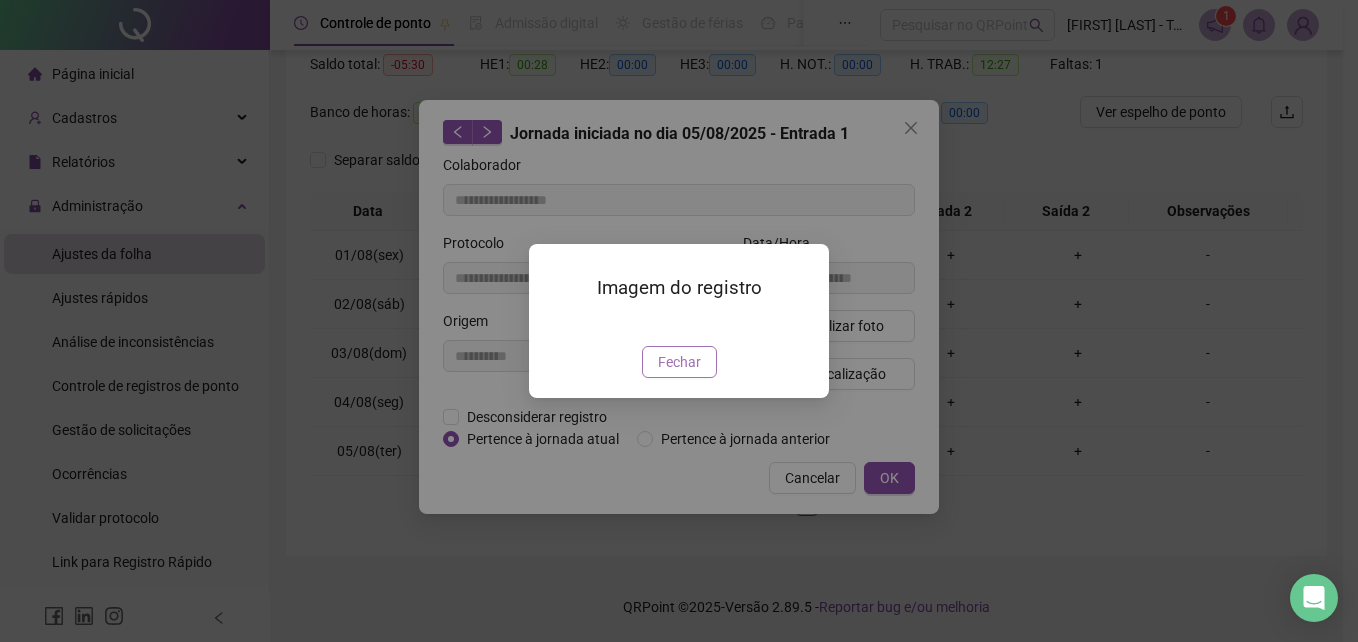 click on "Fechar" at bounding box center [679, 362] 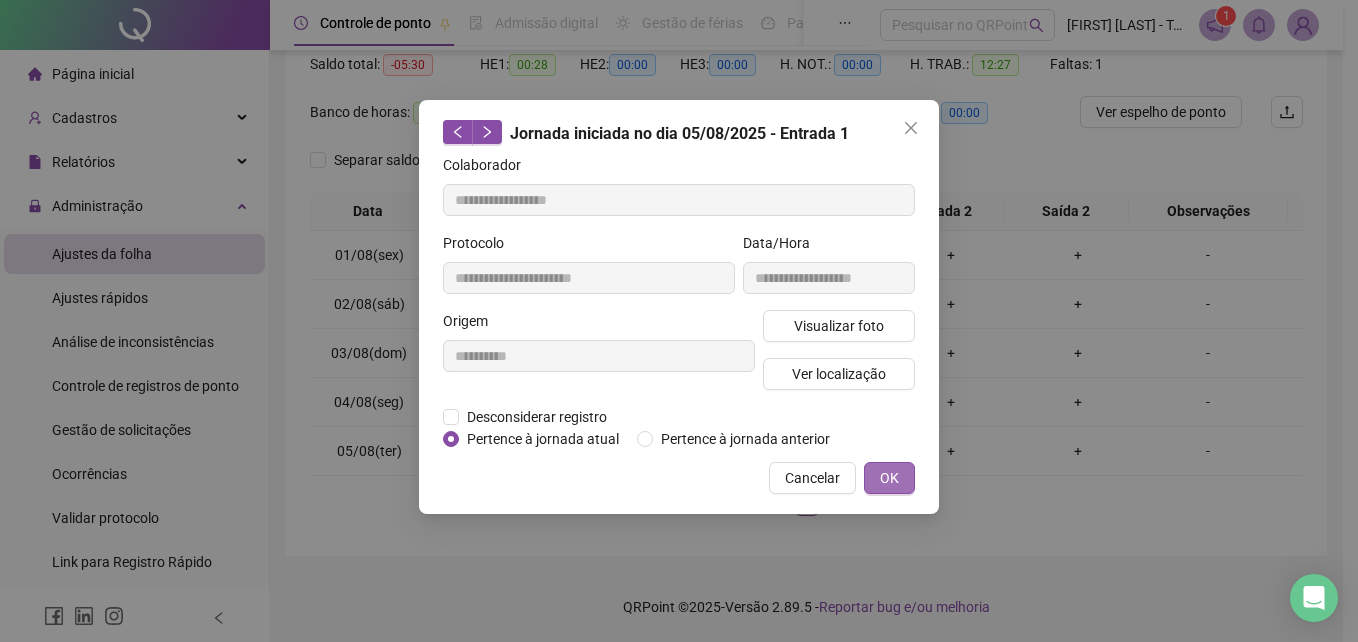 click on "OK" at bounding box center [889, 478] 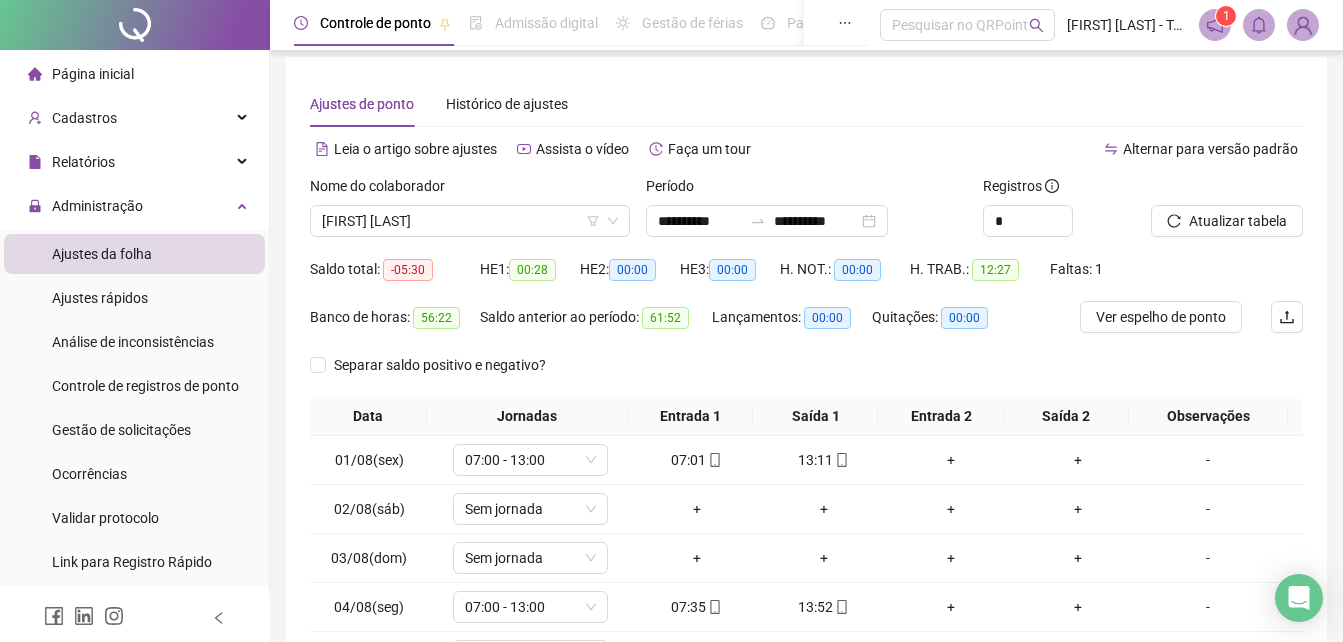scroll, scrollTop: 0, scrollLeft: 0, axis: both 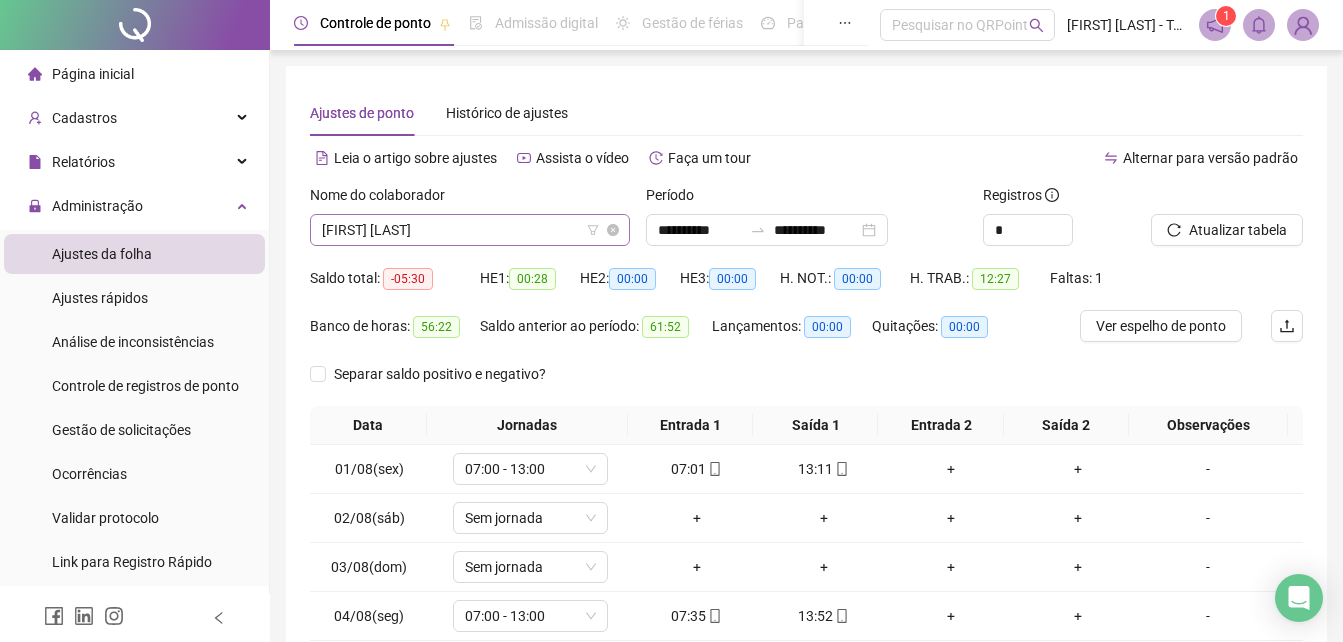 click on "[FIRST] [LAST]" at bounding box center (470, 230) 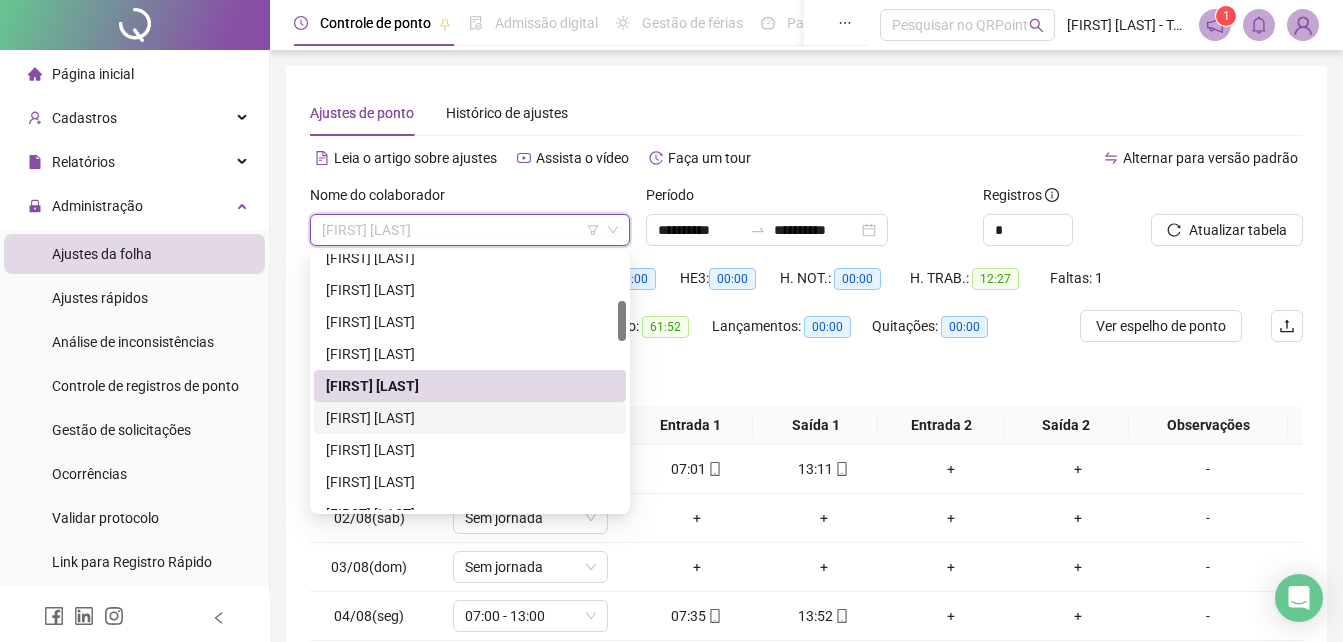 click on "[FIRST] [LAST]" at bounding box center [470, 418] 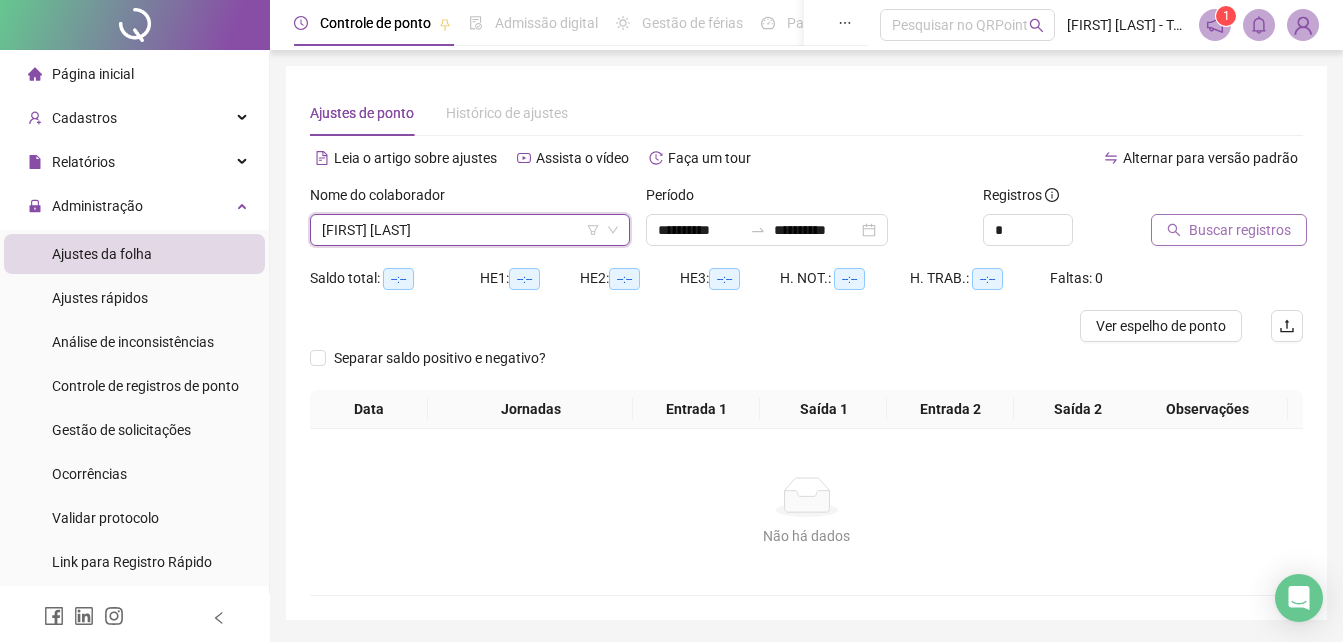 click on "Buscar registros" at bounding box center [1240, 230] 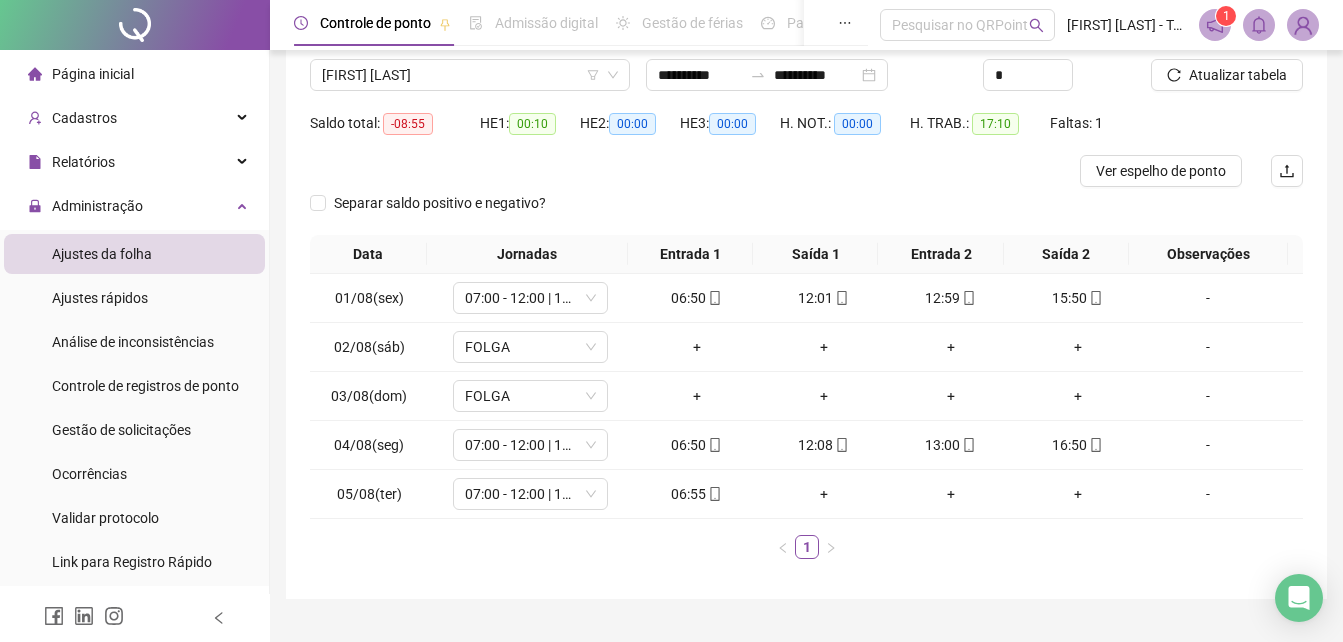 scroll, scrollTop: 198, scrollLeft: 0, axis: vertical 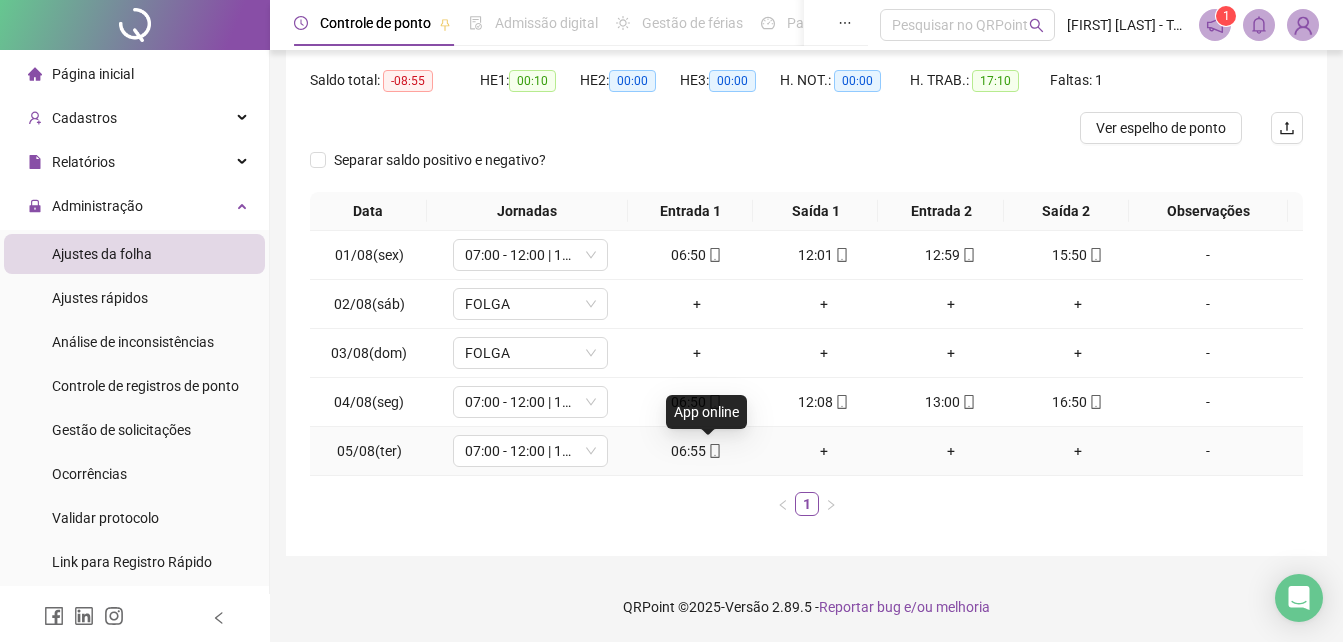click 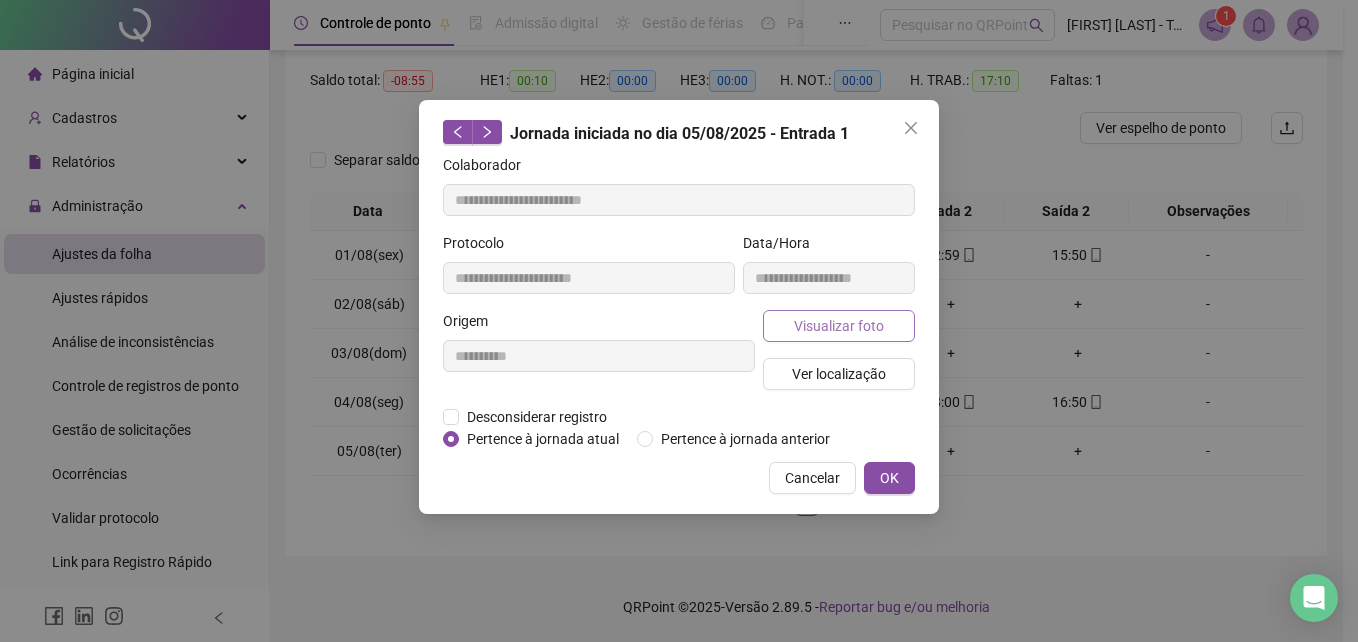 click on "Visualizar foto" at bounding box center (839, 326) 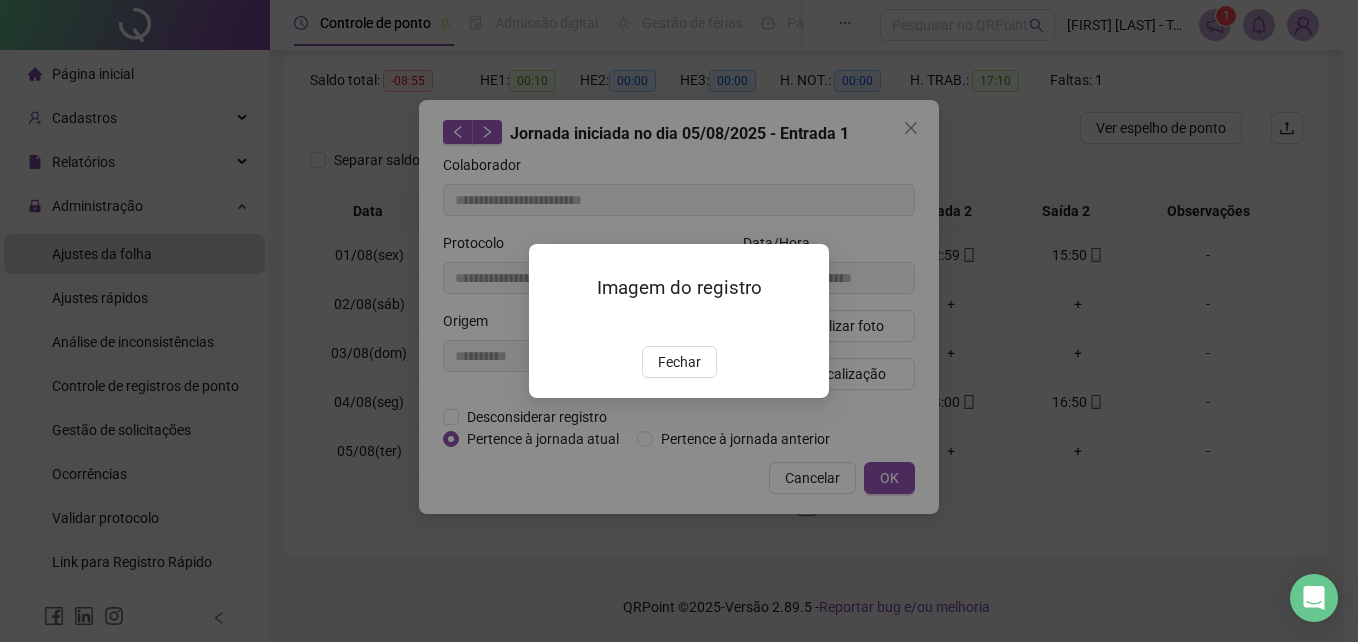drag, startPoint x: 697, startPoint y: 475, endPoint x: 887, endPoint y: 384, distance: 210.66798 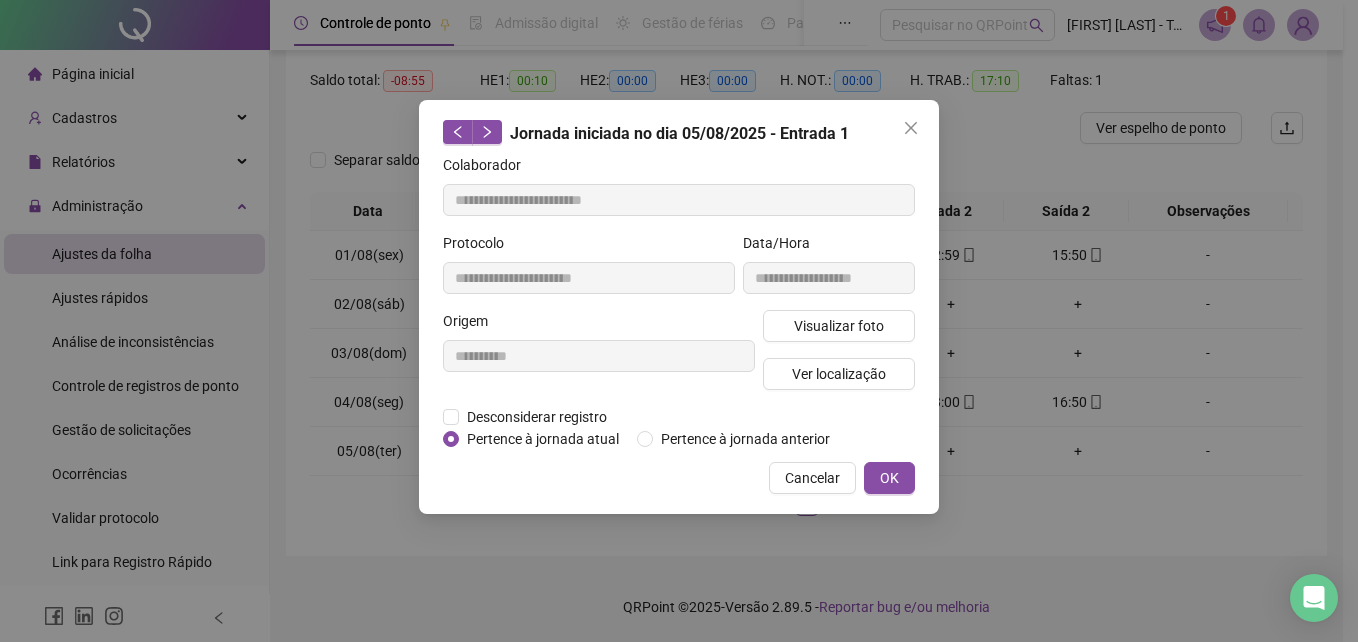 click on "Ver localização" at bounding box center (839, 374) 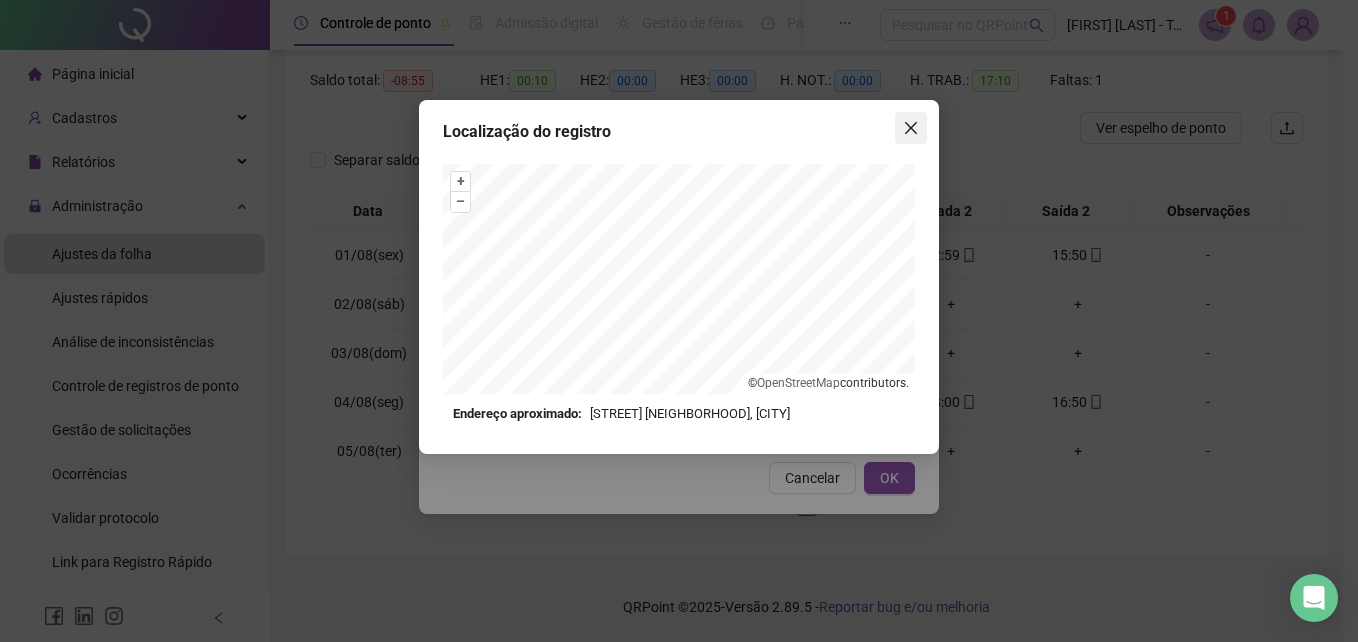 click at bounding box center (911, 128) 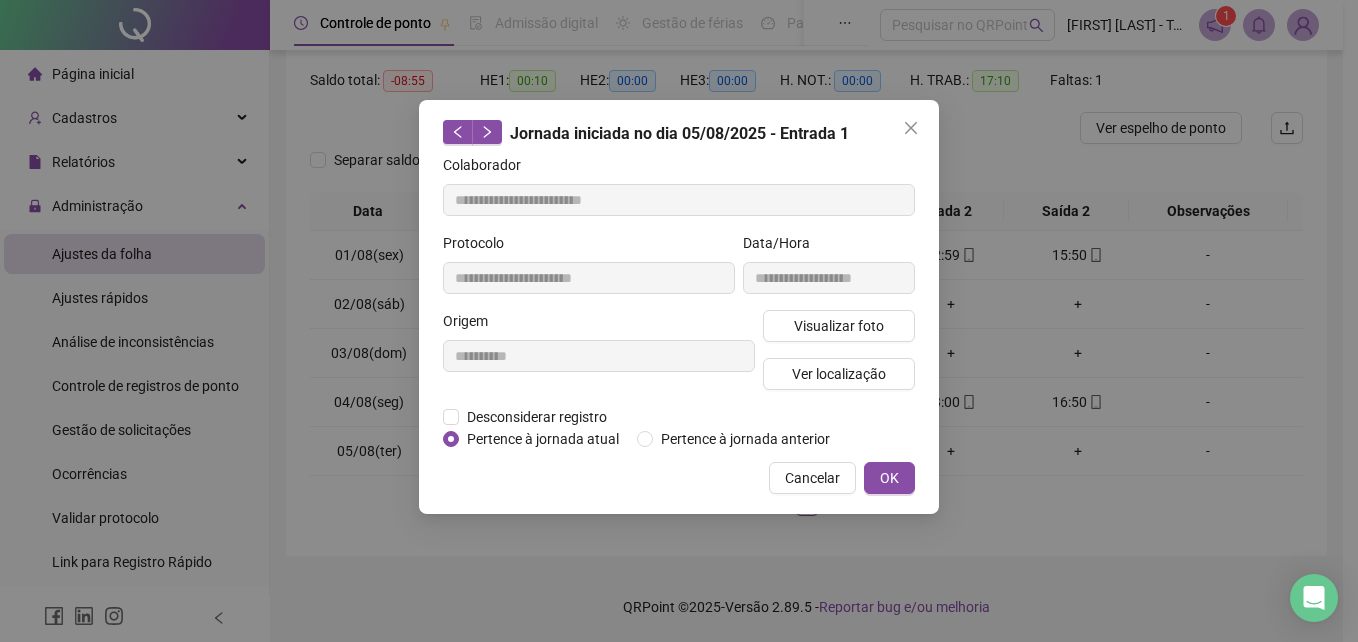click on "OK" at bounding box center (889, 478) 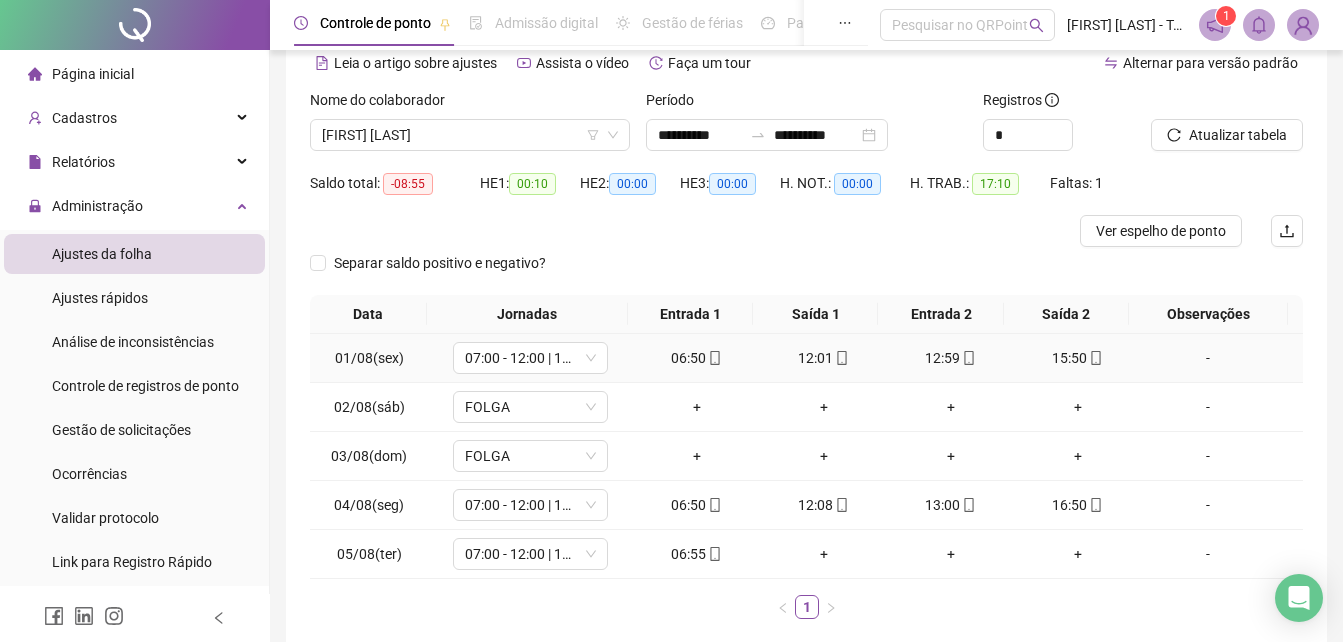 scroll, scrollTop: 0, scrollLeft: 0, axis: both 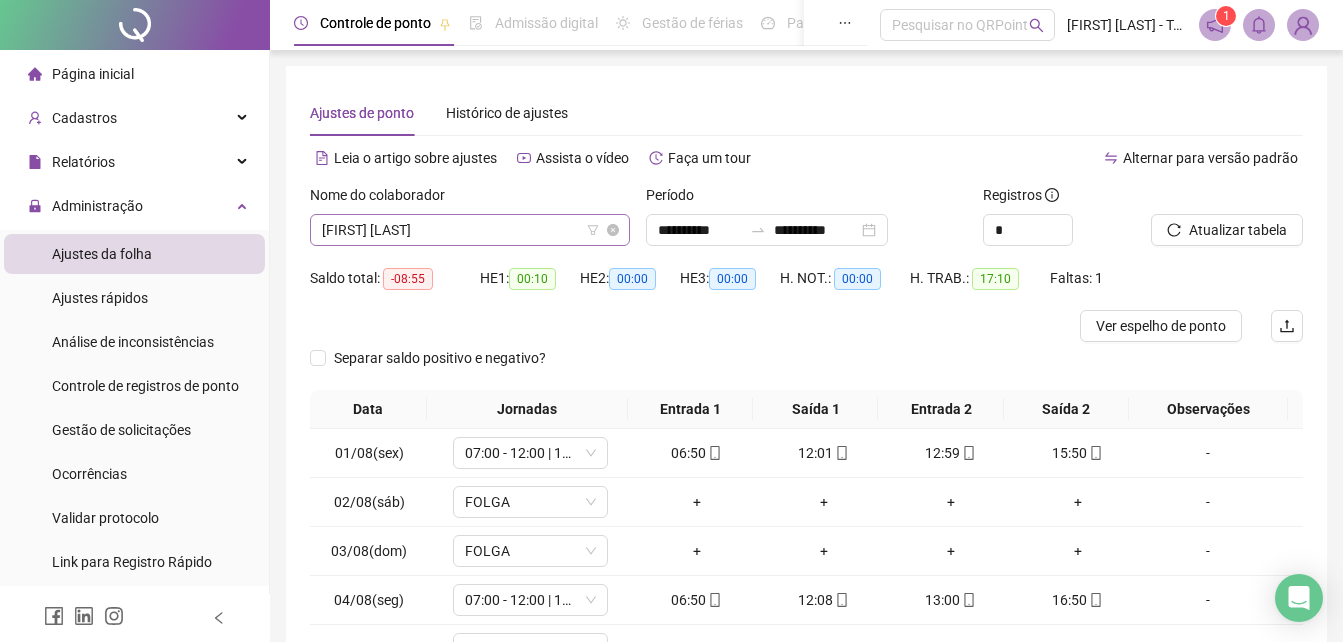 click on "[FIRST] [LAST]" at bounding box center (470, 230) 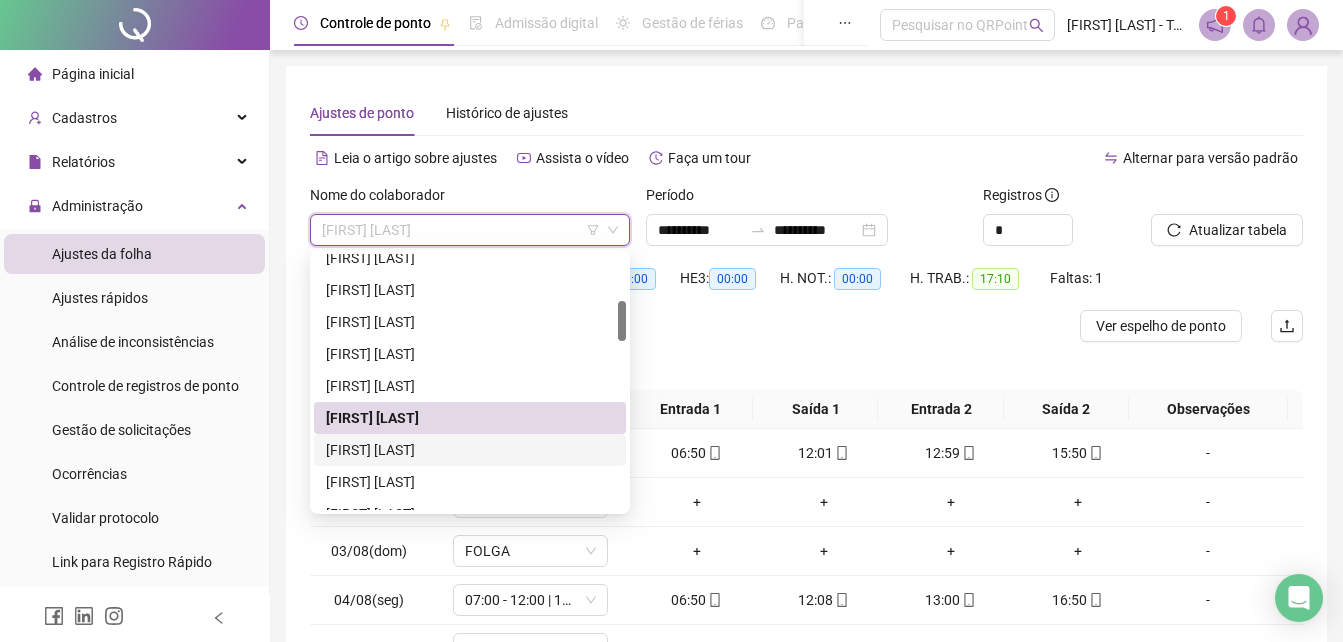 click on "[FIRST] [LAST]" at bounding box center (470, 450) 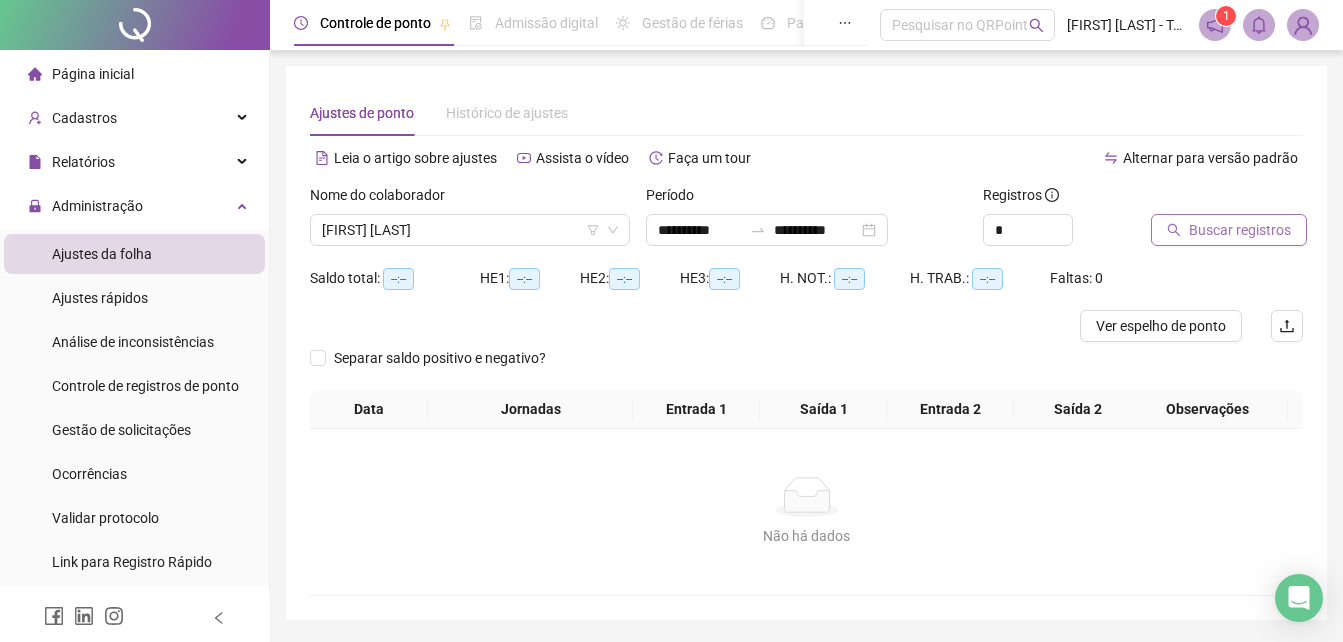click on "Buscar registros" at bounding box center [1240, 230] 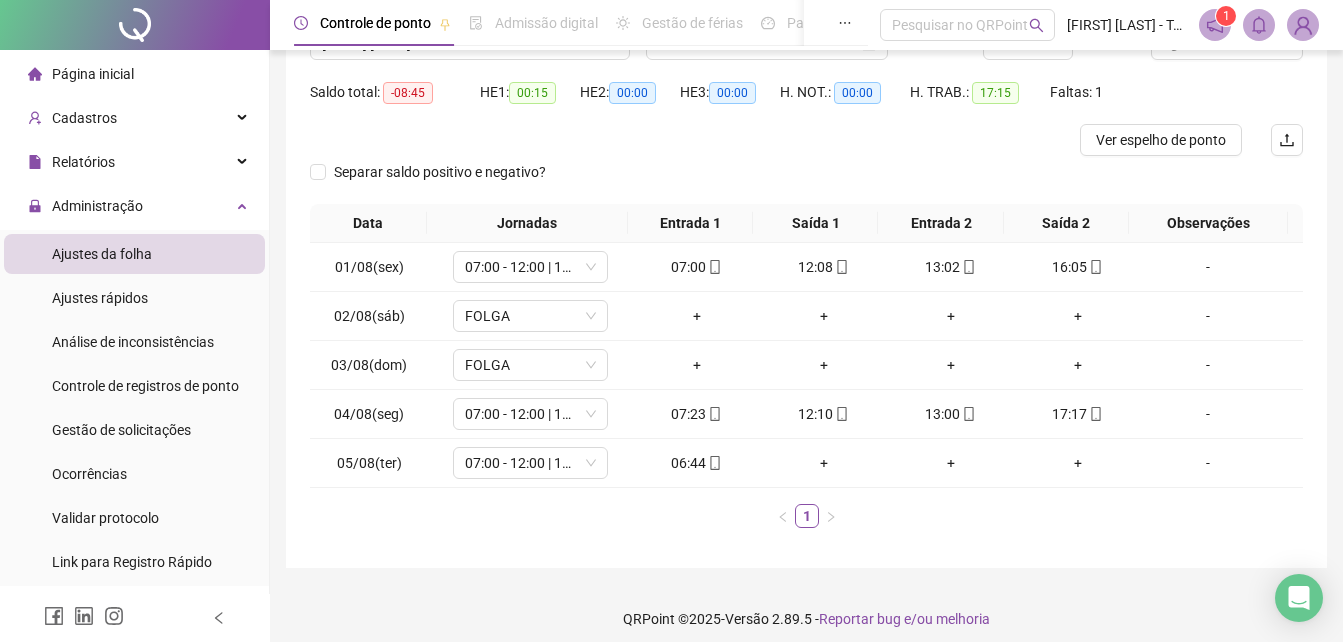 scroll, scrollTop: 198, scrollLeft: 0, axis: vertical 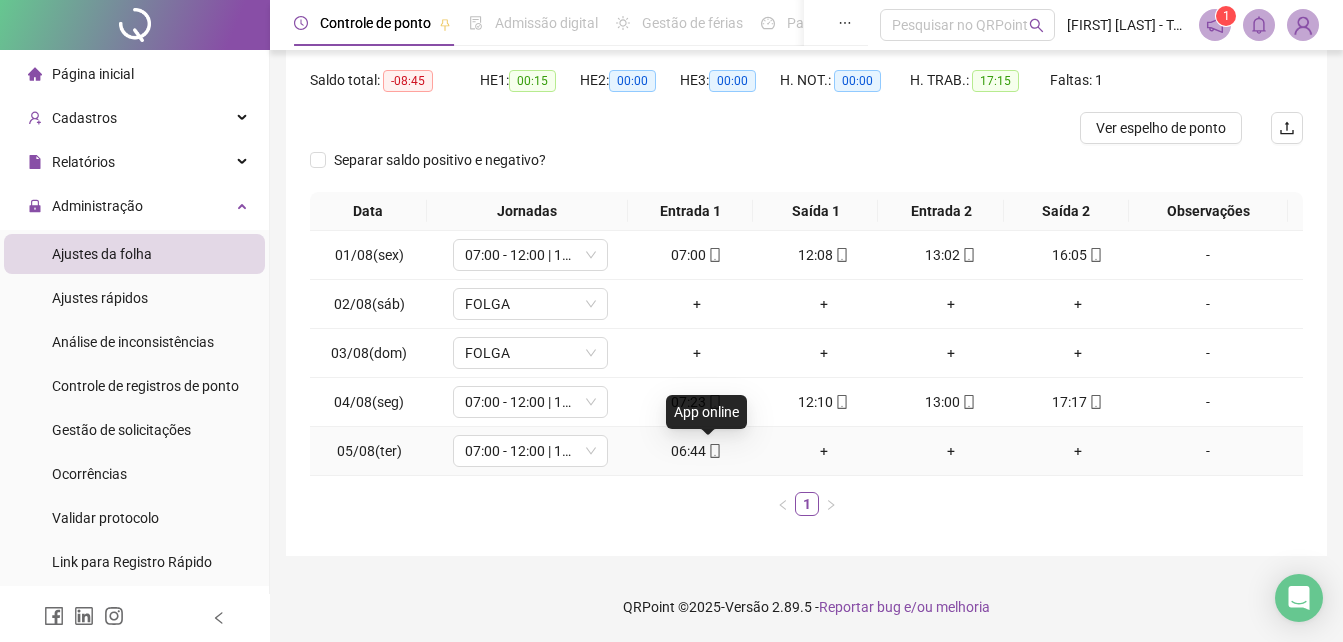 click 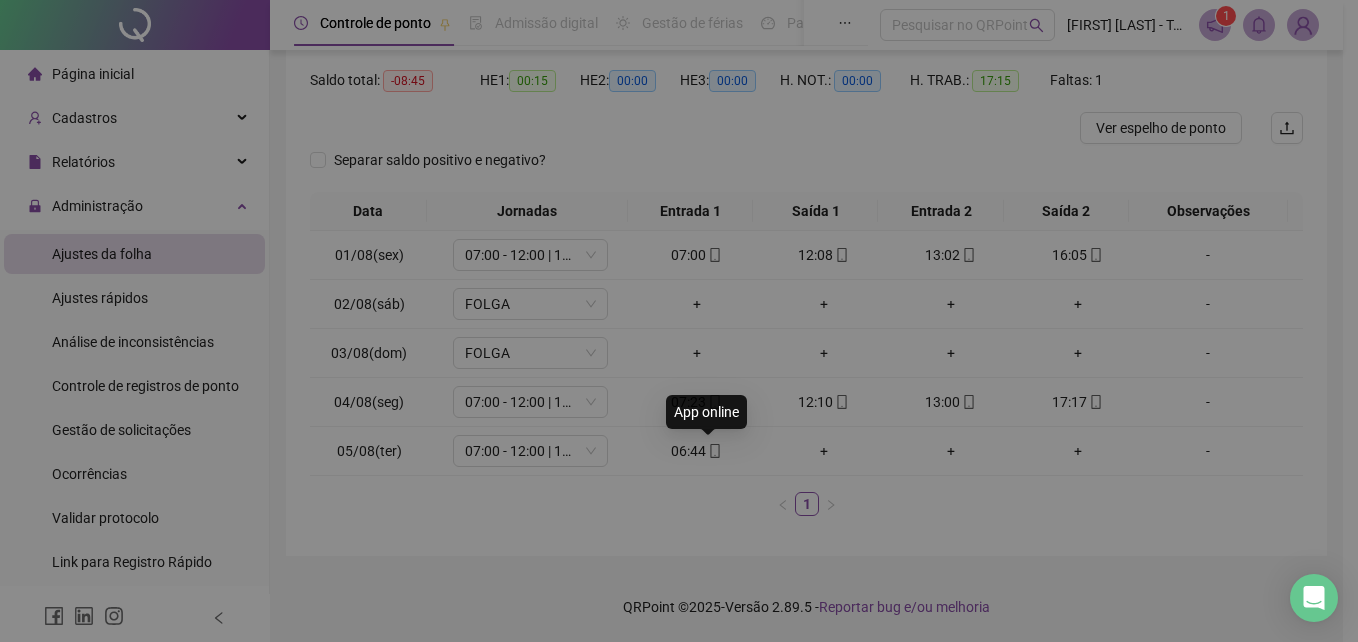 type on "**********" 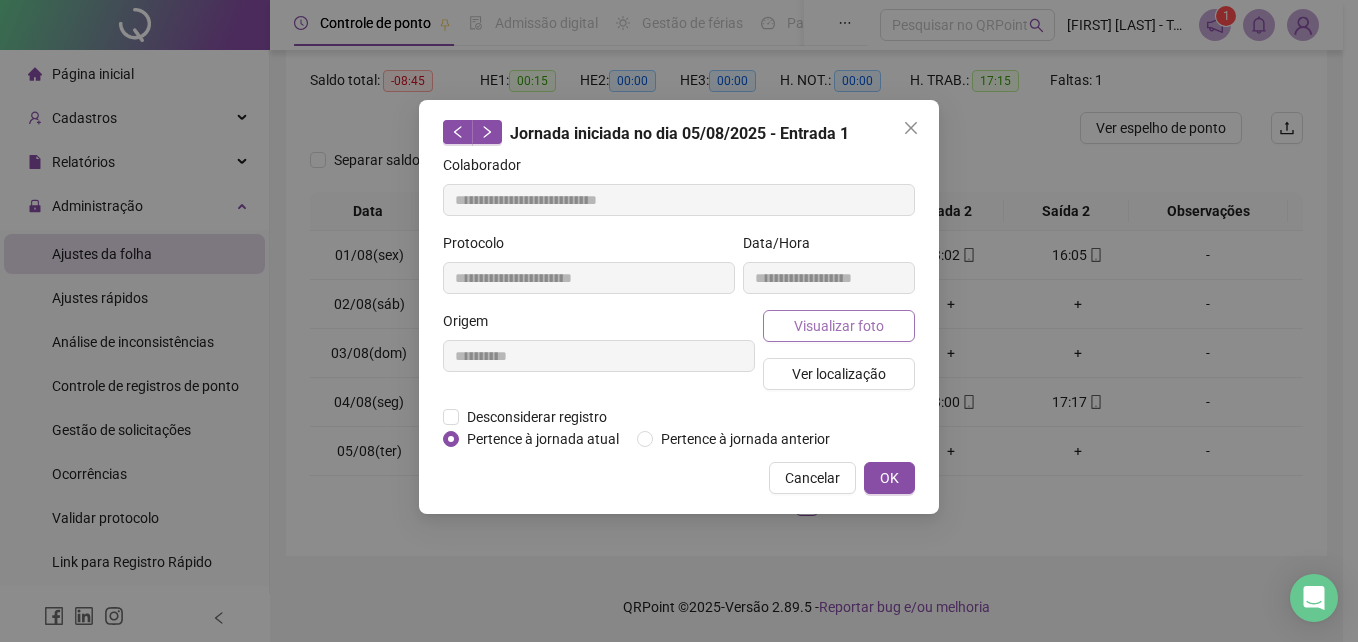 click on "Visualizar foto" at bounding box center [839, 326] 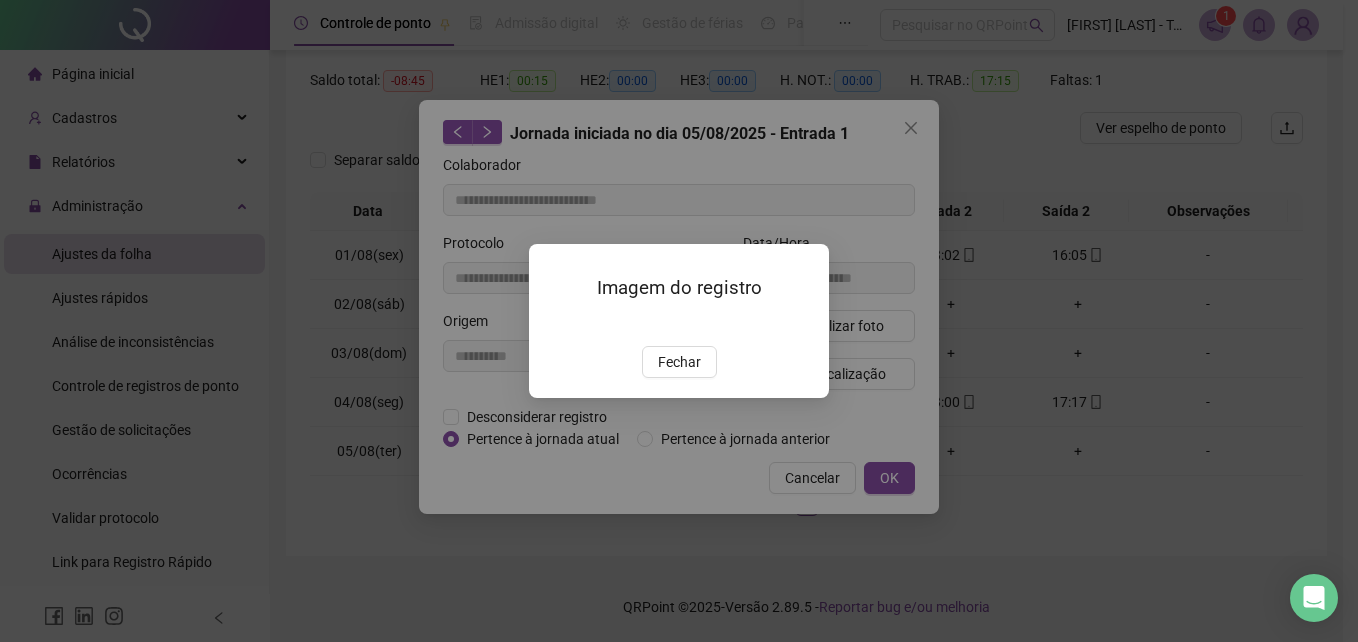 click at bounding box center (553, 324) 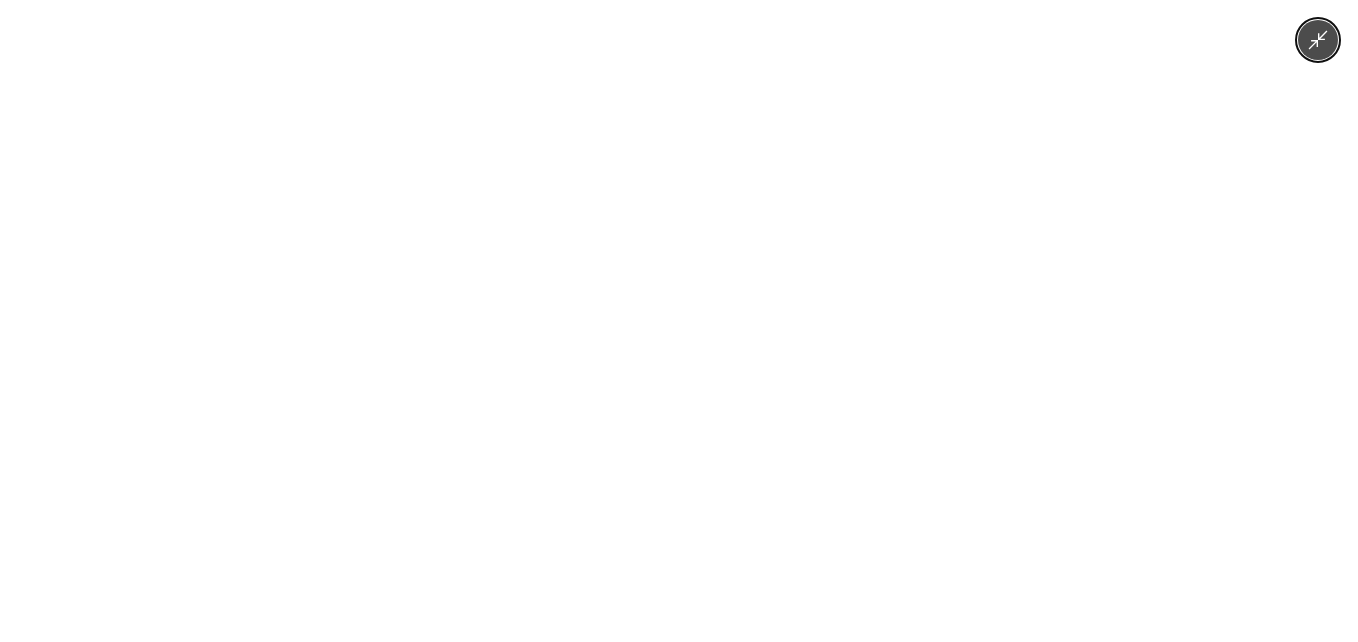 click at bounding box center [679, 321] 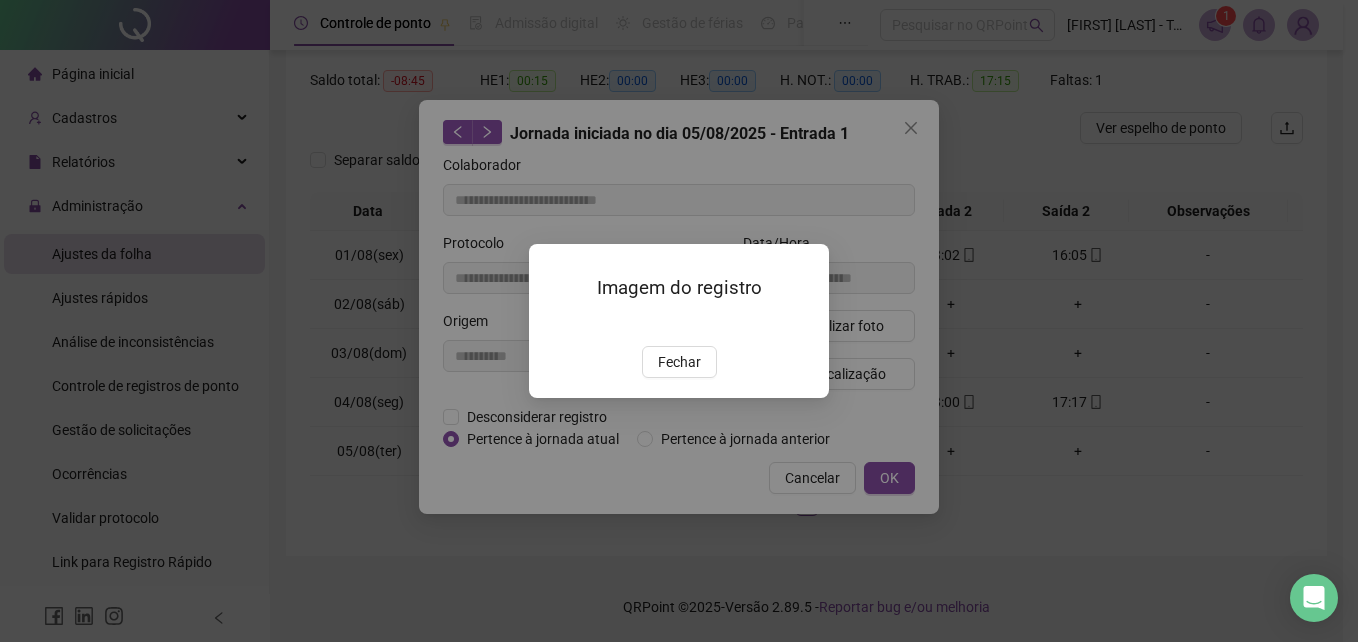 drag, startPoint x: 693, startPoint y: 481, endPoint x: 841, endPoint y: 464, distance: 148.97314 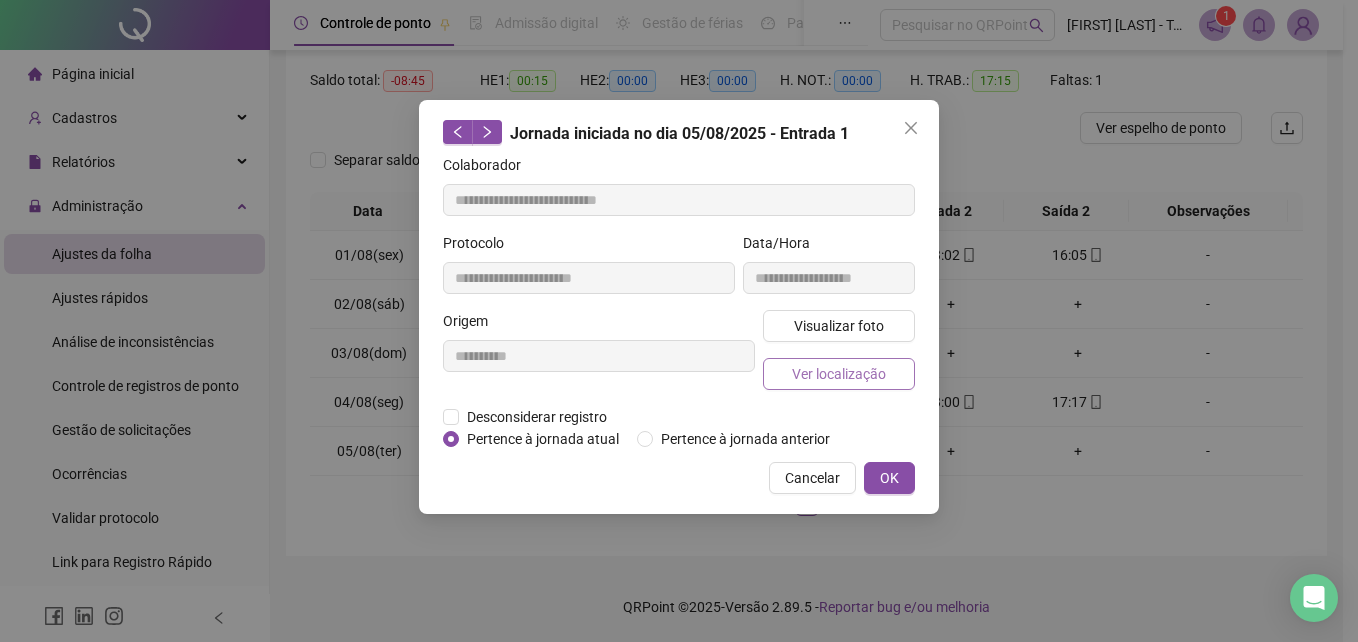 click on "Ver localização" at bounding box center [839, 374] 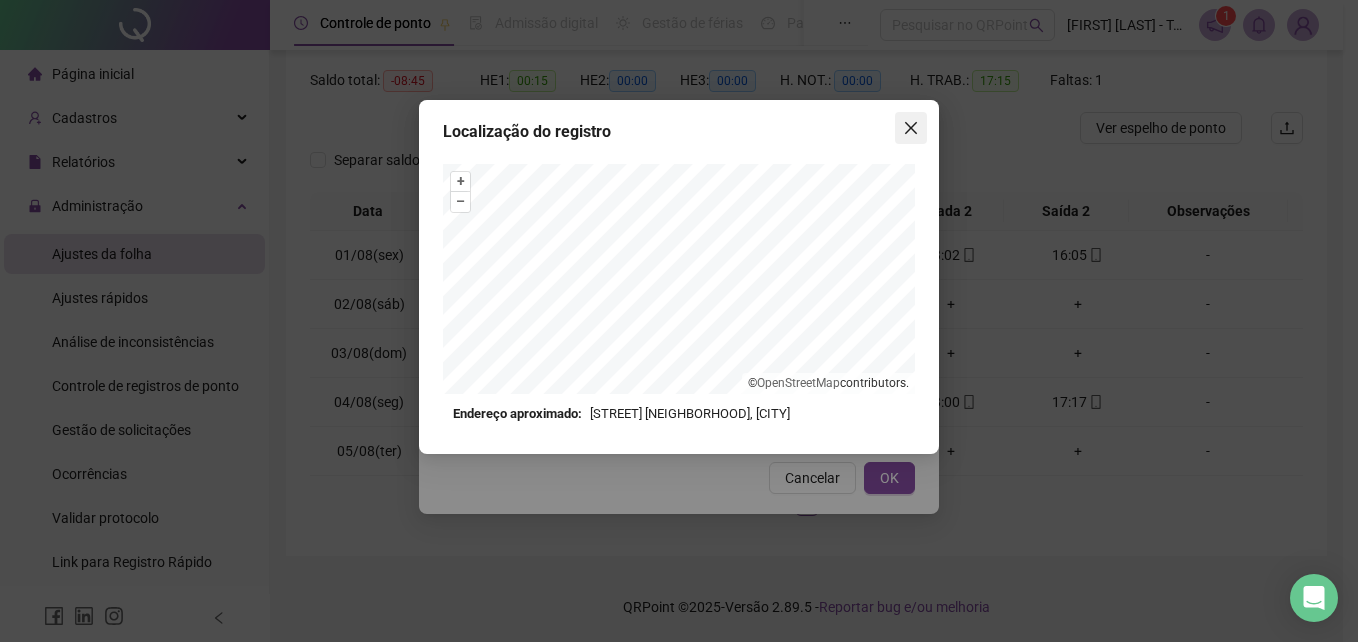 click 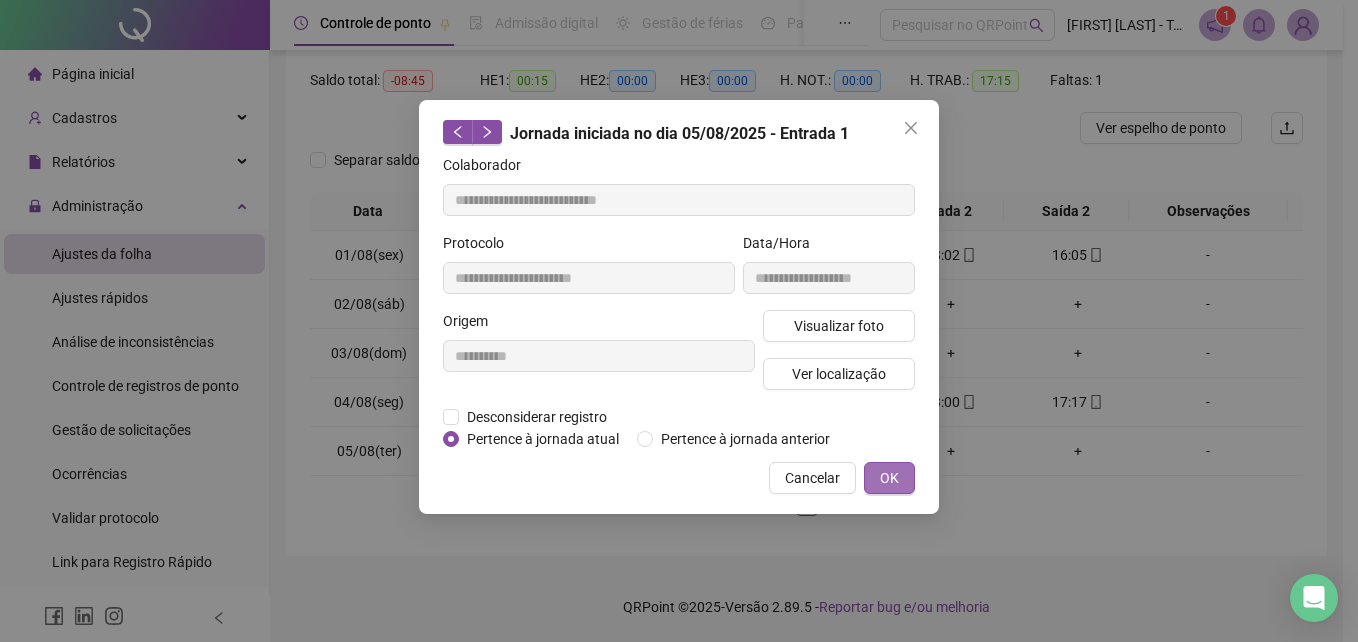 click on "OK" at bounding box center (889, 478) 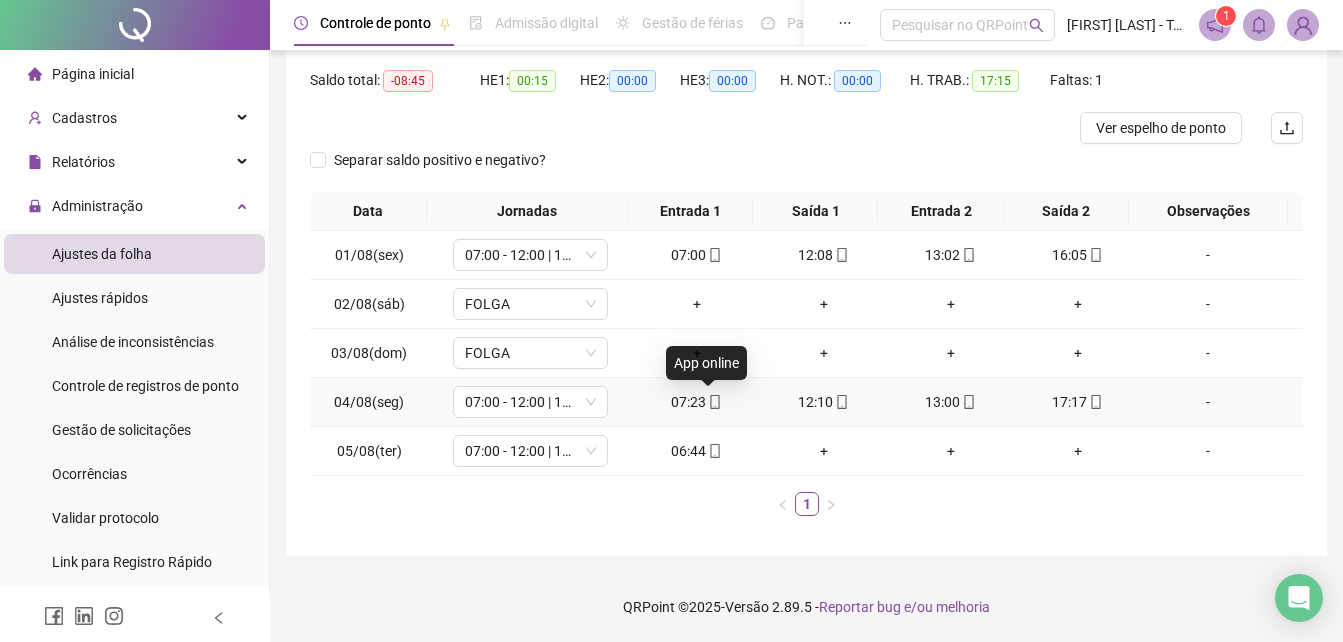 click 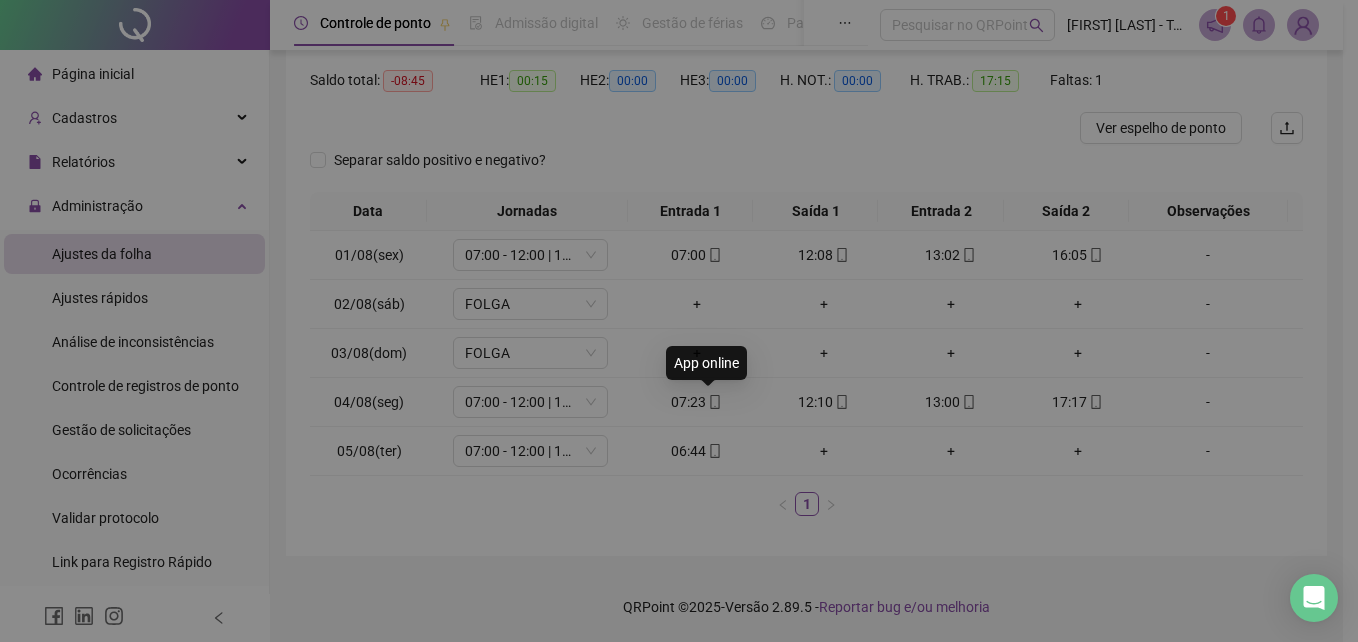 type on "**********" 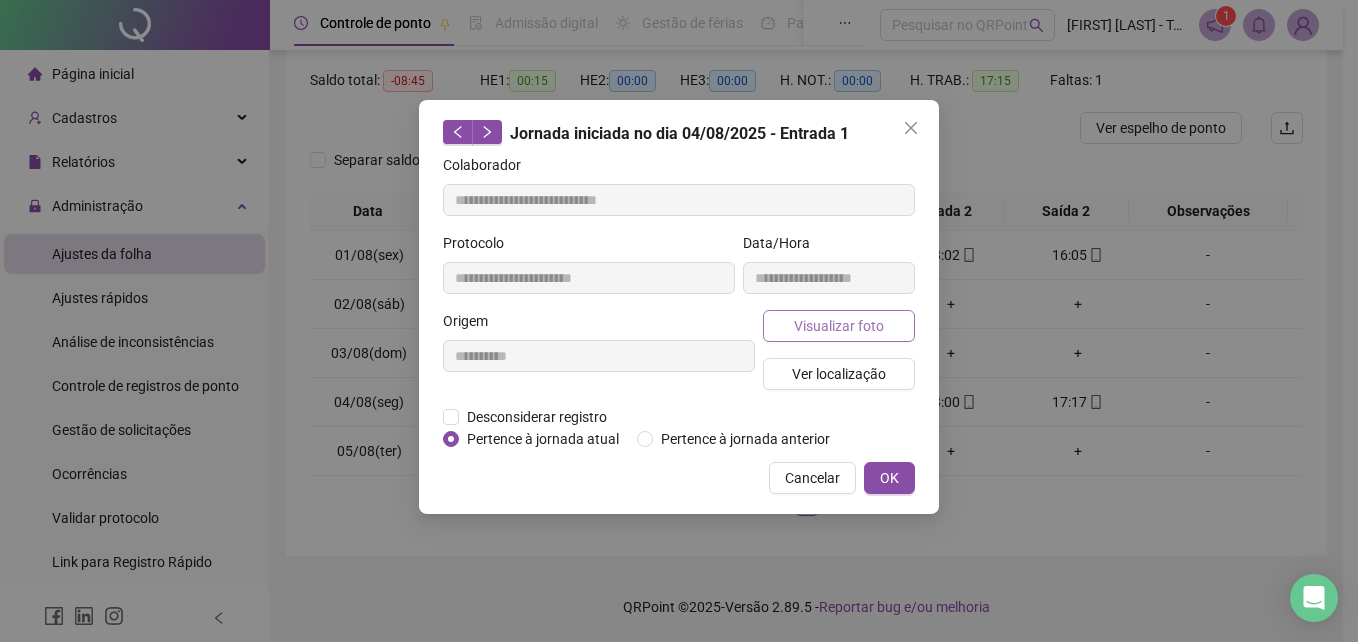 click on "Visualizar foto" at bounding box center [839, 326] 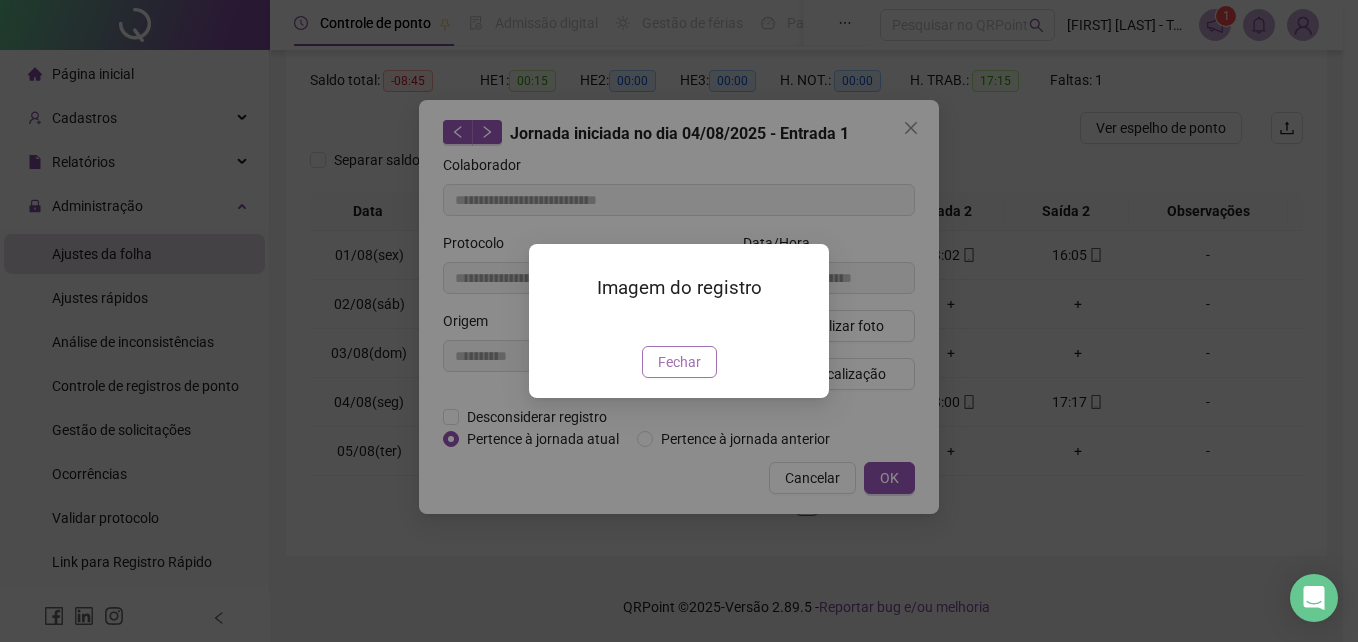 drag, startPoint x: 665, startPoint y: 485, endPoint x: 854, endPoint y: 483, distance: 189.01057 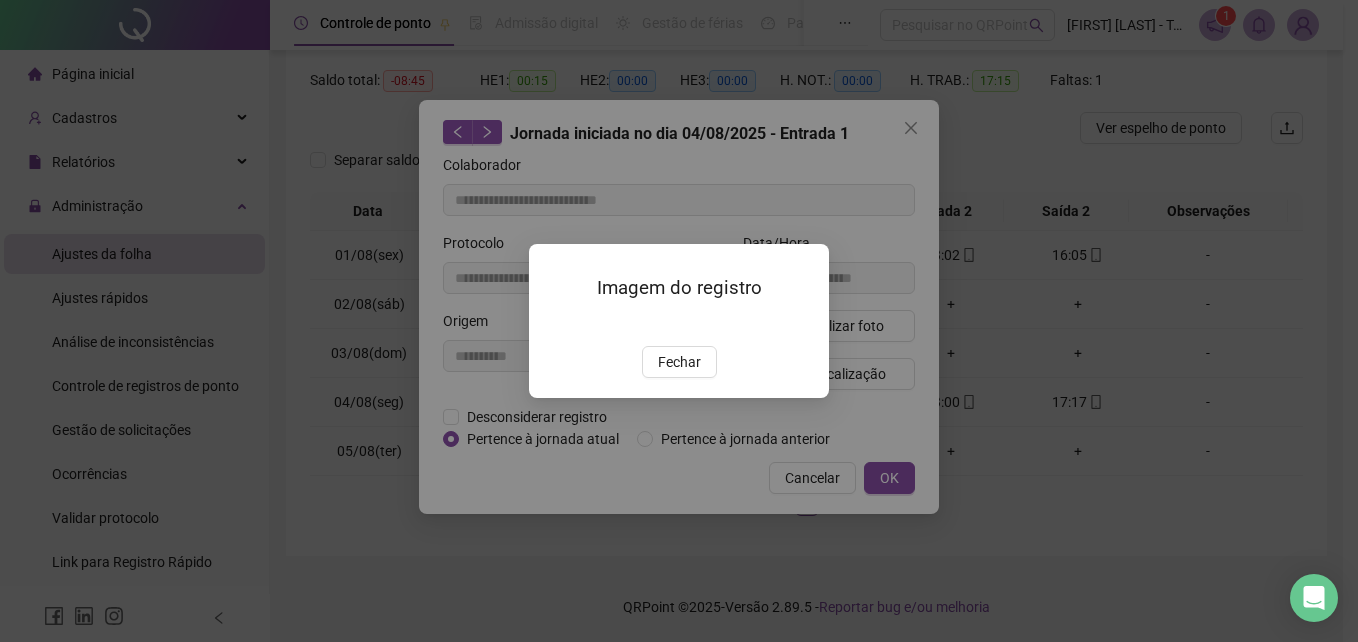 click on "Fechar" at bounding box center (679, 362) 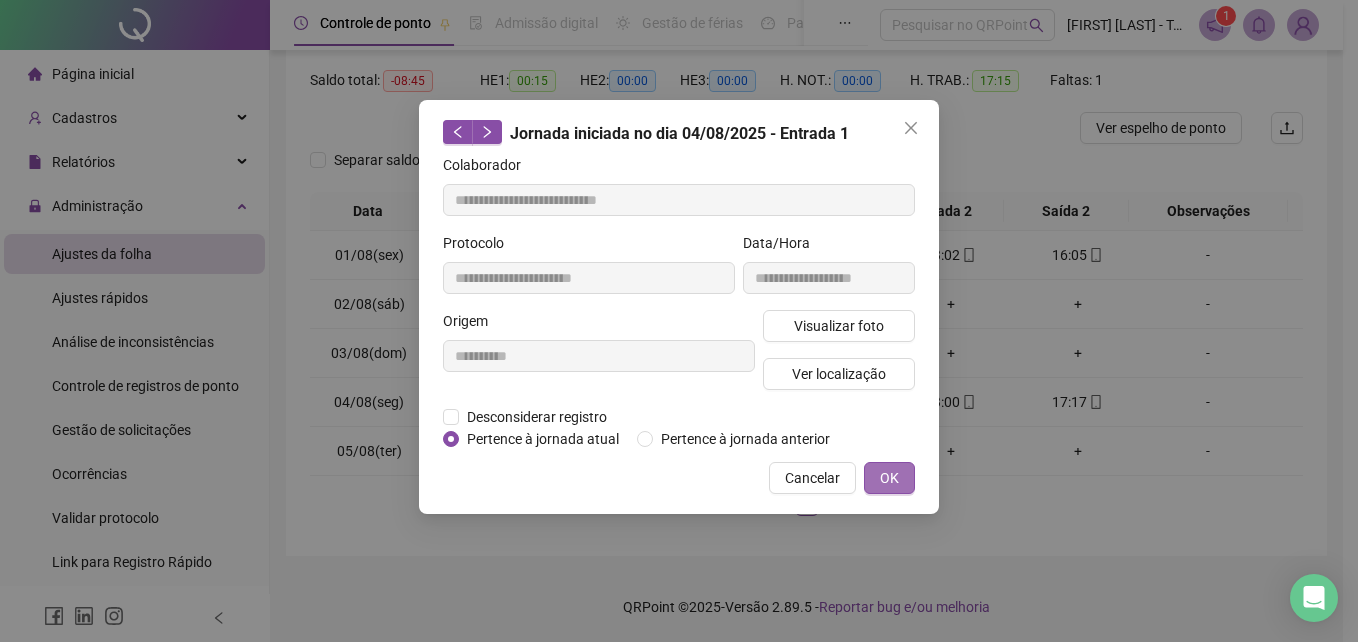 click on "OK" at bounding box center (889, 478) 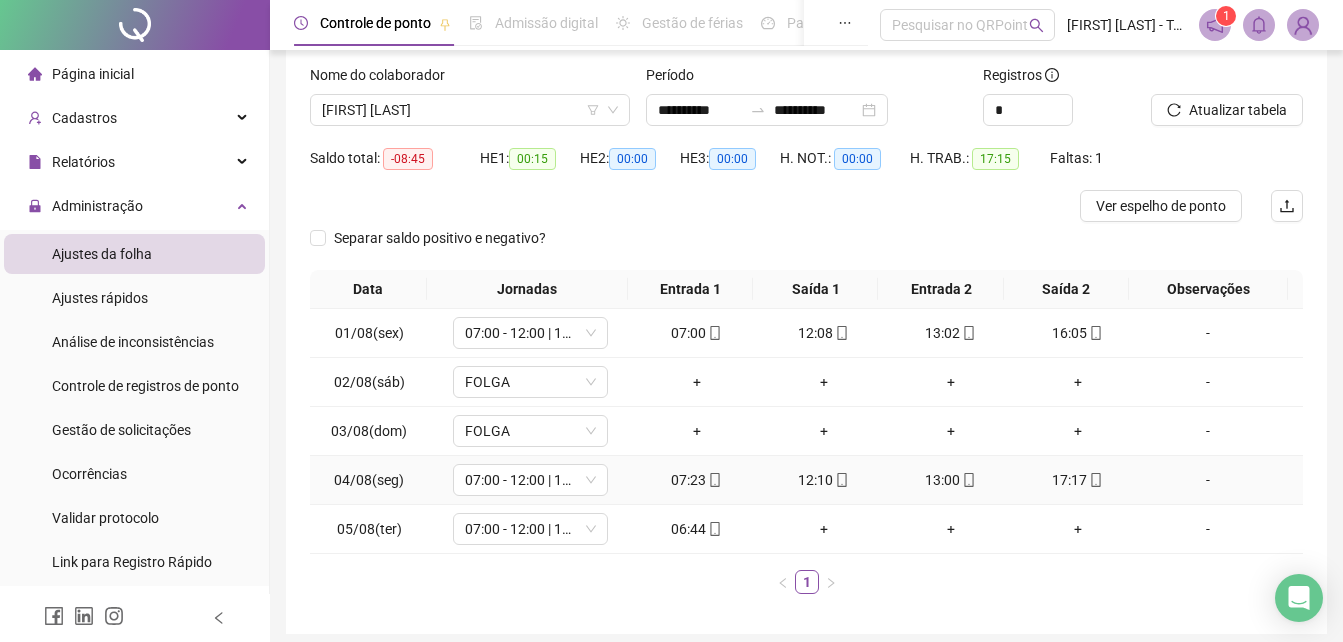 scroll, scrollTop: 98, scrollLeft: 0, axis: vertical 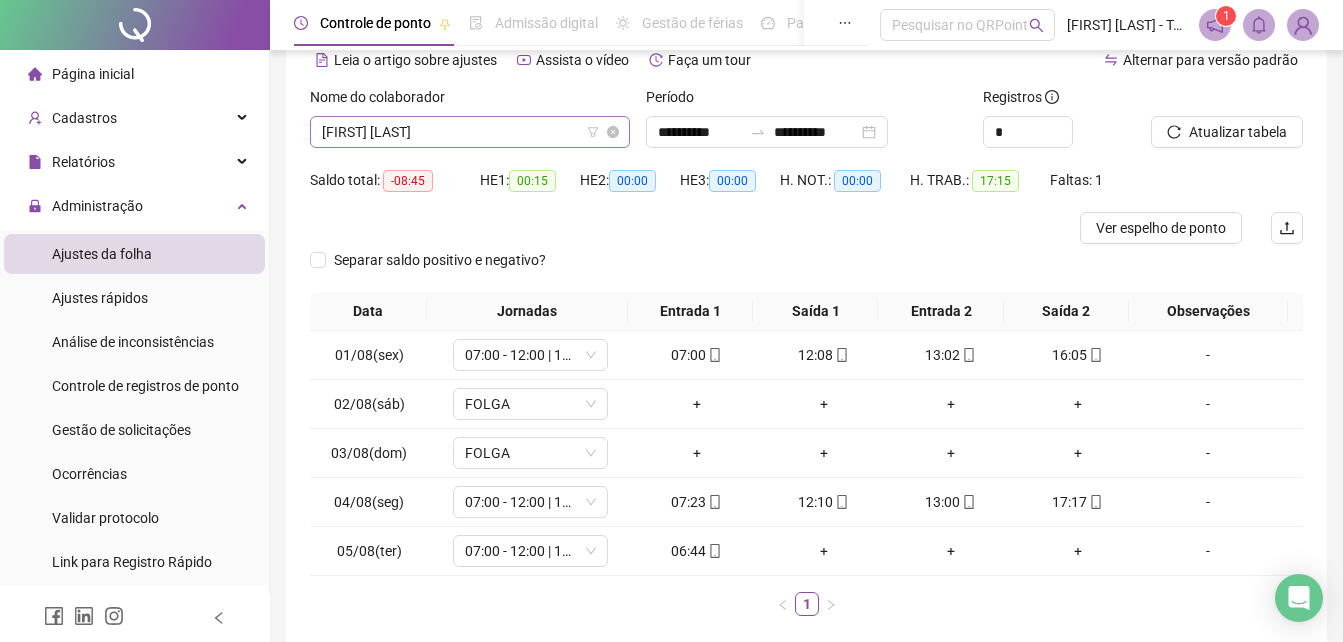 click on "[FIRST] [LAST]" at bounding box center (470, 132) 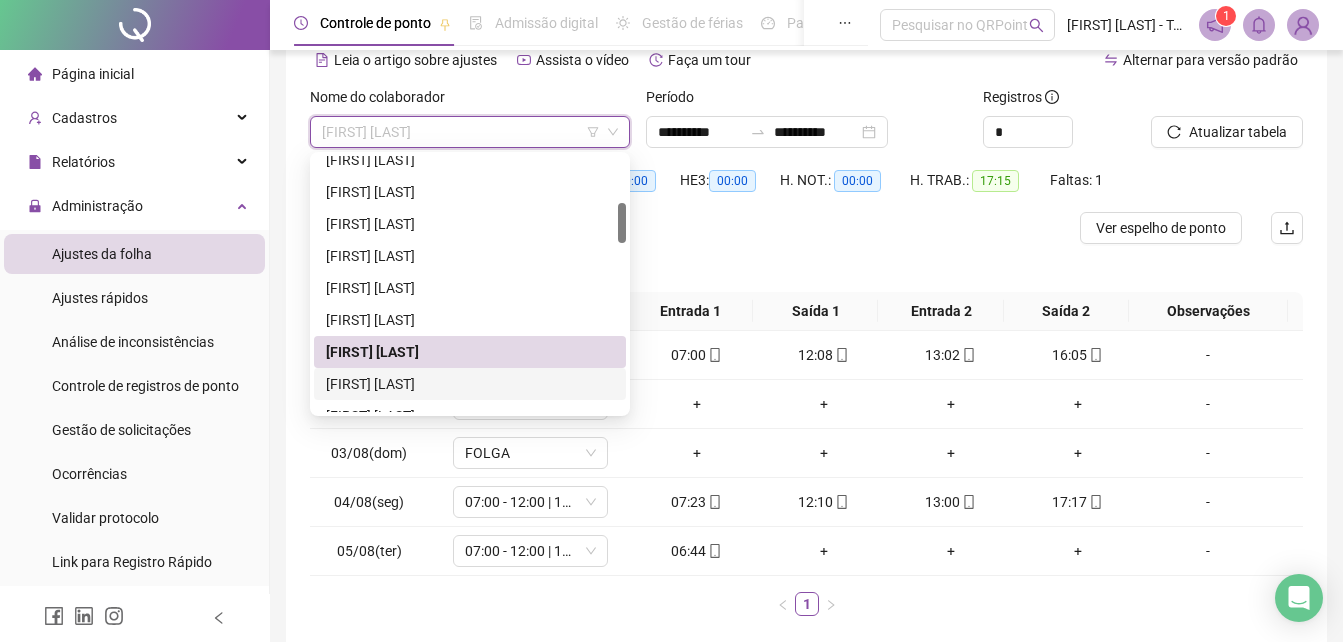 click on "[FIRST] [LAST]" at bounding box center (470, 384) 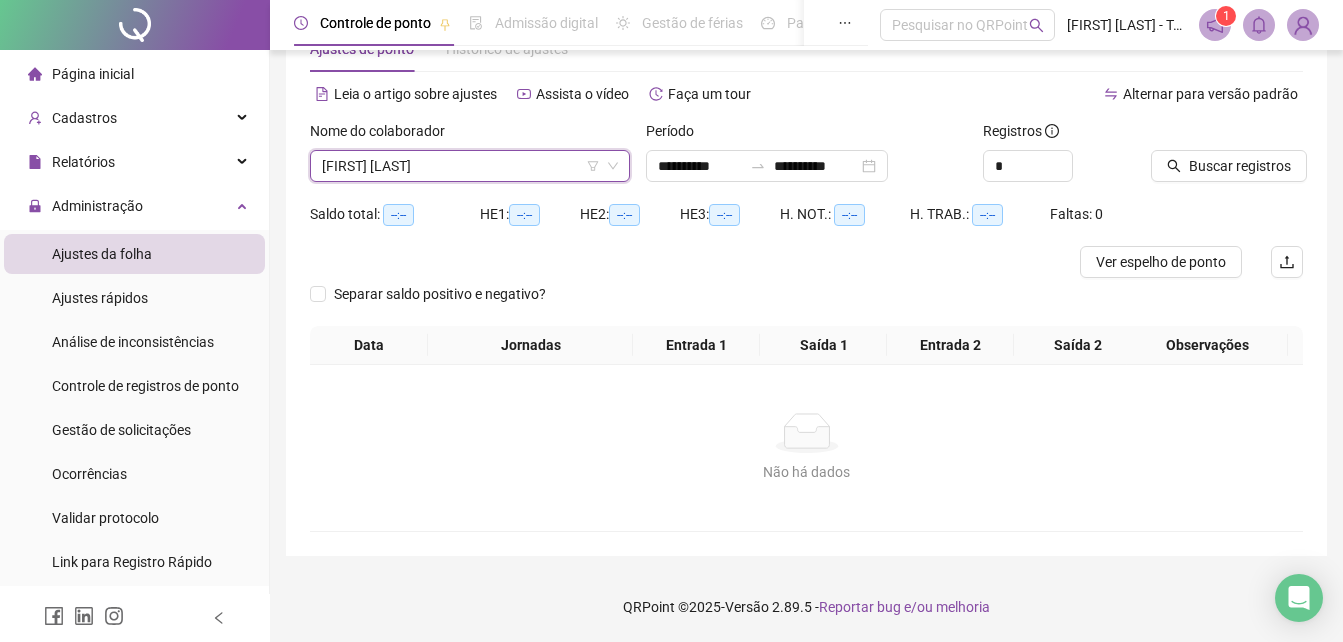 scroll, scrollTop: 64, scrollLeft: 0, axis: vertical 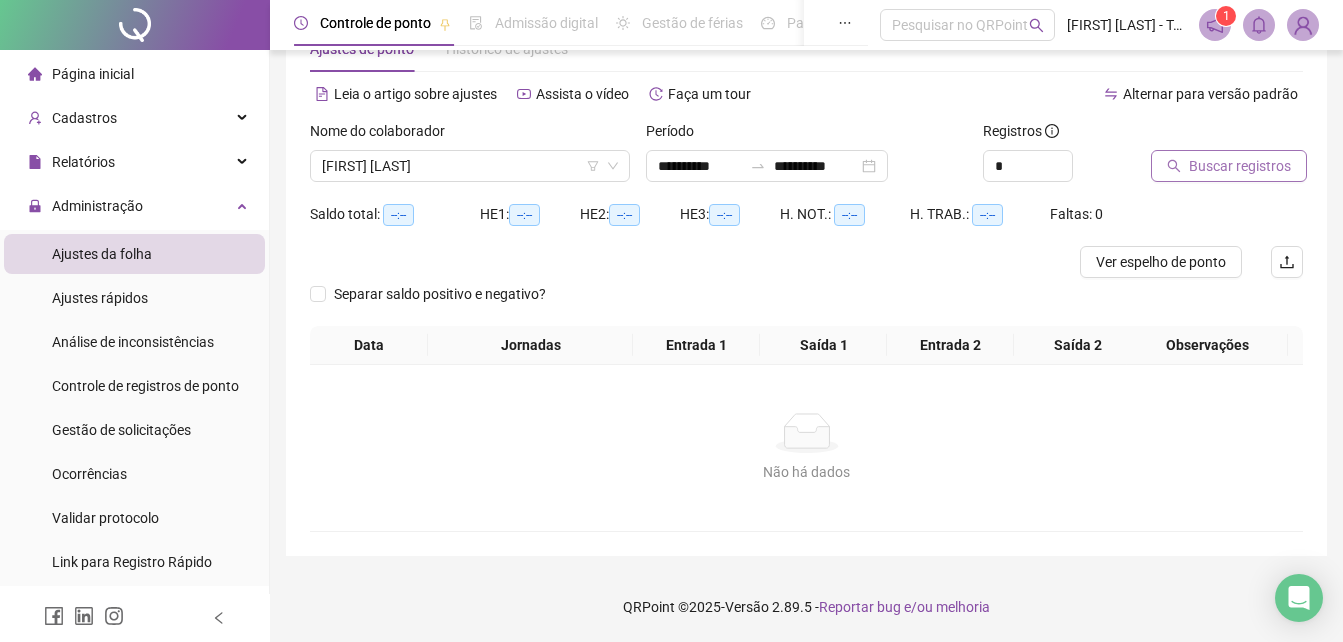 click on "Buscar registros" at bounding box center [1229, 166] 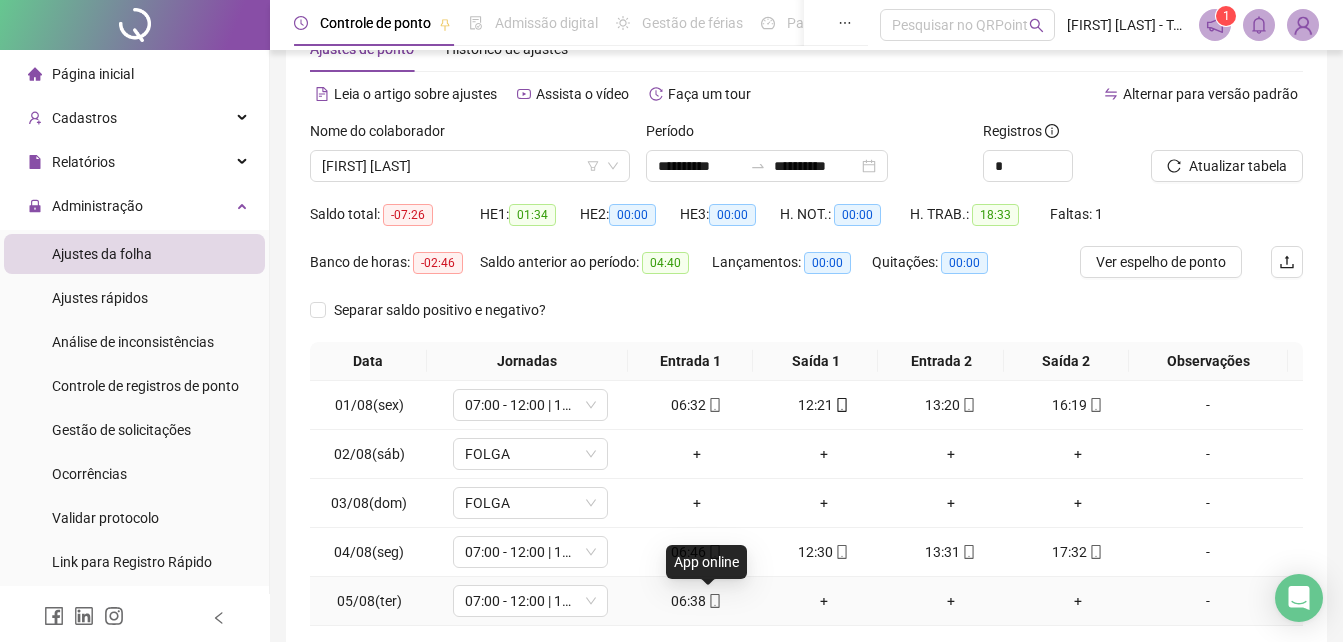 click 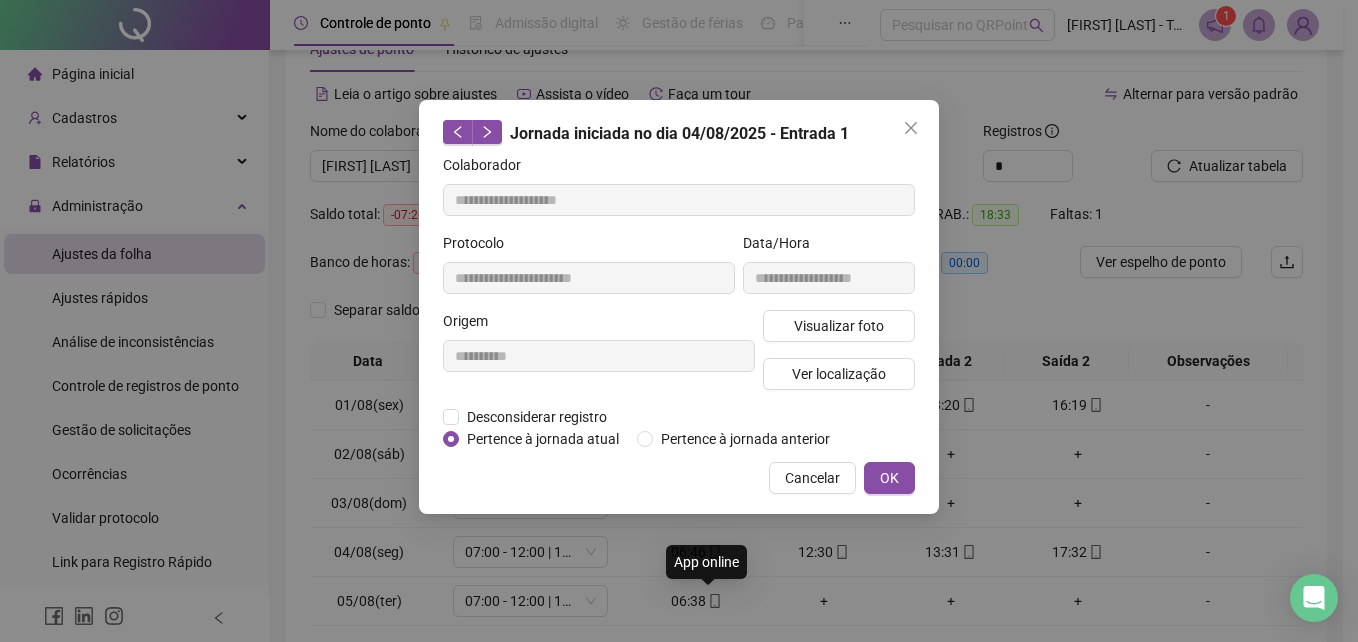 type on "**********" 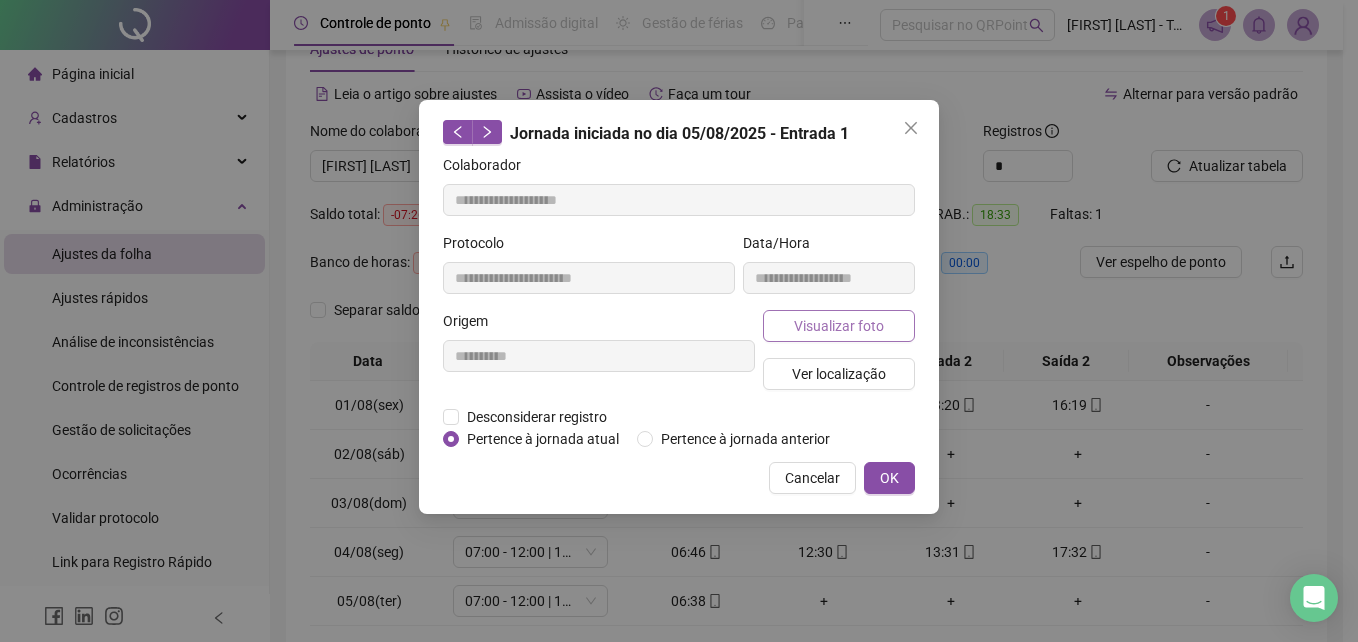 click on "Visualizar foto" at bounding box center (839, 326) 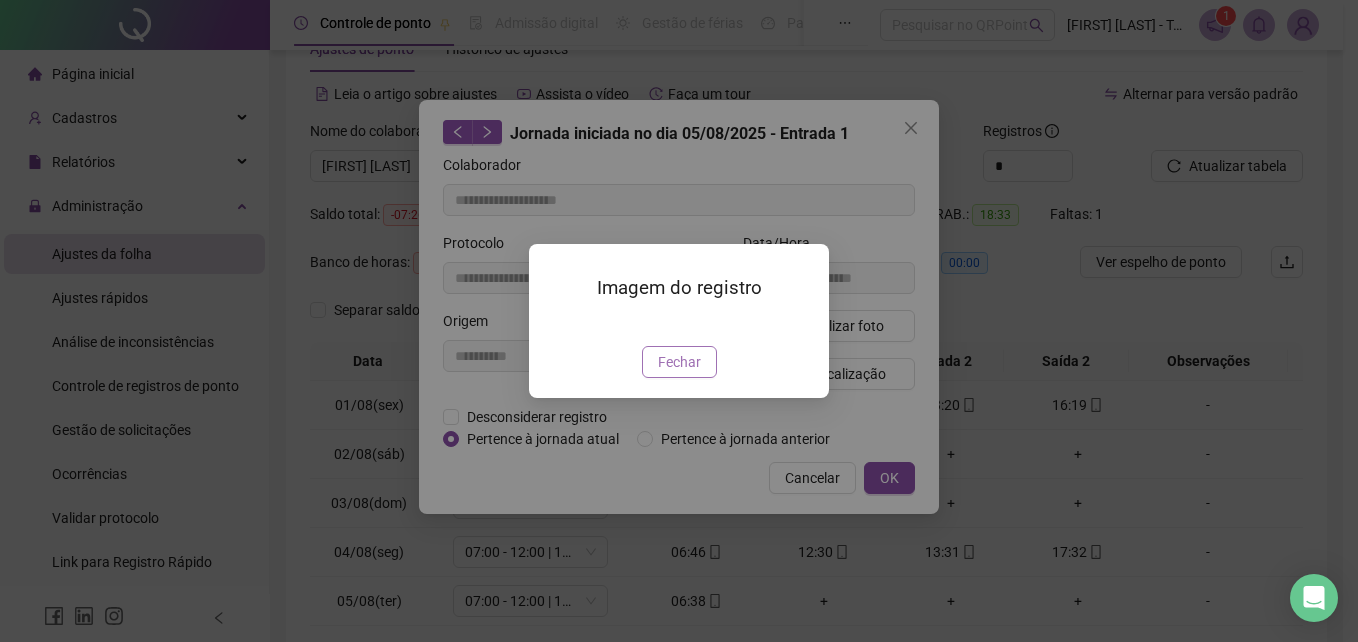 click on "Fechar" at bounding box center [679, 362] 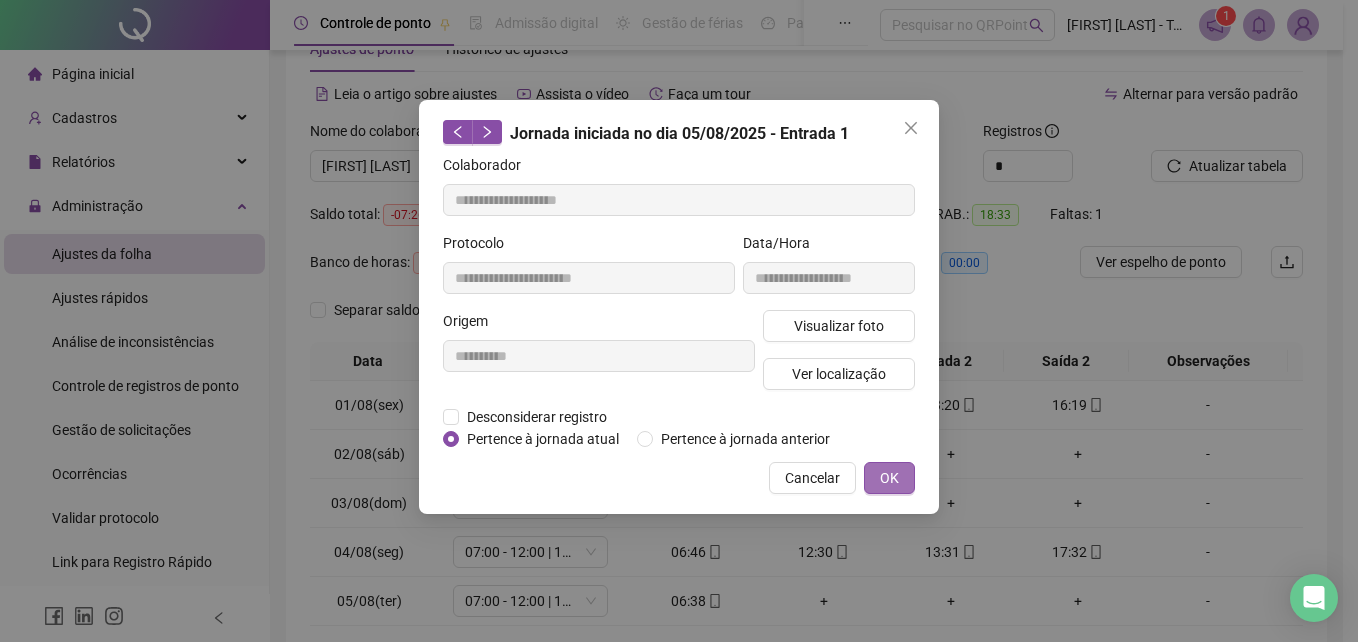 click on "OK" at bounding box center [889, 478] 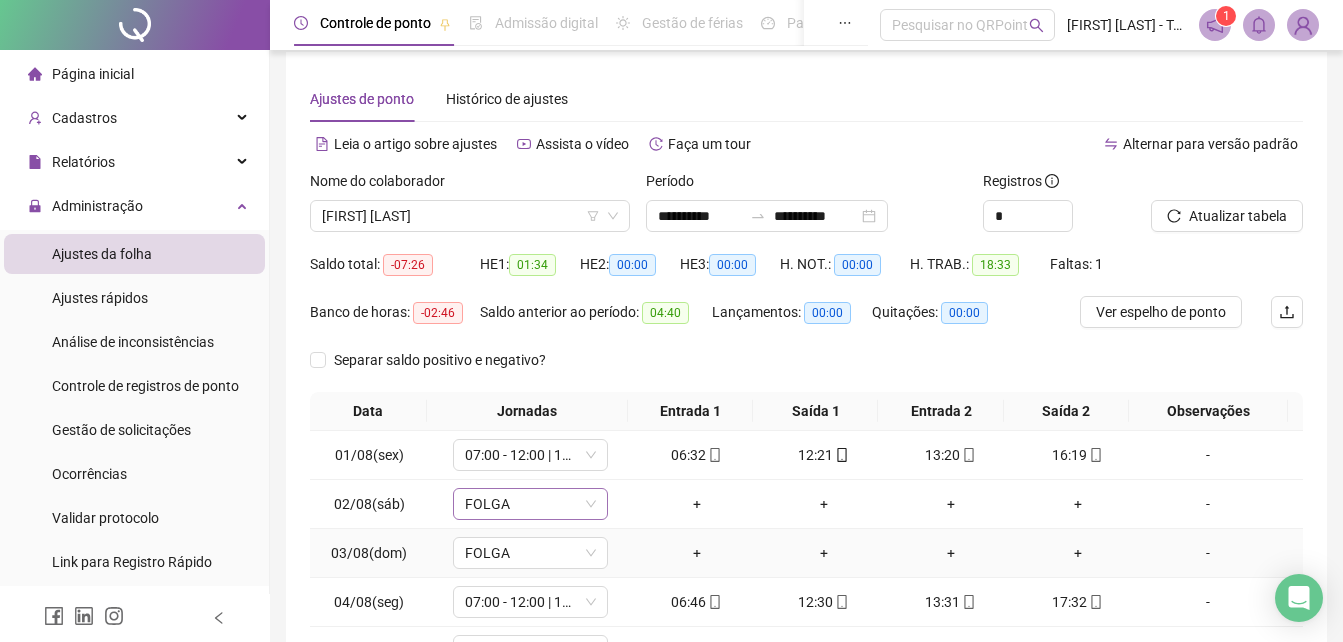 scroll, scrollTop: 0, scrollLeft: 0, axis: both 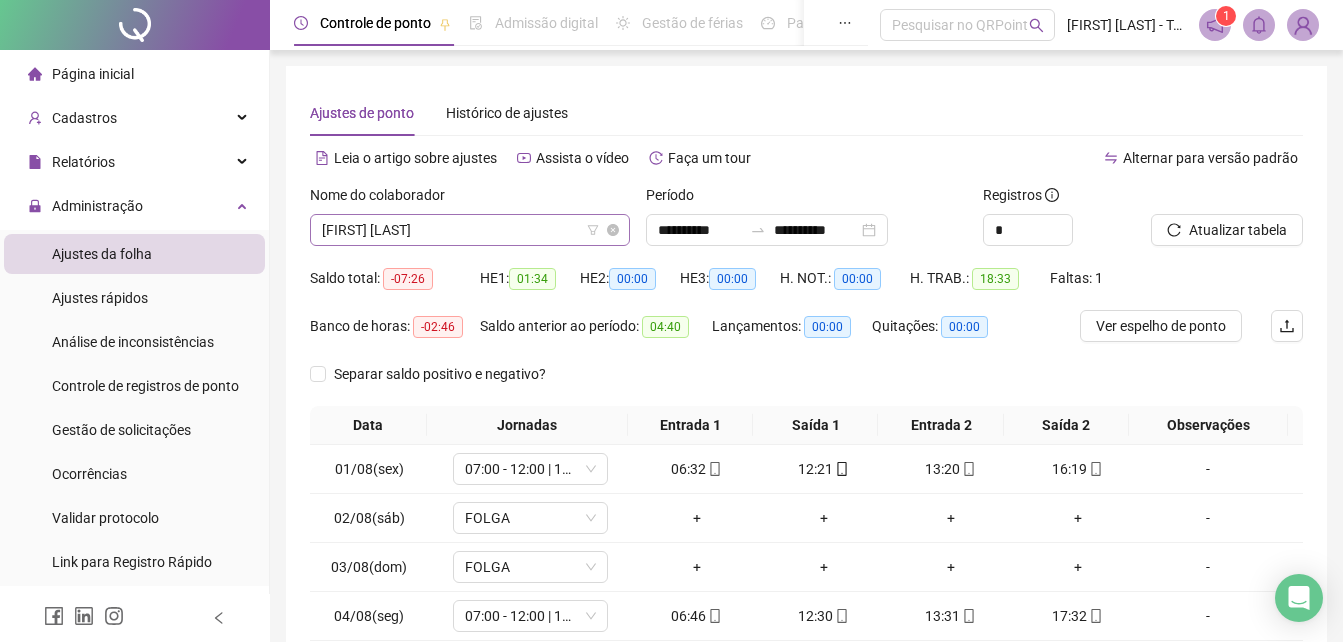 click on "[FIRST] [LAST]" at bounding box center [470, 230] 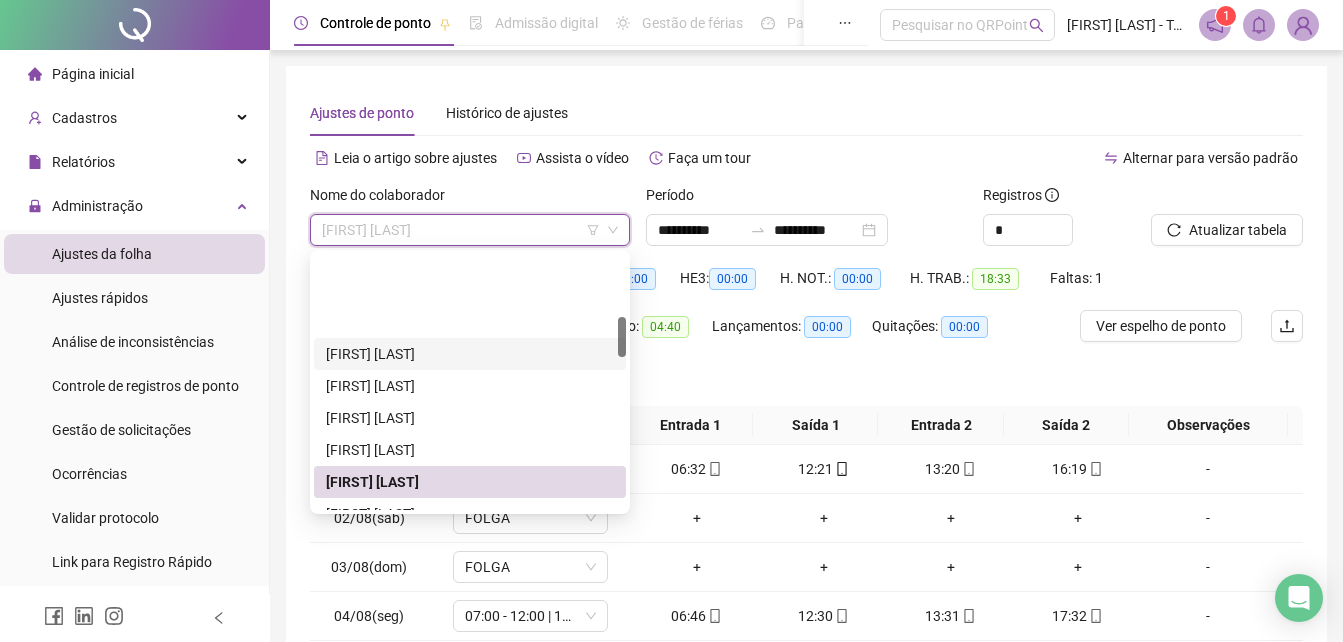 scroll, scrollTop: 400, scrollLeft: 0, axis: vertical 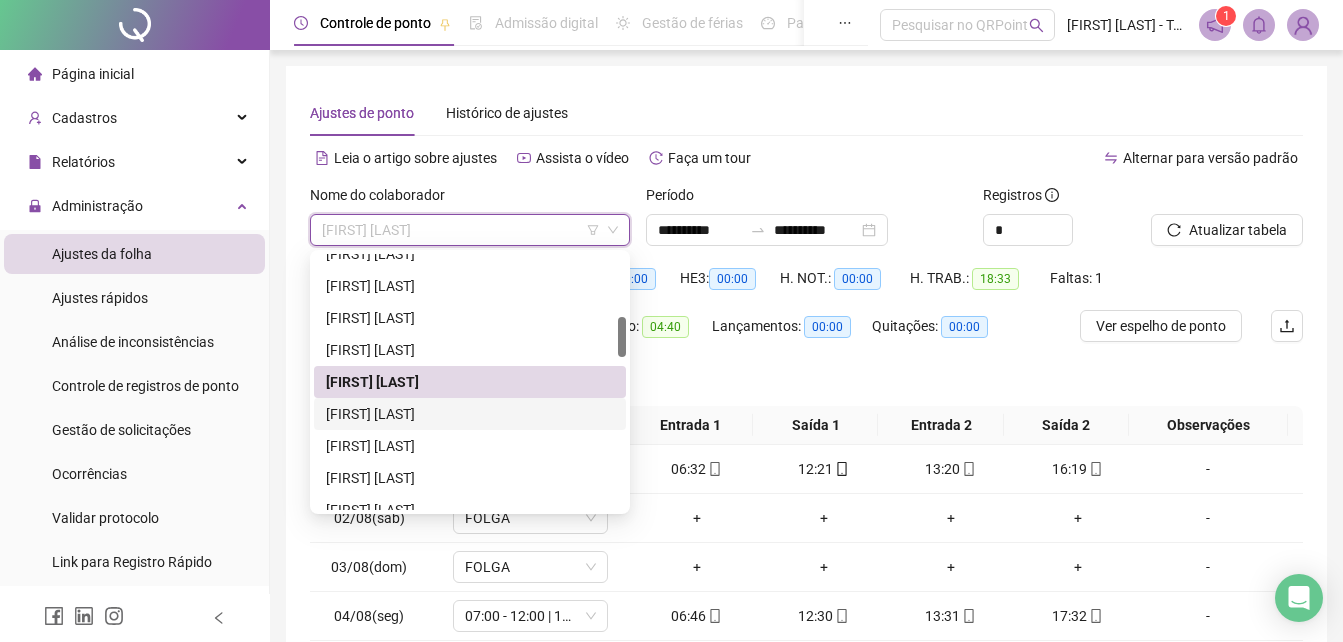 click on "[FIRST] [LAST]" at bounding box center (470, 414) 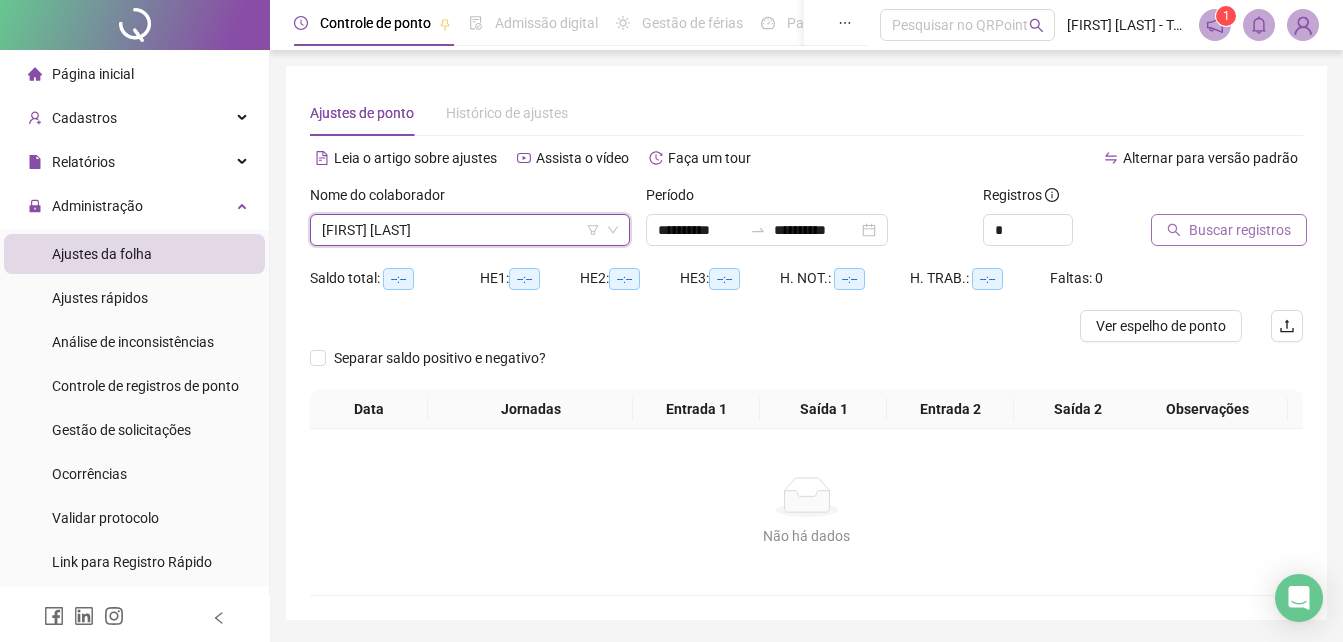 click on "Buscar registros" at bounding box center [1240, 230] 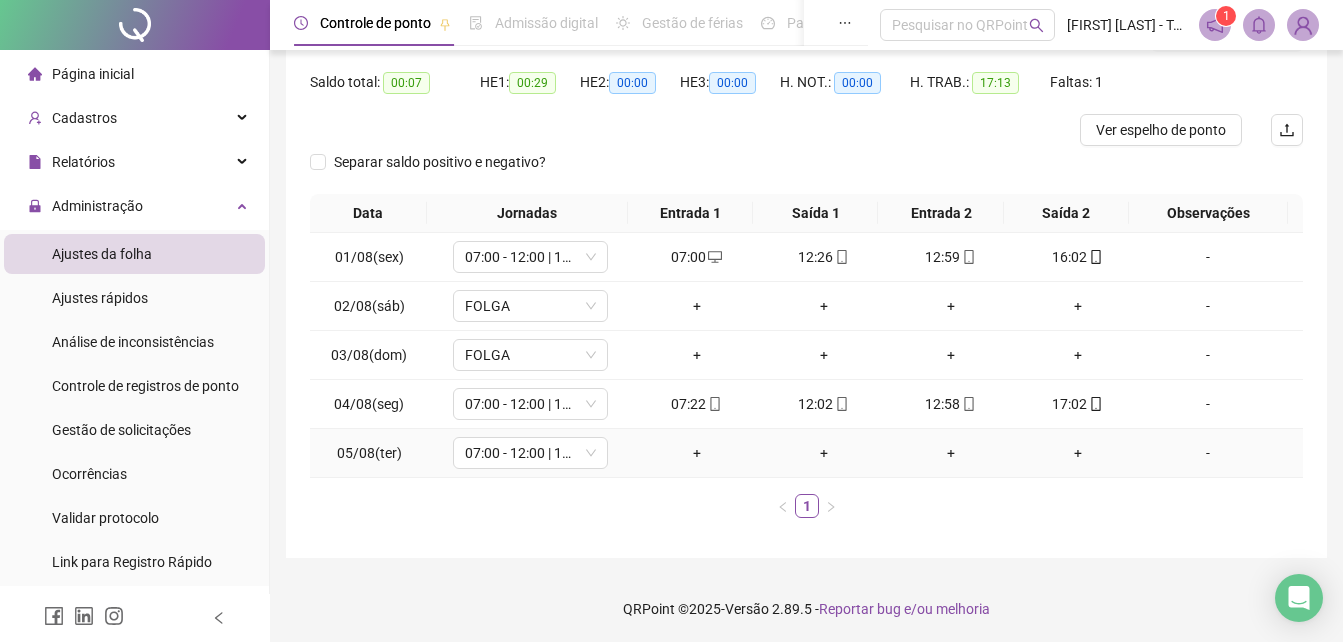 scroll, scrollTop: 198, scrollLeft: 0, axis: vertical 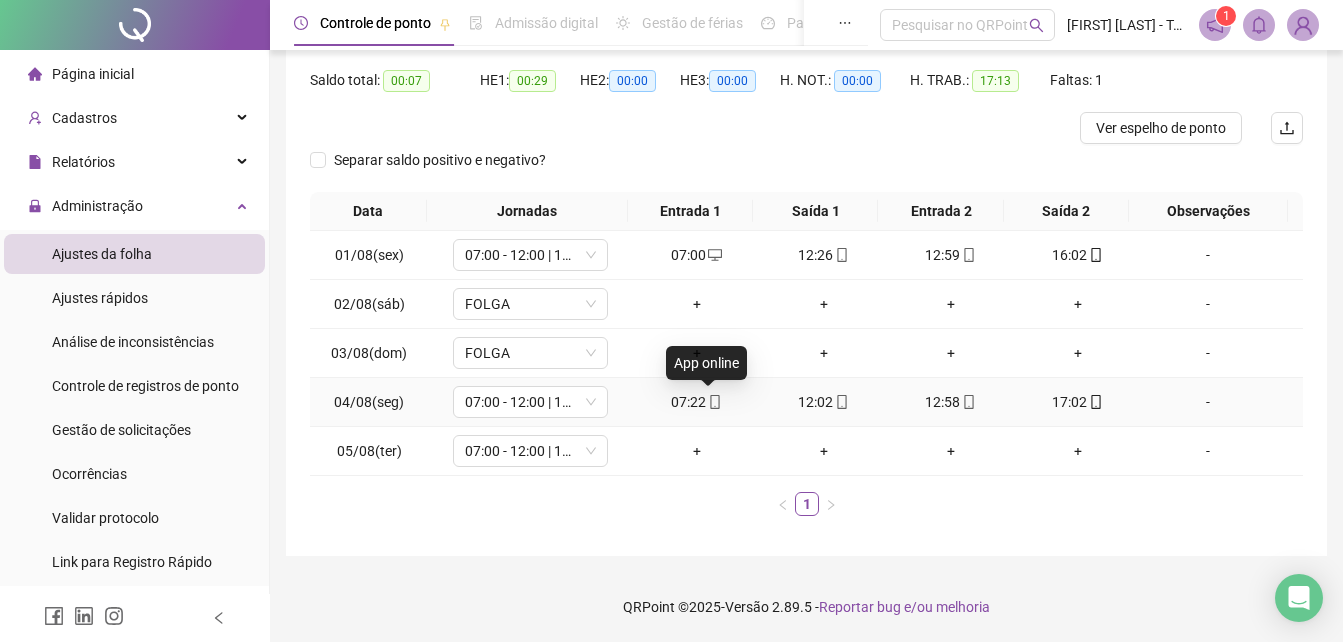 click 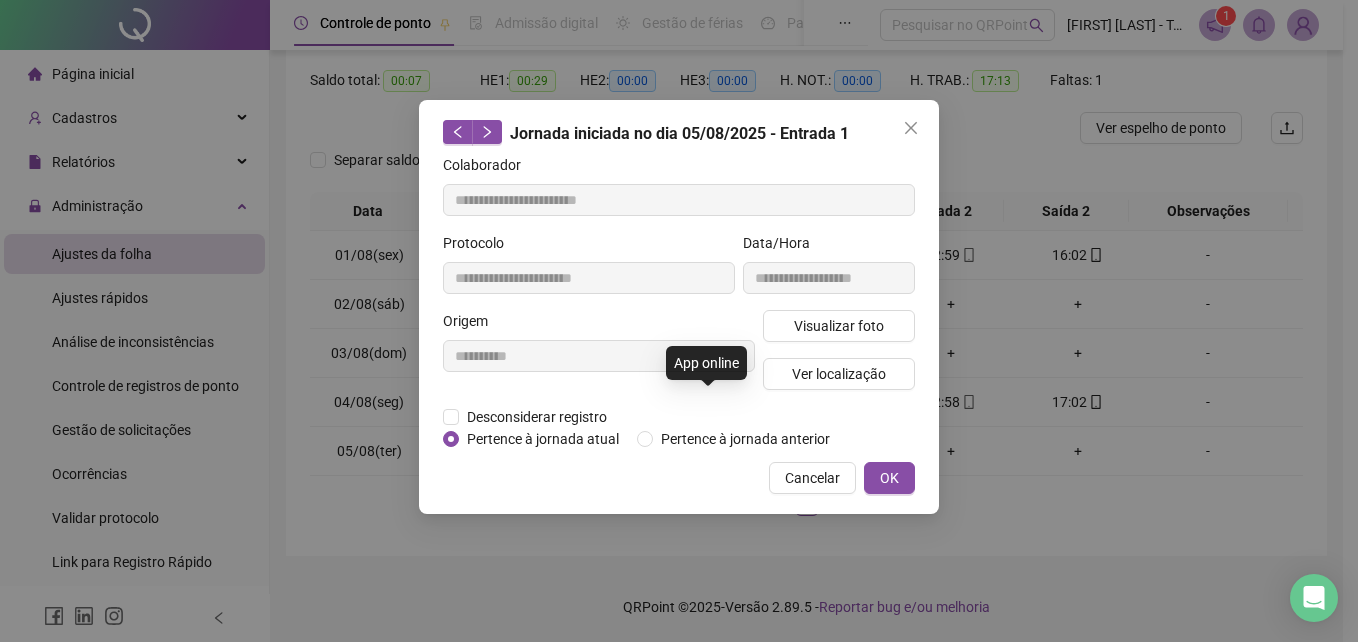 type on "**********" 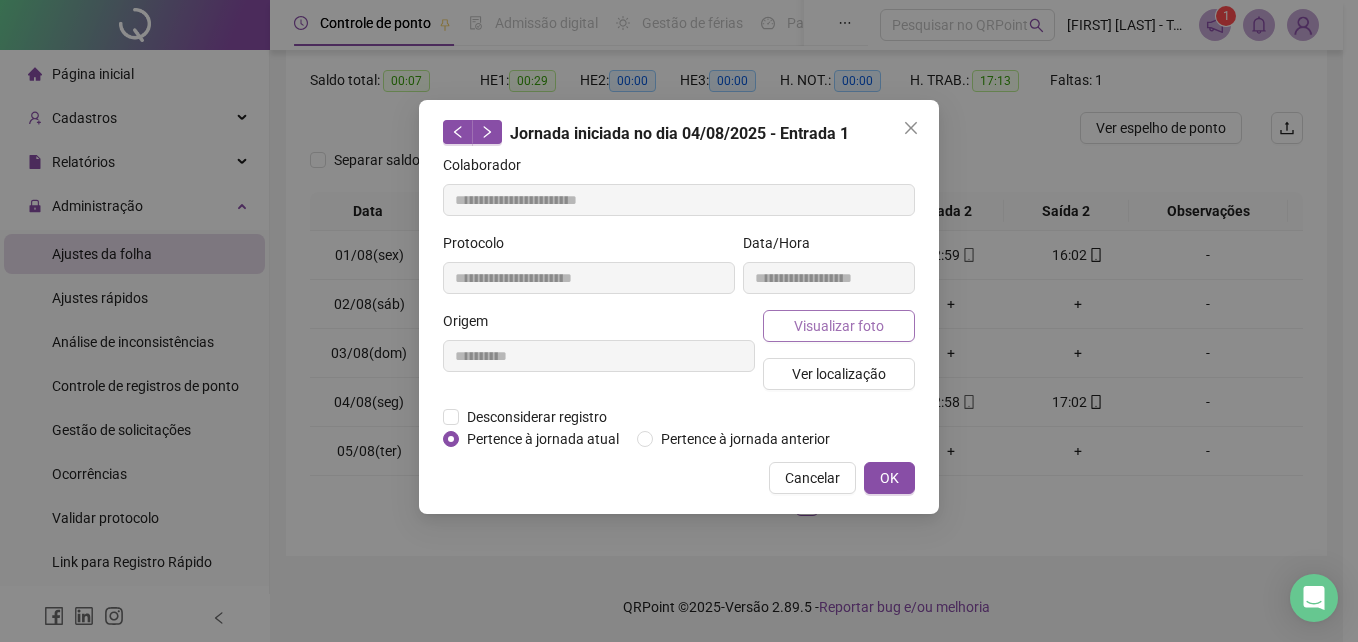 click on "Visualizar foto" at bounding box center [839, 326] 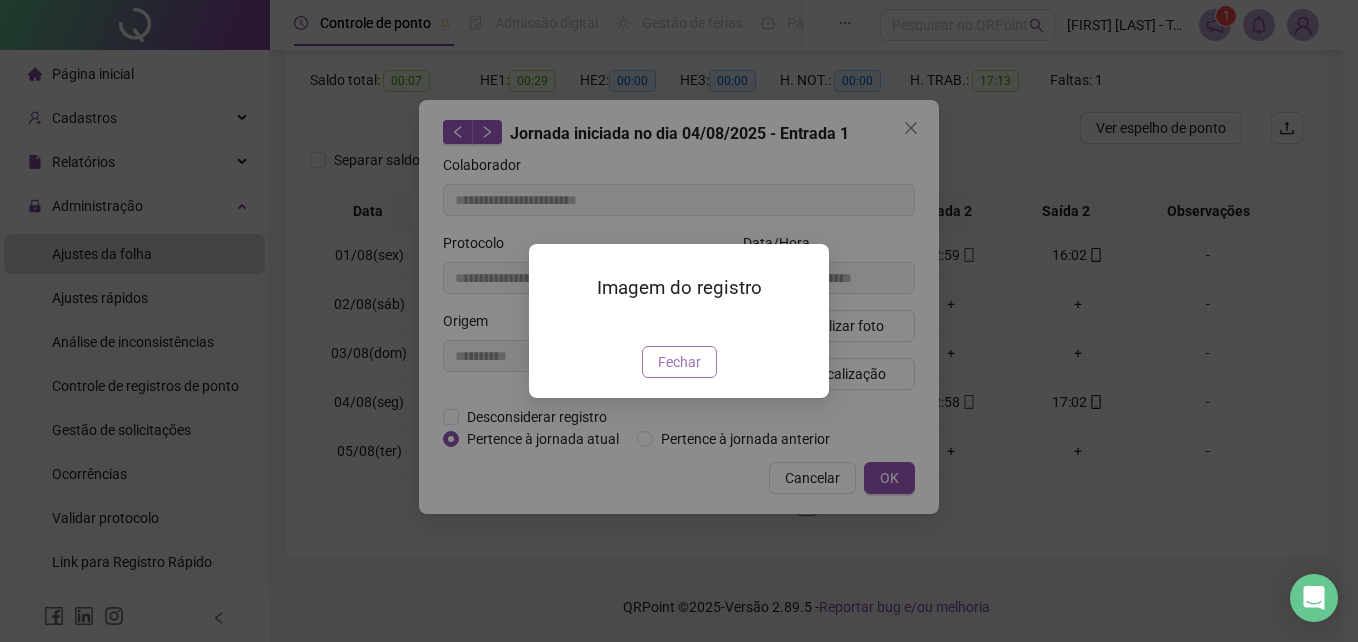 click on "Fechar" at bounding box center (679, 362) 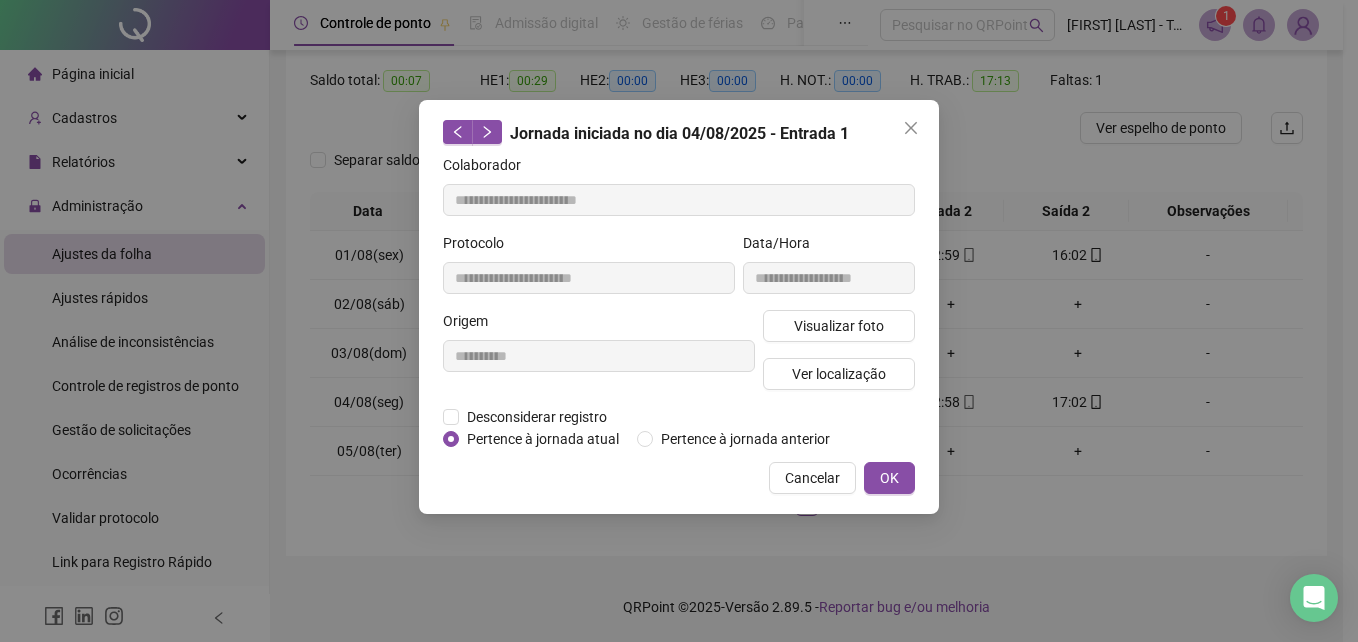 click on "OK" at bounding box center [889, 478] 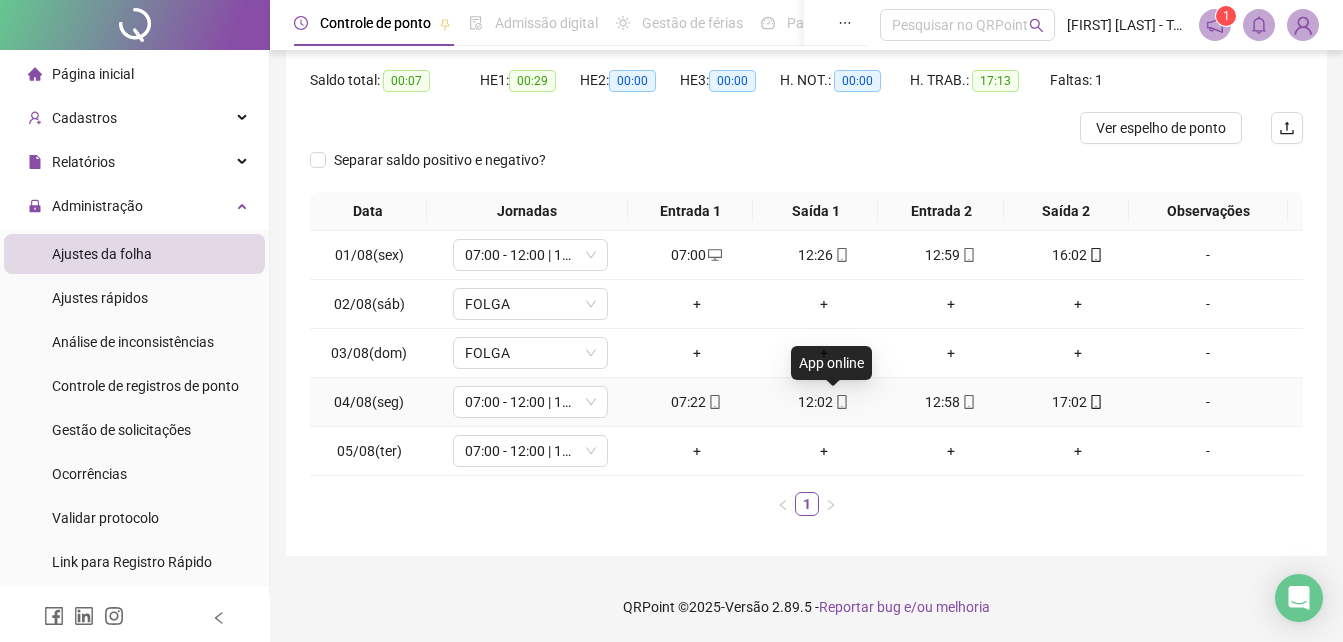 click 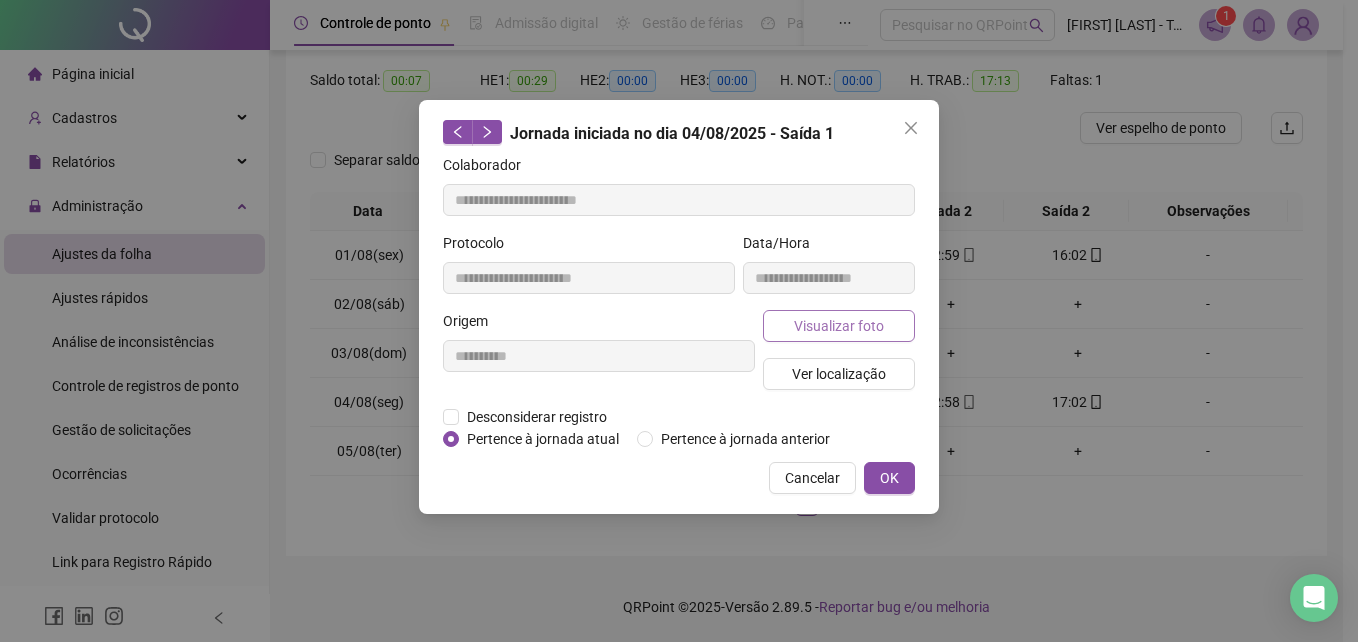 click on "Visualizar foto" at bounding box center (839, 326) 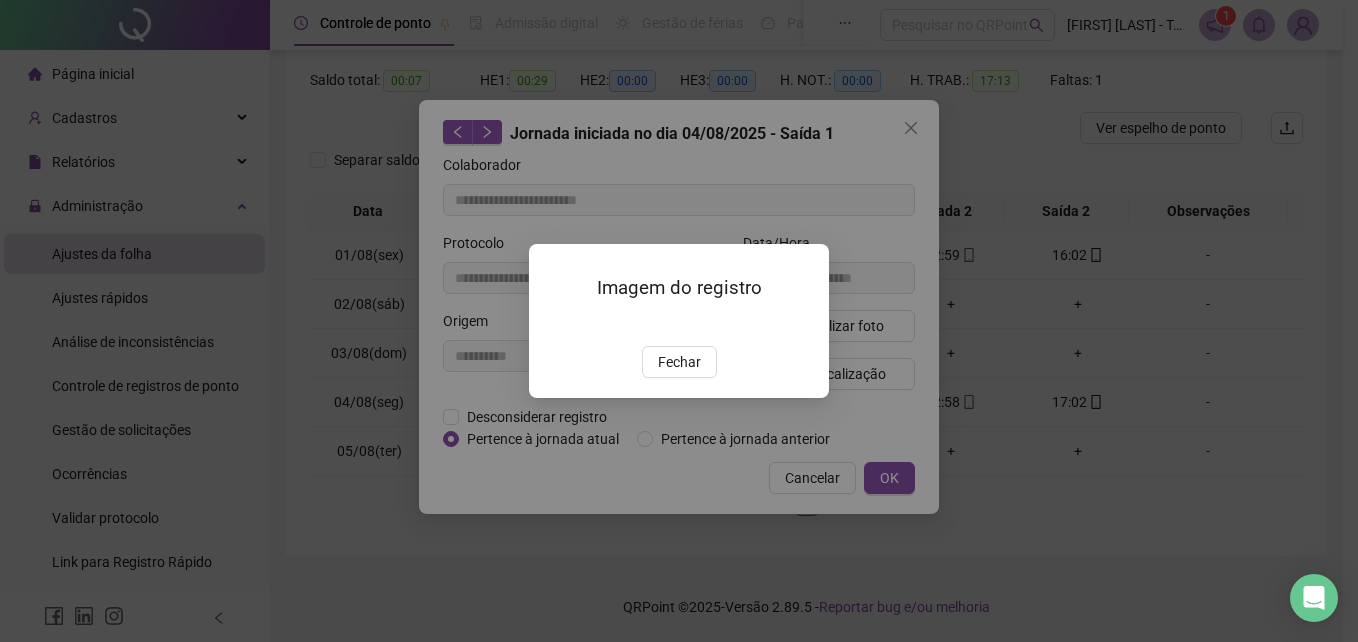 drag, startPoint x: 676, startPoint y: 473, endPoint x: 779, endPoint y: 479, distance: 103.17461 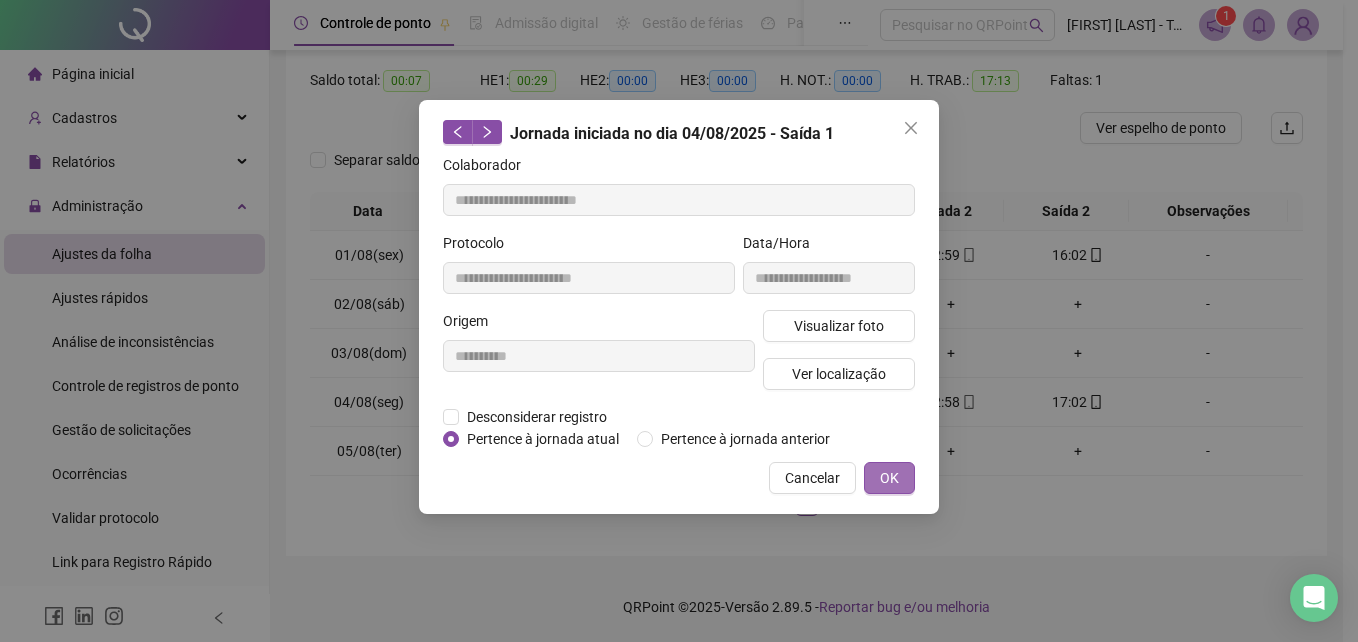 click on "OK" at bounding box center [889, 478] 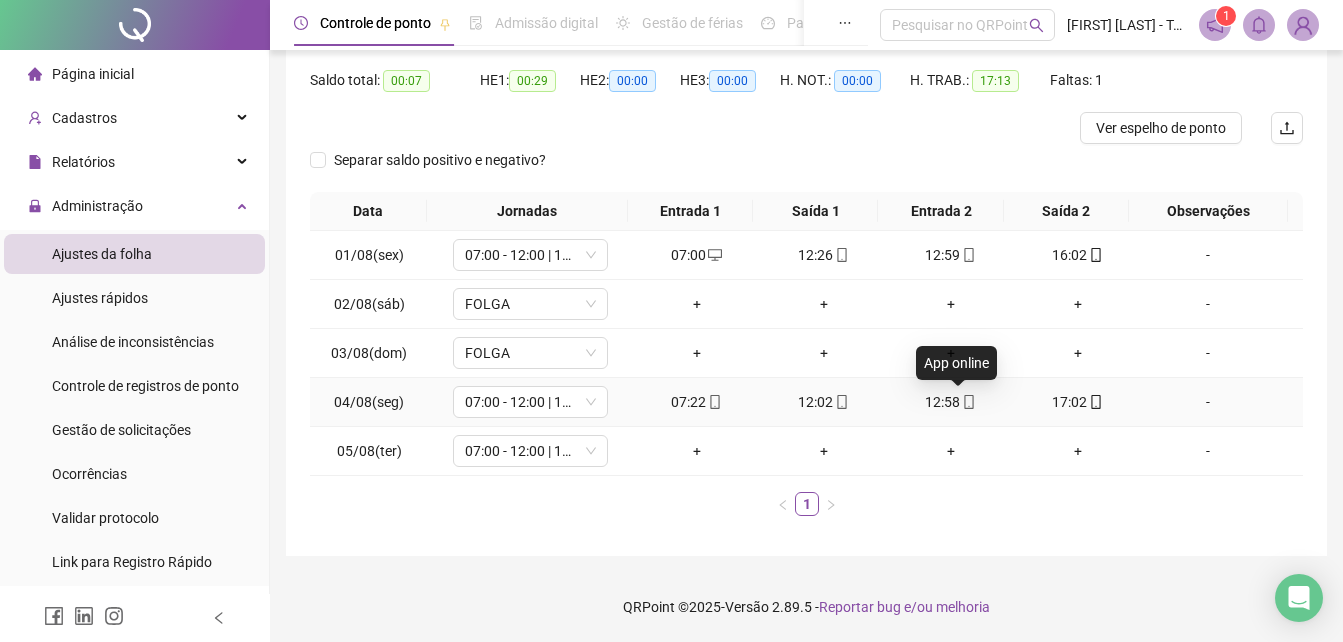 click 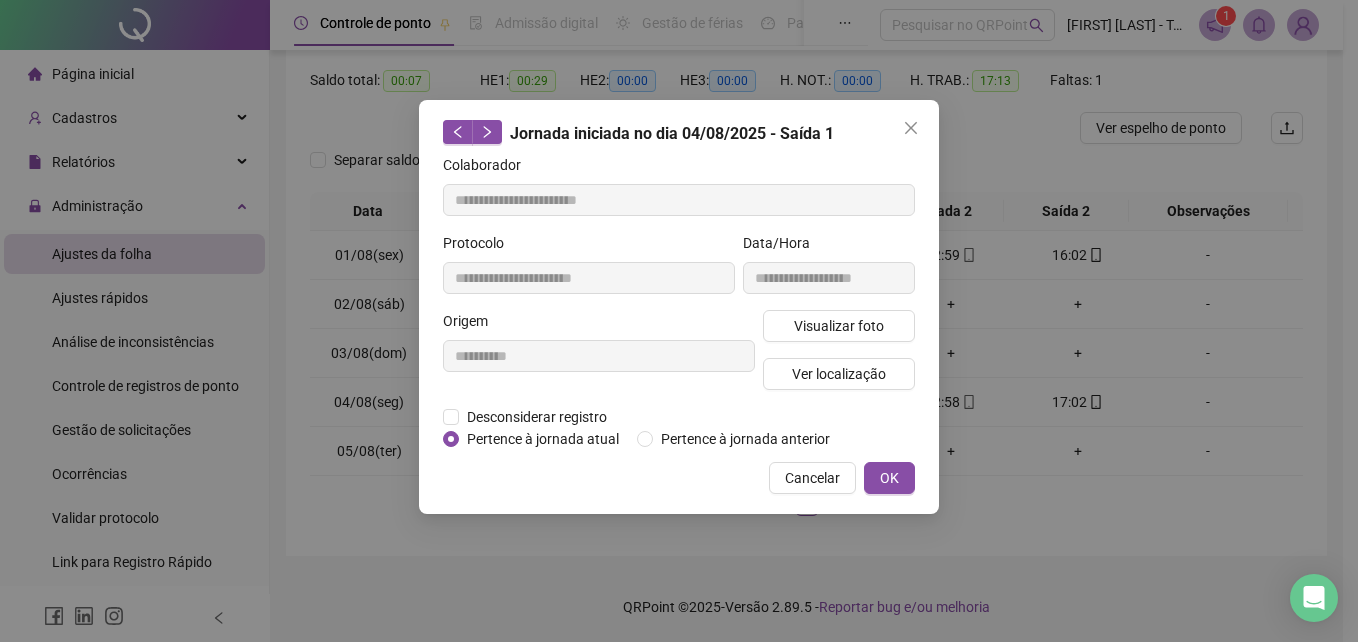 type on "**********" 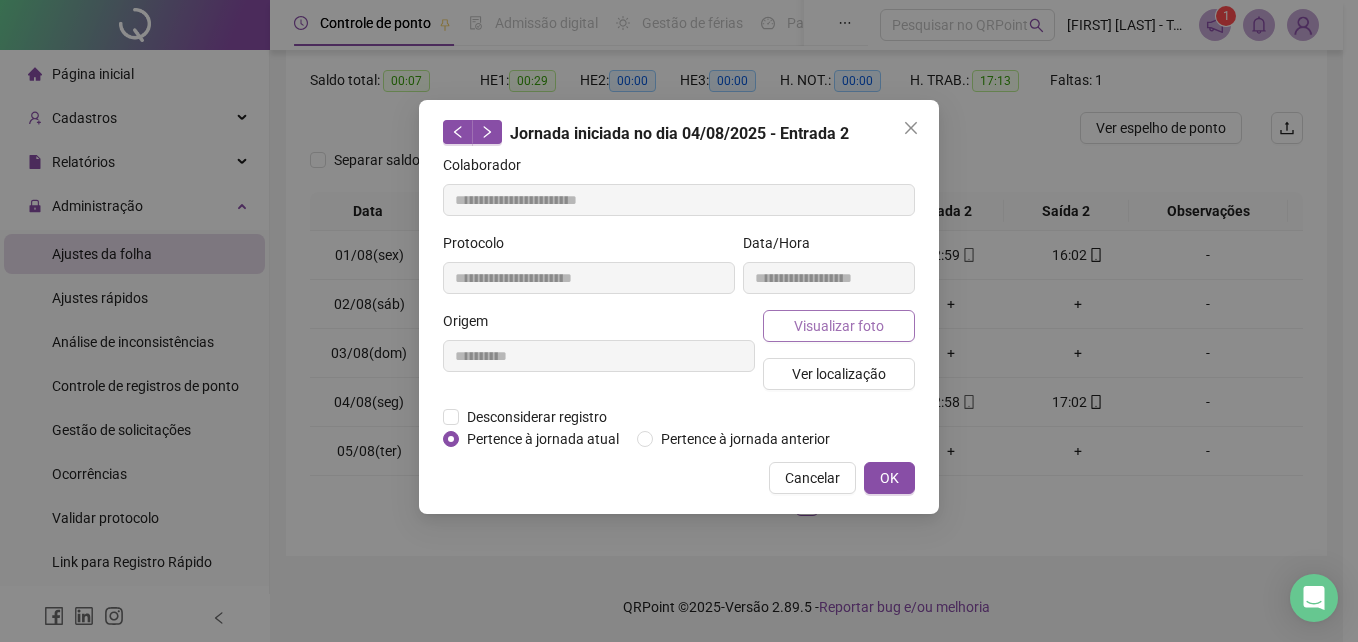 click on "Visualizar foto" at bounding box center [839, 326] 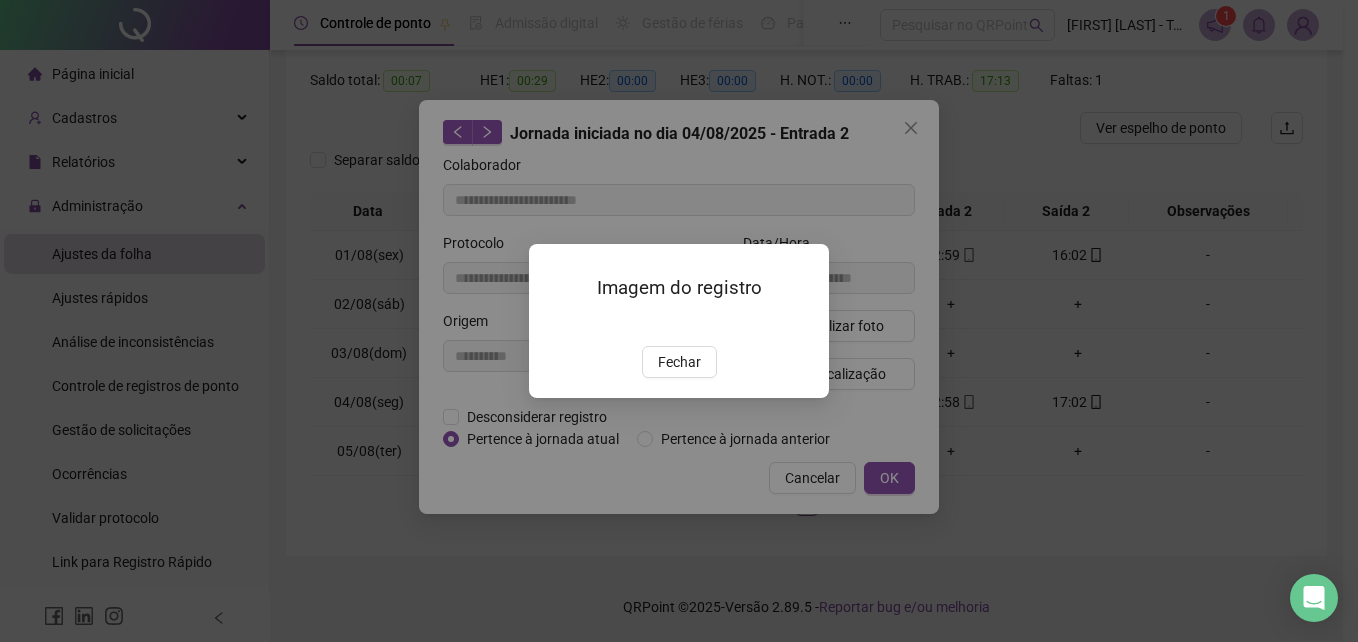 drag, startPoint x: 673, startPoint y: 471, endPoint x: 804, endPoint y: 341, distance: 184.55623 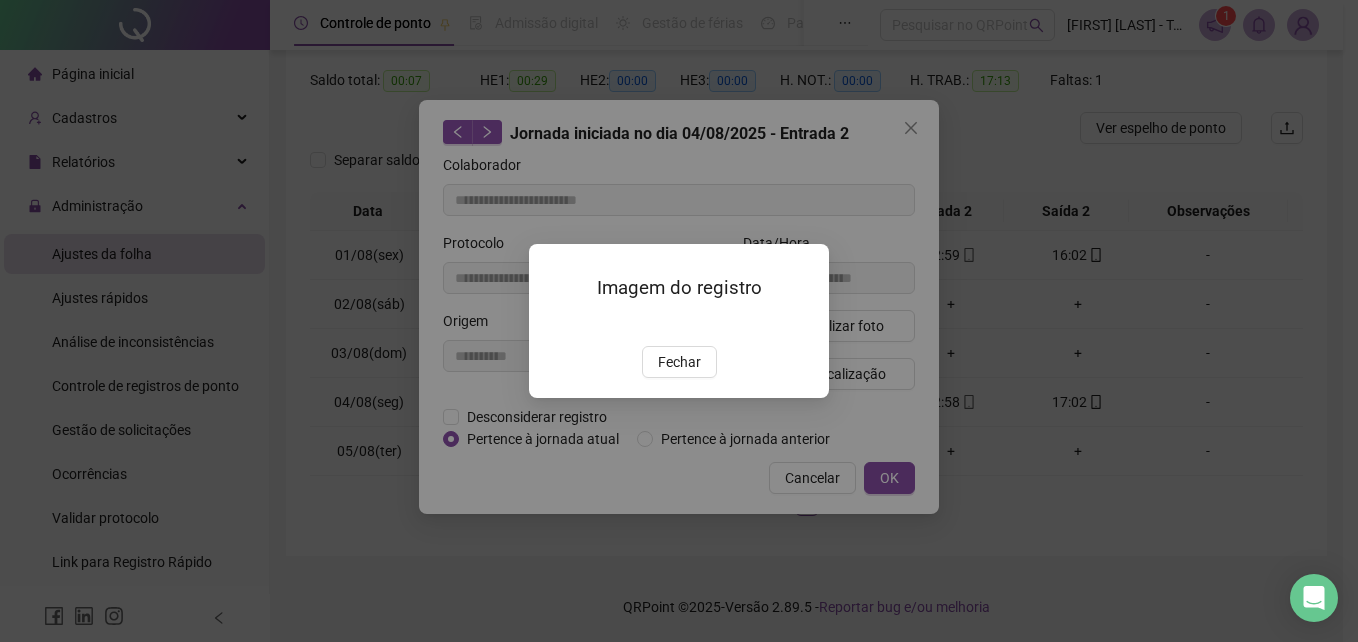 drag, startPoint x: 676, startPoint y: 482, endPoint x: 835, endPoint y: 434, distance: 166.08733 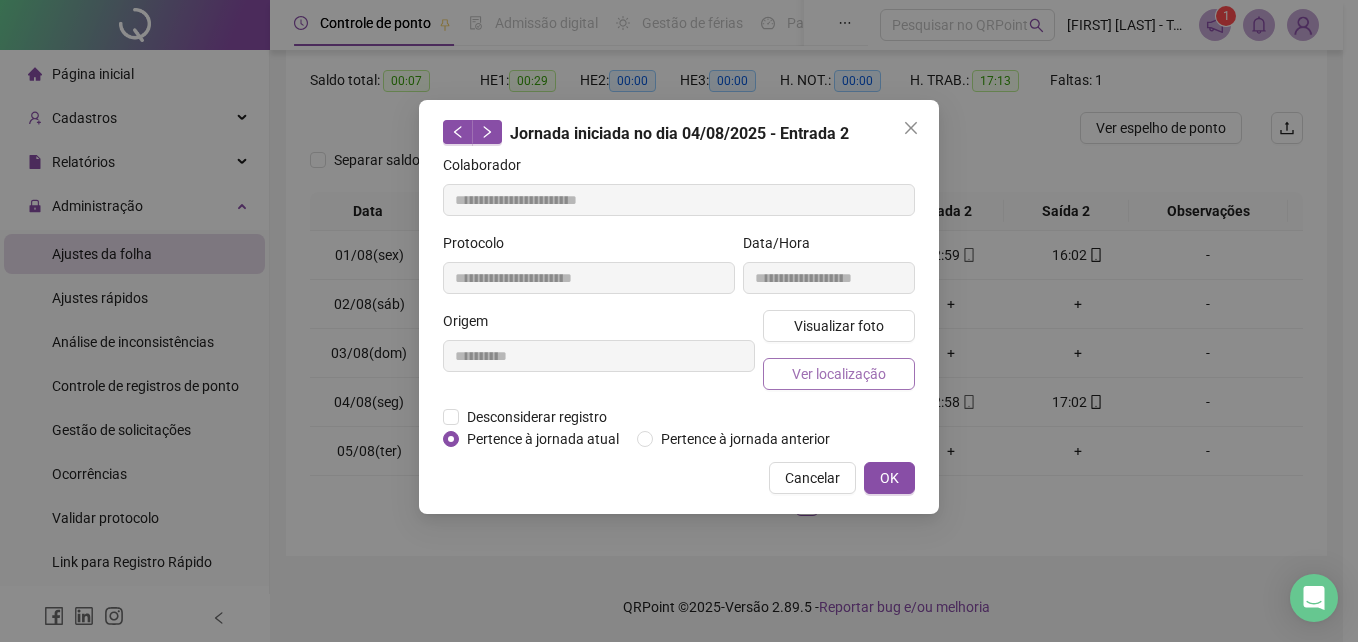 click on "Ver localização" at bounding box center [839, 374] 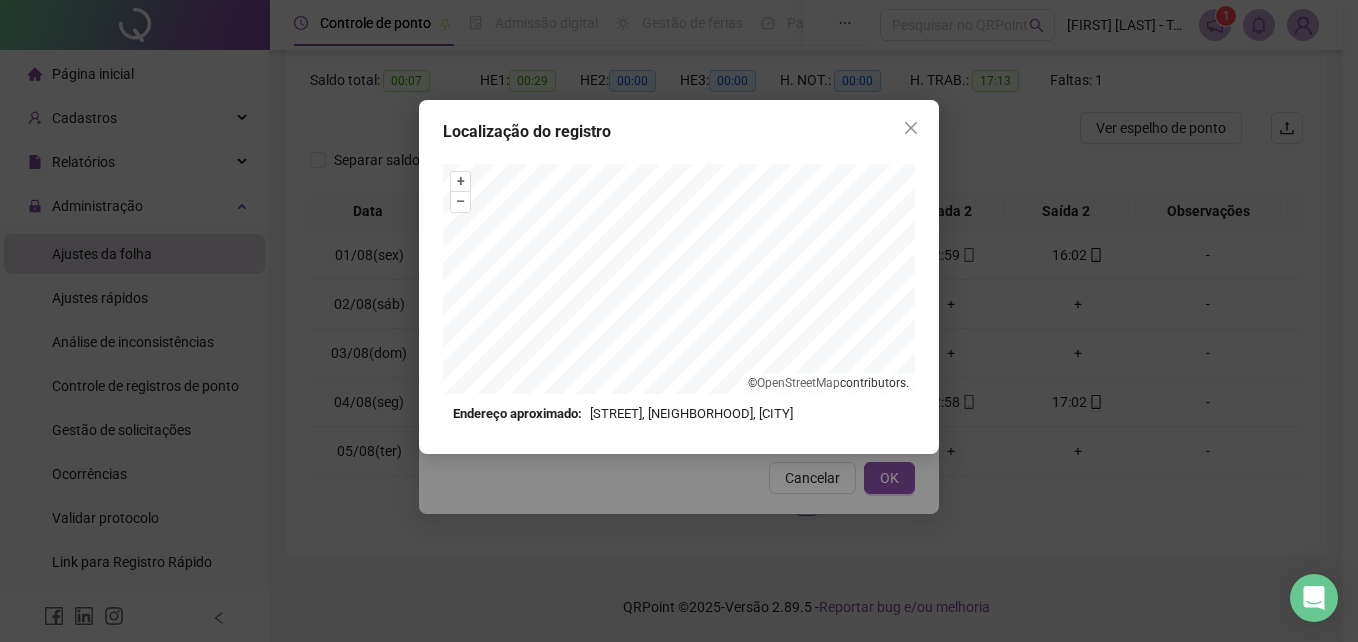 click 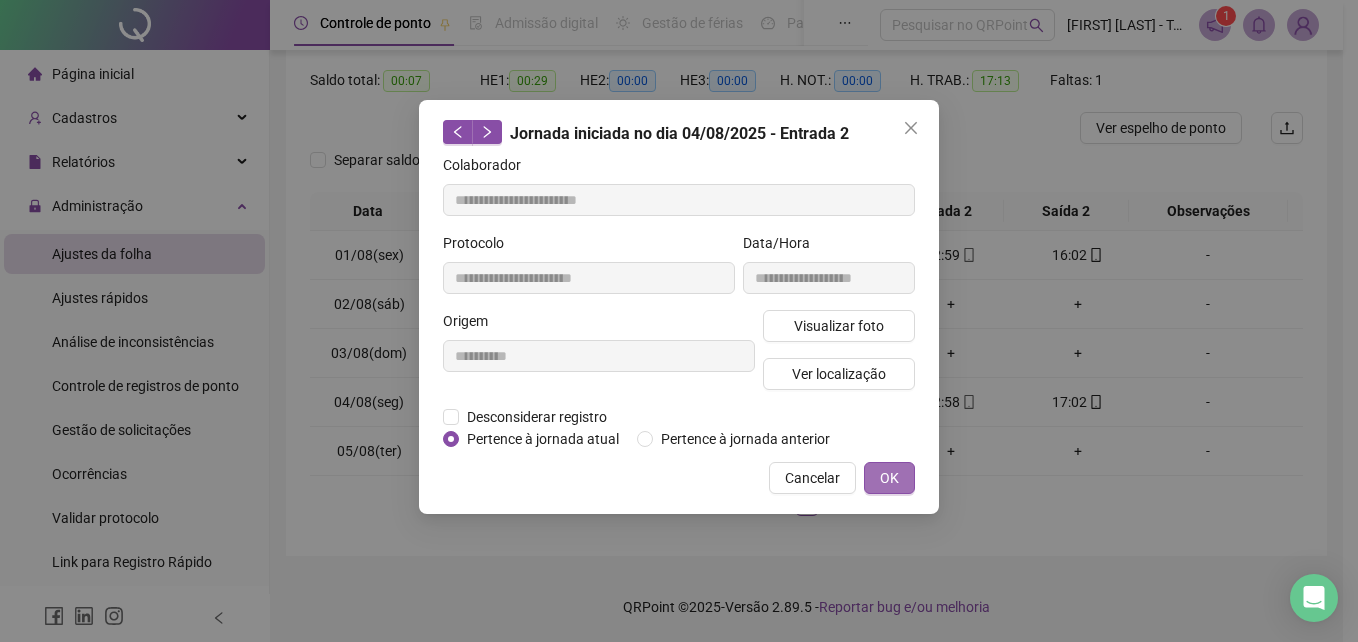 click on "OK" at bounding box center [889, 478] 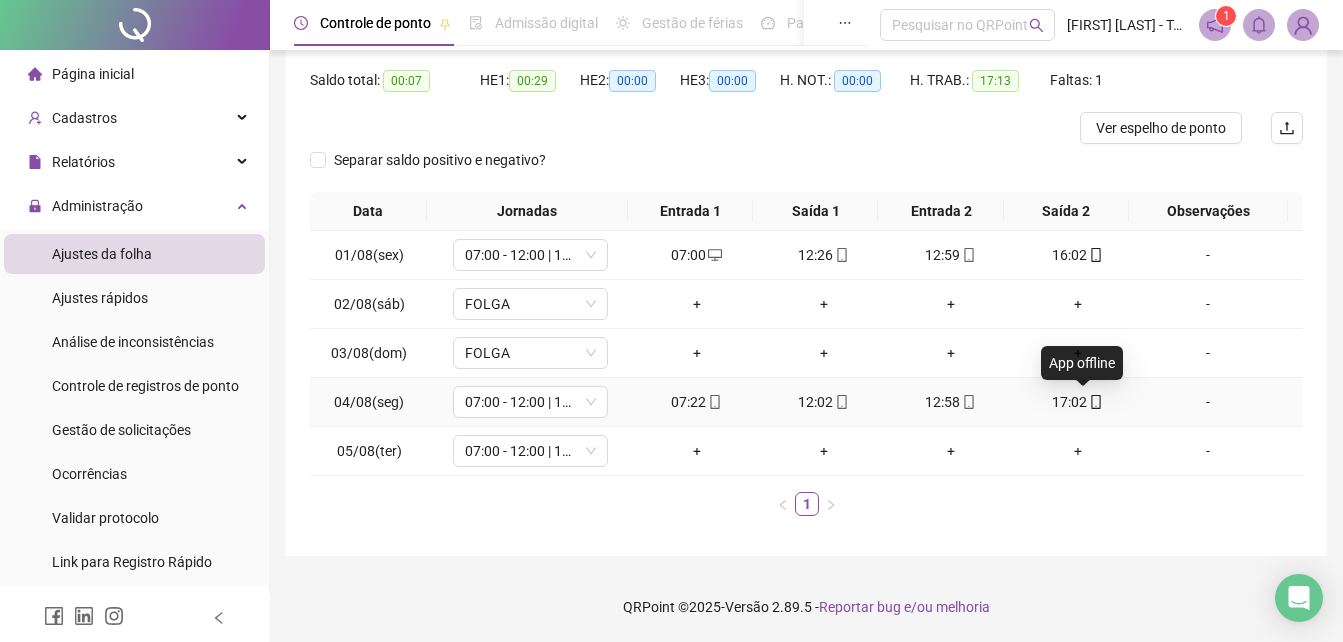 click 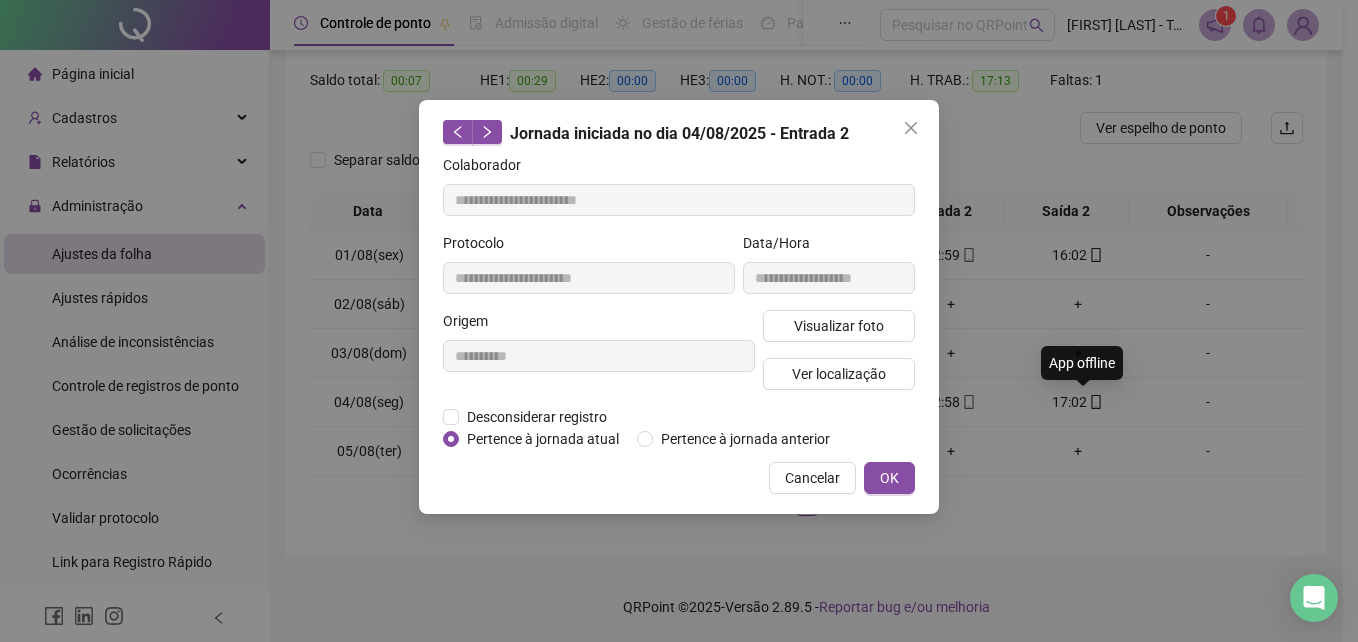 type on "**********" 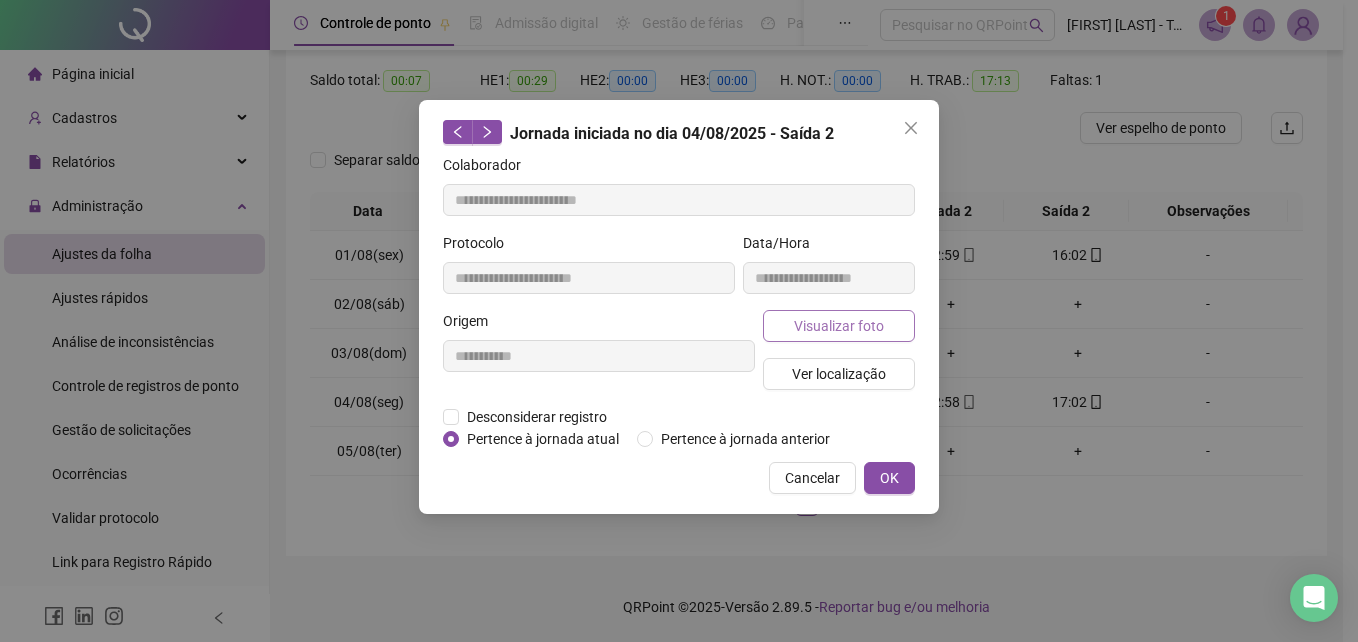 click on "Visualizar foto" at bounding box center (839, 326) 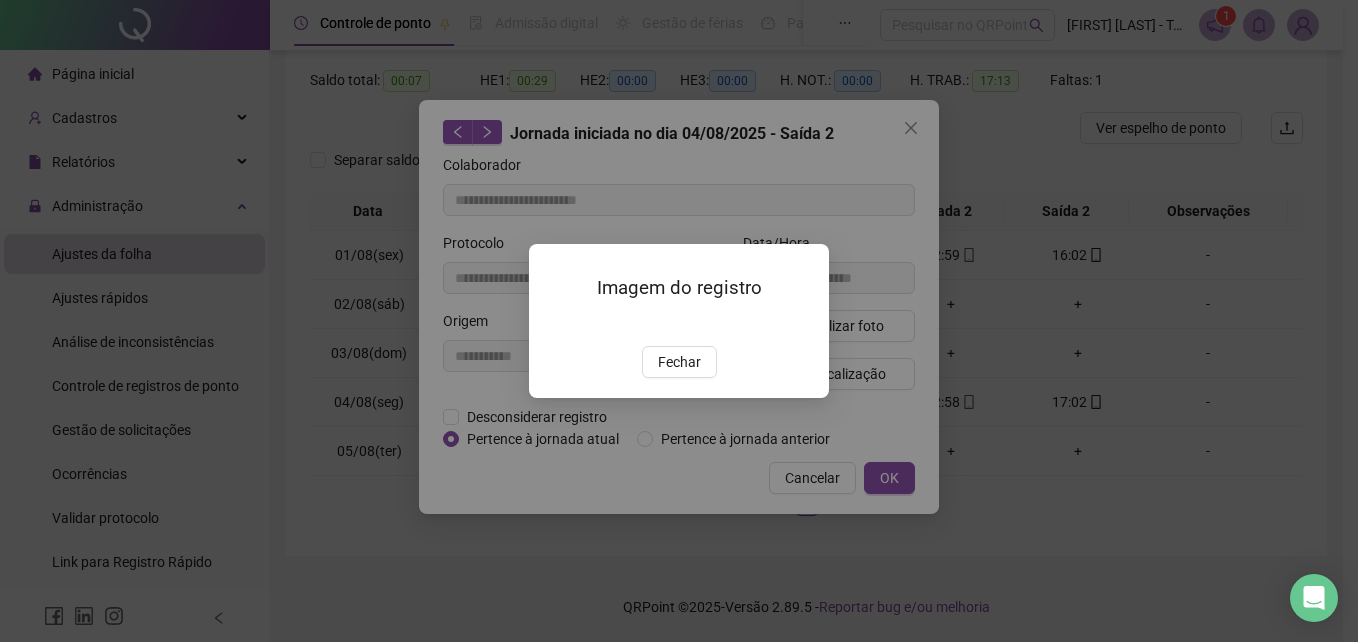 drag, startPoint x: 670, startPoint y: 477, endPoint x: 695, endPoint y: 477, distance: 25 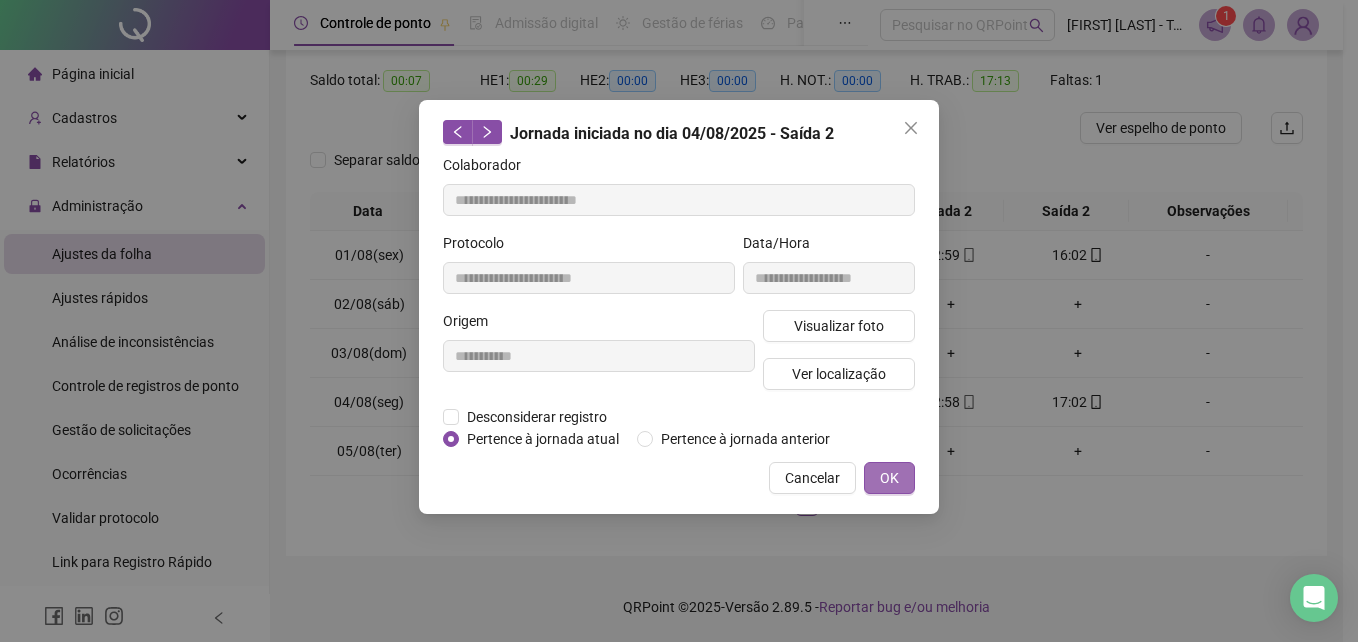 click on "OK" at bounding box center [889, 478] 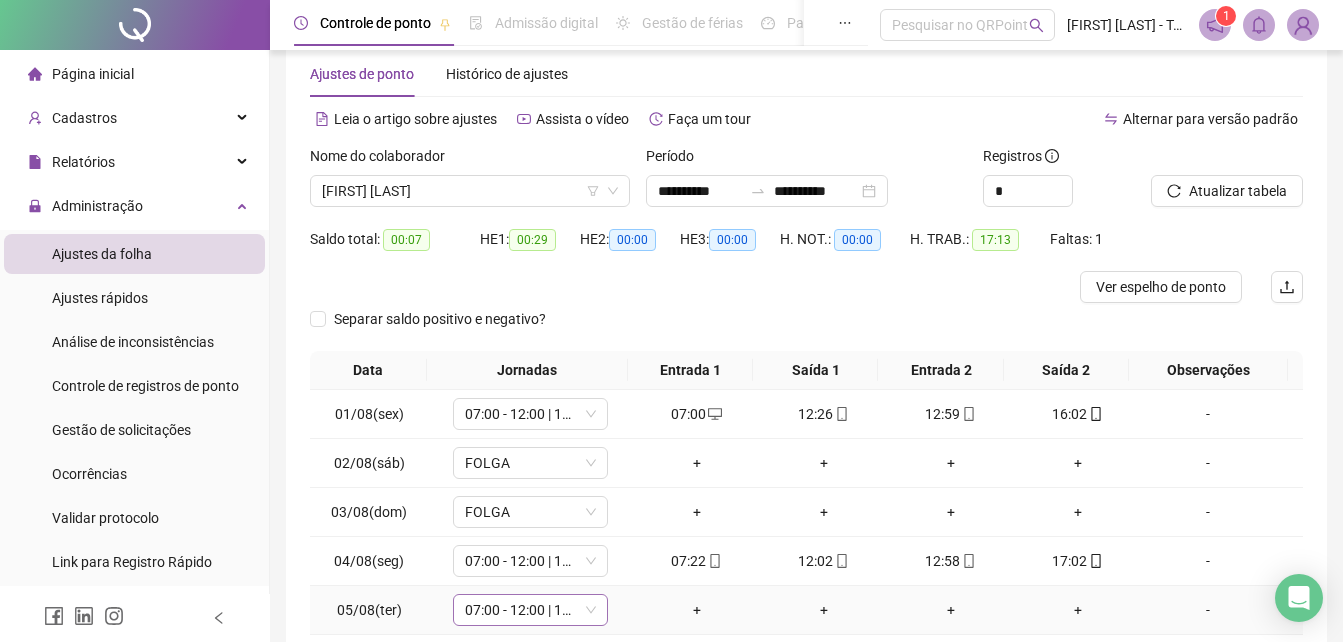 scroll, scrollTop: 0, scrollLeft: 0, axis: both 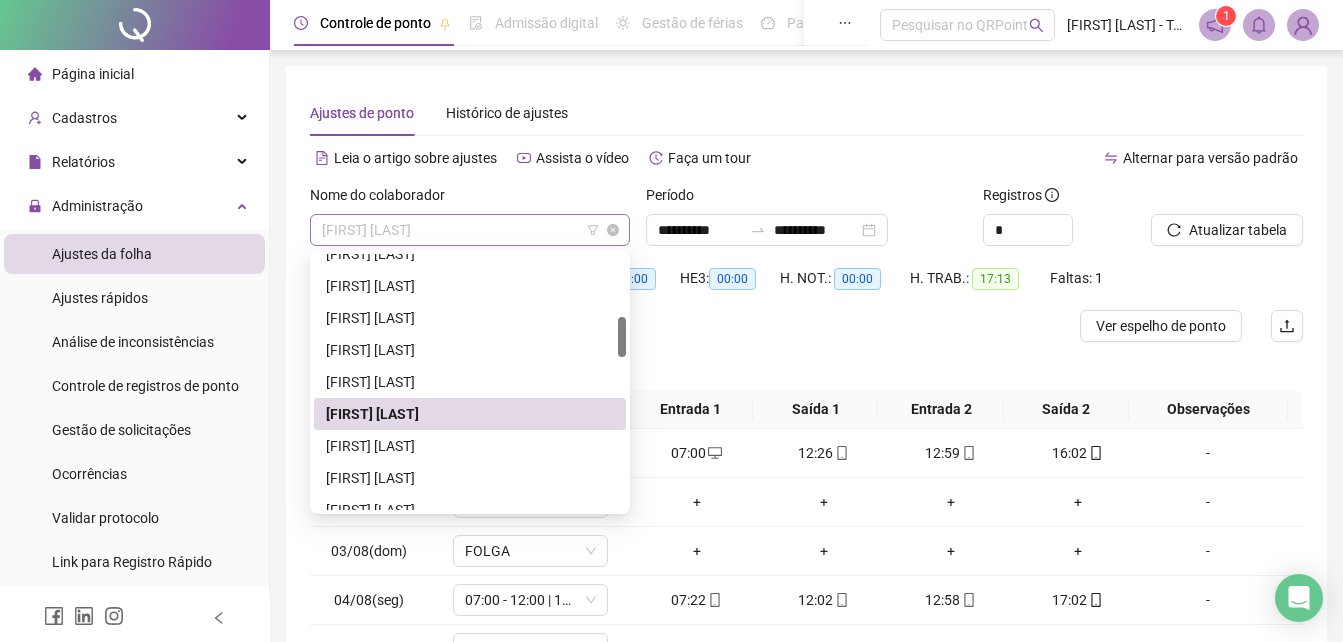 click on "[FIRST] [LAST]" at bounding box center [470, 230] 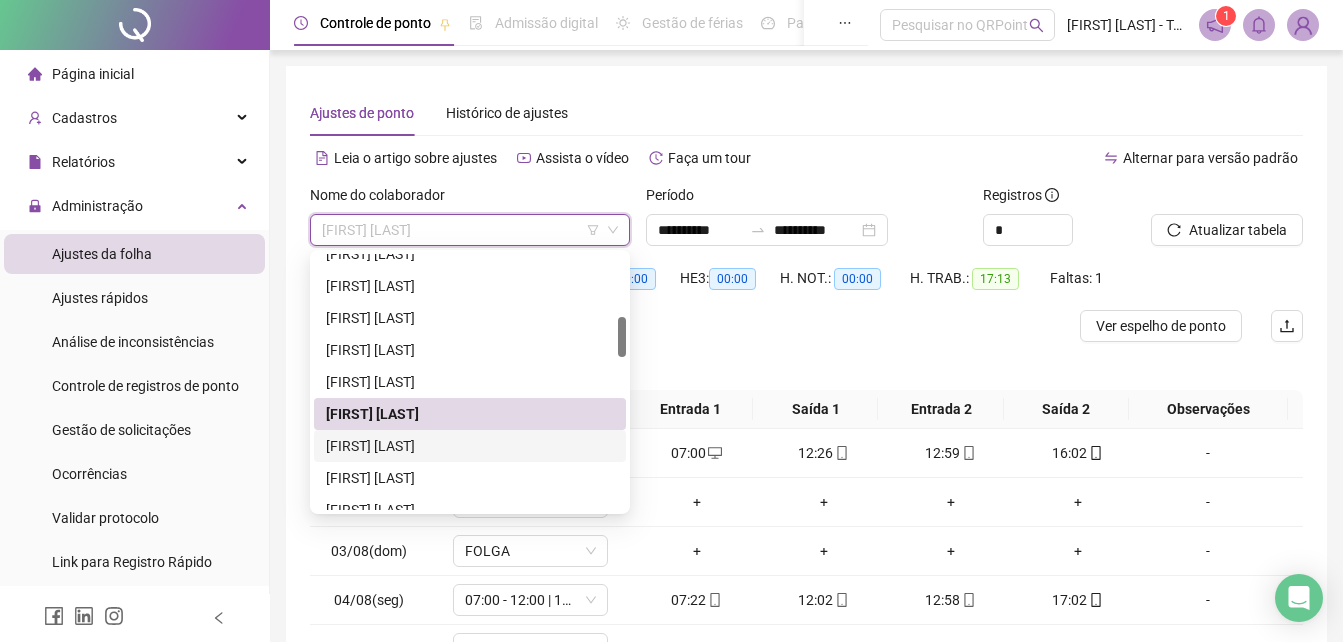 click on "[FIRST] [LAST]" at bounding box center [470, 446] 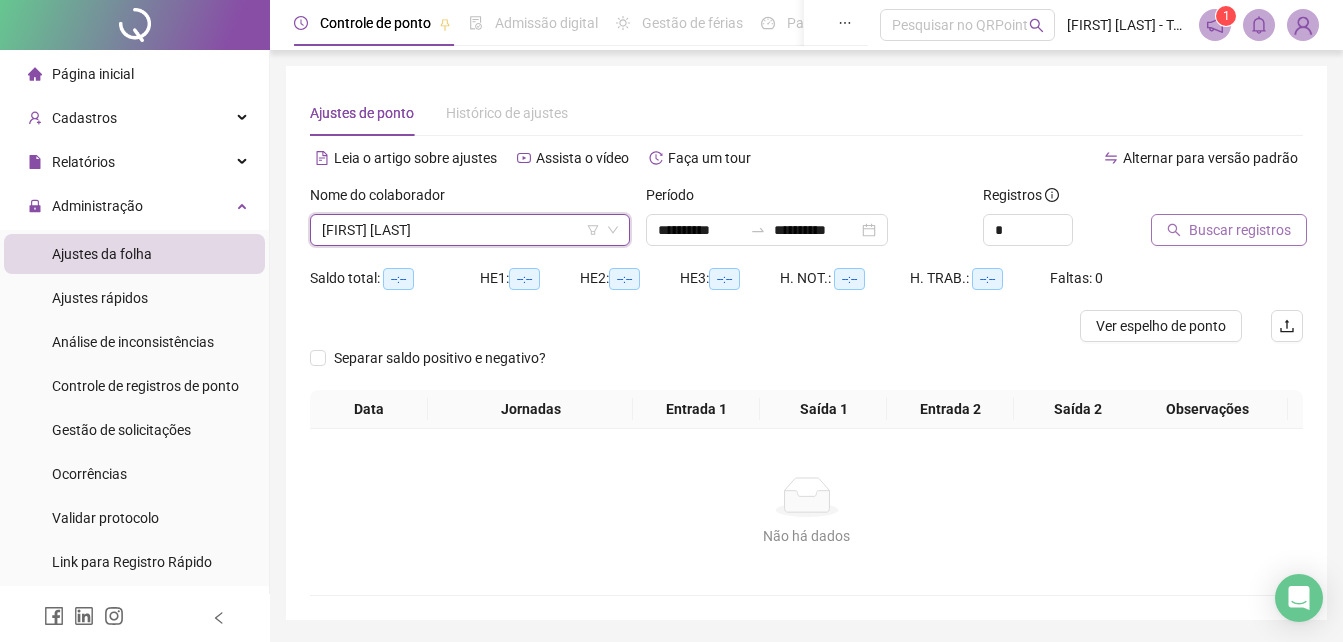 click on "Buscar registros" at bounding box center (1240, 230) 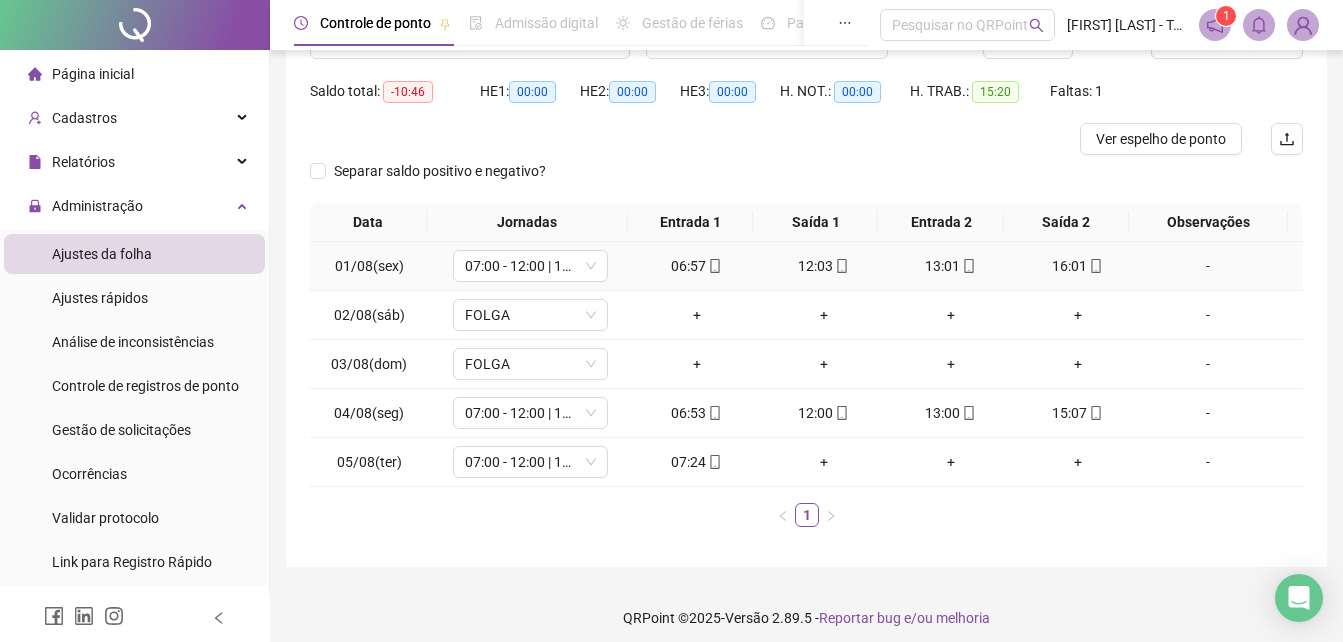 scroll, scrollTop: 198, scrollLeft: 0, axis: vertical 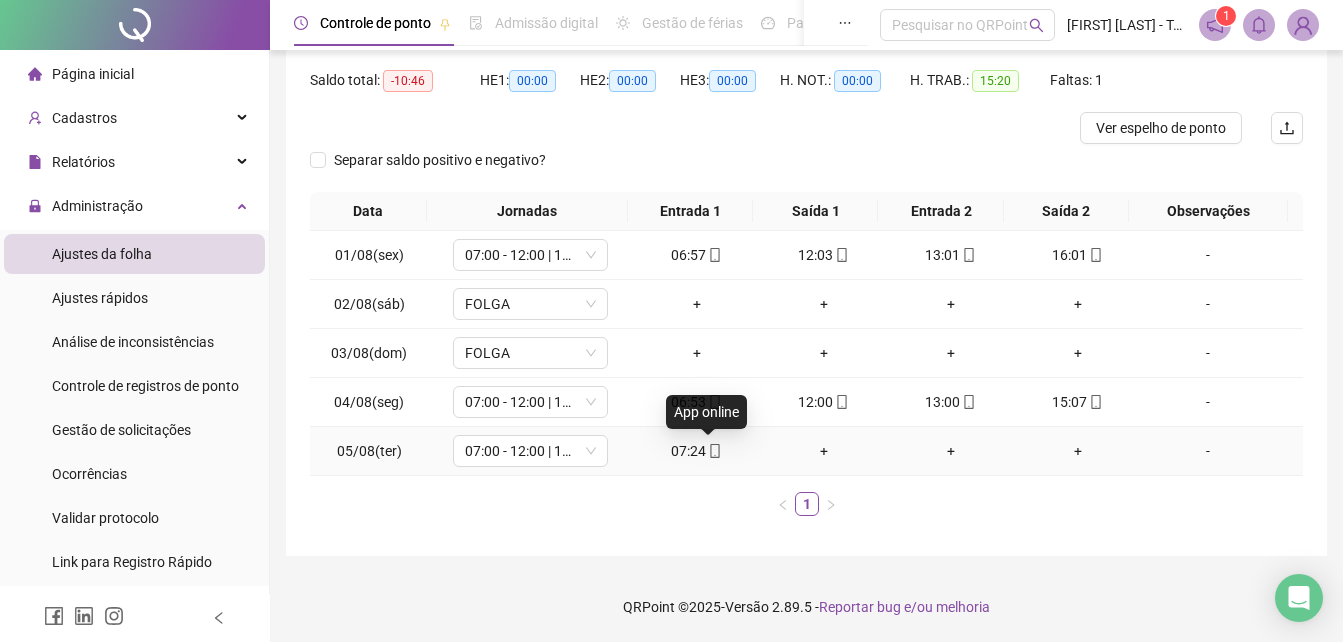 click 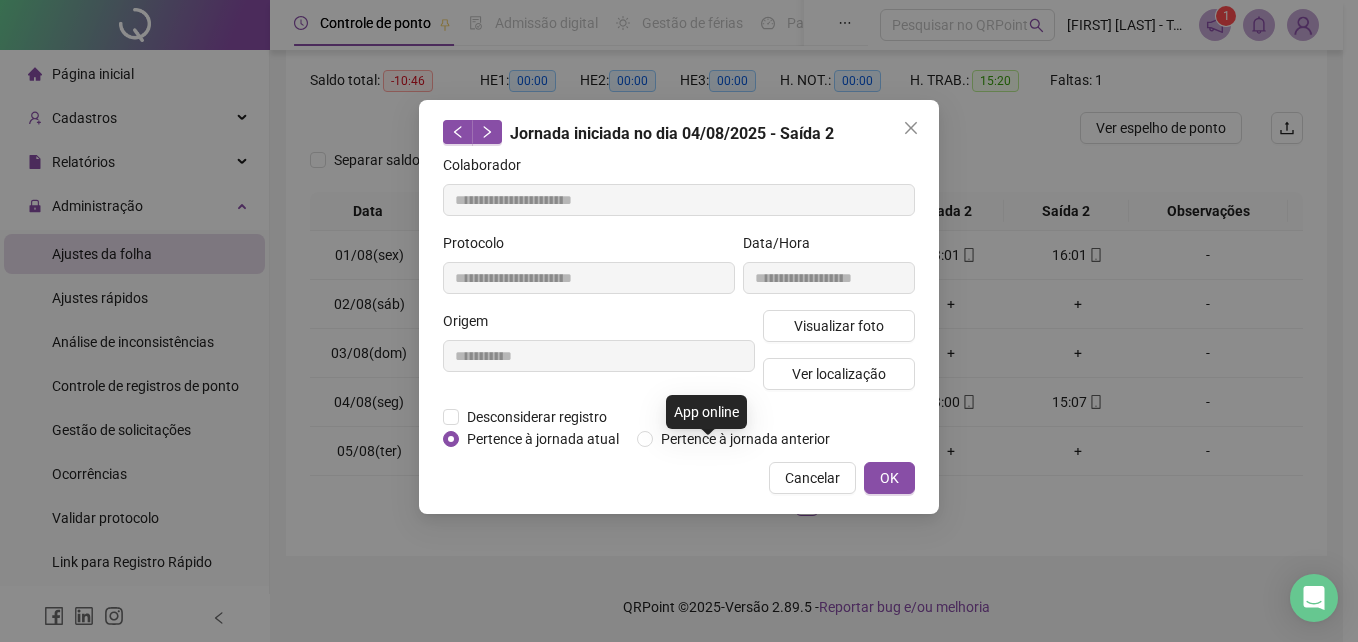 type on "**********" 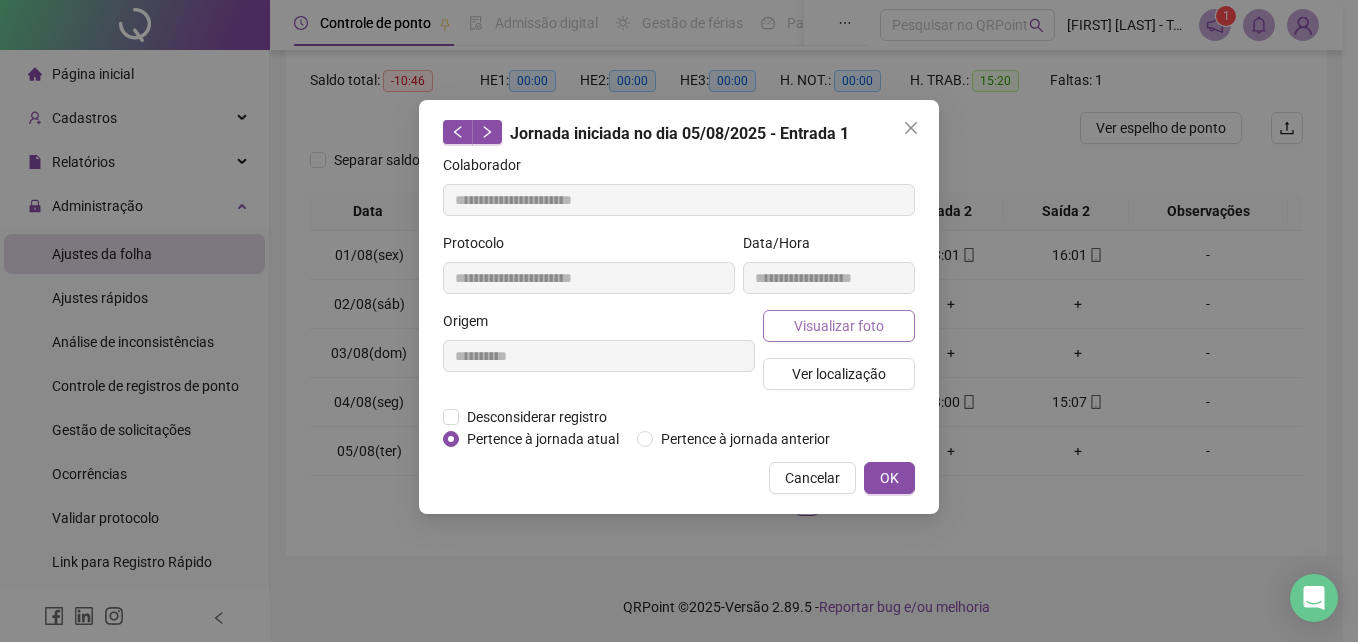 click on "Visualizar foto" at bounding box center [839, 326] 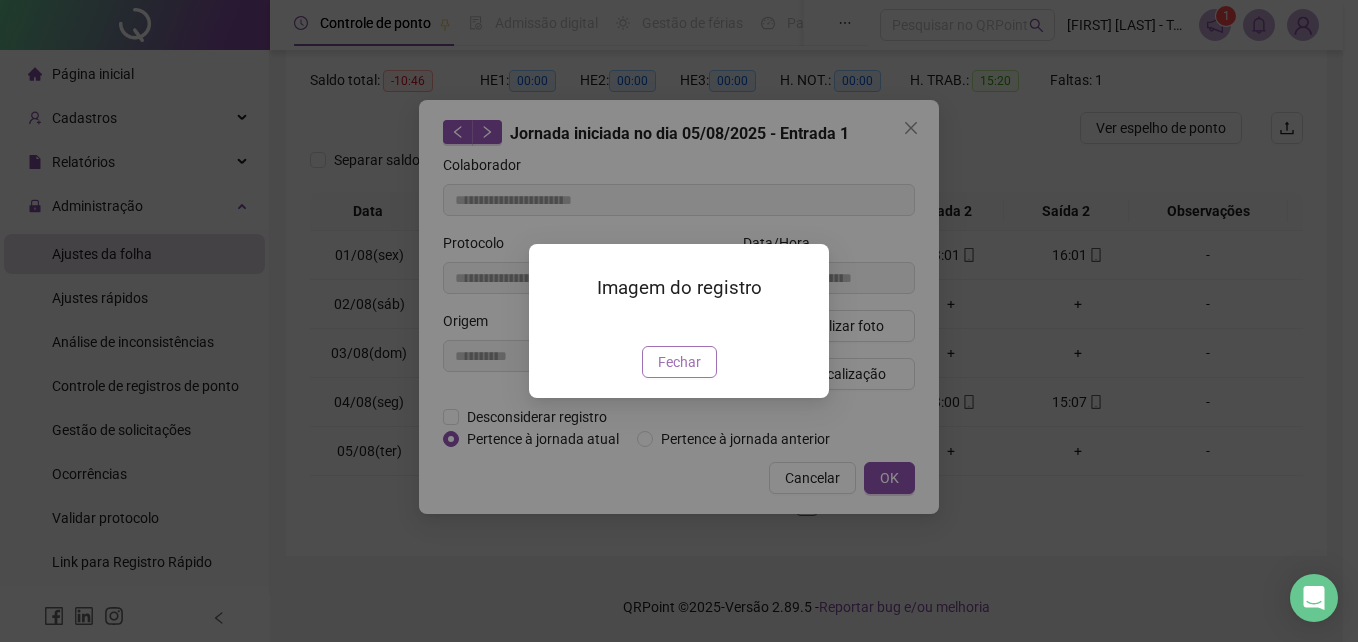click on "Fechar" at bounding box center [679, 362] 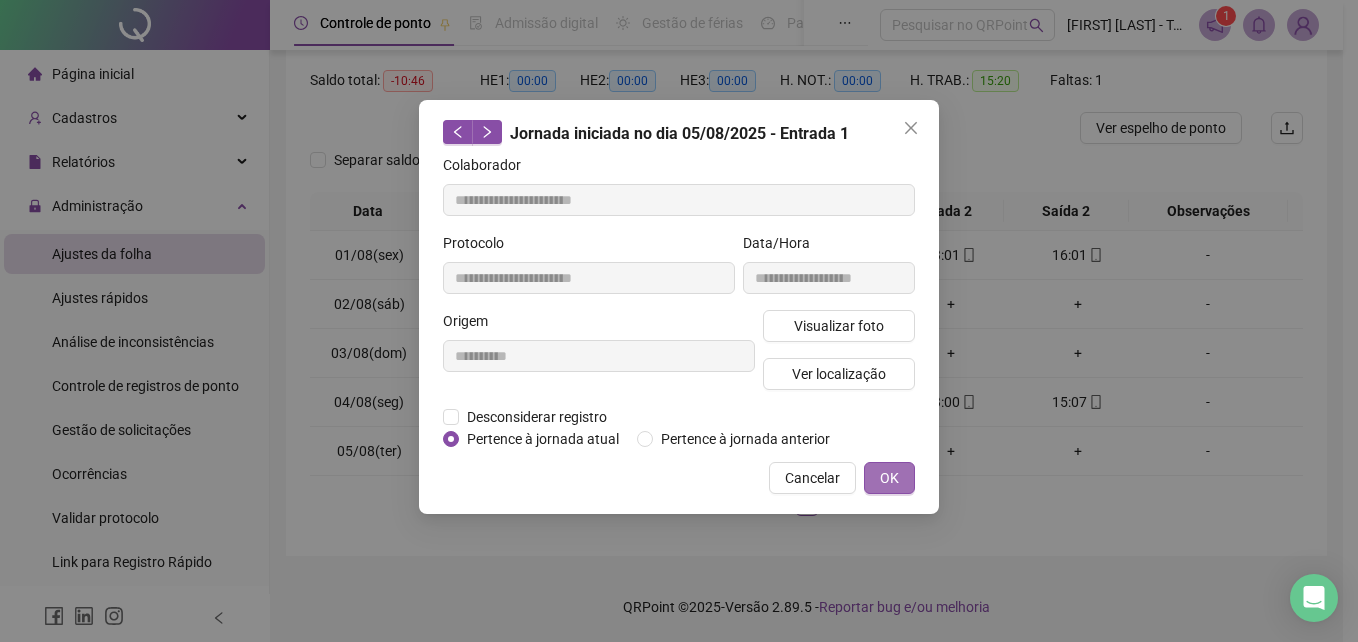 click on "OK" at bounding box center (889, 478) 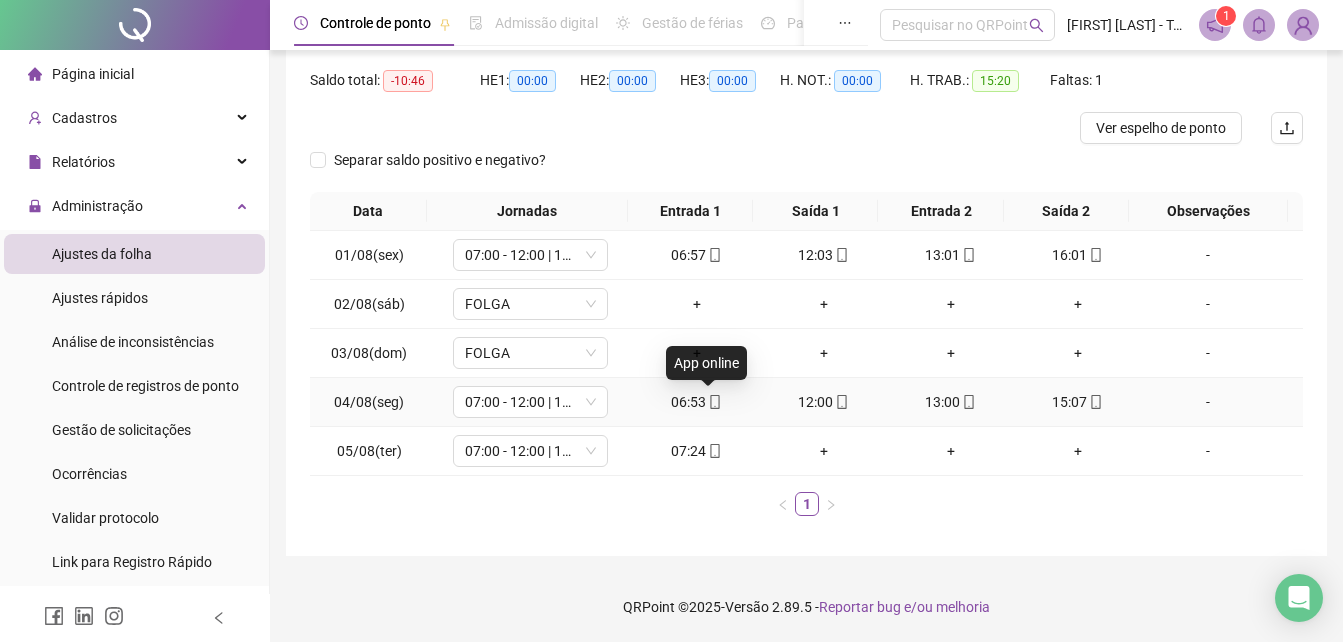click 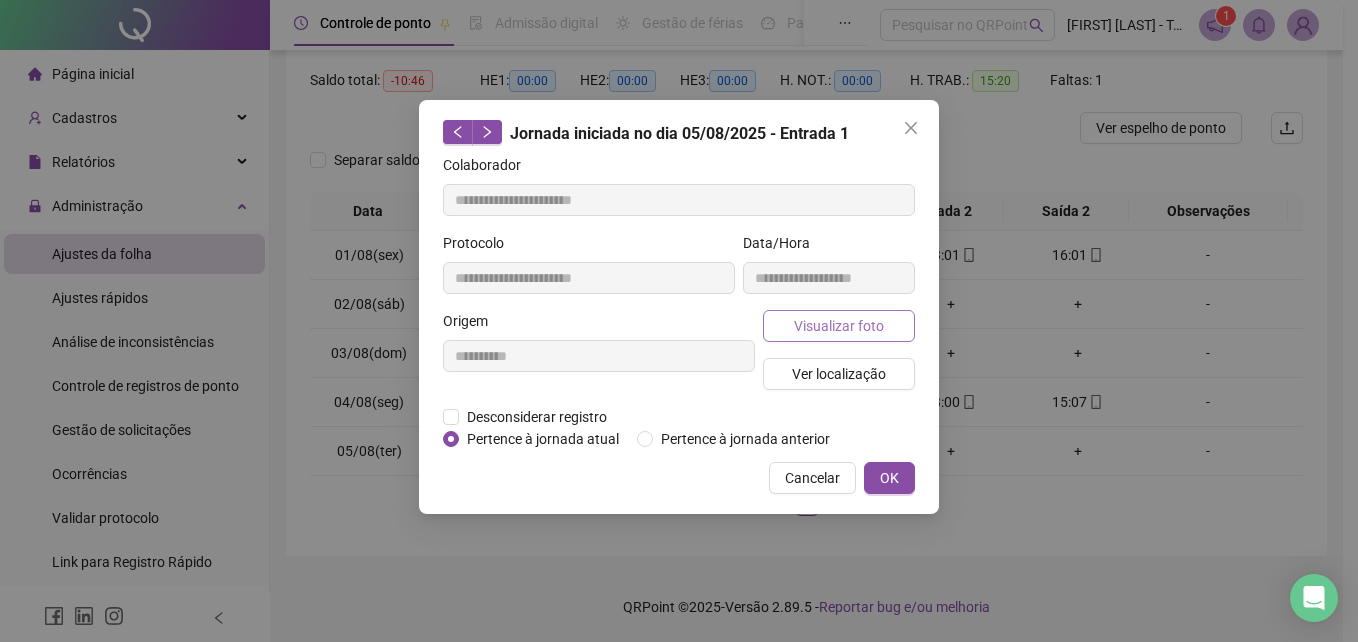 click on "Visualizar foto" at bounding box center (839, 326) 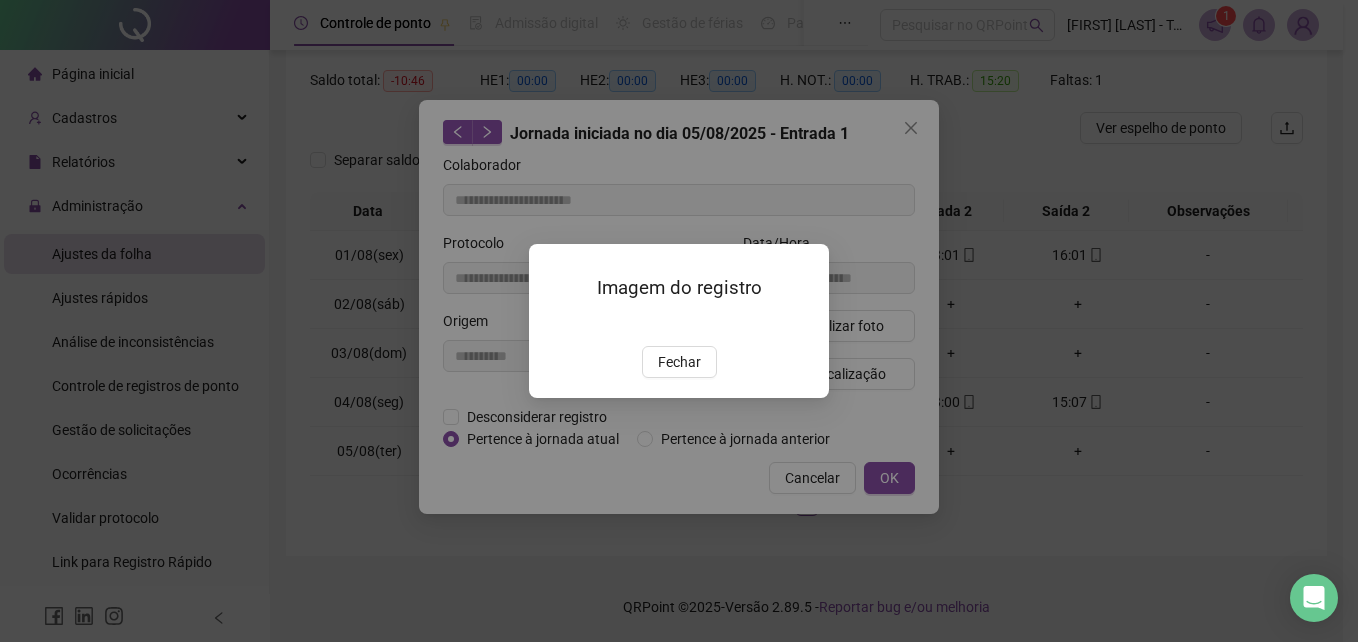 type on "**********" 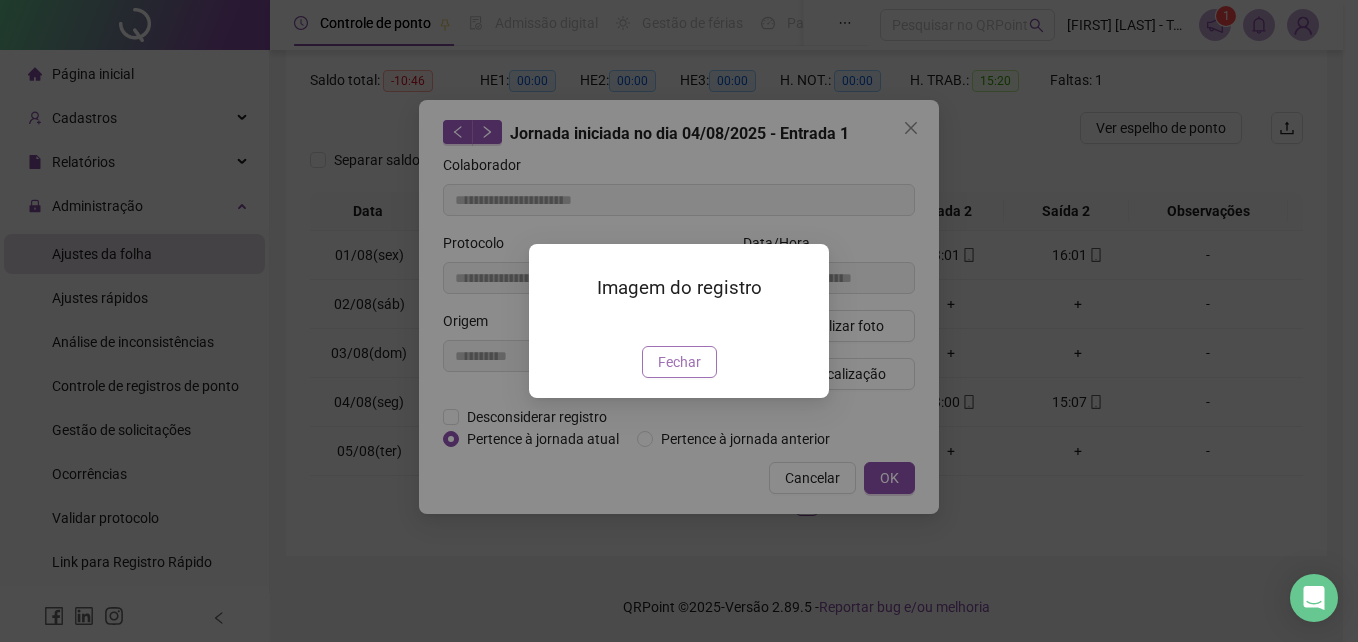 click on "Fechar" at bounding box center [679, 362] 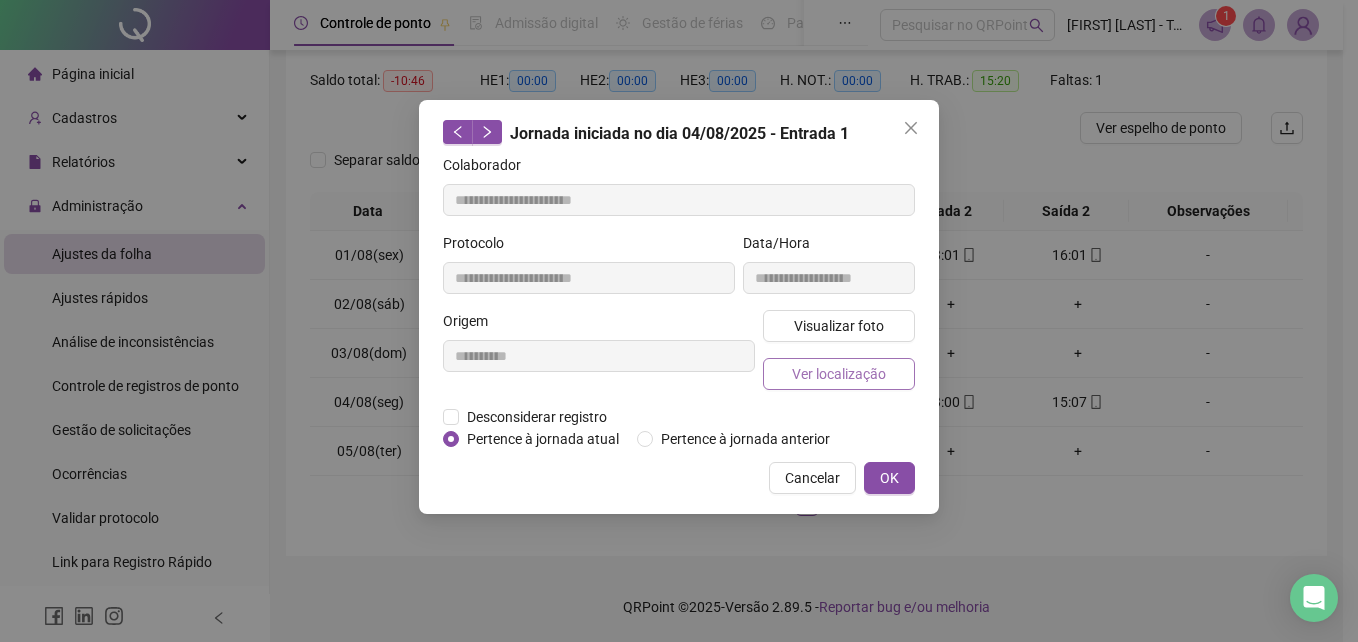 click on "Ver localização" at bounding box center (839, 374) 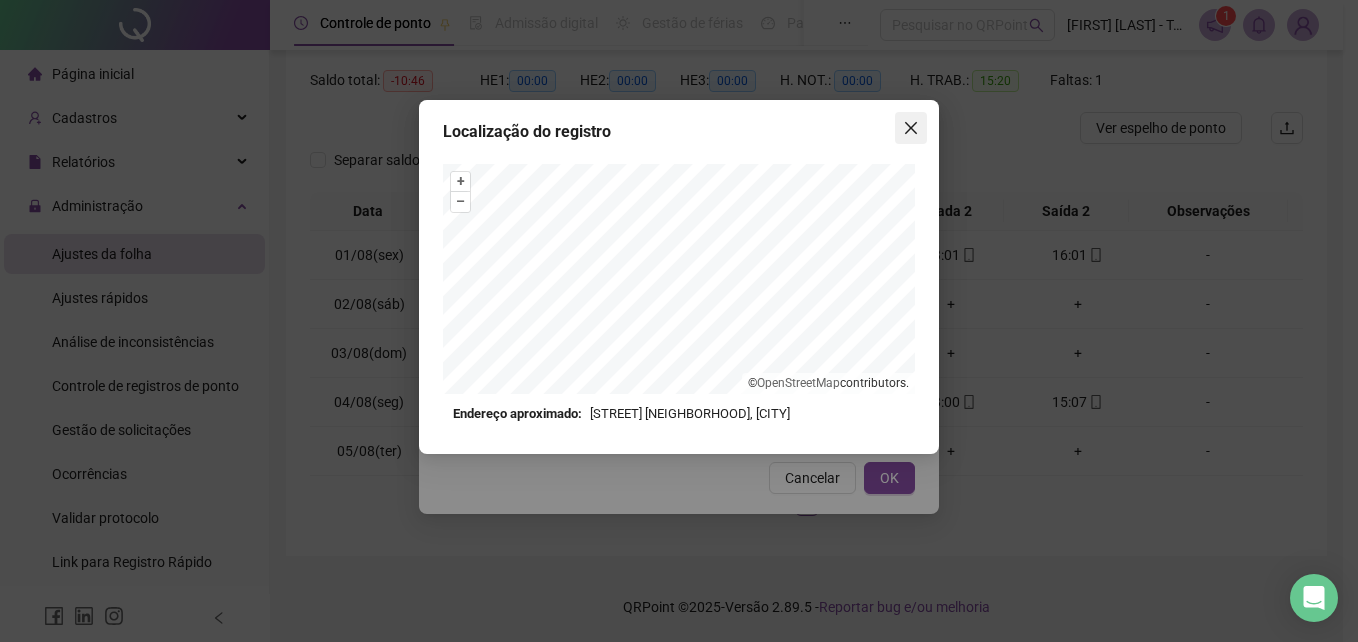 click 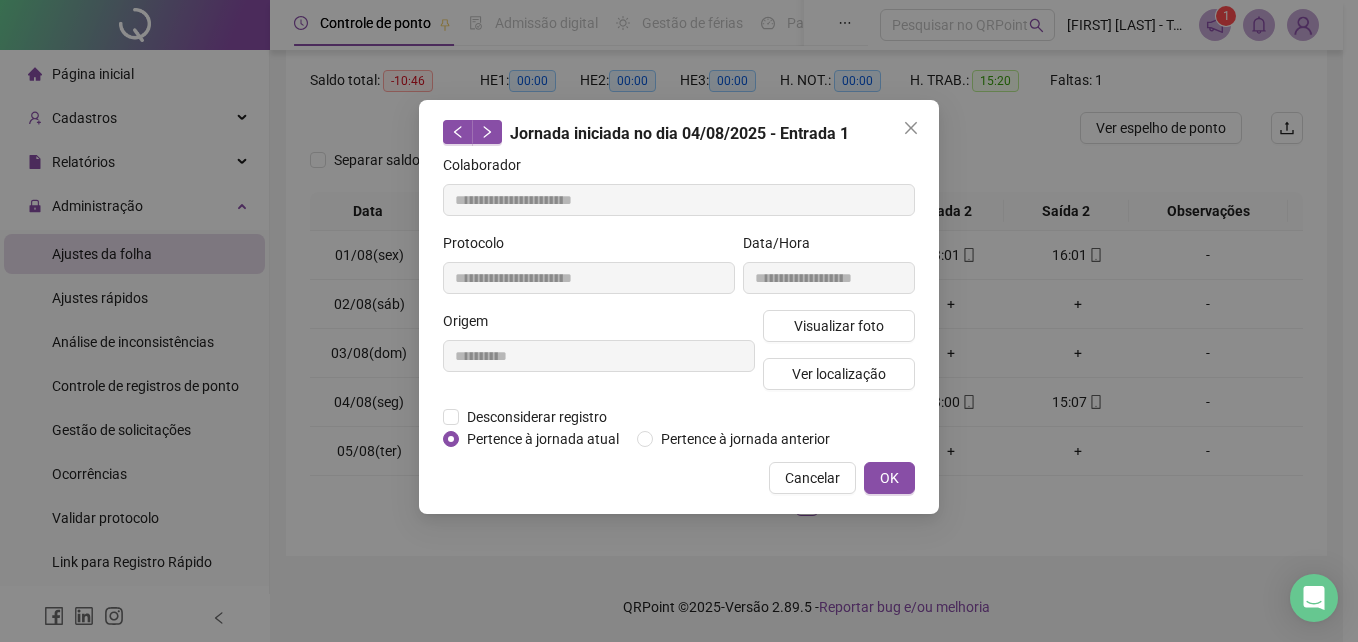 click on "OK" at bounding box center [889, 478] 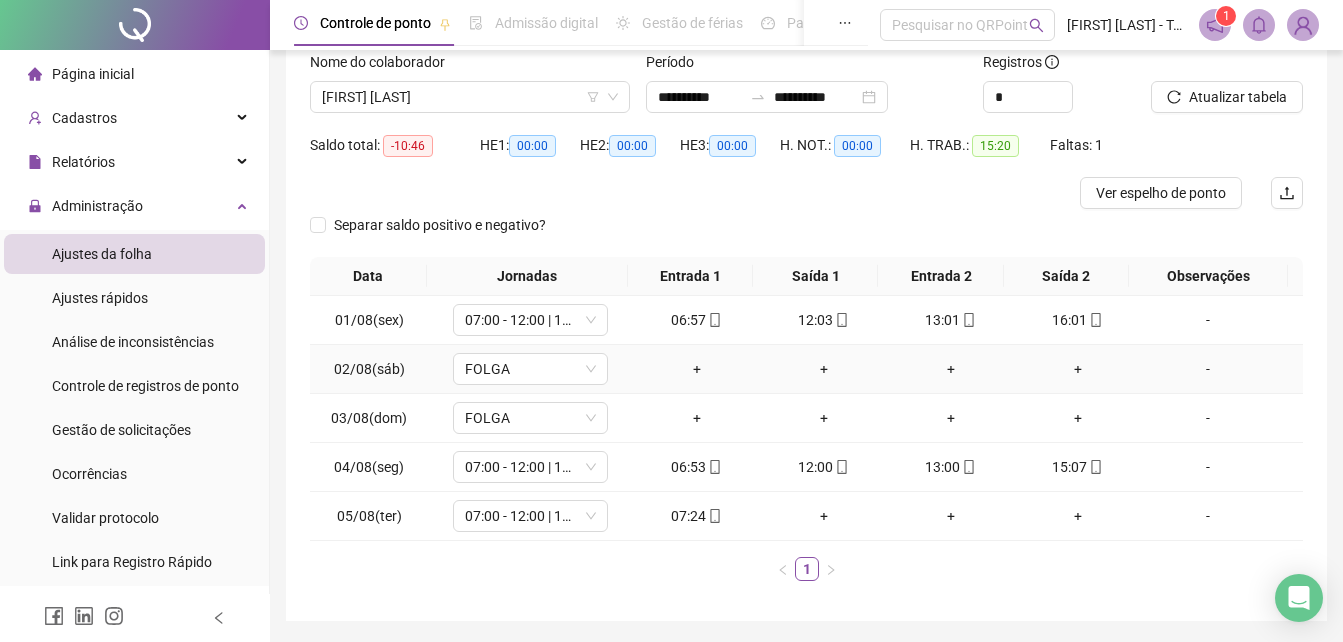 scroll, scrollTop: 98, scrollLeft: 0, axis: vertical 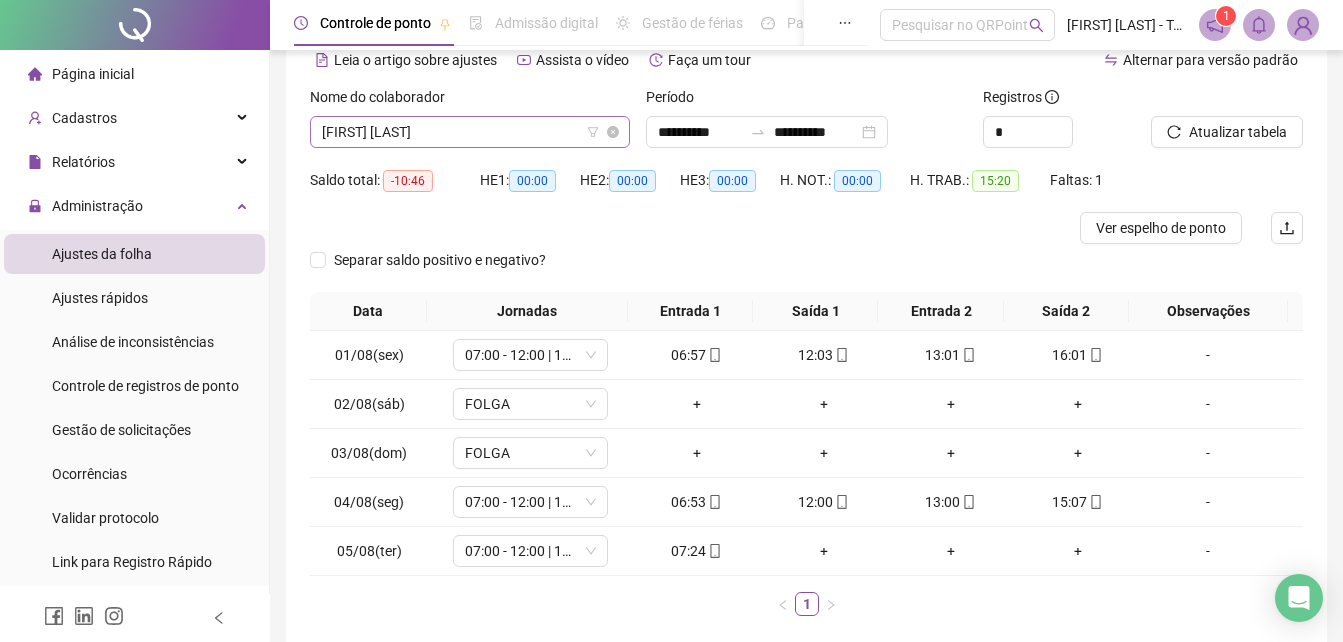 click on "[FIRST] [LAST]" at bounding box center (470, 132) 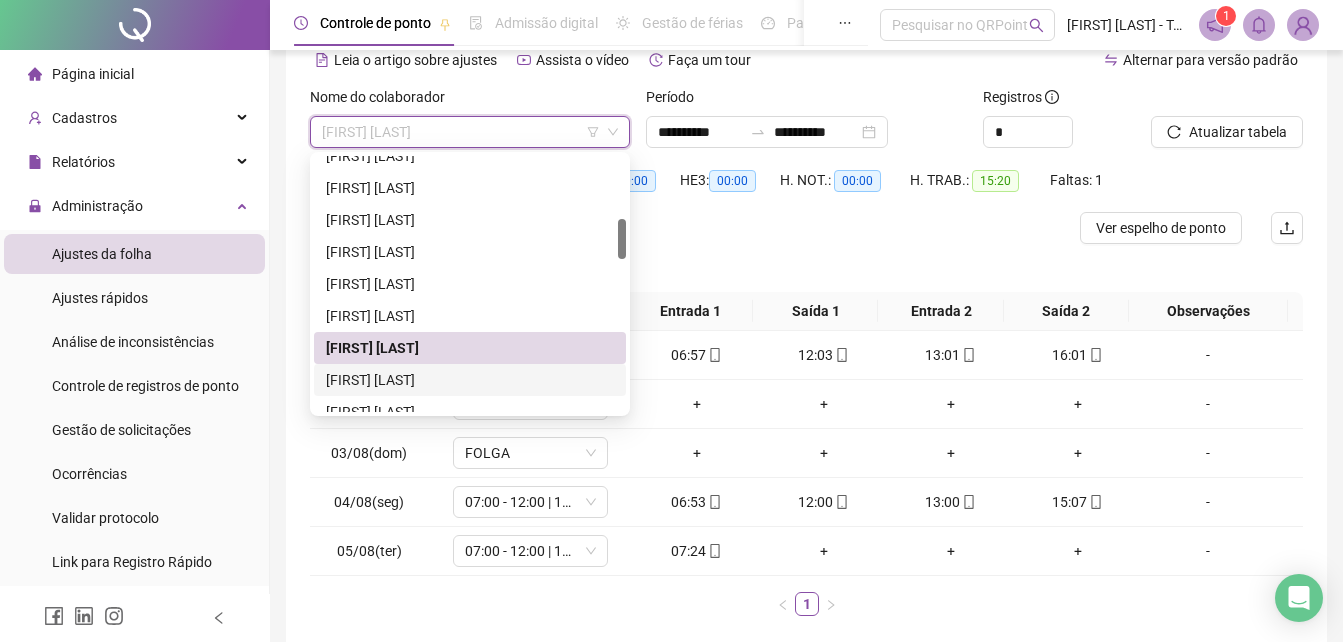 click on "[FIRST] [LAST]" at bounding box center (470, 380) 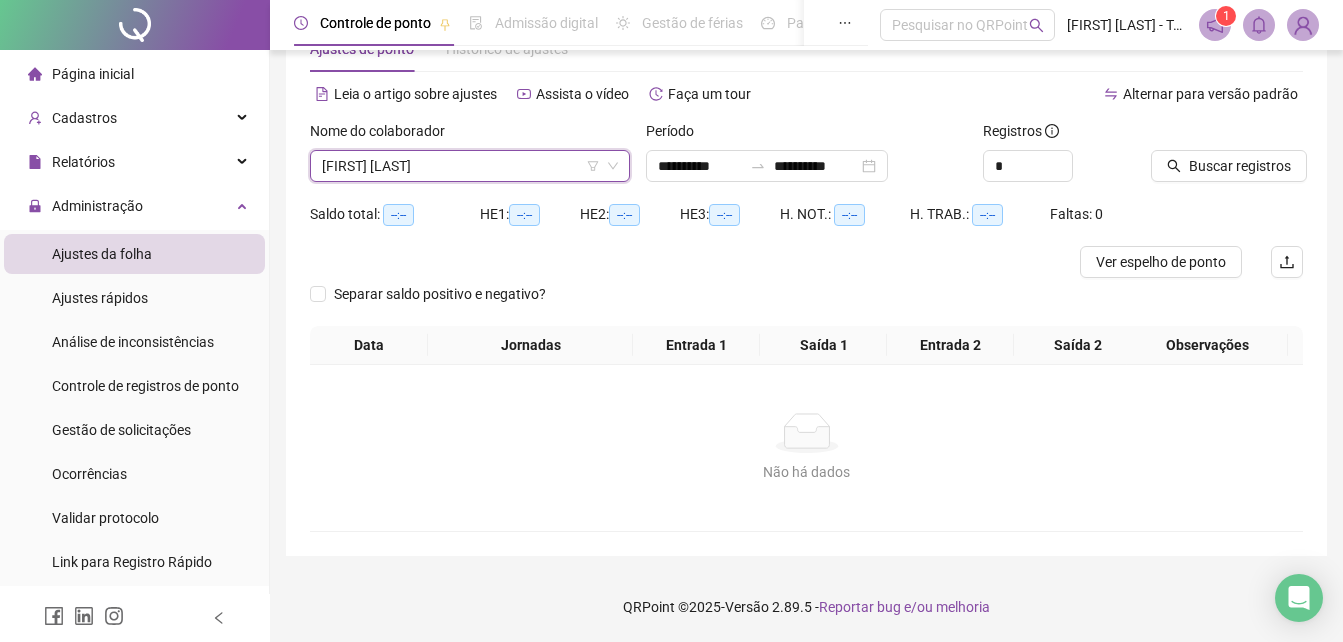 scroll, scrollTop: 64, scrollLeft: 0, axis: vertical 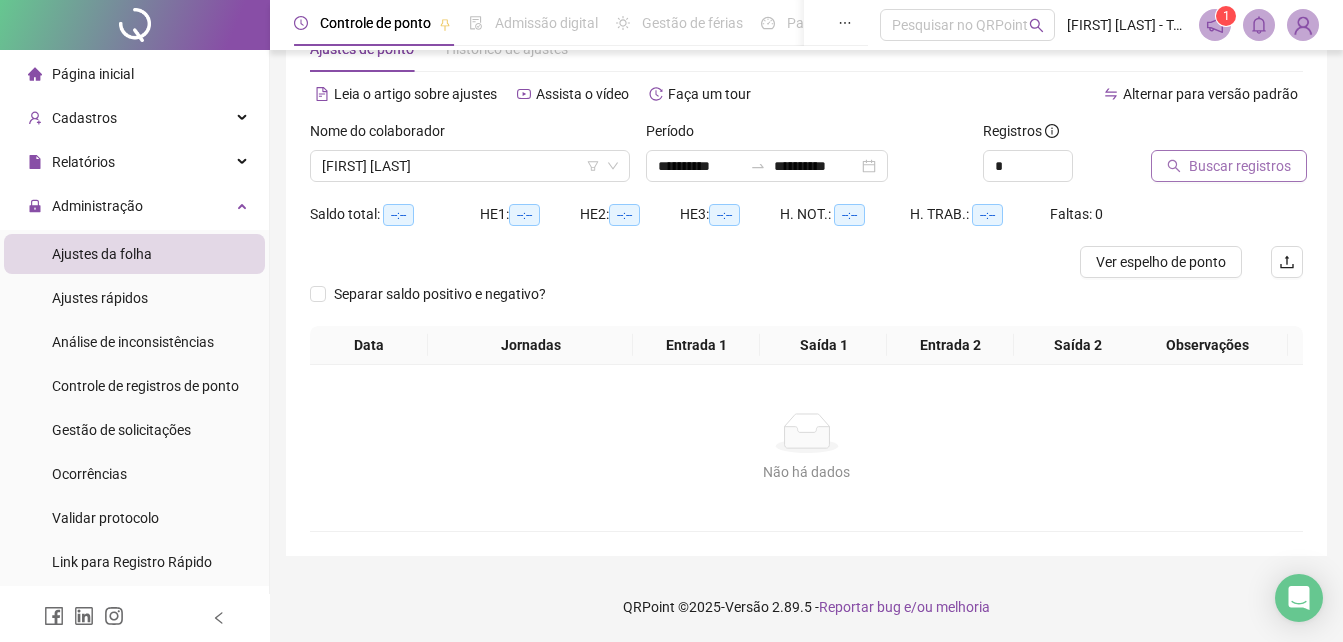 click on "Buscar registros" at bounding box center [1240, 166] 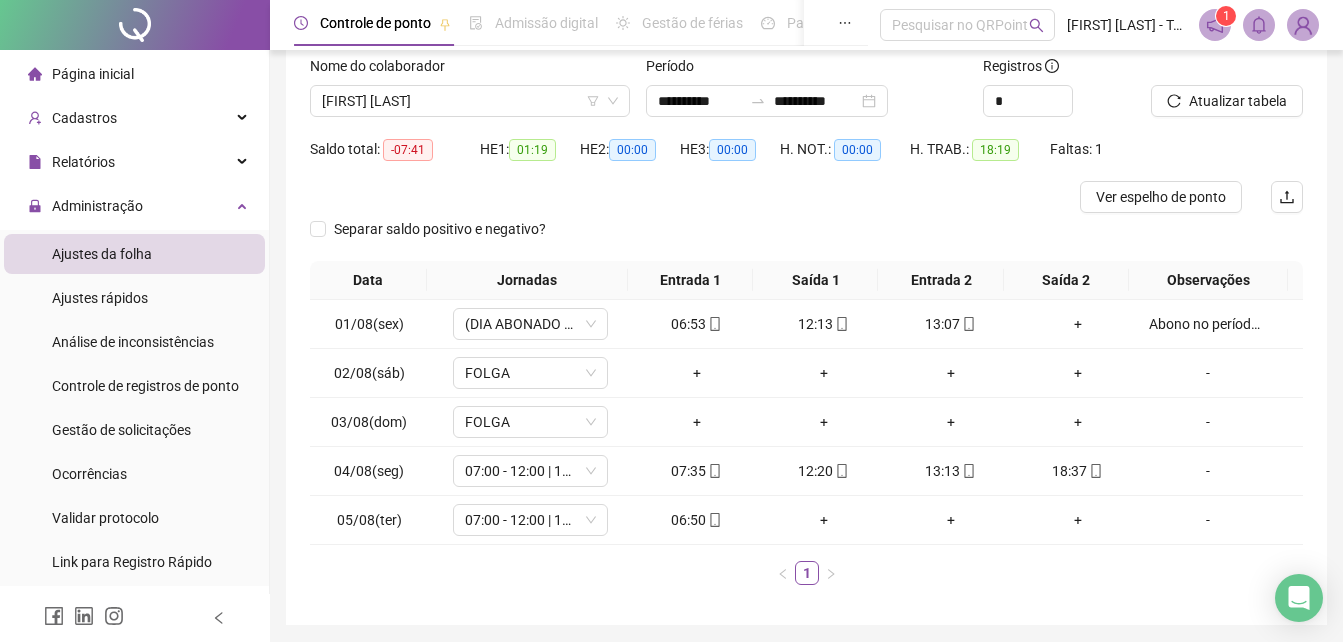 scroll, scrollTop: 164, scrollLeft: 0, axis: vertical 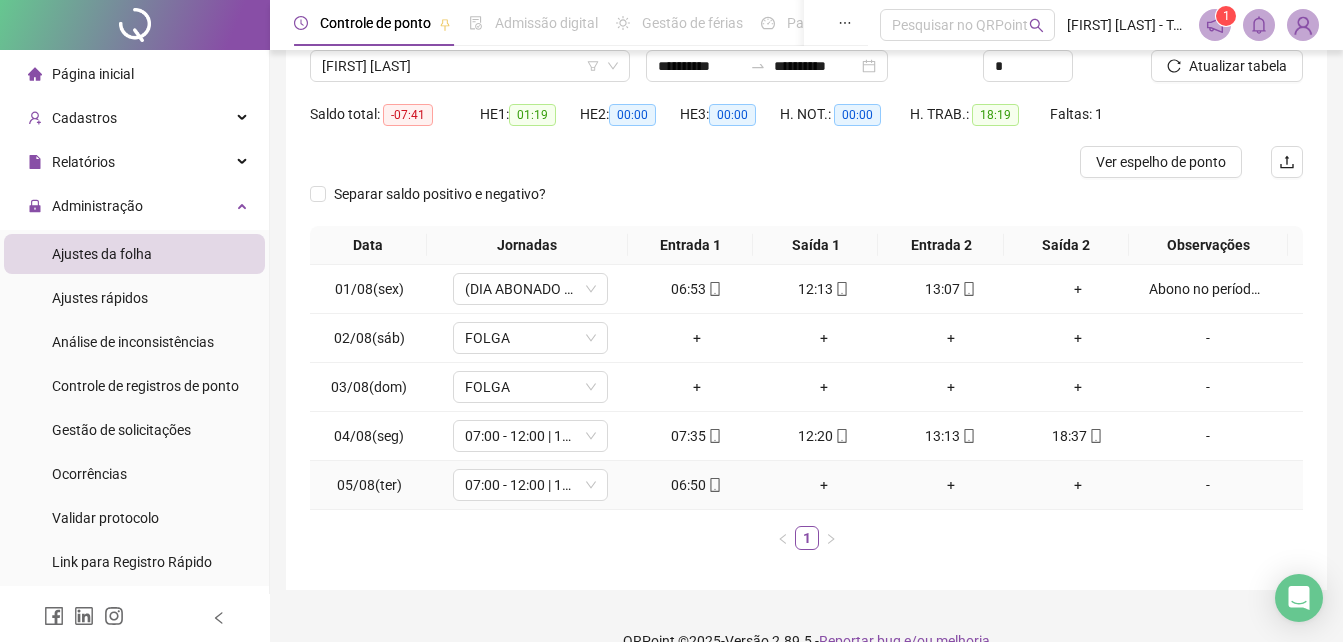 click 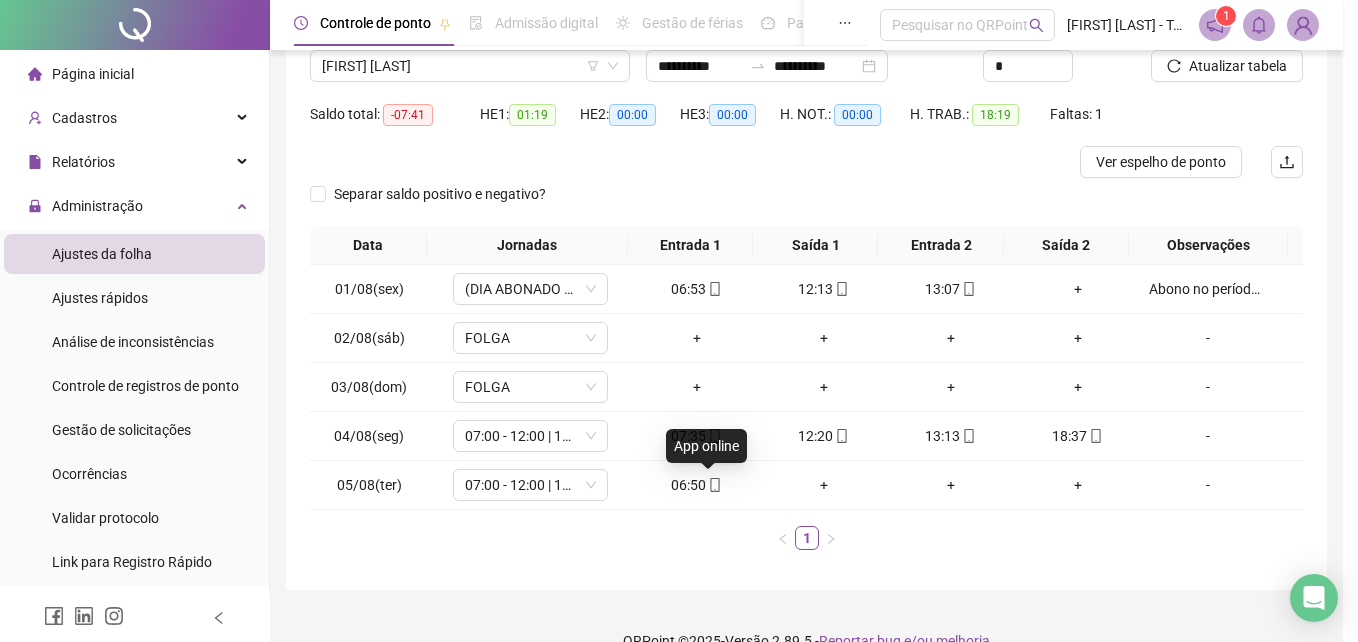 type on "**********" 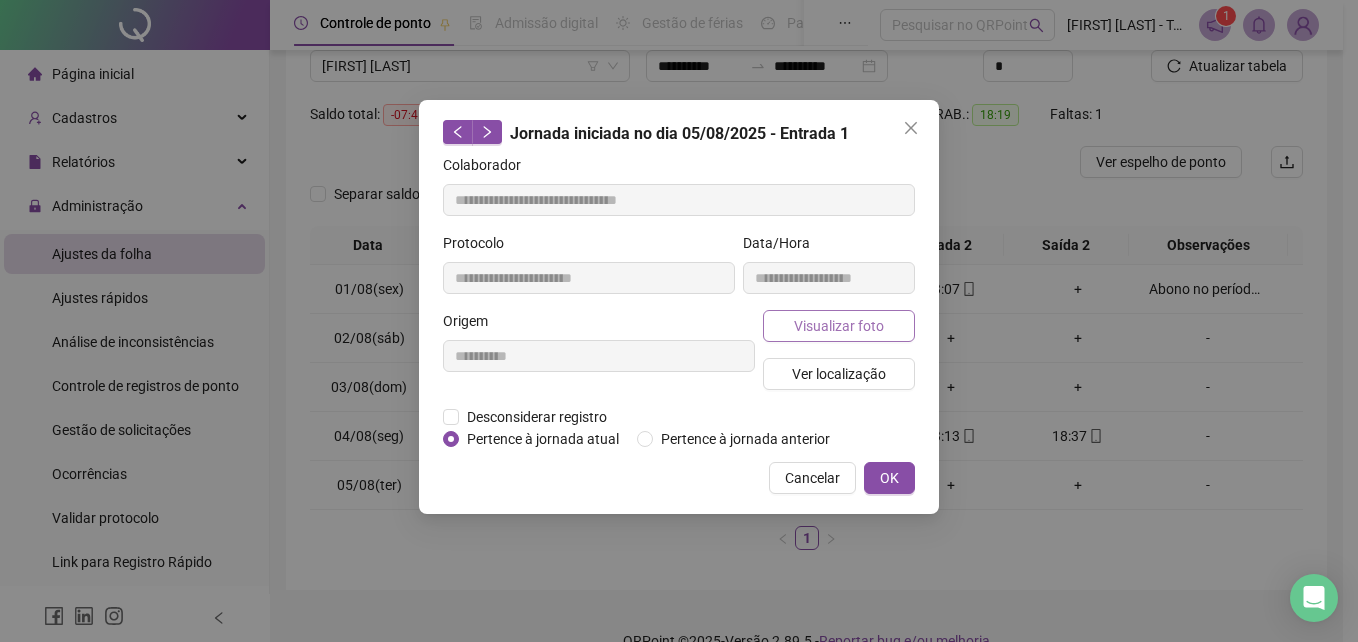 click on "Visualizar foto" at bounding box center (839, 326) 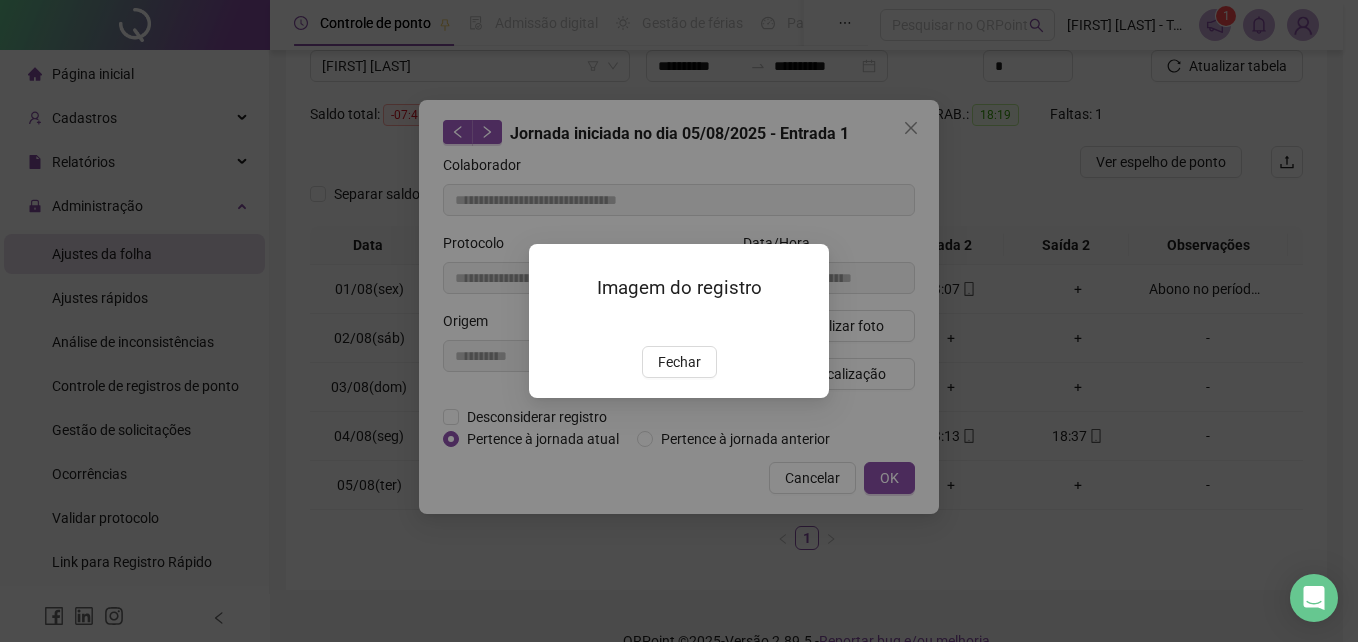click at bounding box center [553, 324] 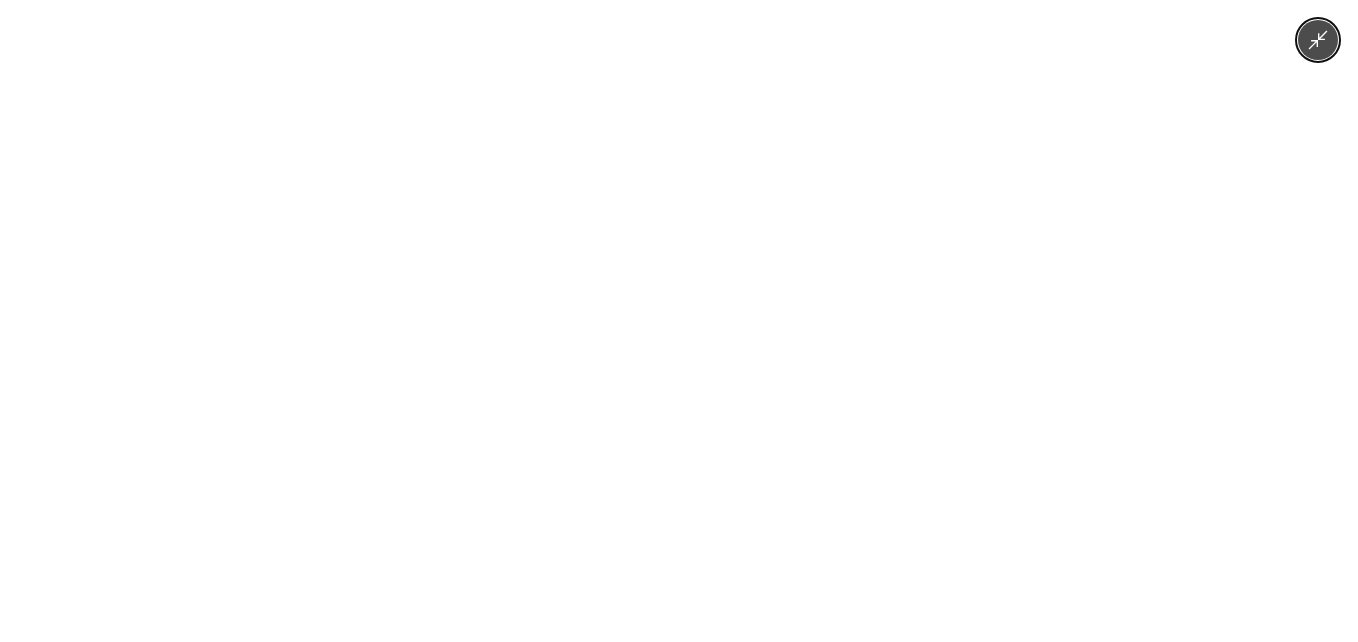 click at bounding box center [679, 321] 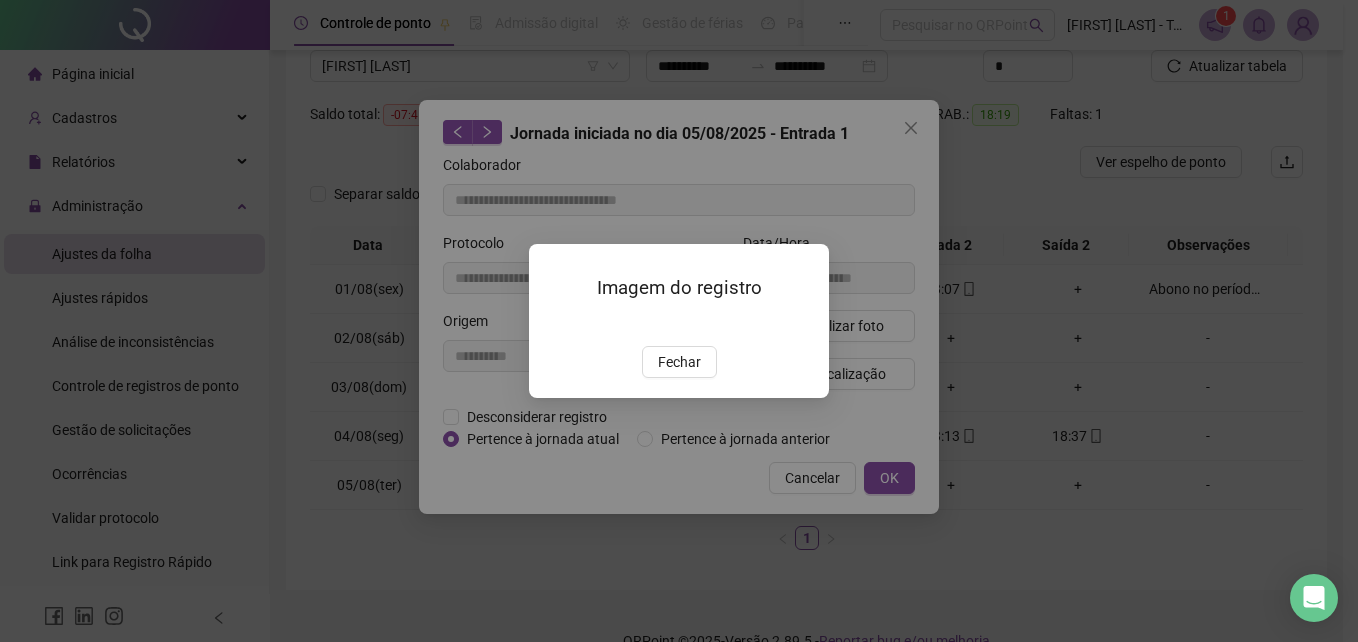 drag, startPoint x: 680, startPoint y: 474, endPoint x: 747, endPoint y: 434, distance: 78.03204 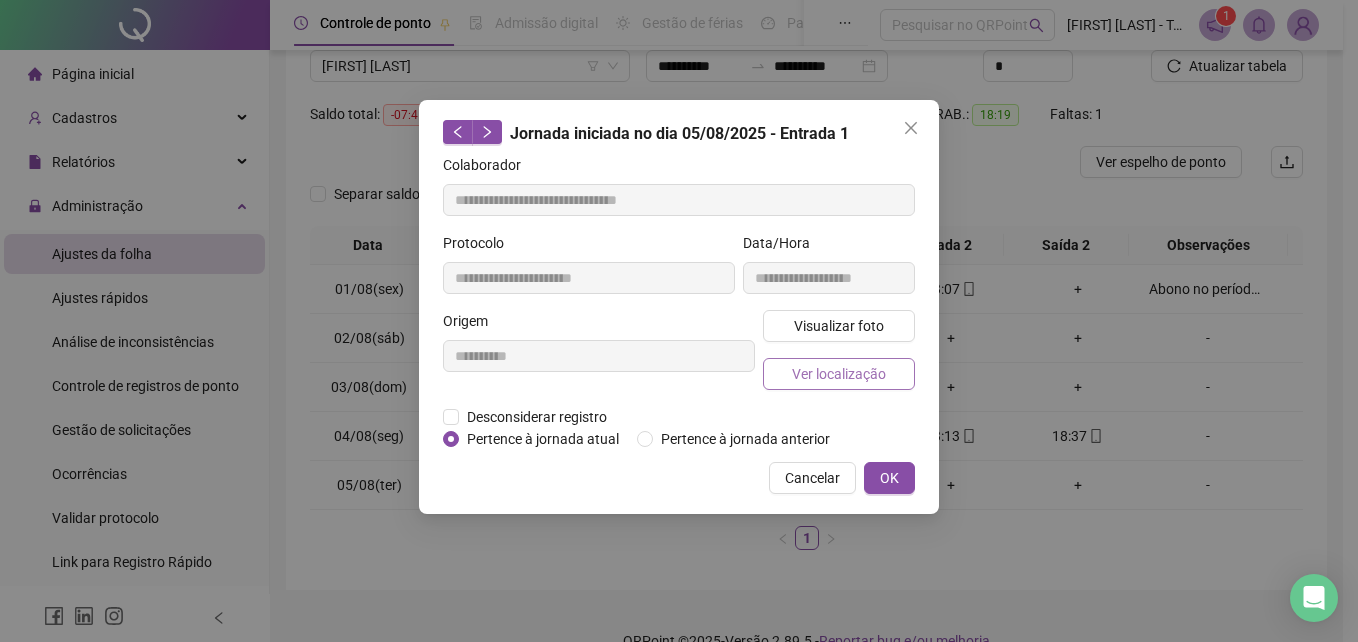 click on "Ver localização" at bounding box center (839, 374) 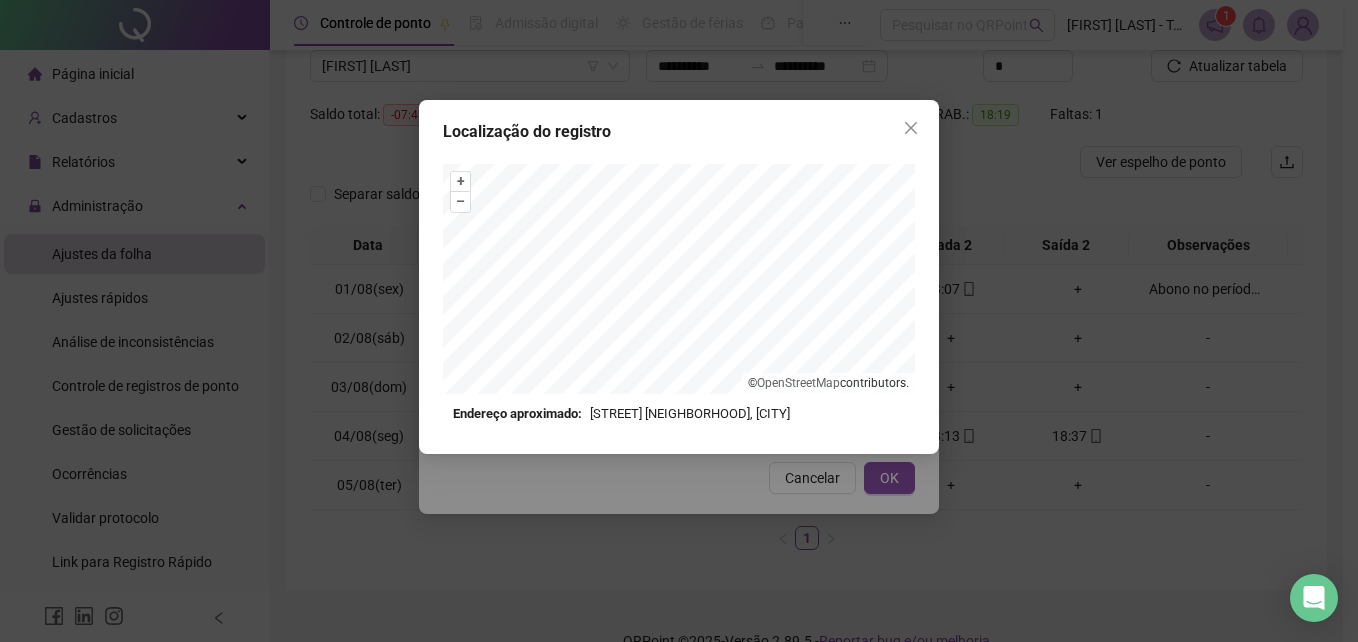 click at bounding box center (911, 128) 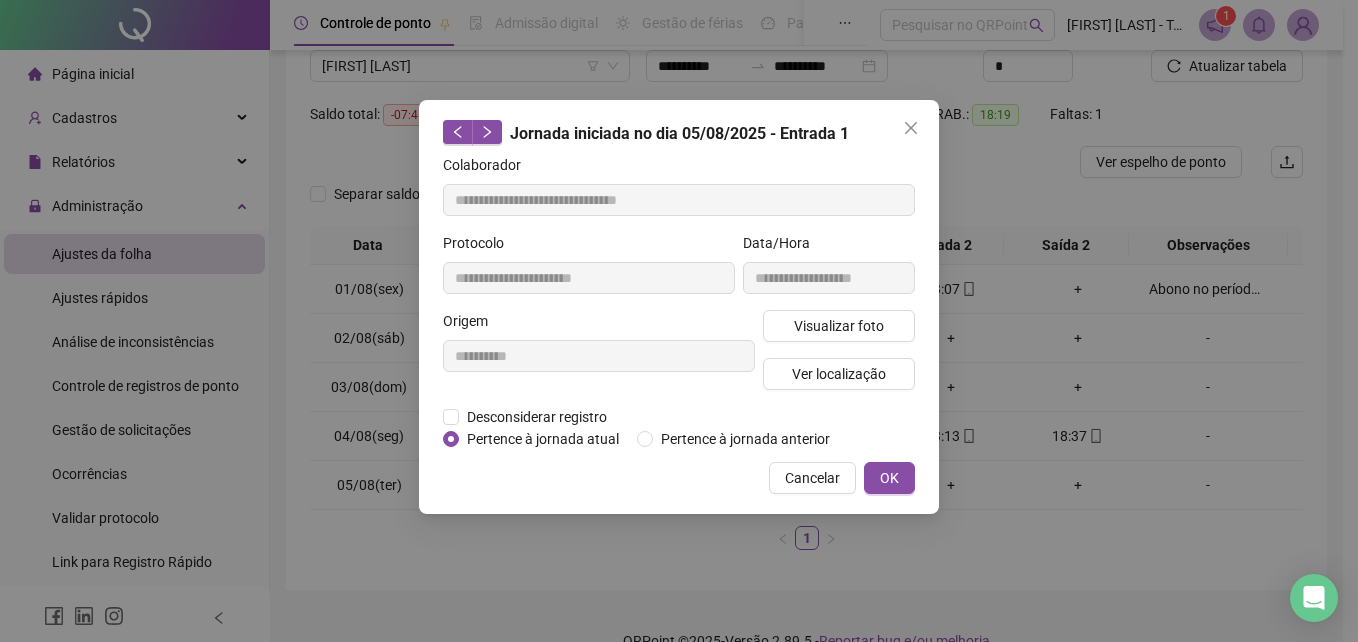 click on "OK" at bounding box center (889, 478) 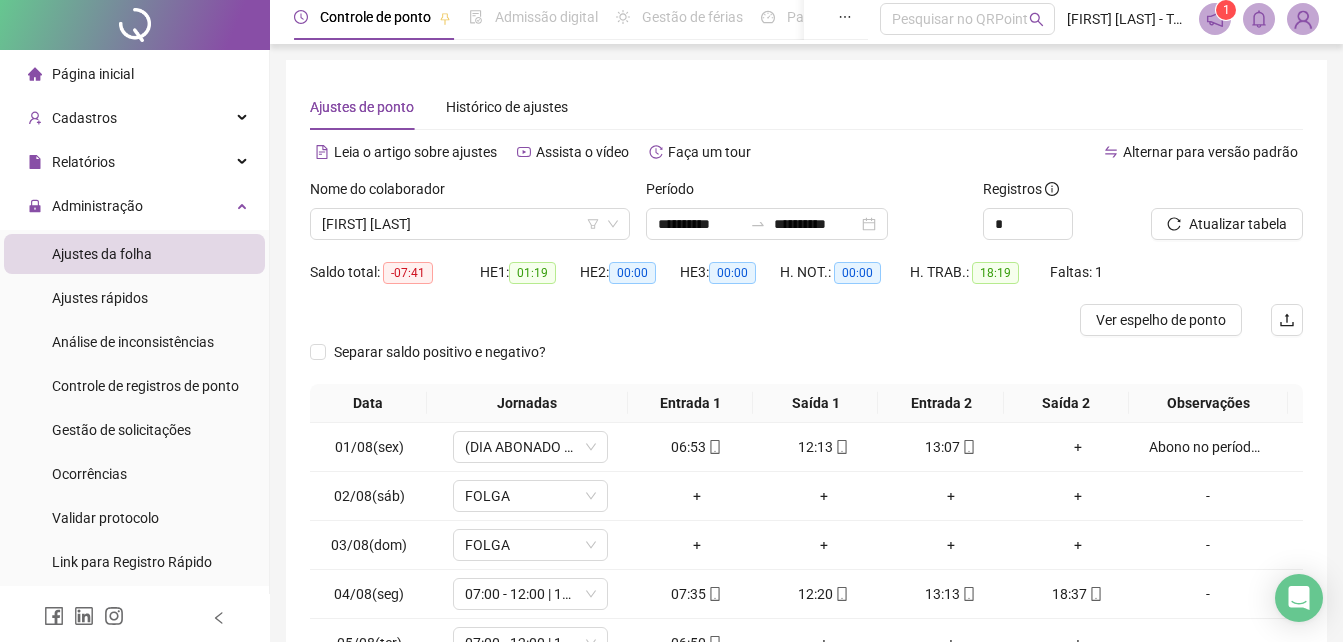 scroll, scrollTop: 0, scrollLeft: 0, axis: both 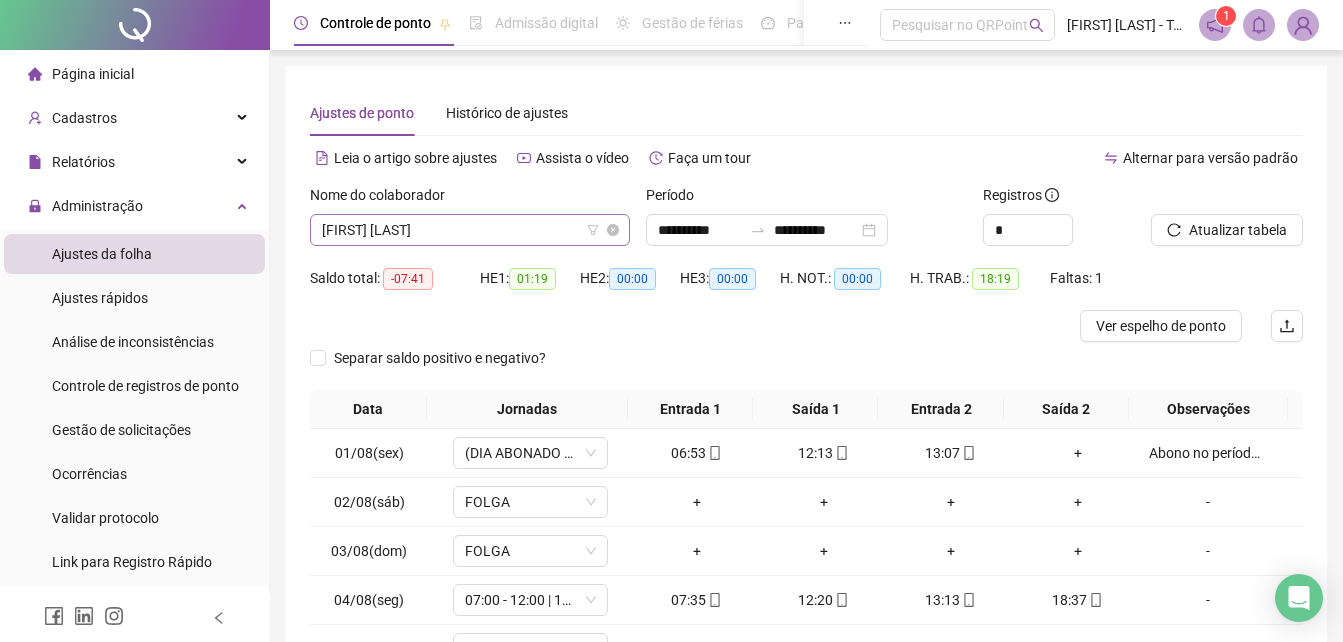 click on "[FIRST] [LAST]" at bounding box center [470, 230] 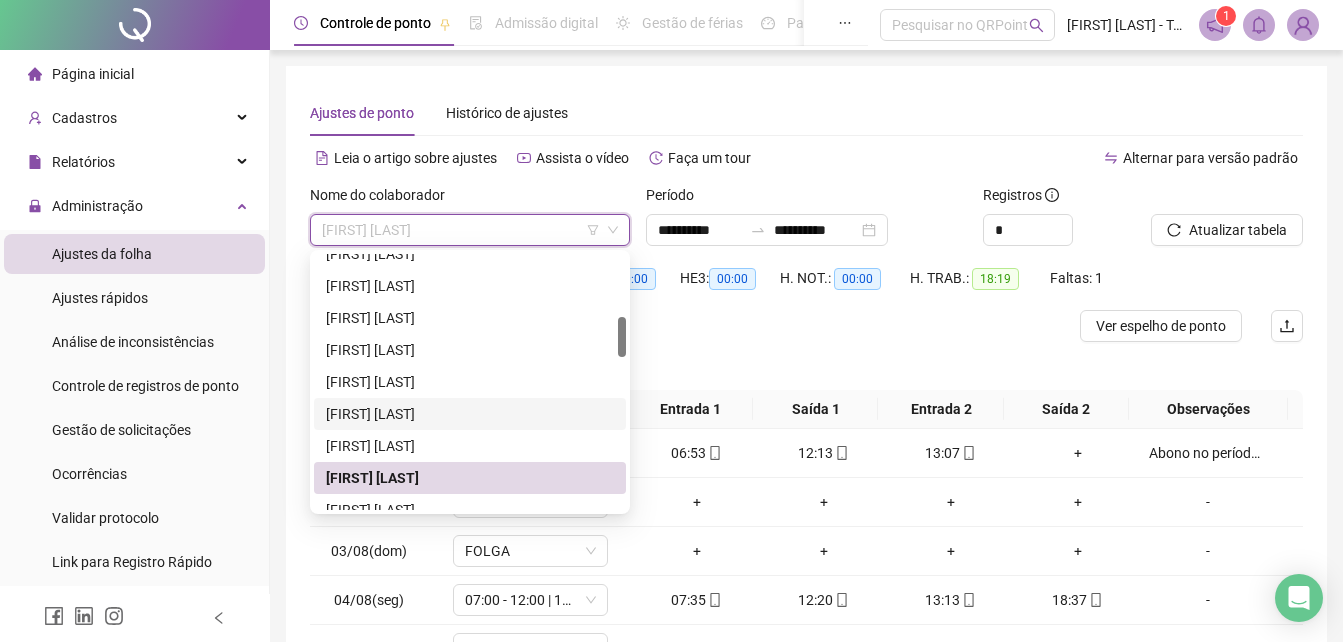 scroll, scrollTop: 500, scrollLeft: 0, axis: vertical 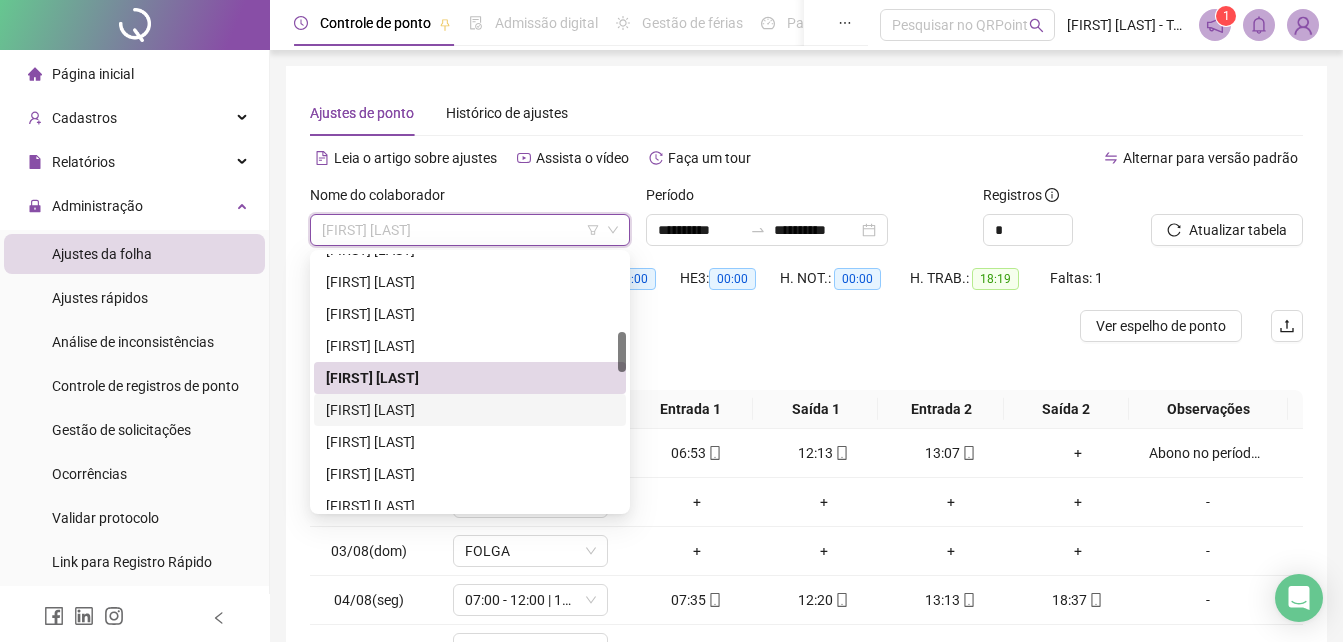click on "[FIRST] [LAST]" at bounding box center (470, 410) 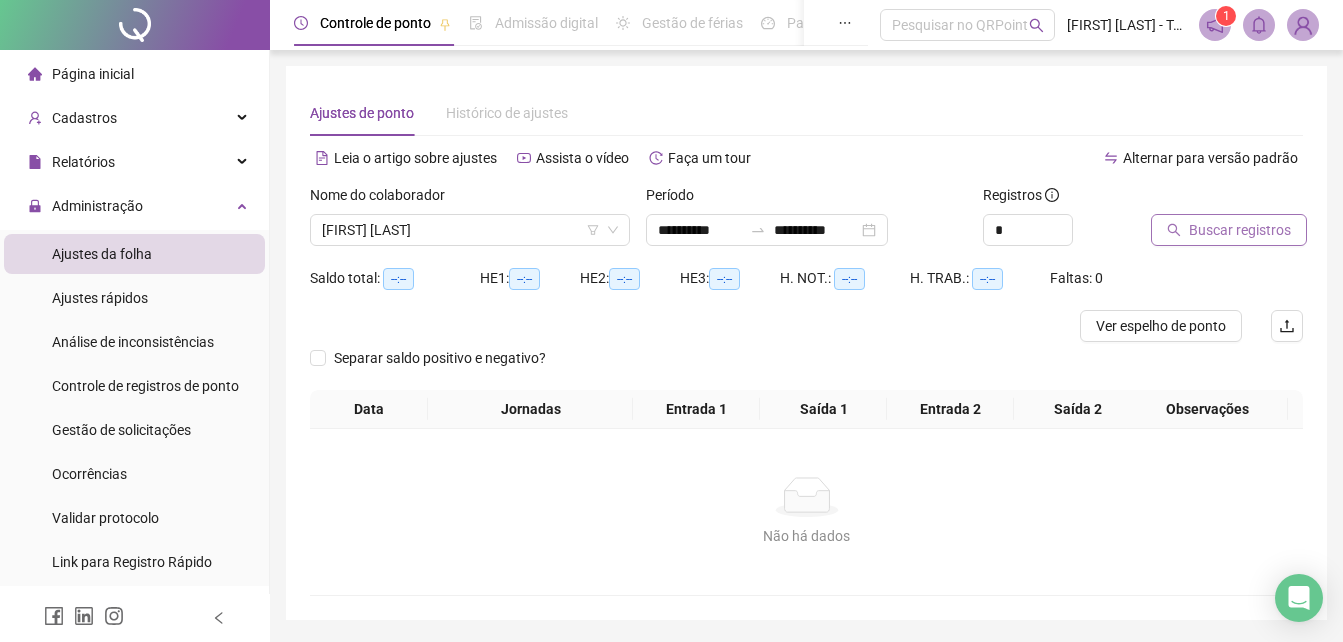 click on "Buscar registros" at bounding box center [1240, 230] 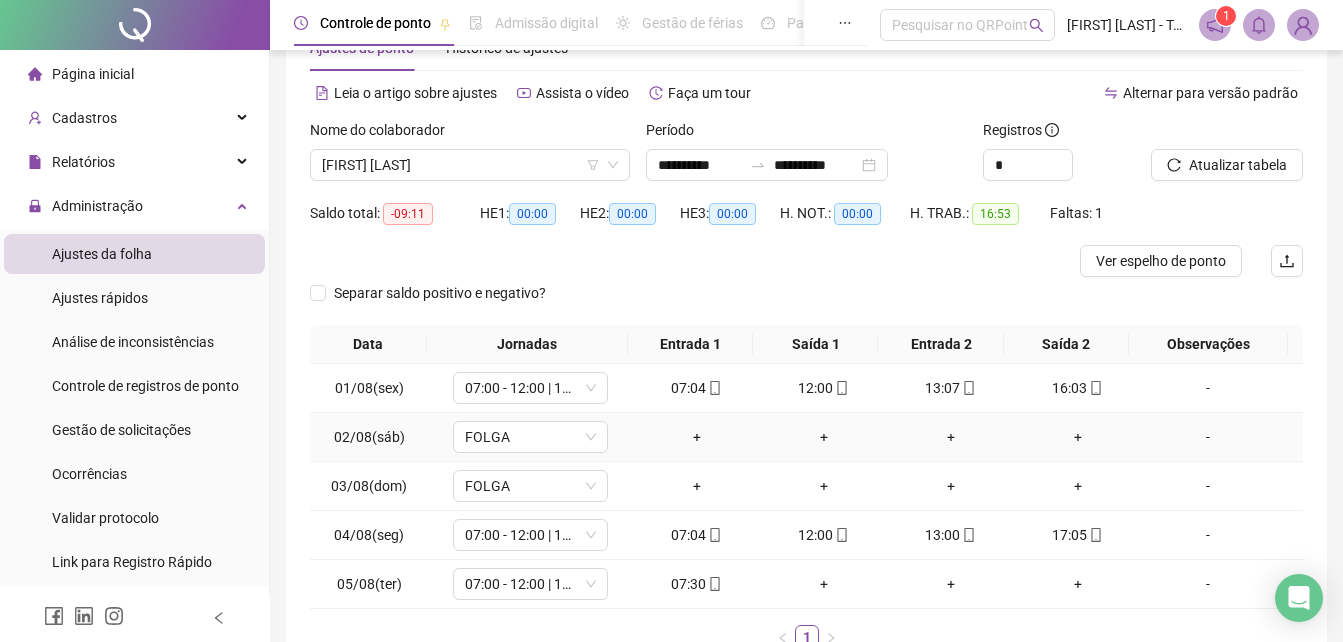 scroll, scrollTop: 100, scrollLeft: 0, axis: vertical 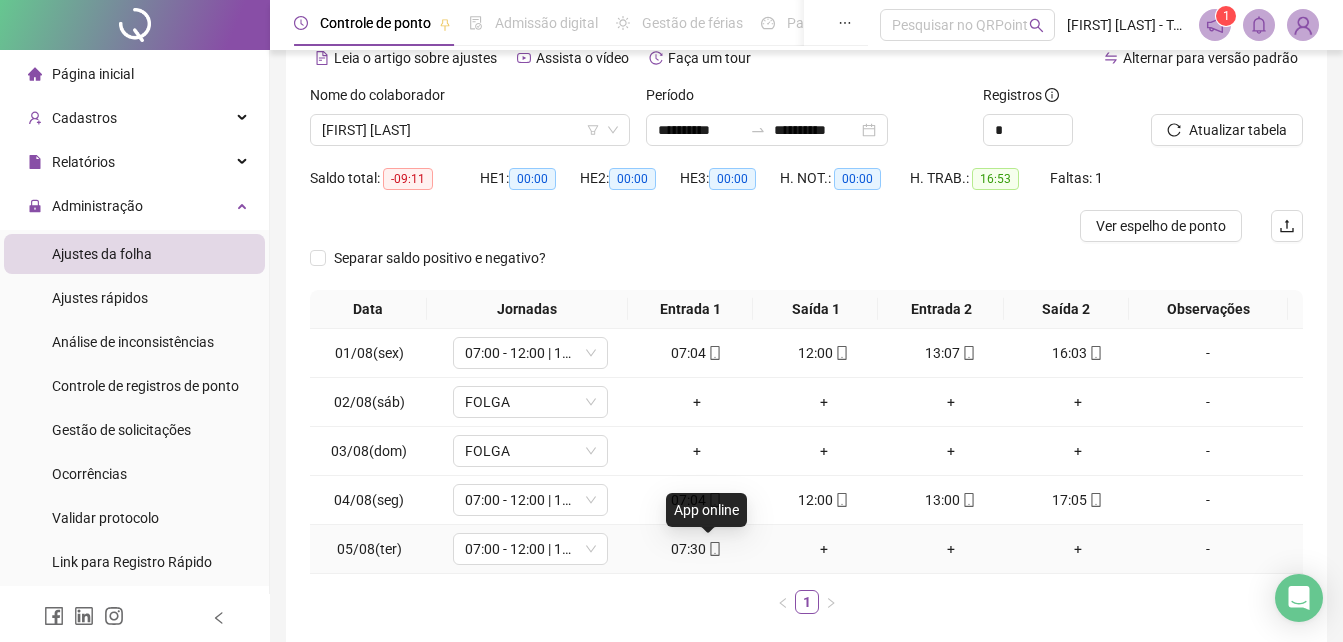 click 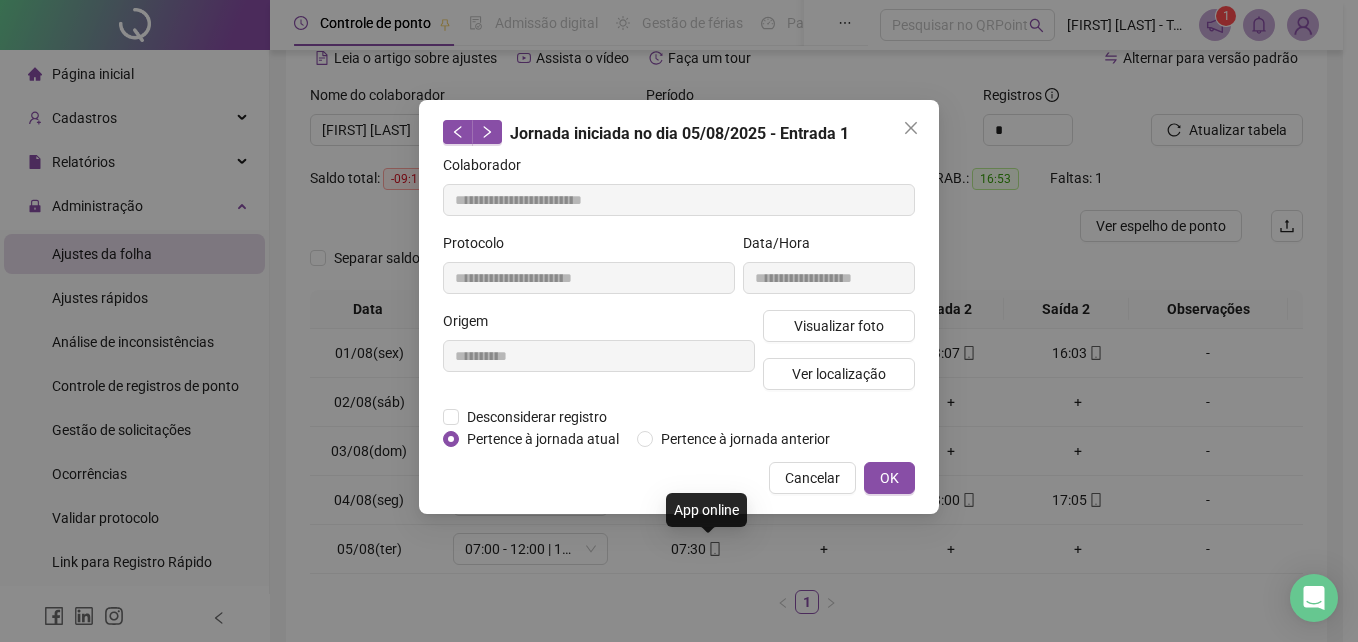type on "**********" 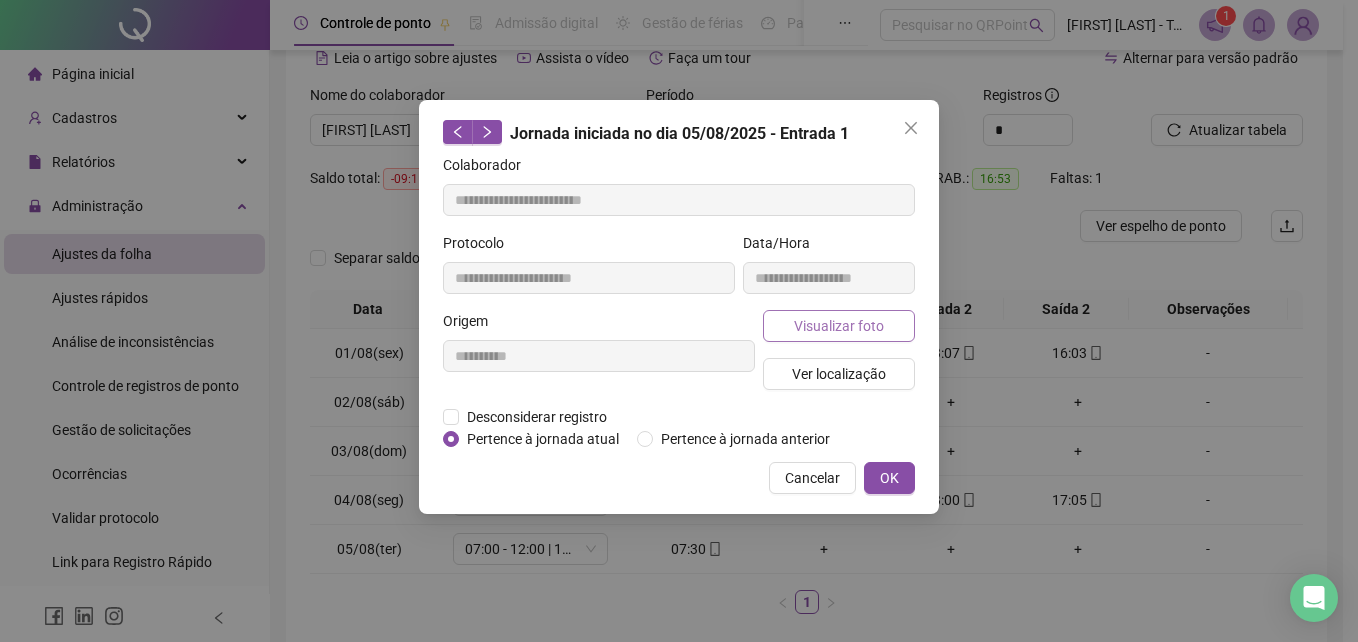 click on "Visualizar foto" at bounding box center (839, 326) 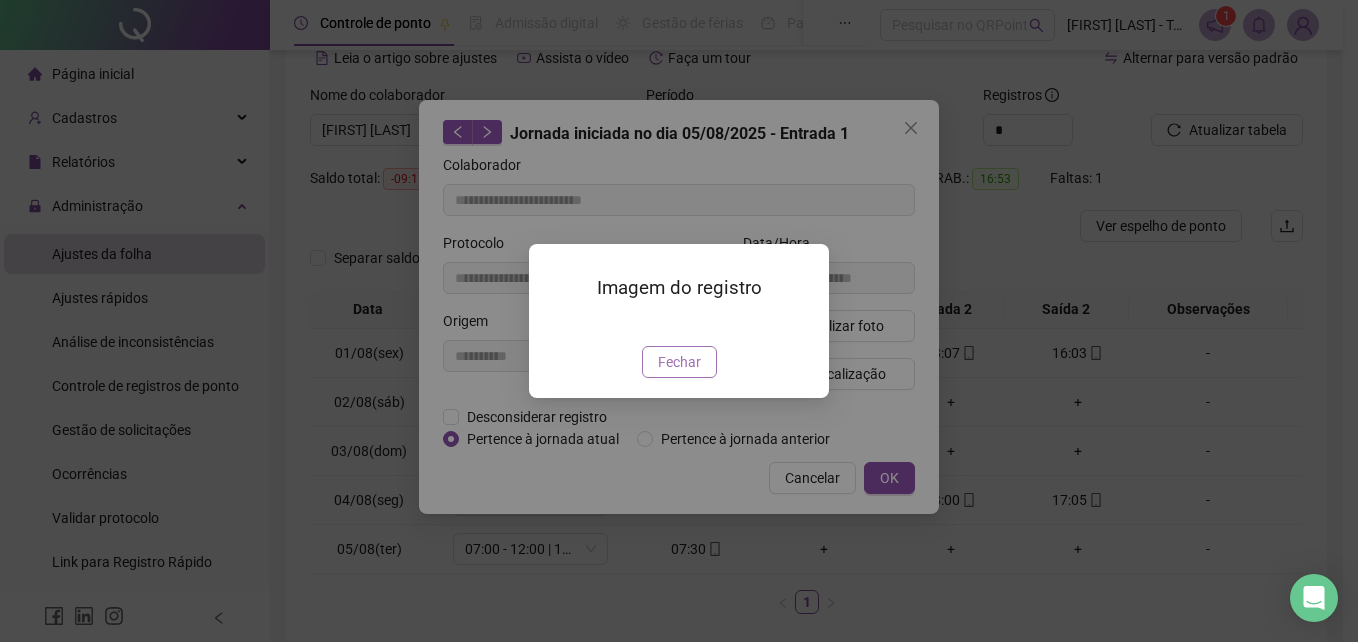 click on "Fechar" at bounding box center (679, 362) 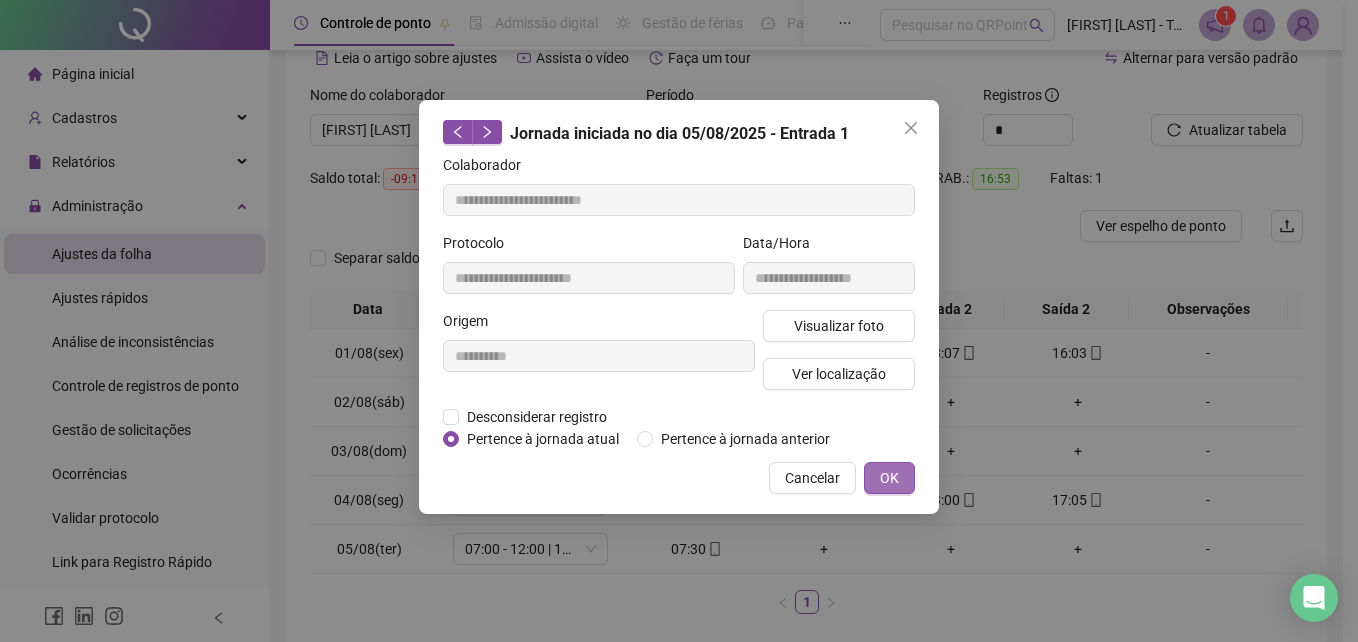 click on "OK" at bounding box center [889, 478] 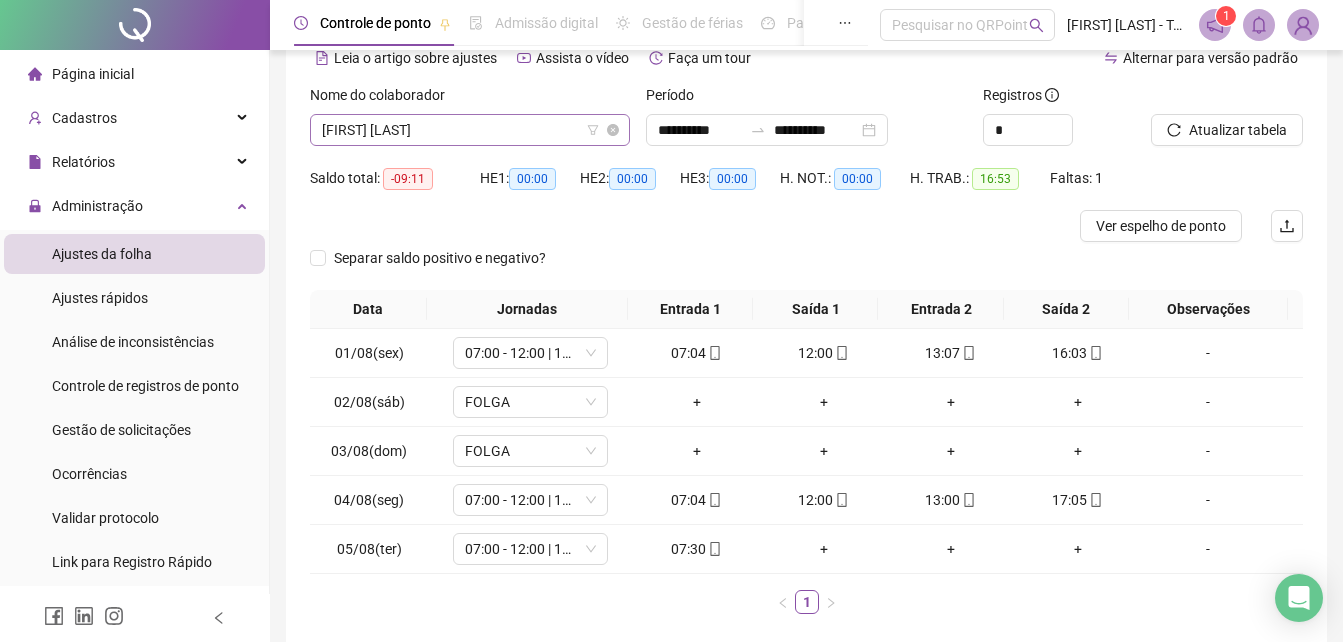 click on "[FIRST] [LAST]" at bounding box center (470, 130) 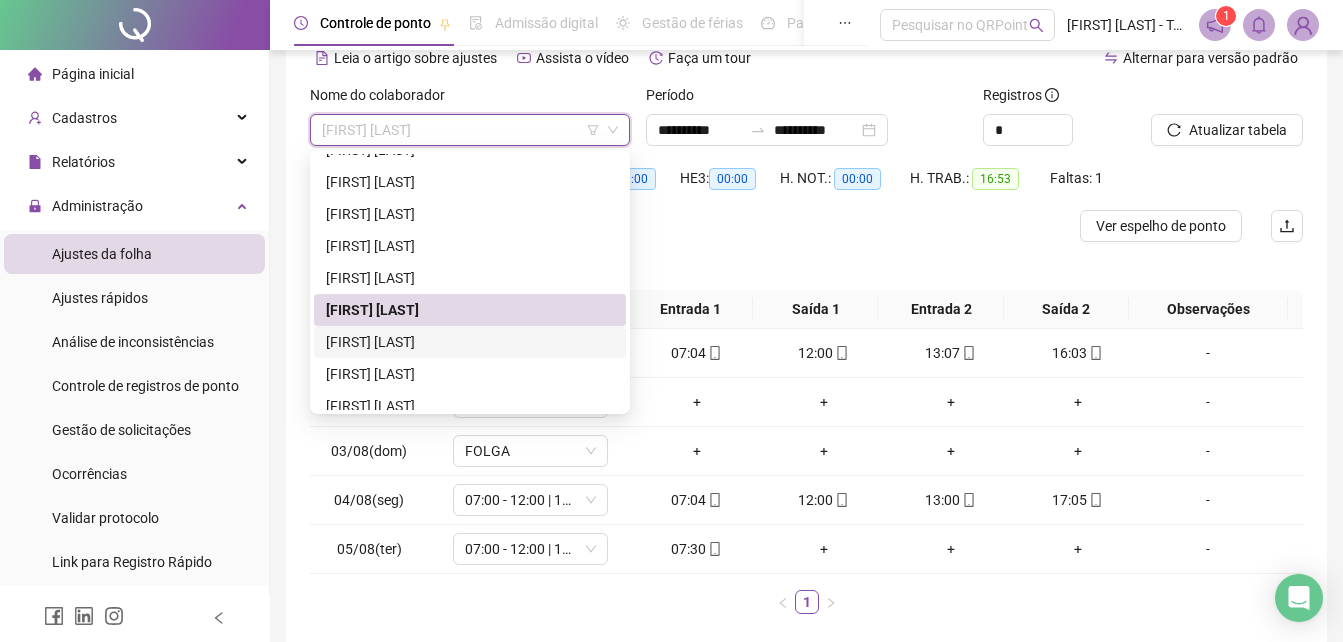 click on "[FIRST] [LAST]" at bounding box center (470, 342) 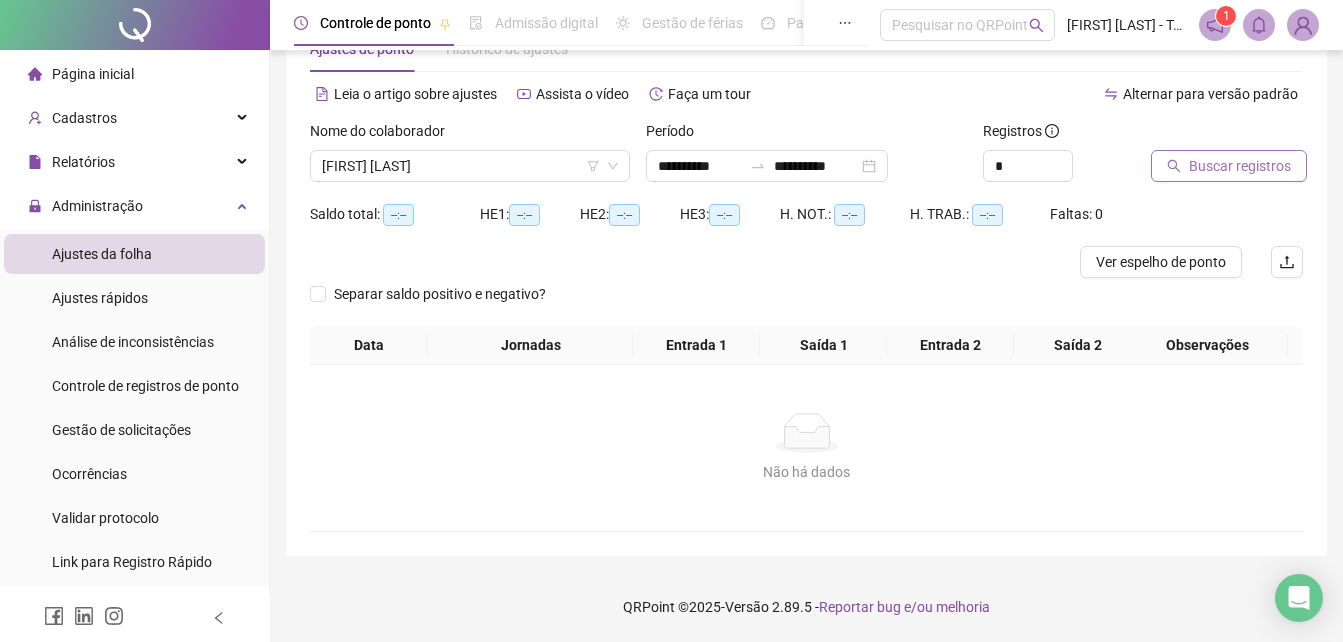 click on "Buscar registros" at bounding box center (1240, 166) 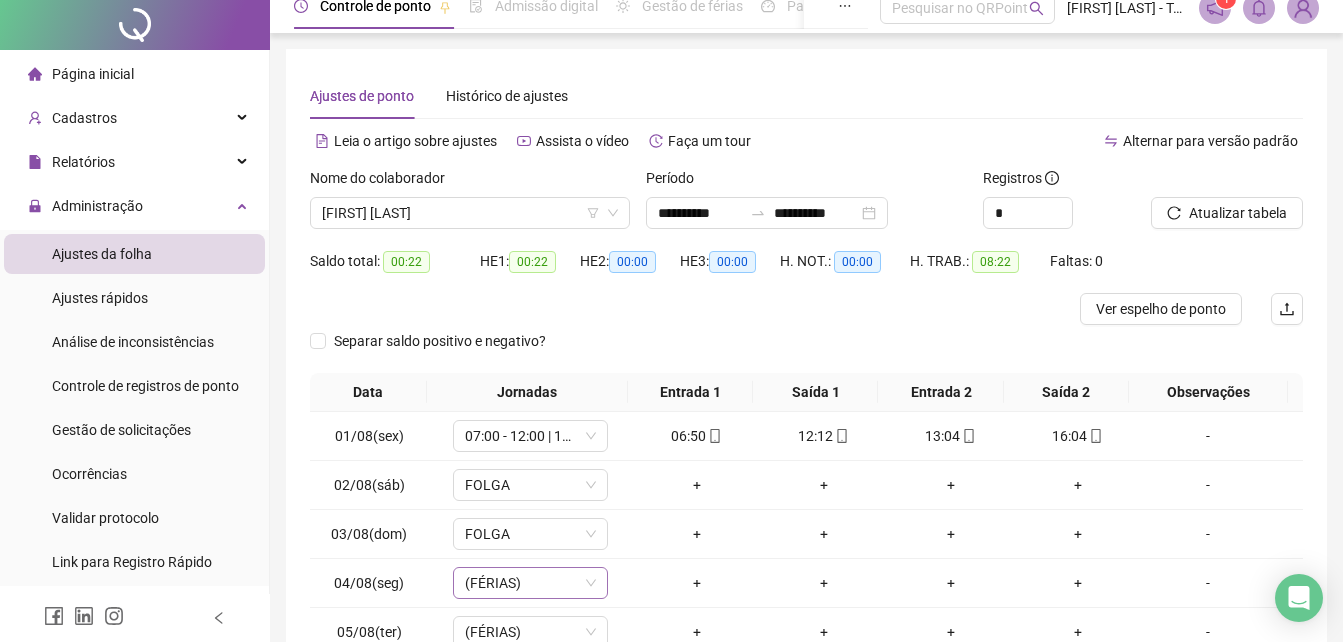 scroll, scrollTop: 0, scrollLeft: 0, axis: both 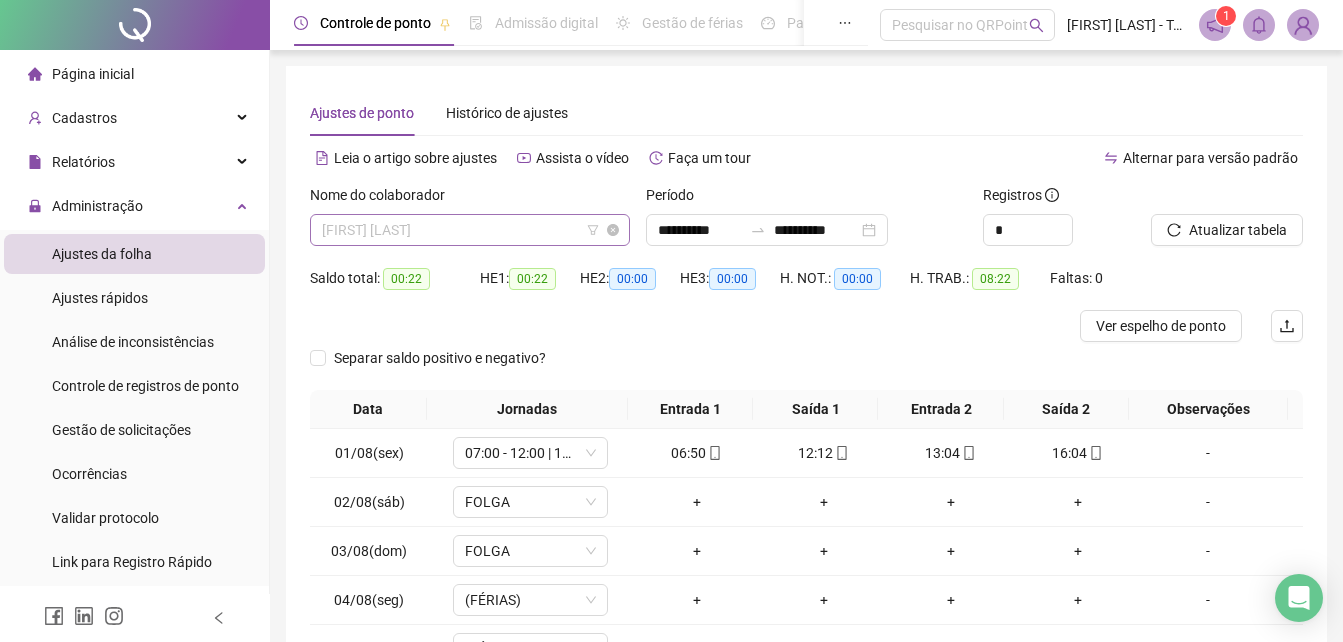 click on "[FIRST] [LAST]" at bounding box center [470, 230] 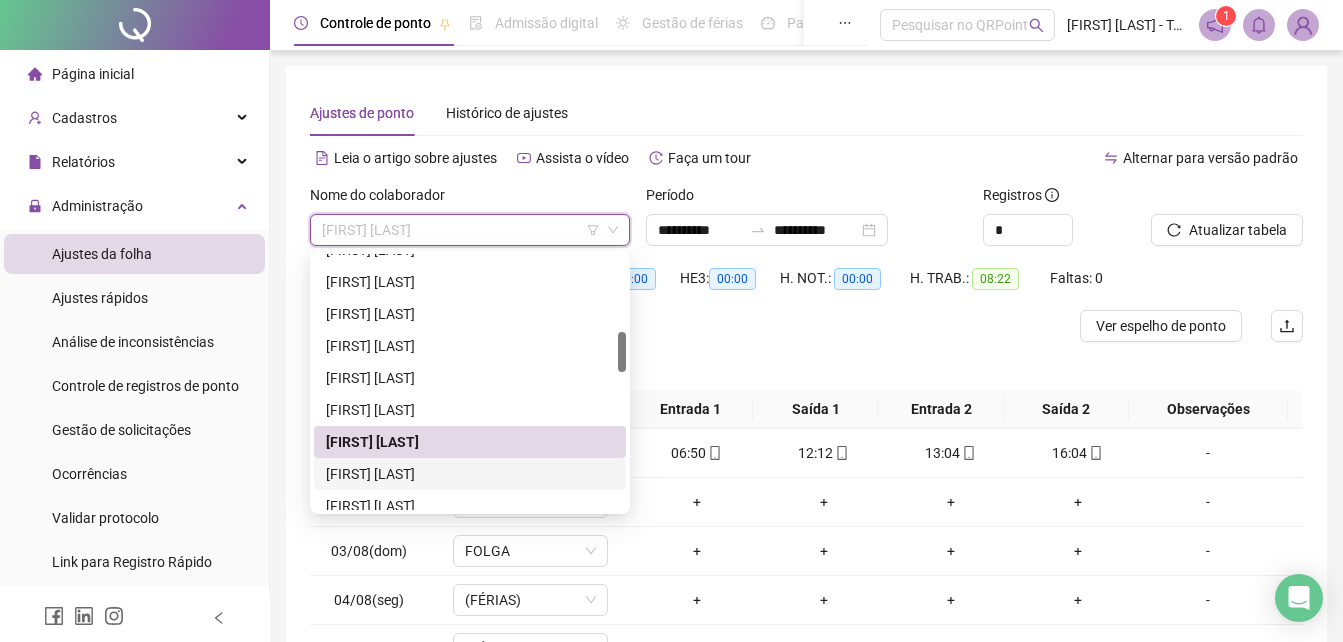click on "[FIRST] [LAST]" at bounding box center (470, 474) 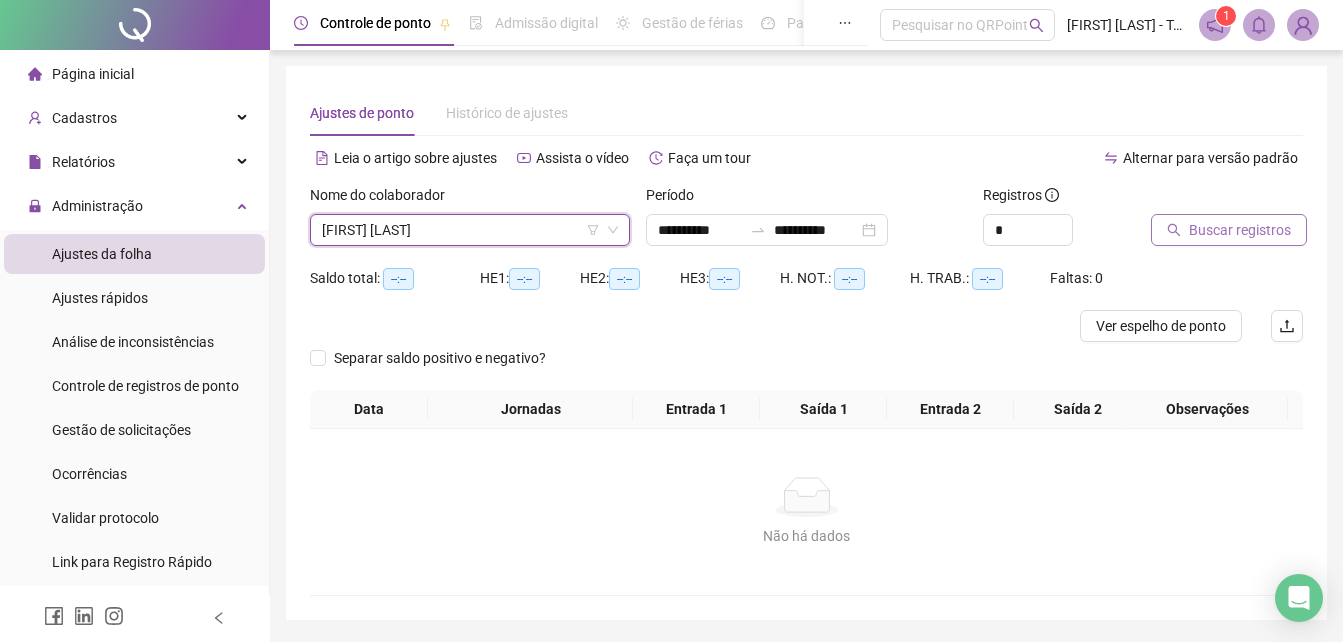 click on "Buscar registros" at bounding box center (1240, 230) 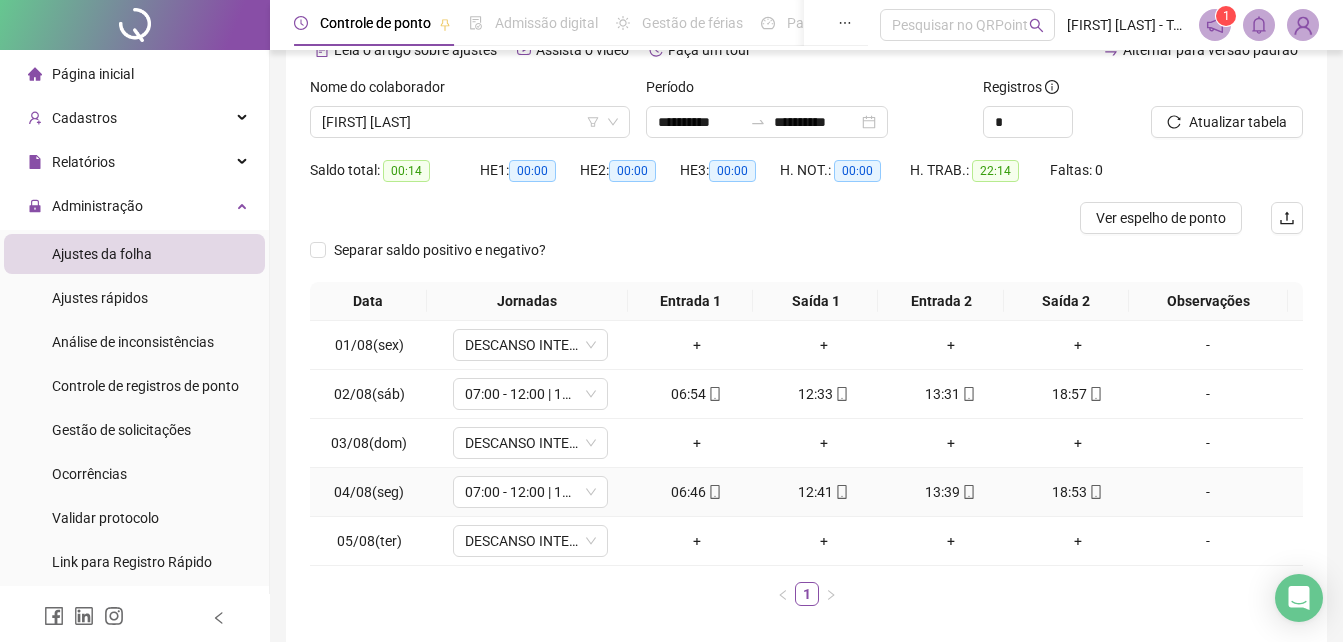 scroll, scrollTop: 0, scrollLeft: 0, axis: both 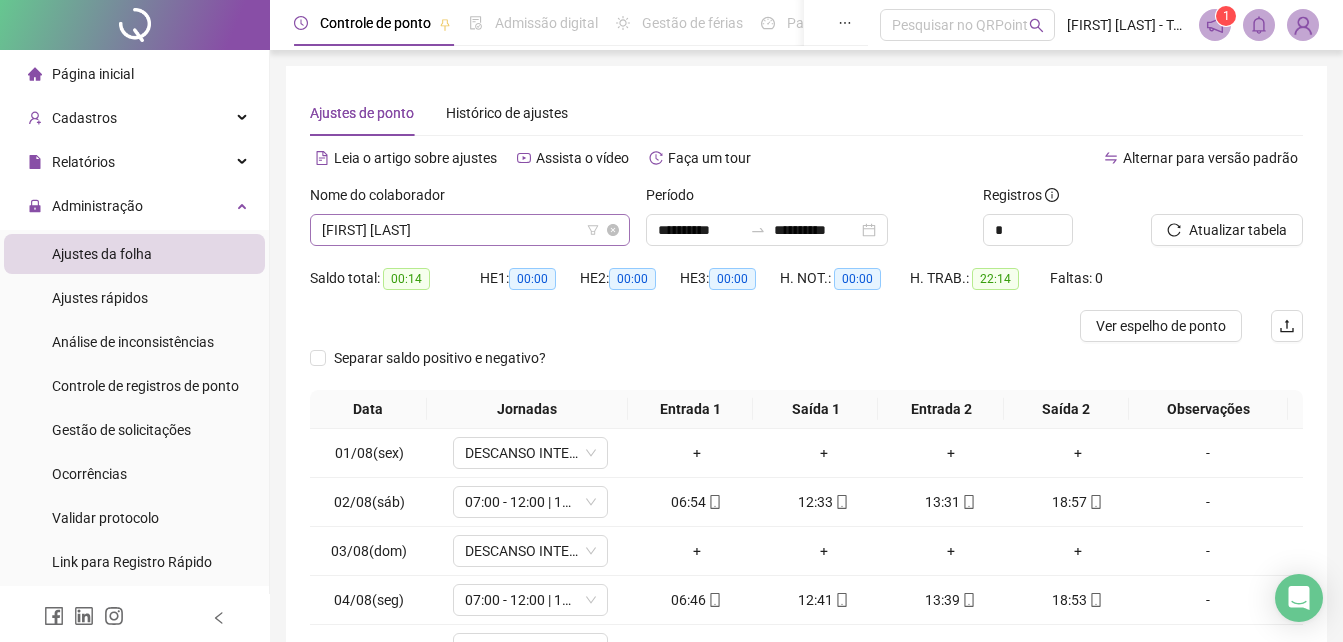 click on "[FIRST] [LAST]" at bounding box center [470, 230] 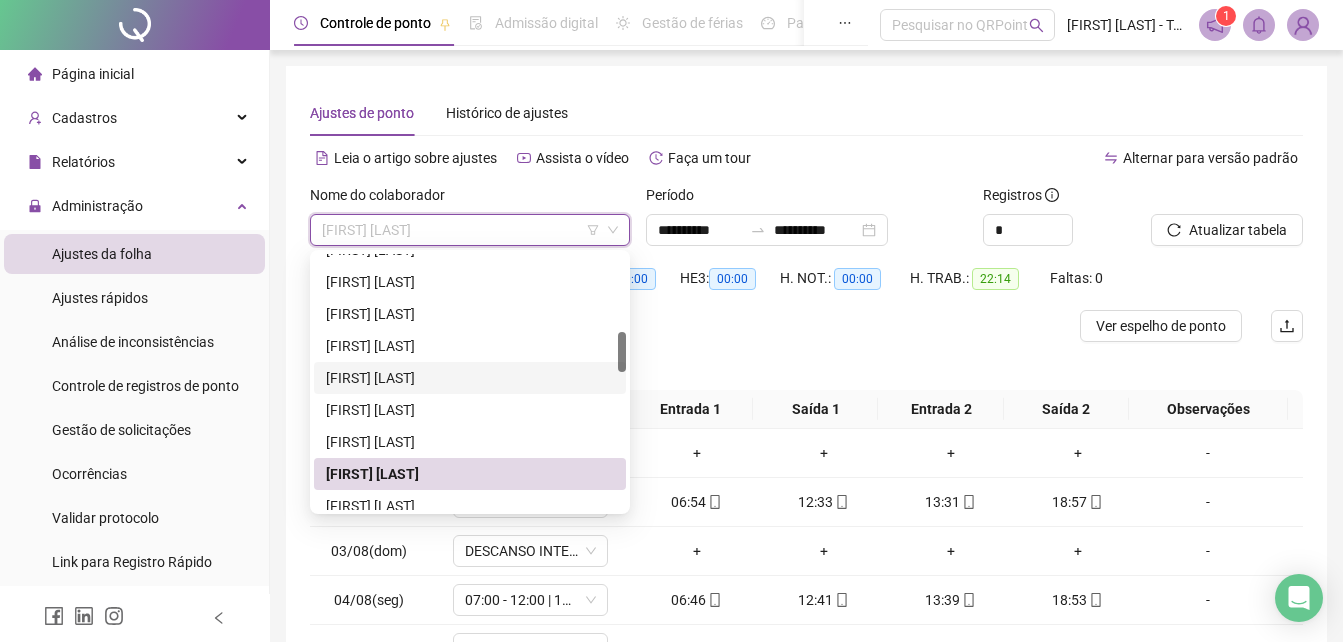scroll, scrollTop: 600, scrollLeft: 0, axis: vertical 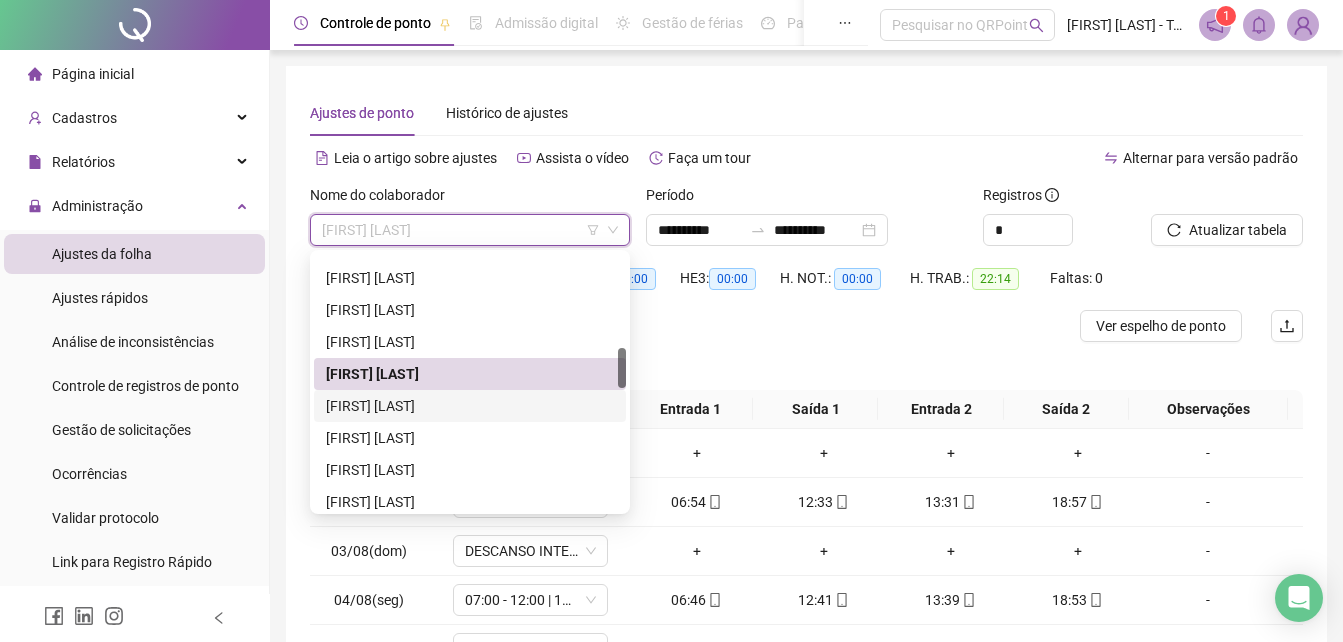 click on "[FIRST] [LAST]" at bounding box center (470, 406) 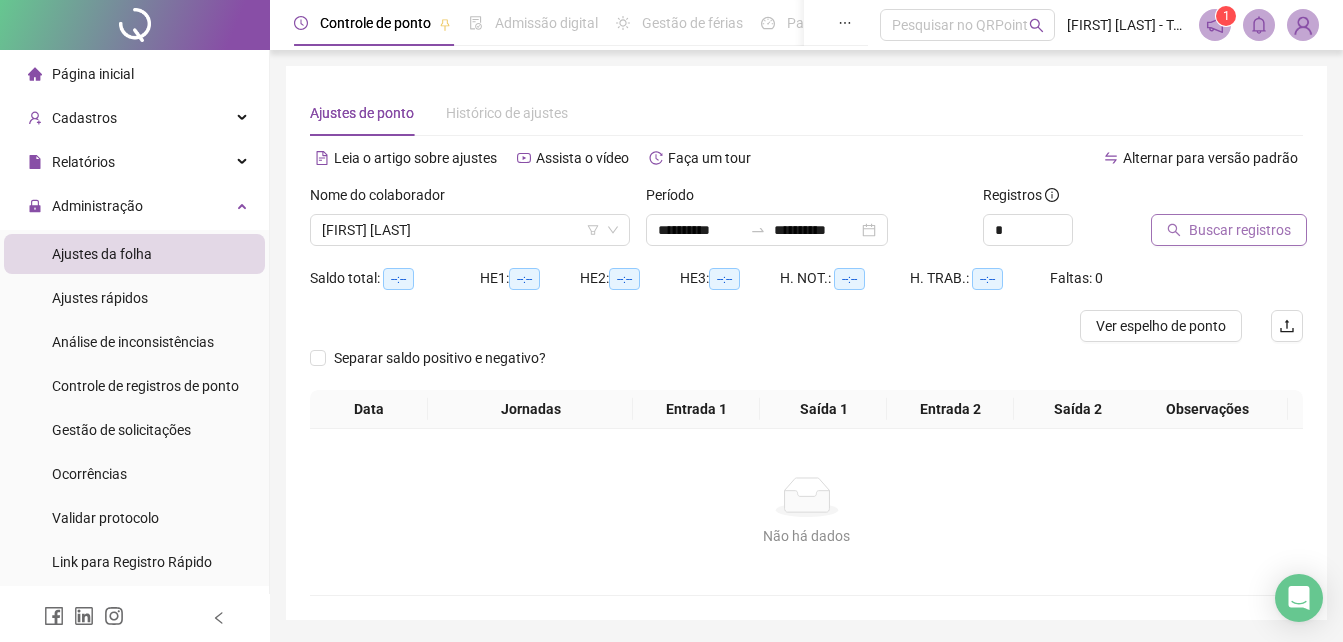 click on "Buscar registros" at bounding box center [1229, 230] 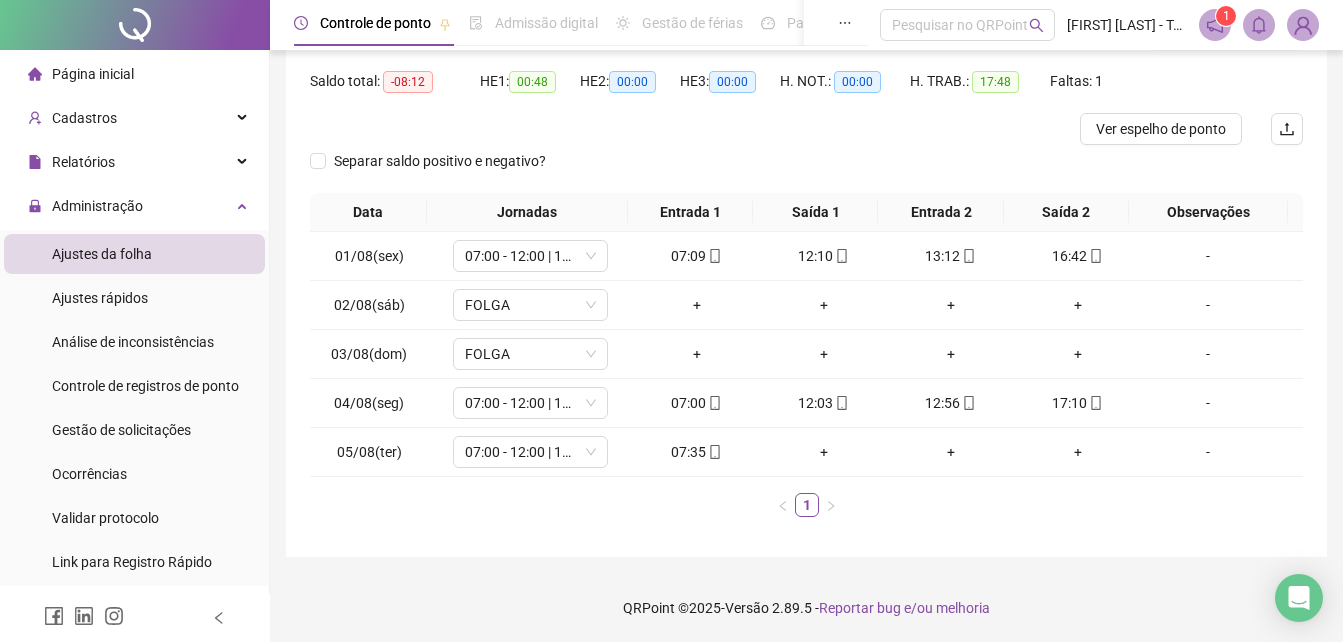 scroll, scrollTop: 198, scrollLeft: 0, axis: vertical 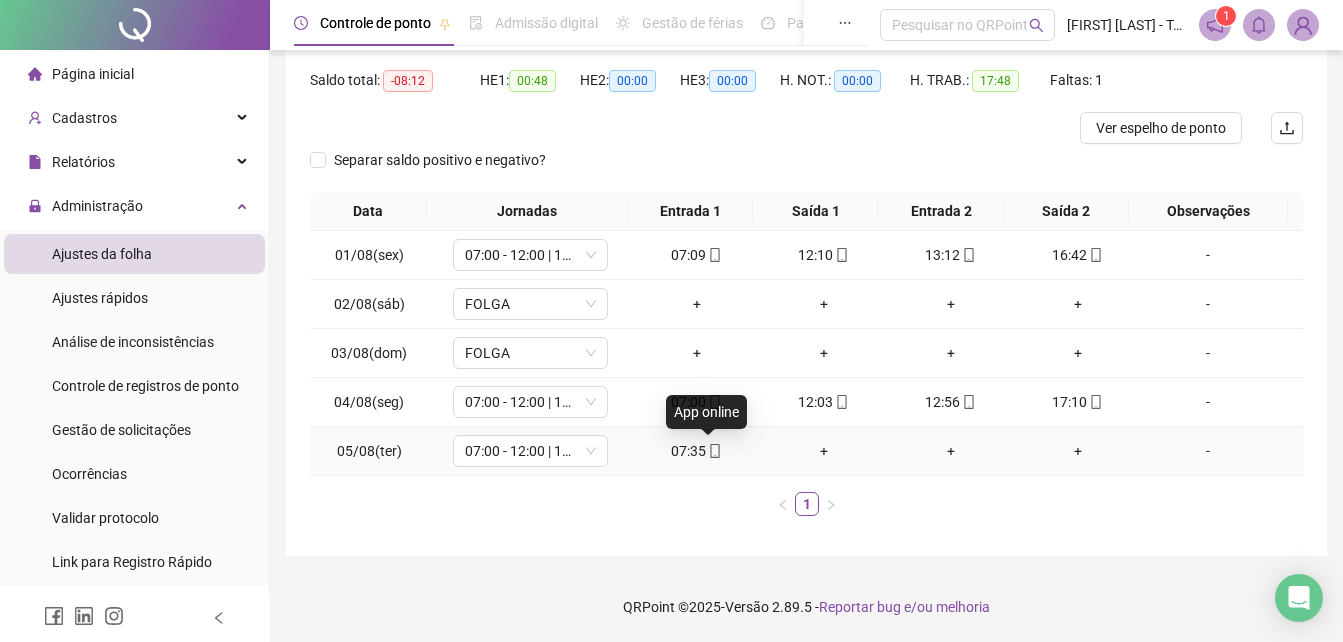 click 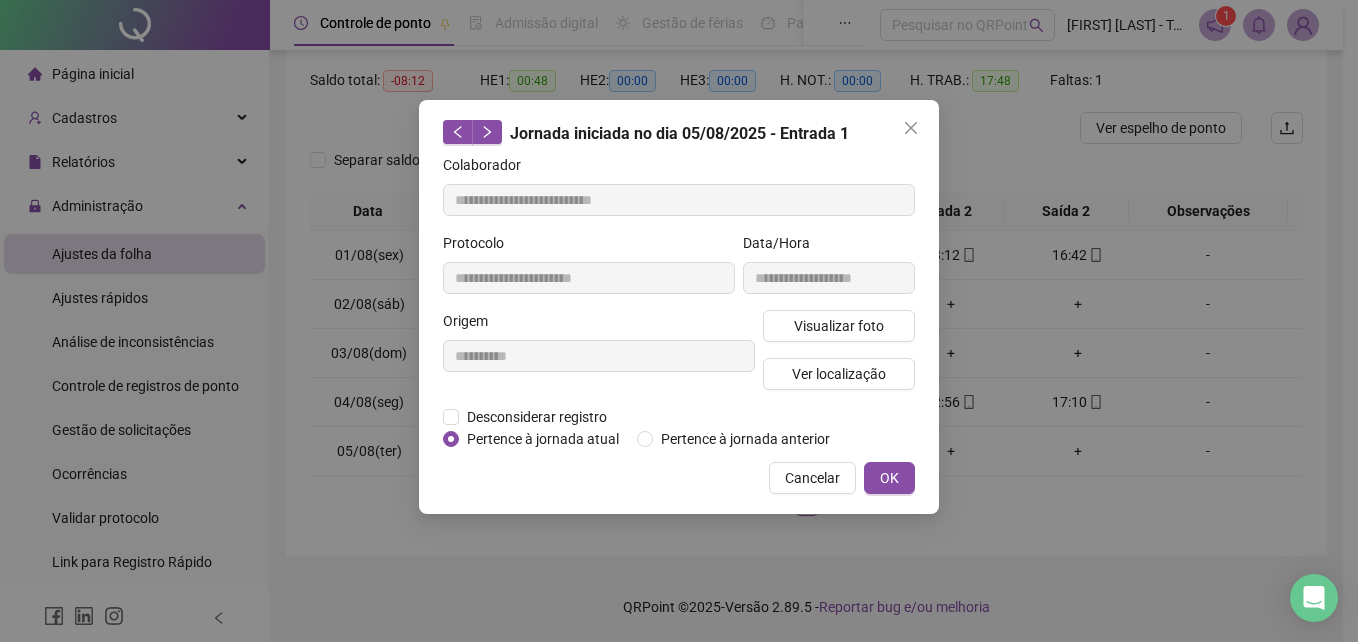 type on "**********" 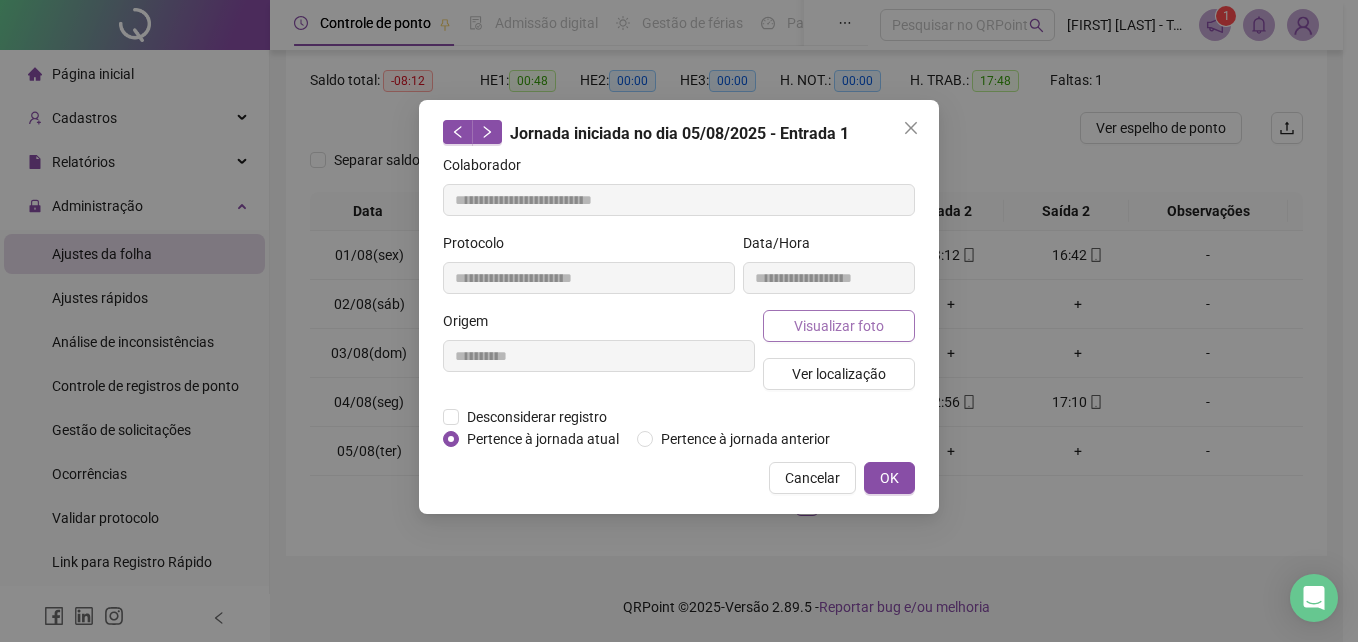 click on "Visualizar foto" at bounding box center [839, 326] 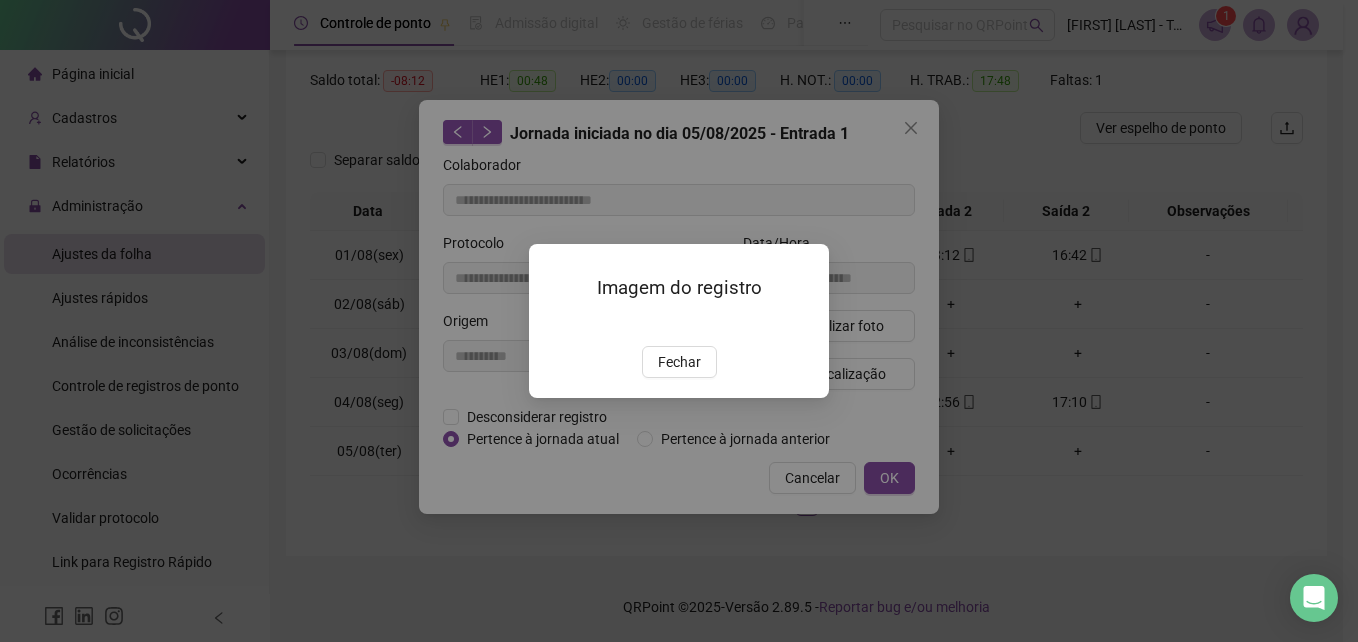 drag, startPoint x: 694, startPoint y: 473, endPoint x: 856, endPoint y: 458, distance: 162.69296 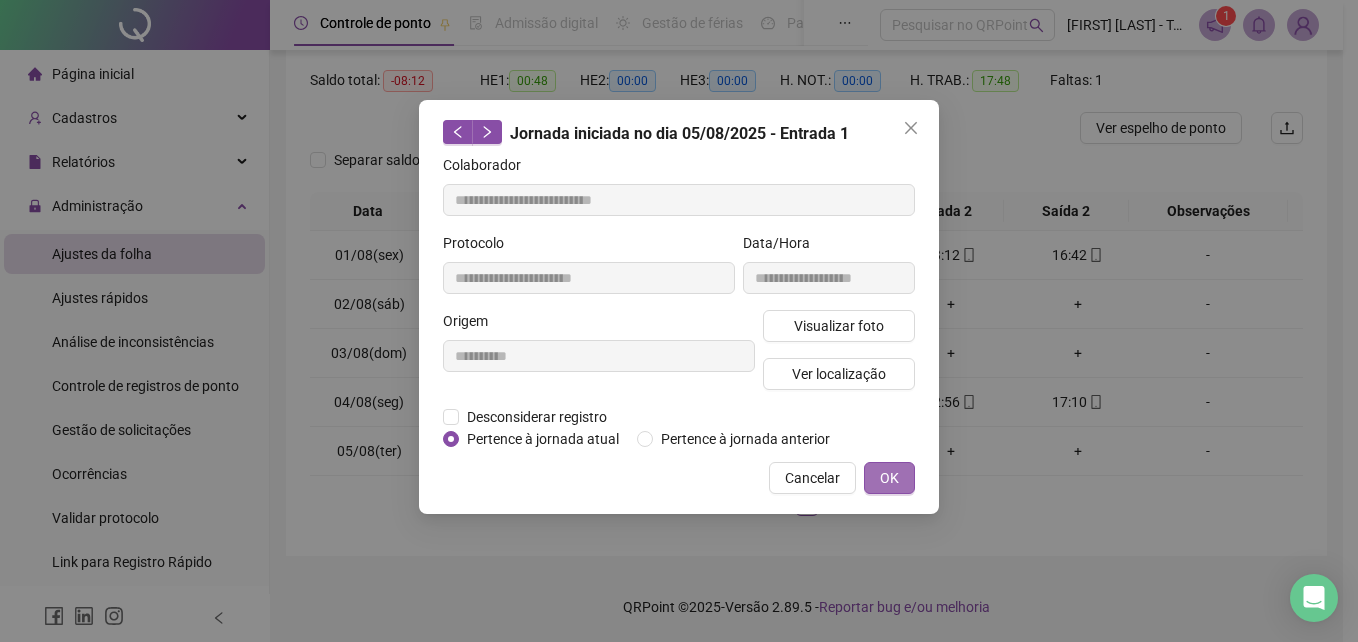 click on "OK" at bounding box center (889, 478) 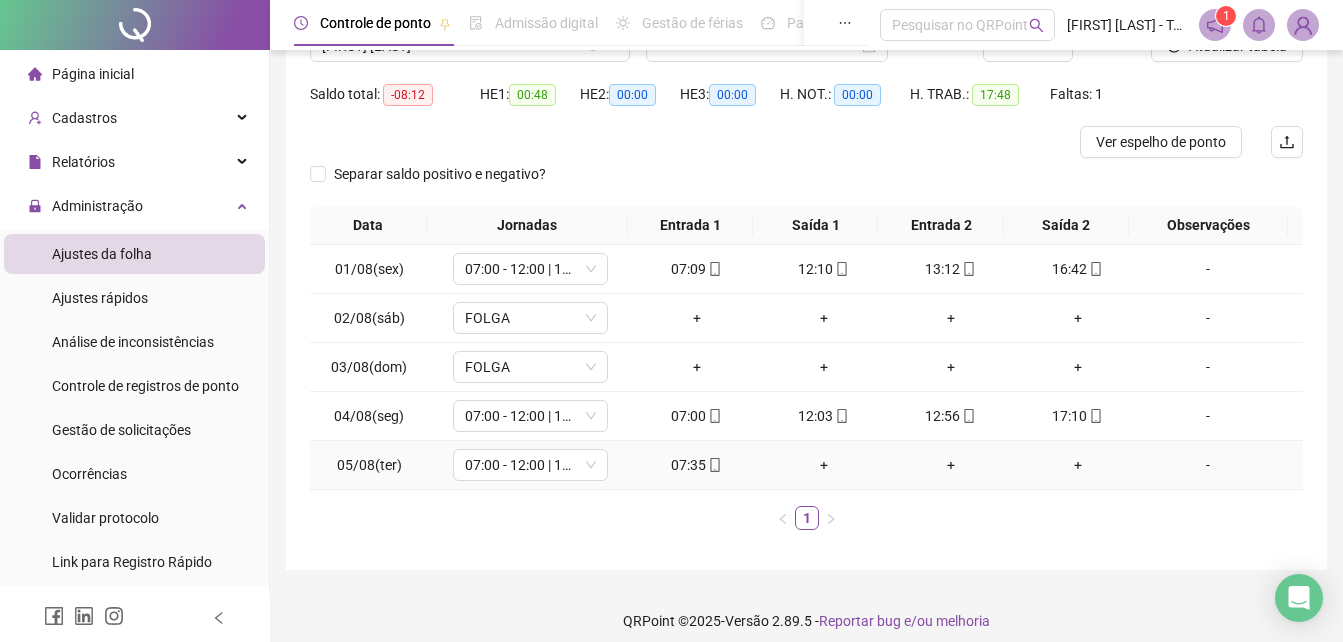 scroll, scrollTop: 198, scrollLeft: 0, axis: vertical 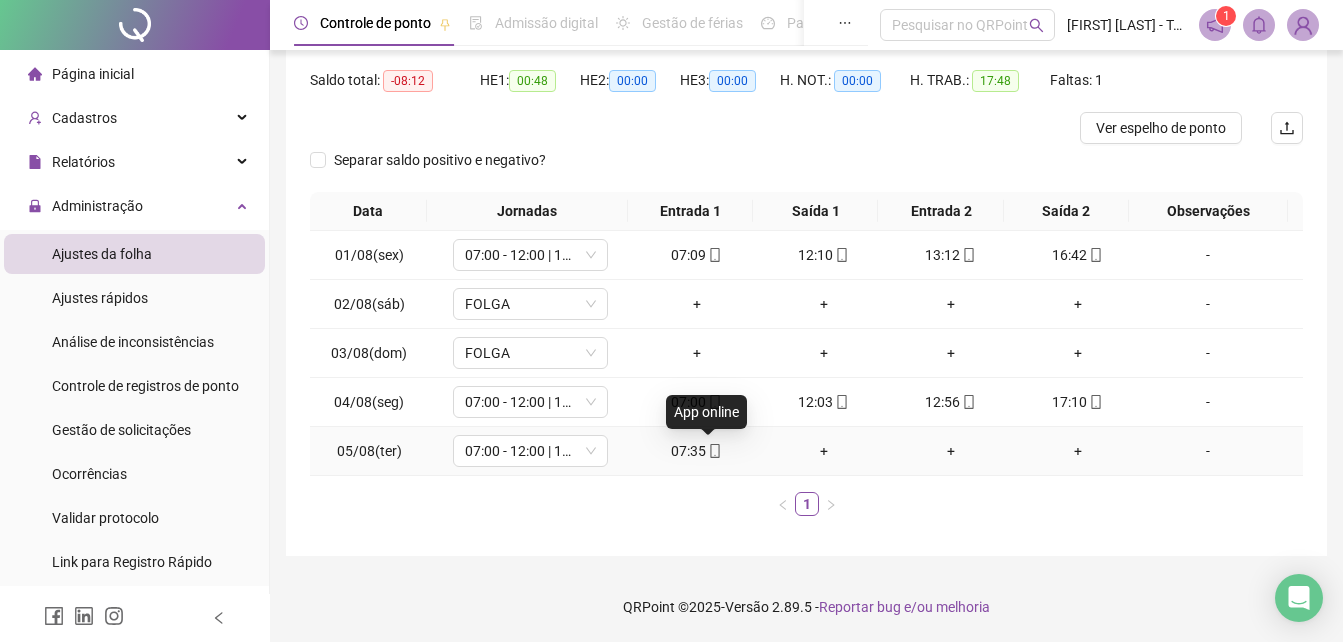 click 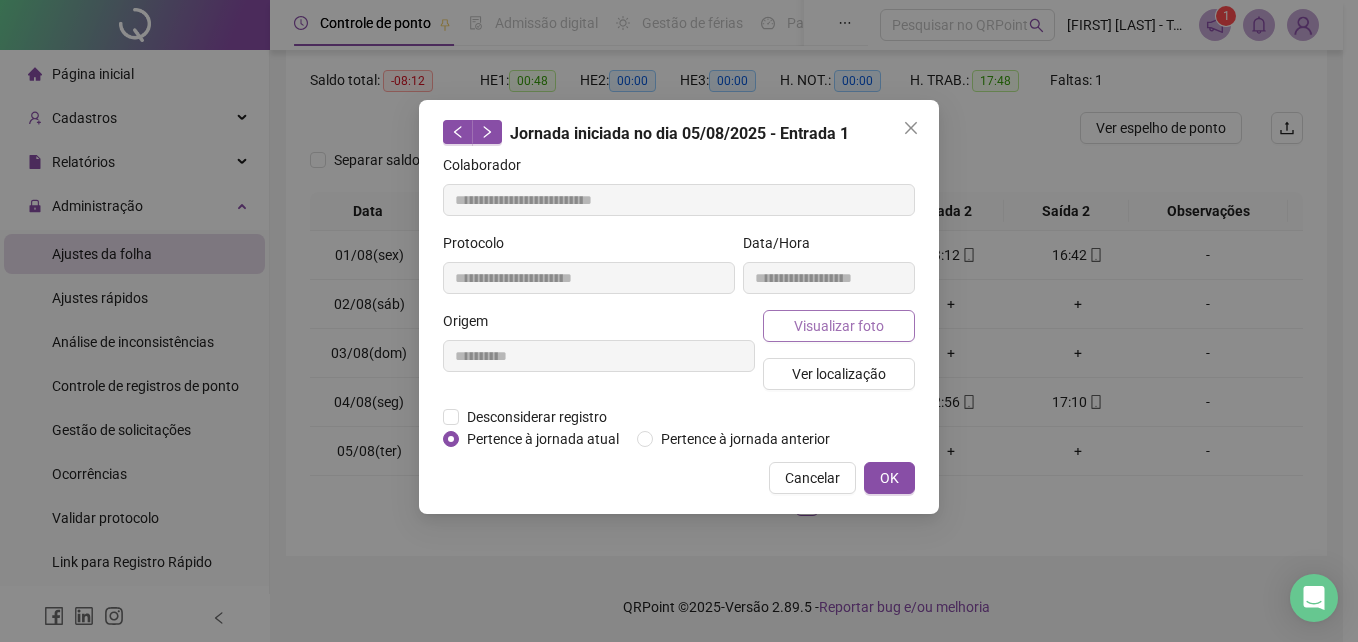 click on "Visualizar foto" at bounding box center [839, 326] 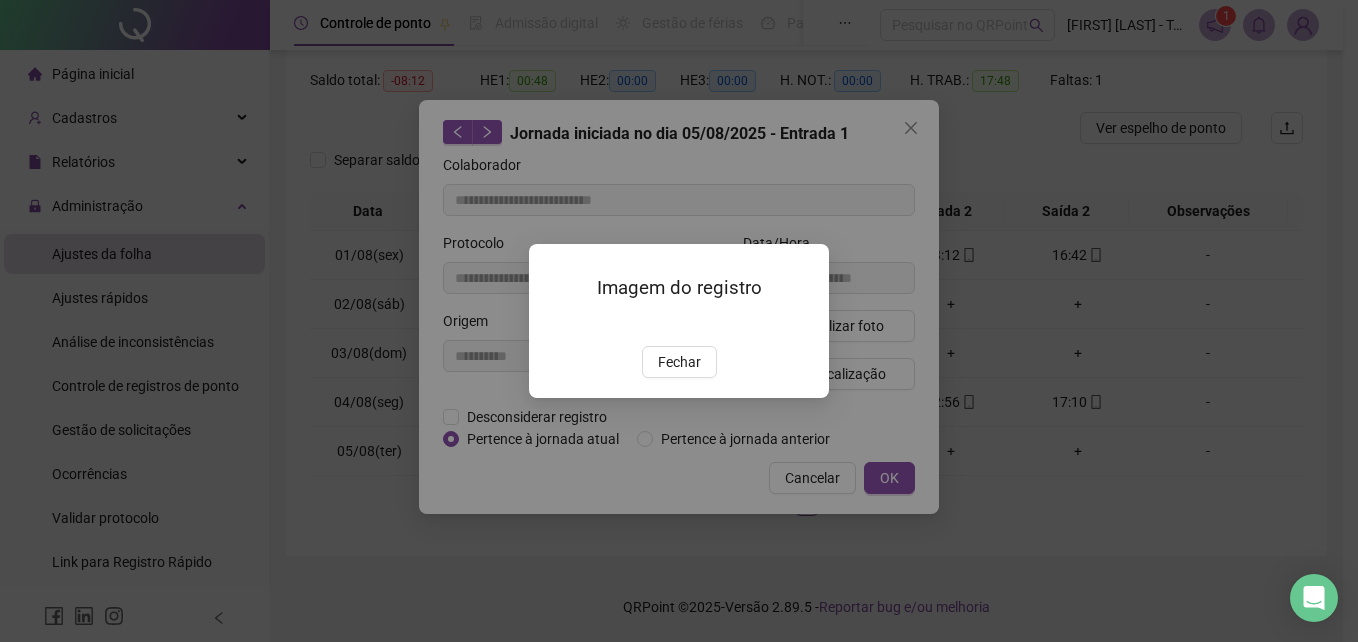 drag, startPoint x: 1313, startPoint y: 224, endPoint x: 827, endPoint y: 371, distance: 507.74503 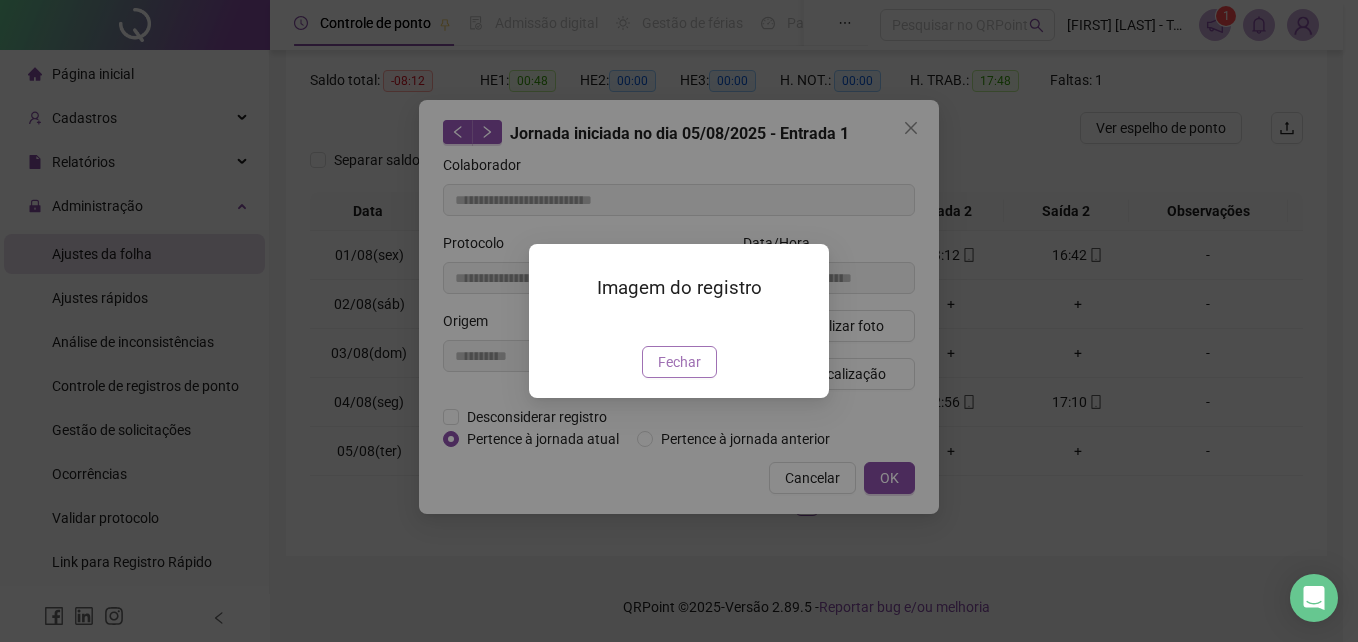 click on "Fechar" at bounding box center [679, 362] 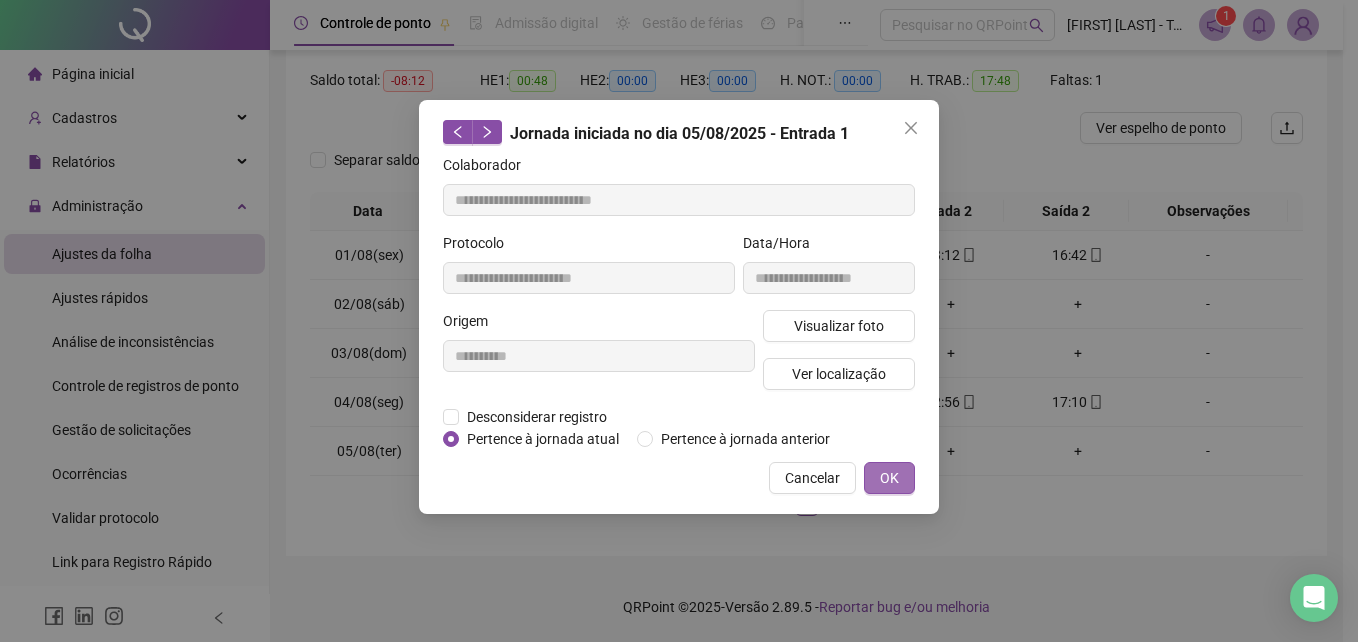 click on "OK" at bounding box center [889, 478] 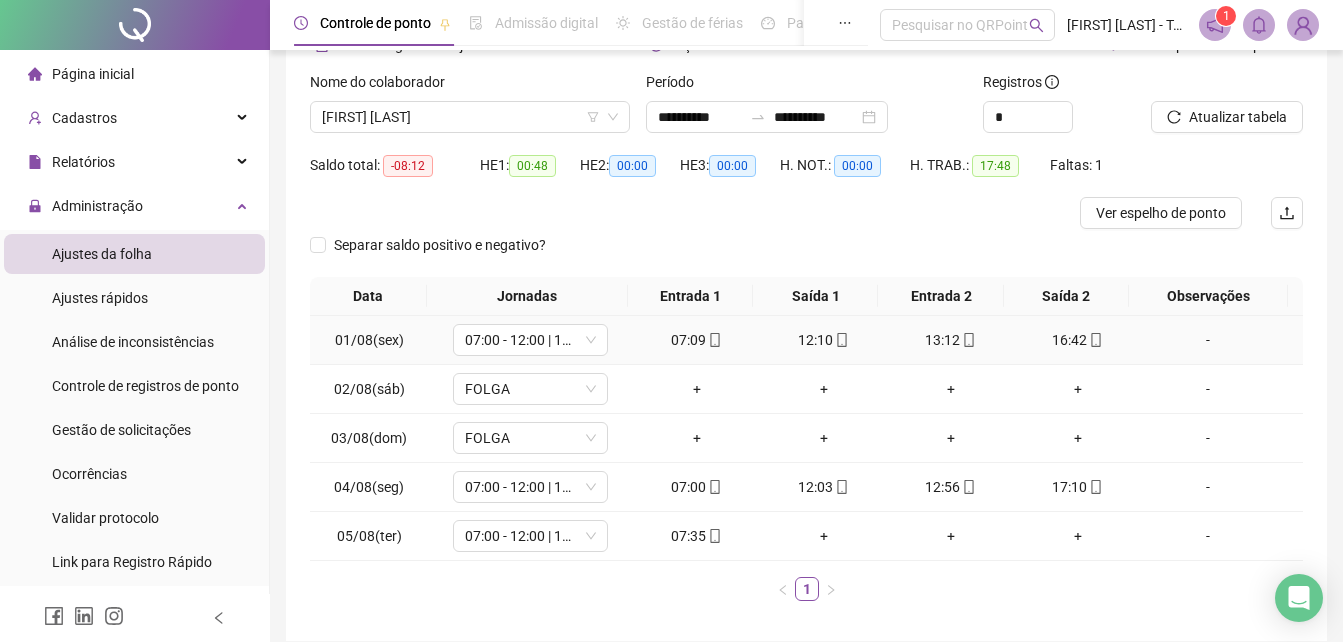 scroll, scrollTop: 0, scrollLeft: 0, axis: both 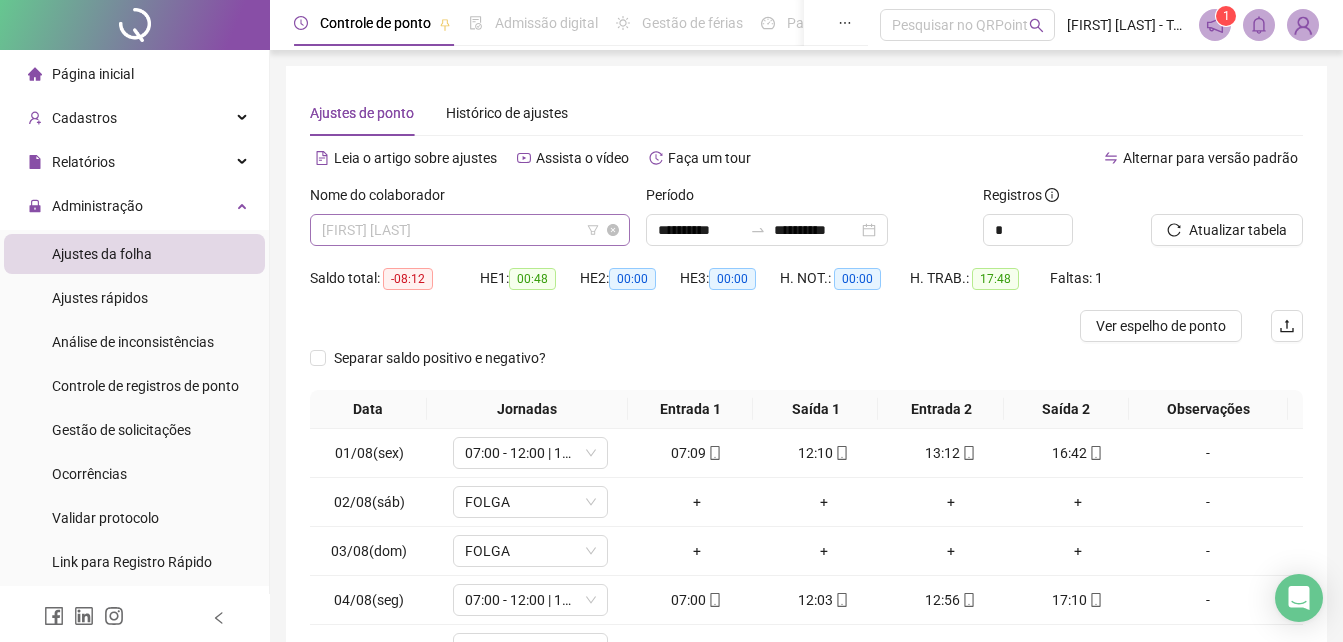 click on "[FIRST] [LAST]" at bounding box center [470, 230] 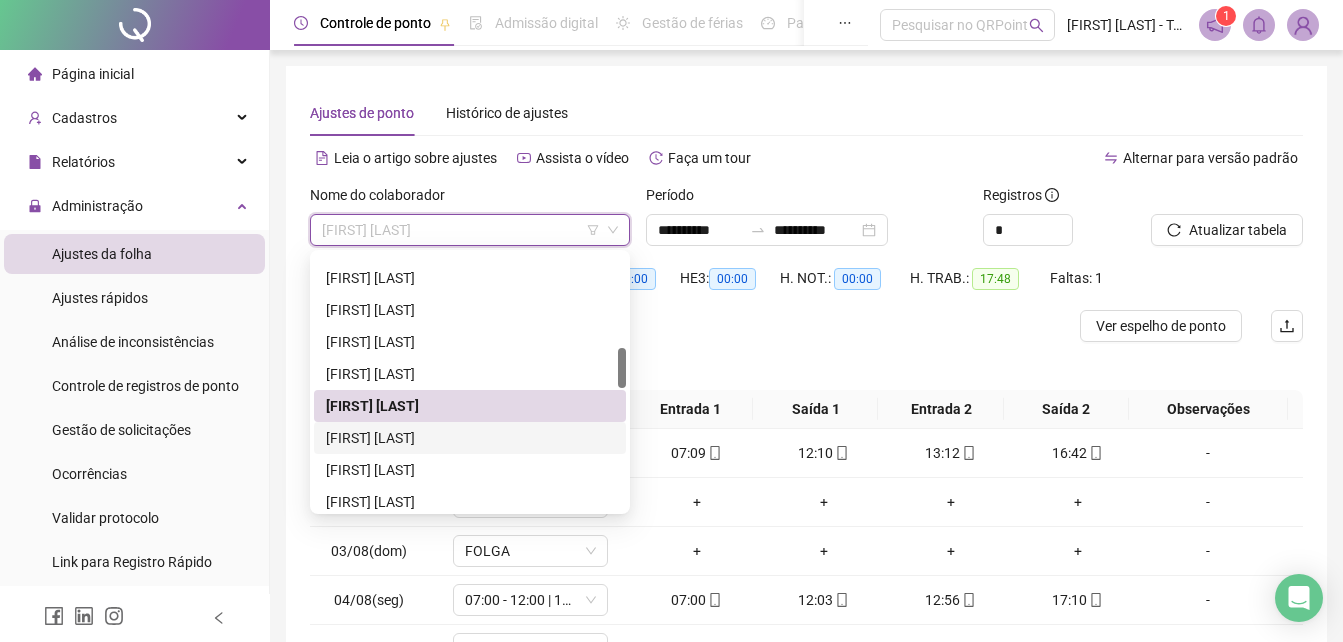 click on "[FIRST] [LAST]" at bounding box center [470, 438] 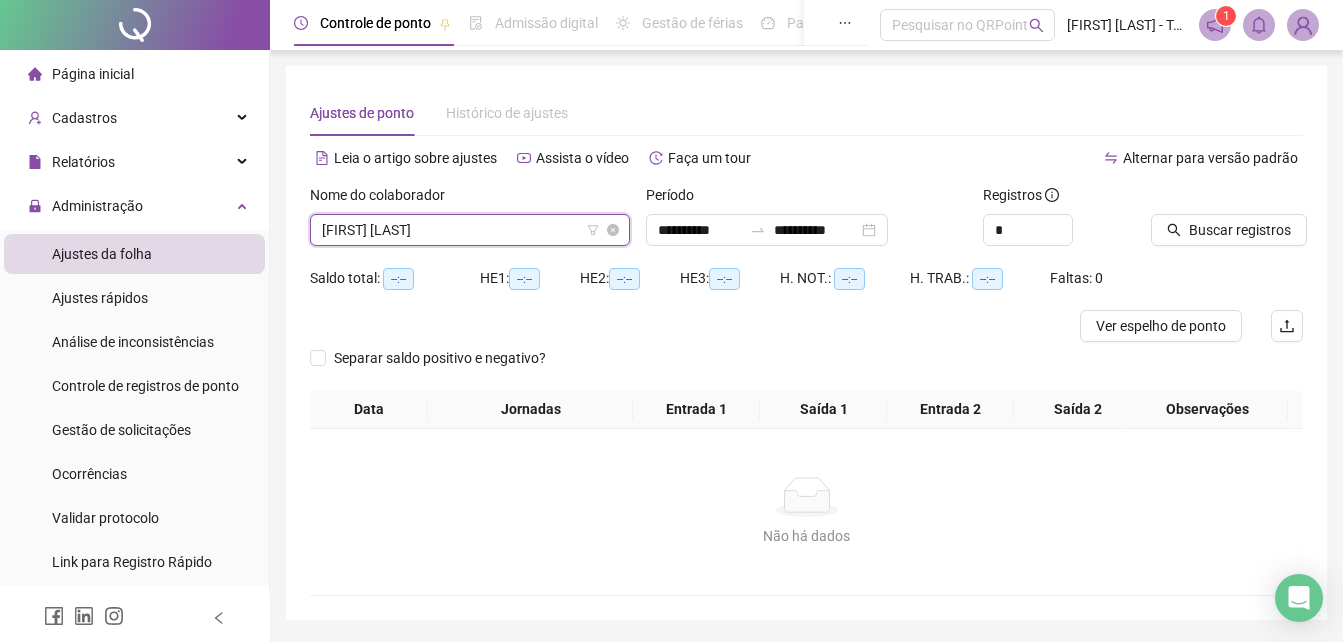 click on "[FIRST] [LAST]" at bounding box center [470, 230] 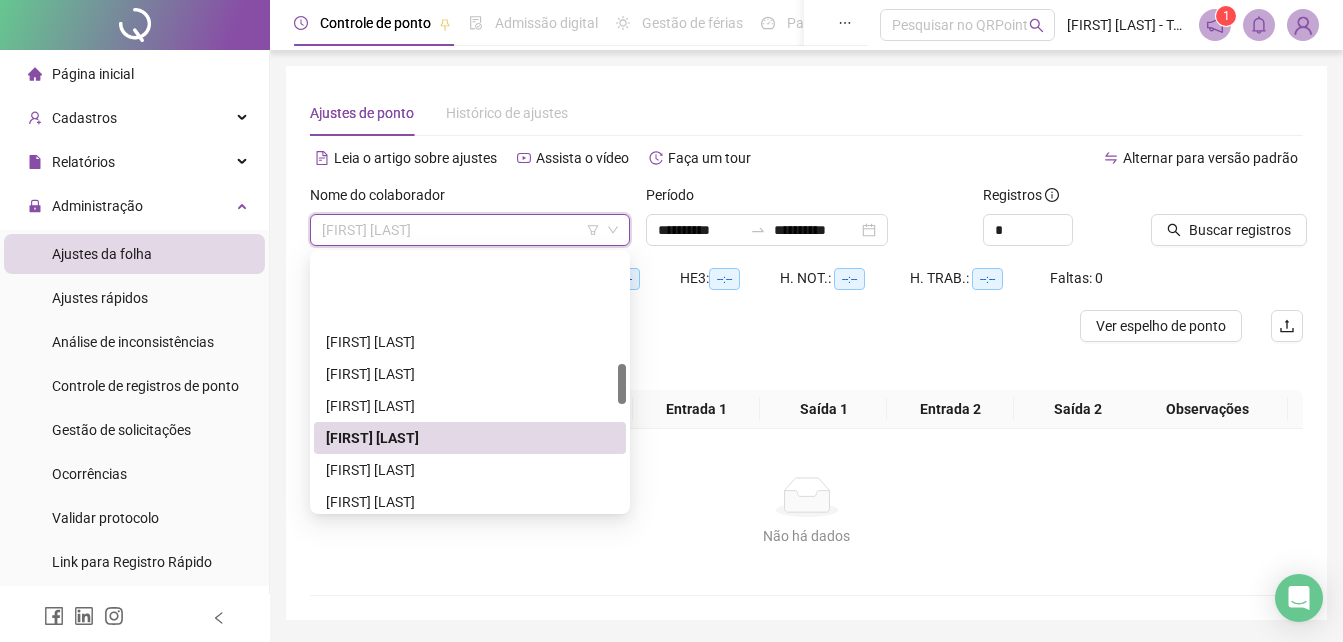 scroll, scrollTop: 800, scrollLeft: 0, axis: vertical 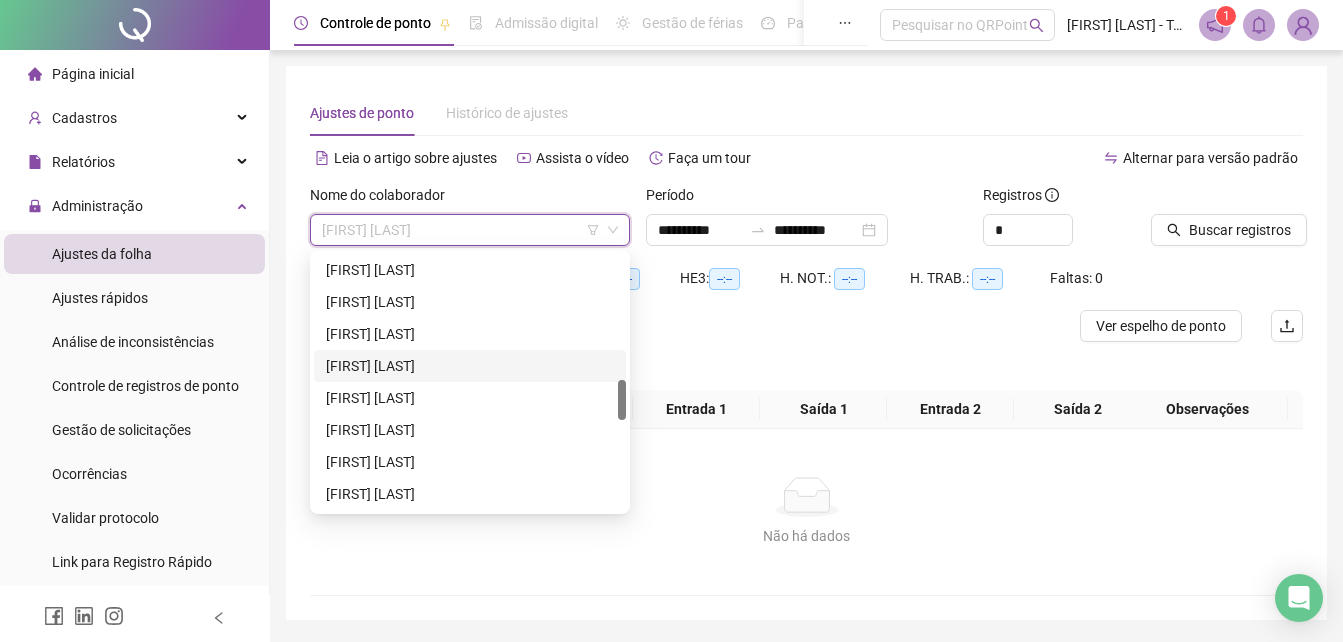 click on "[FIRST] [LAST]" at bounding box center (470, 366) 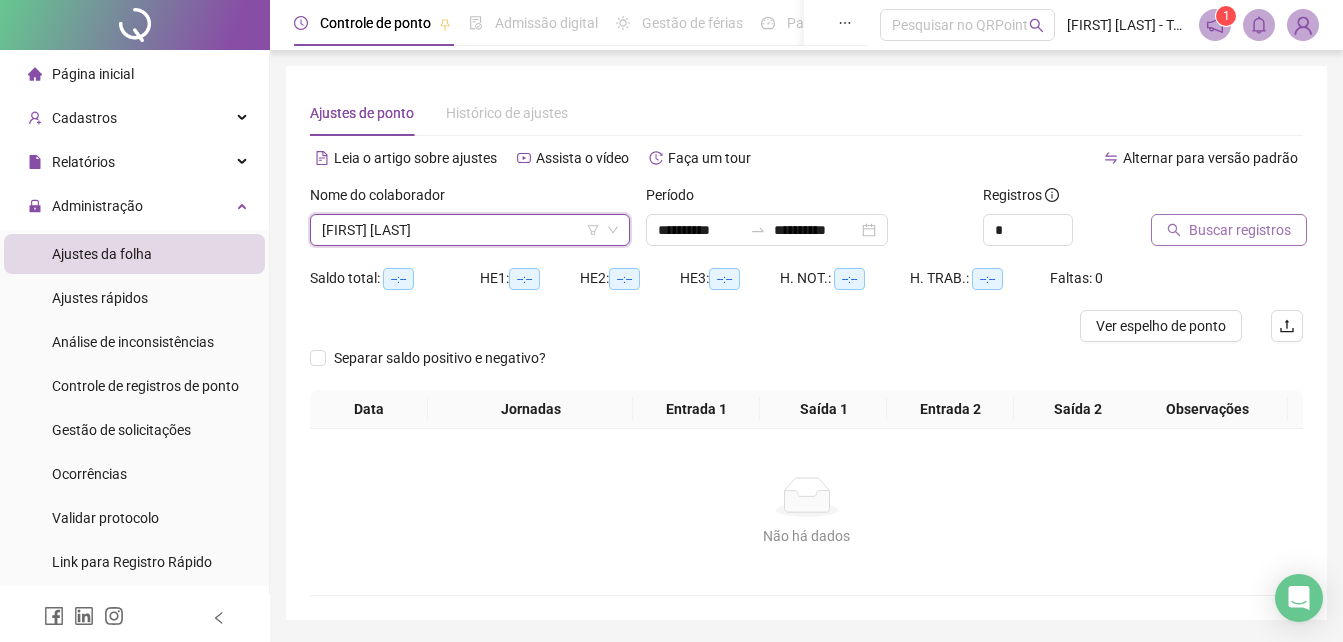 click on "Buscar registros" at bounding box center [1240, 230] 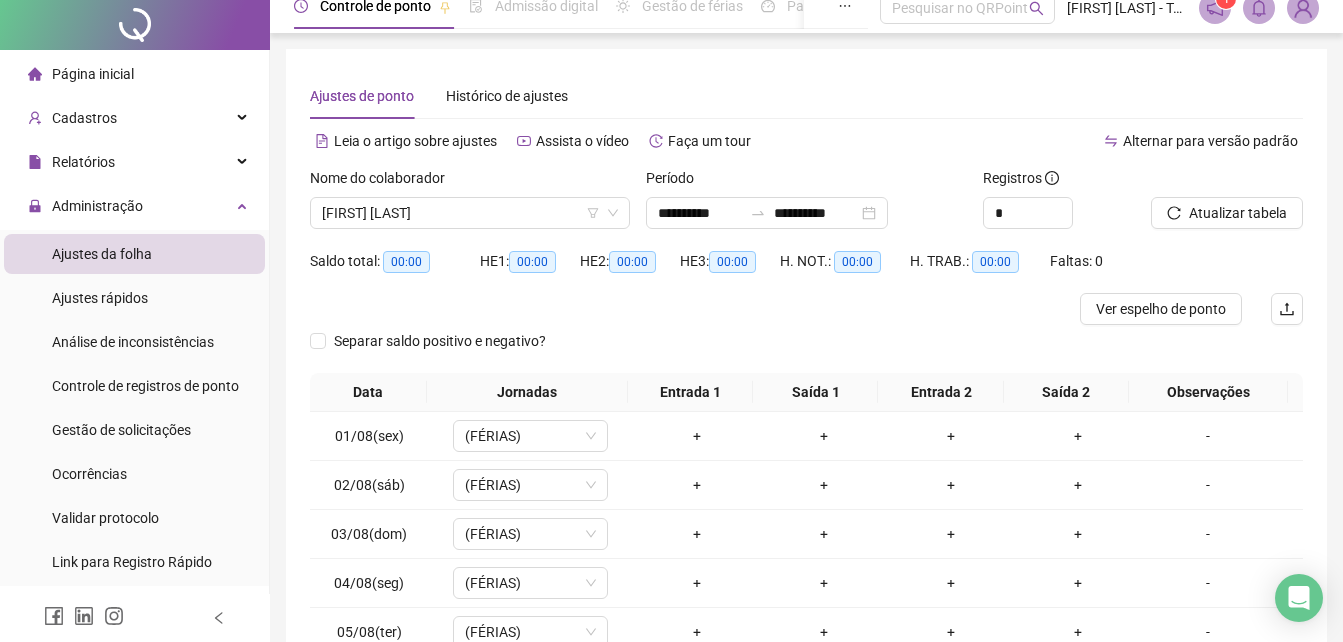 scroll, scrollTop: 0, scrollLeft: 0, axis: both 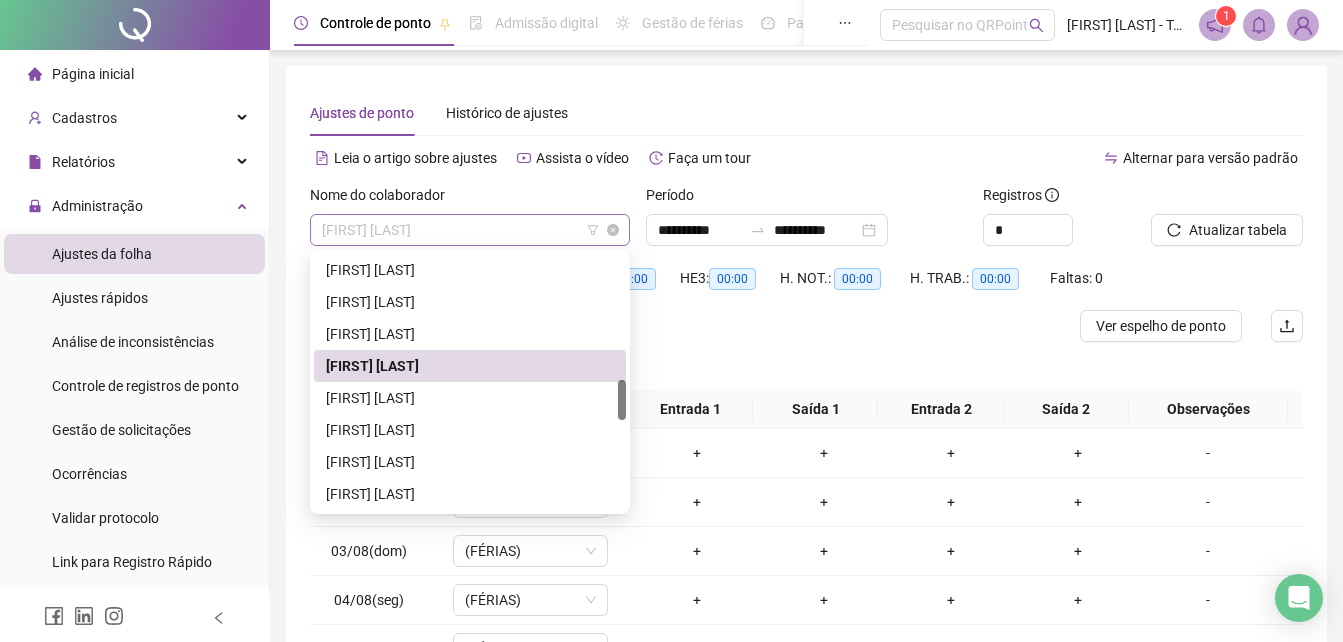 click on "[FIRST] [LAST]" at bounding box center (470, 230) 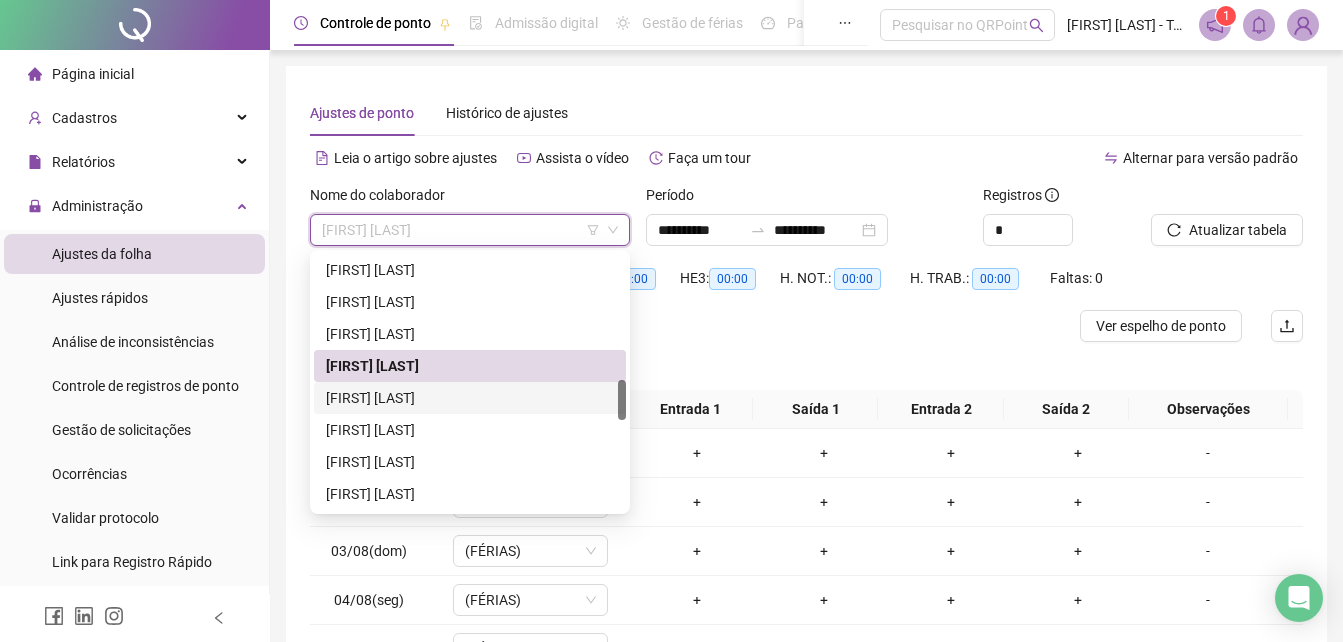 click on "[FIRST] [LAST]" at bounding box center [470, 398] 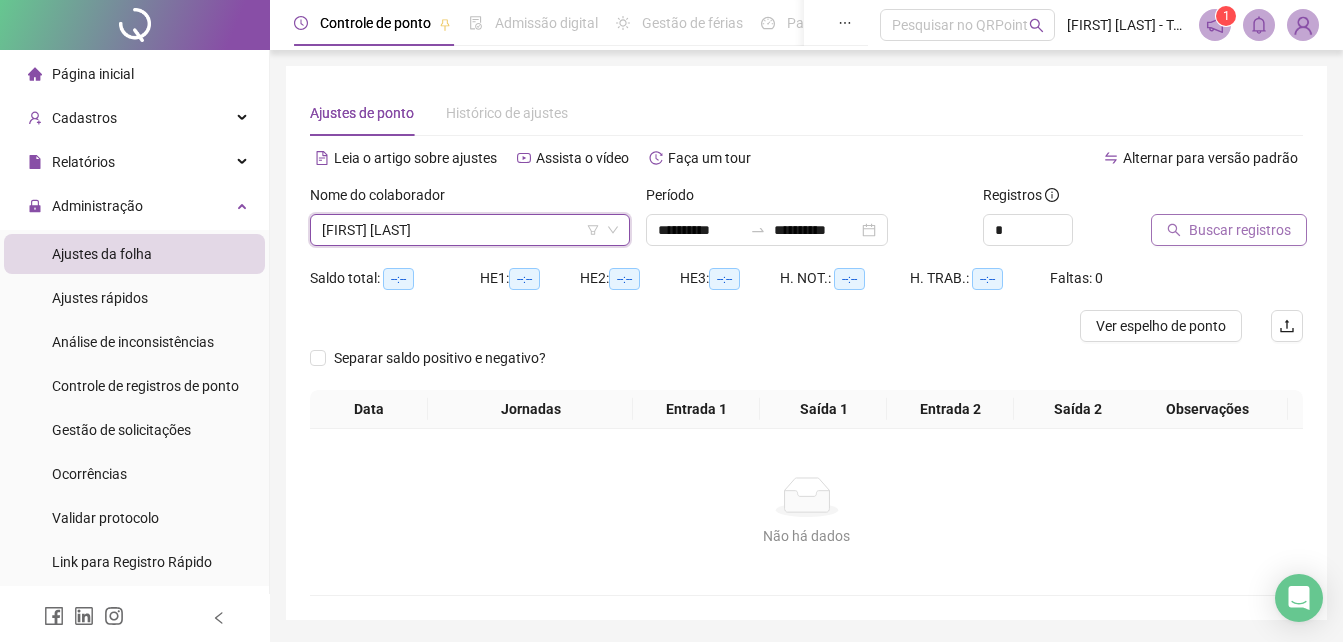 click on "Buscar registros" at bounding box center [1240, 230] 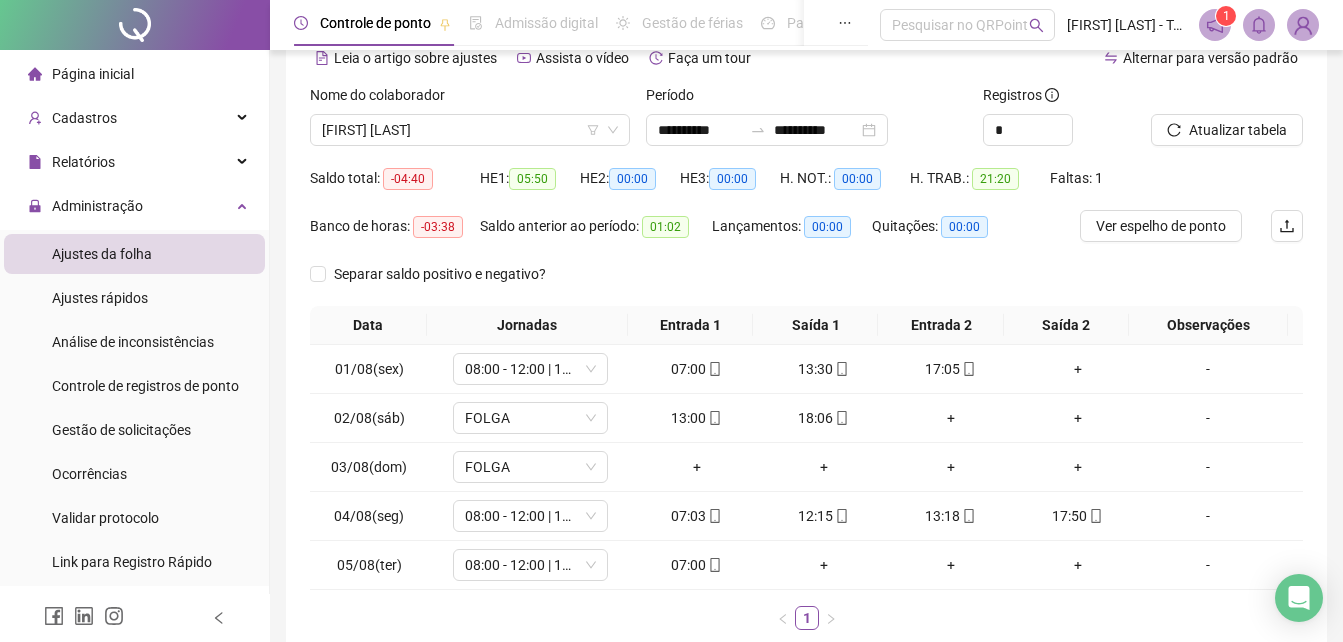scroll, scrollTop: 200, scrollLeft: 0, axis: vertical 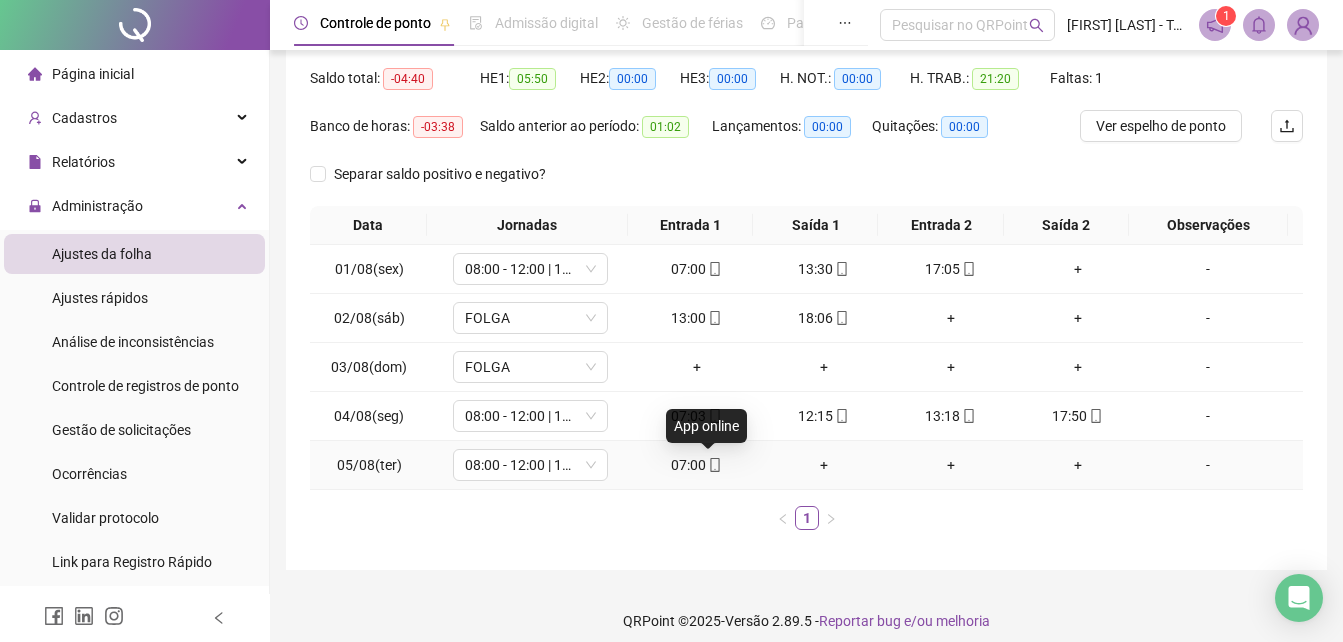 click 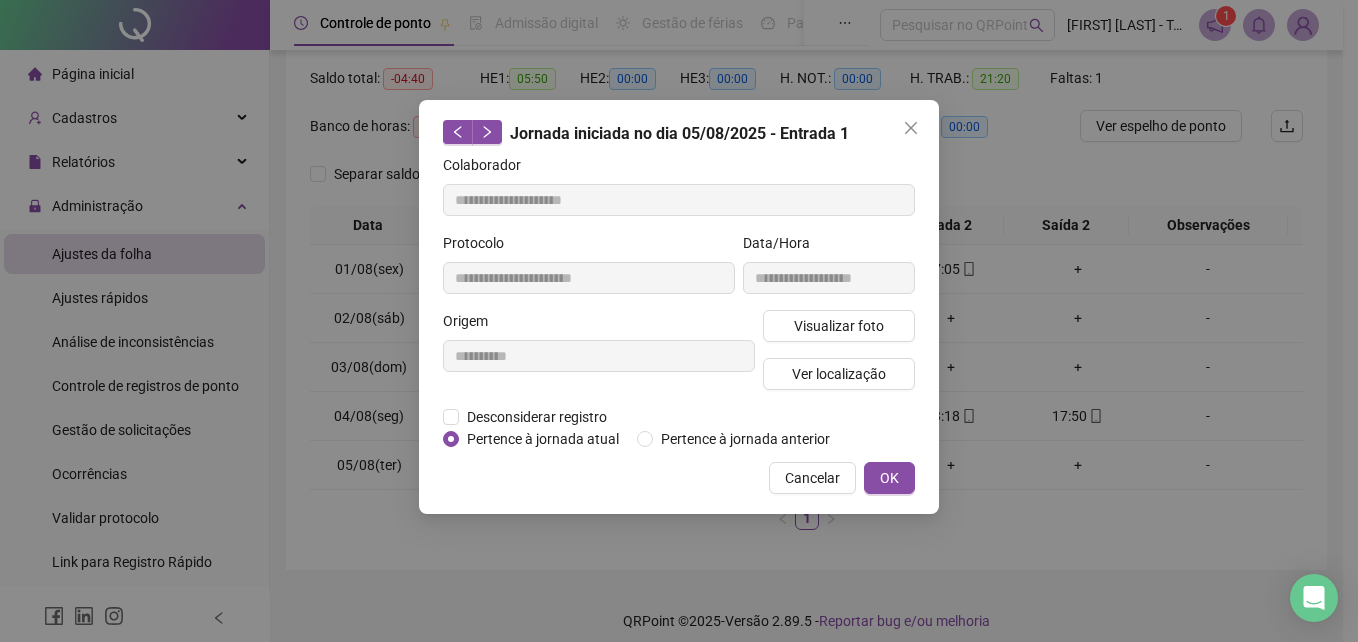 type on "**********" 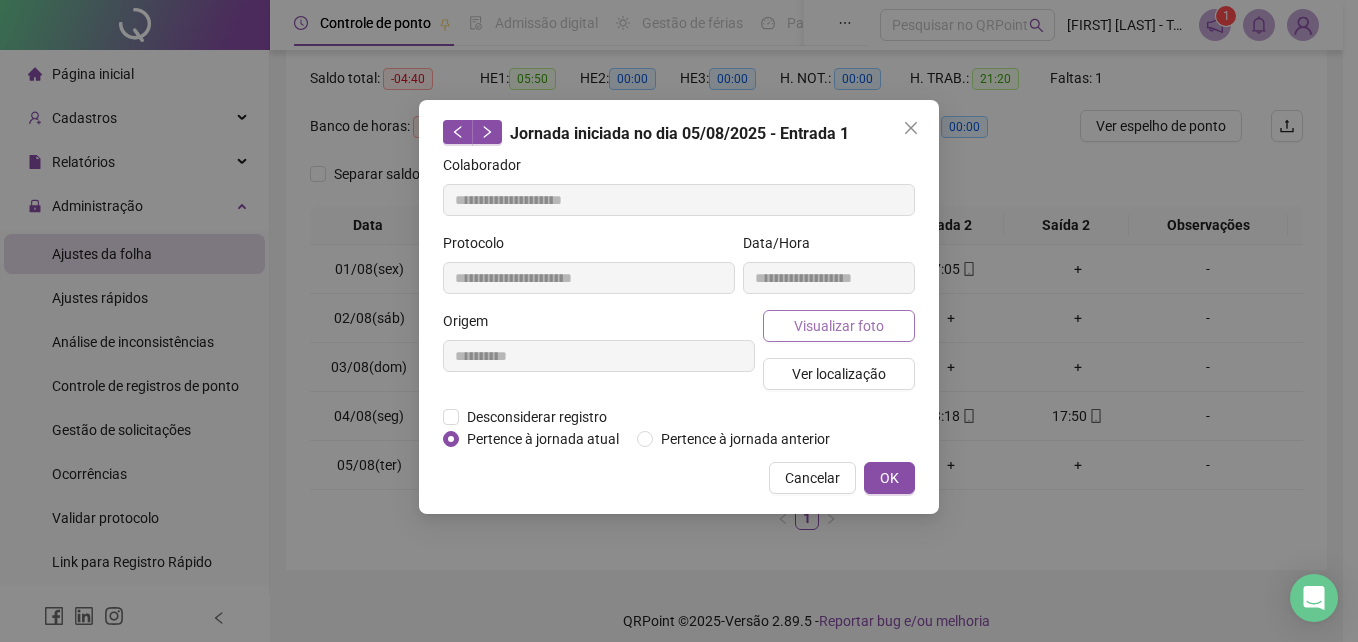click on "Visualizar foto" at bounding box center (839, 326) 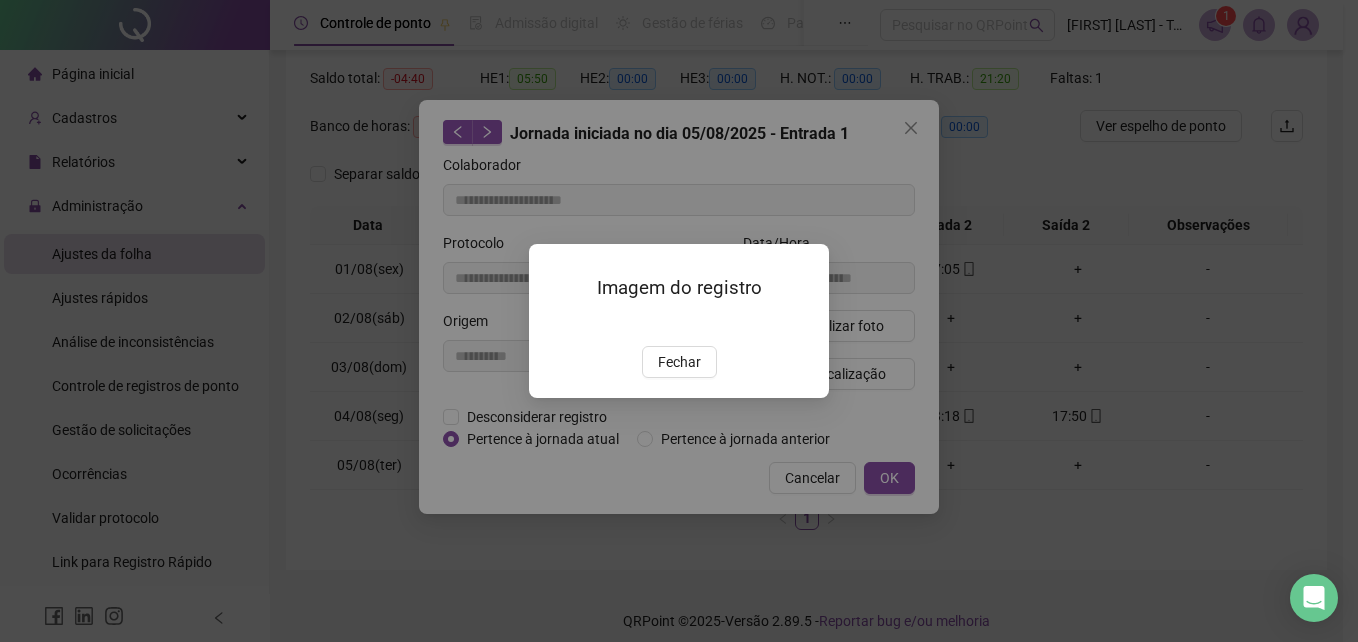 click at bounding box center [553, 324] 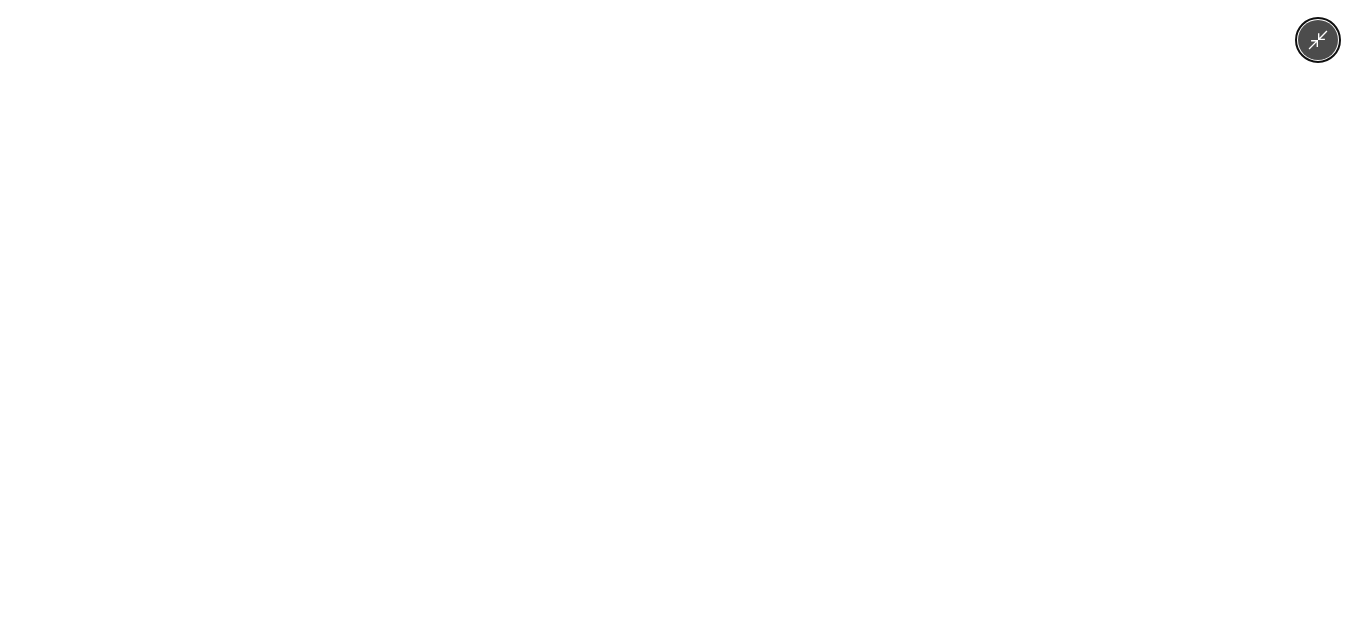 click at bounding box center [679, 321] 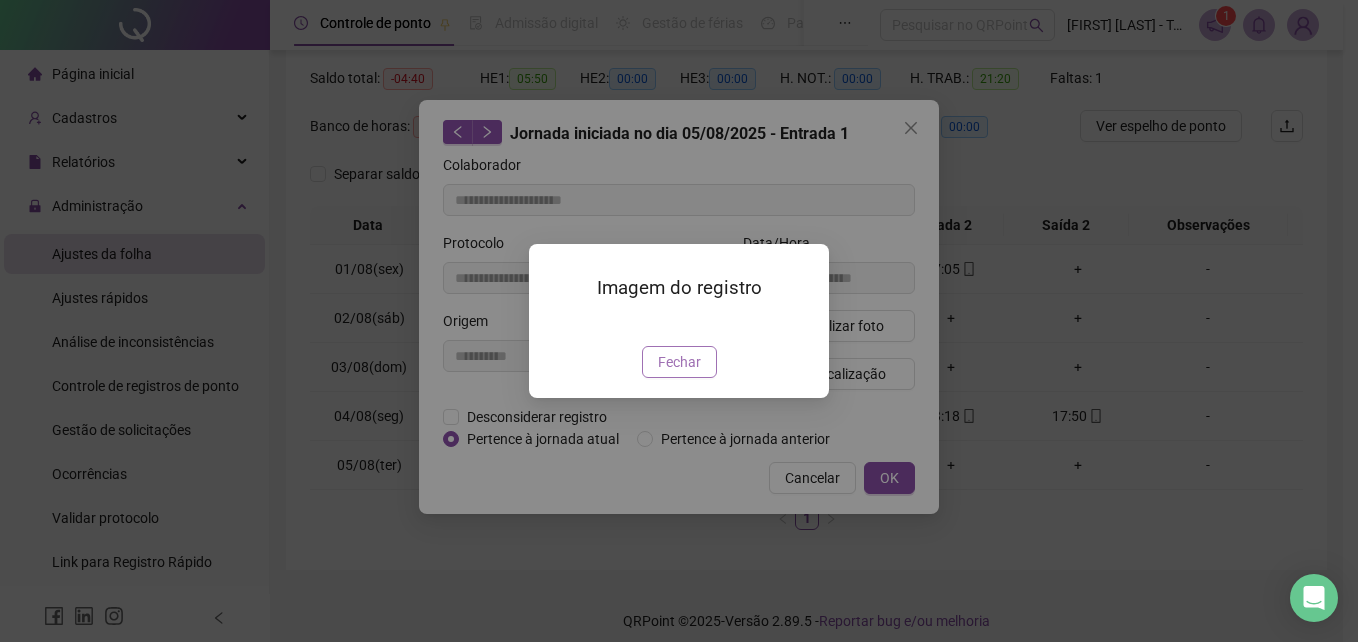 drag, startPoint x: 687, startPoint y: 483, endPoint x: 964, endPoint y: 473, distance: 277.18045 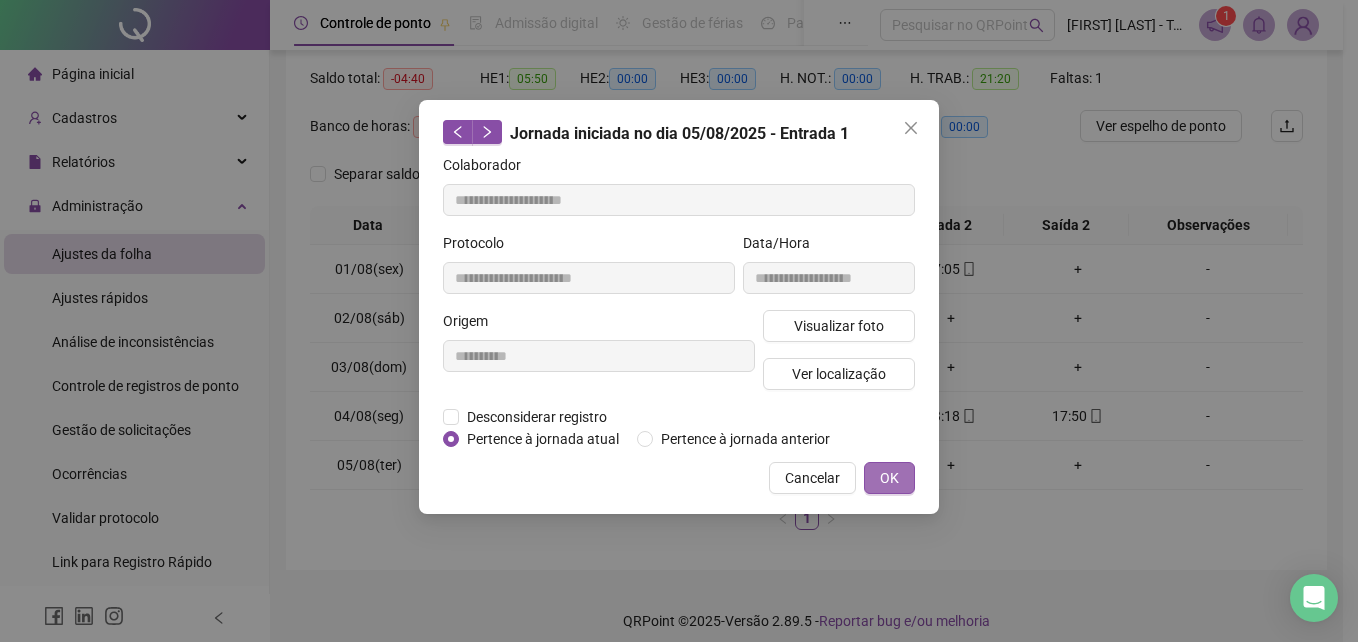 click on "OK" at bounding box center (889, 478) 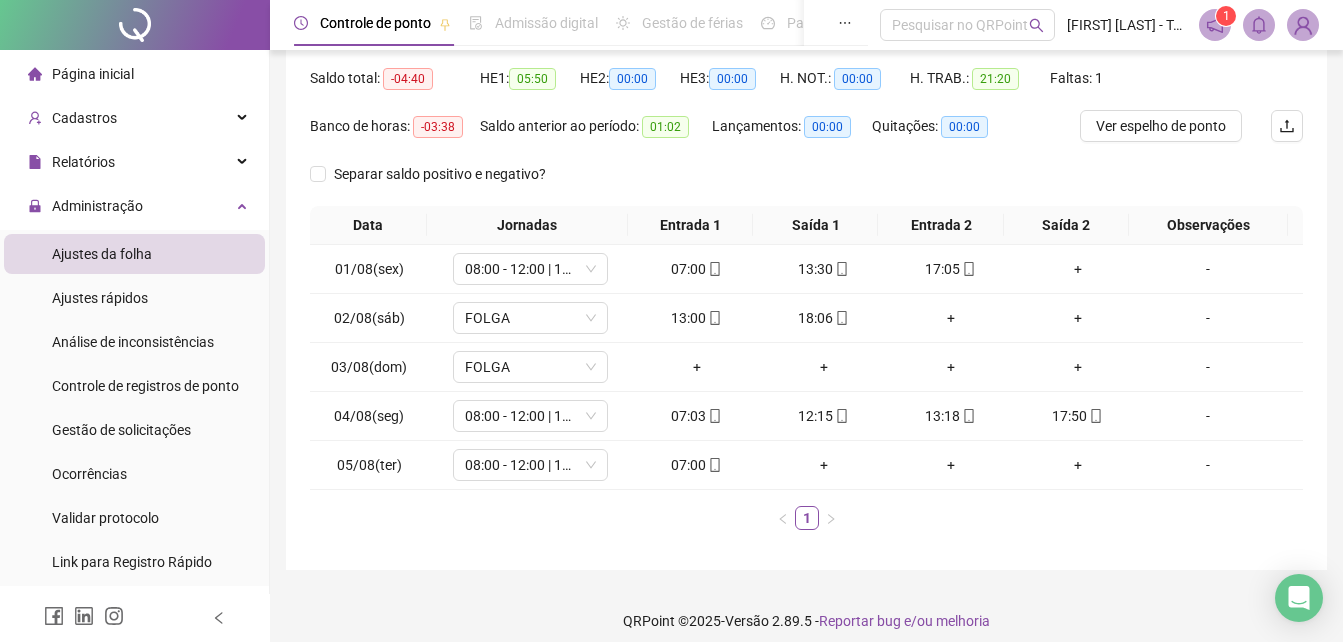 scroll, scrollTop: 100, scrollLeft: 0, axis: vertical 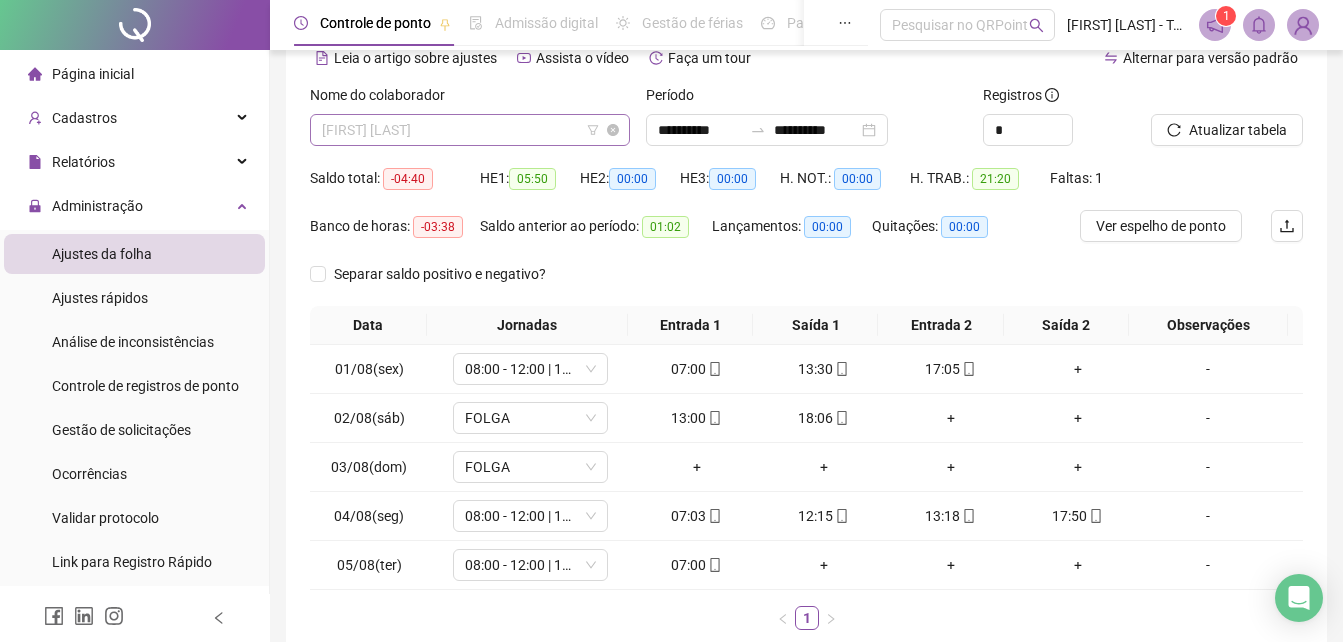 click on "[FIRST] [LAST]" at bounding box center [470, 130] 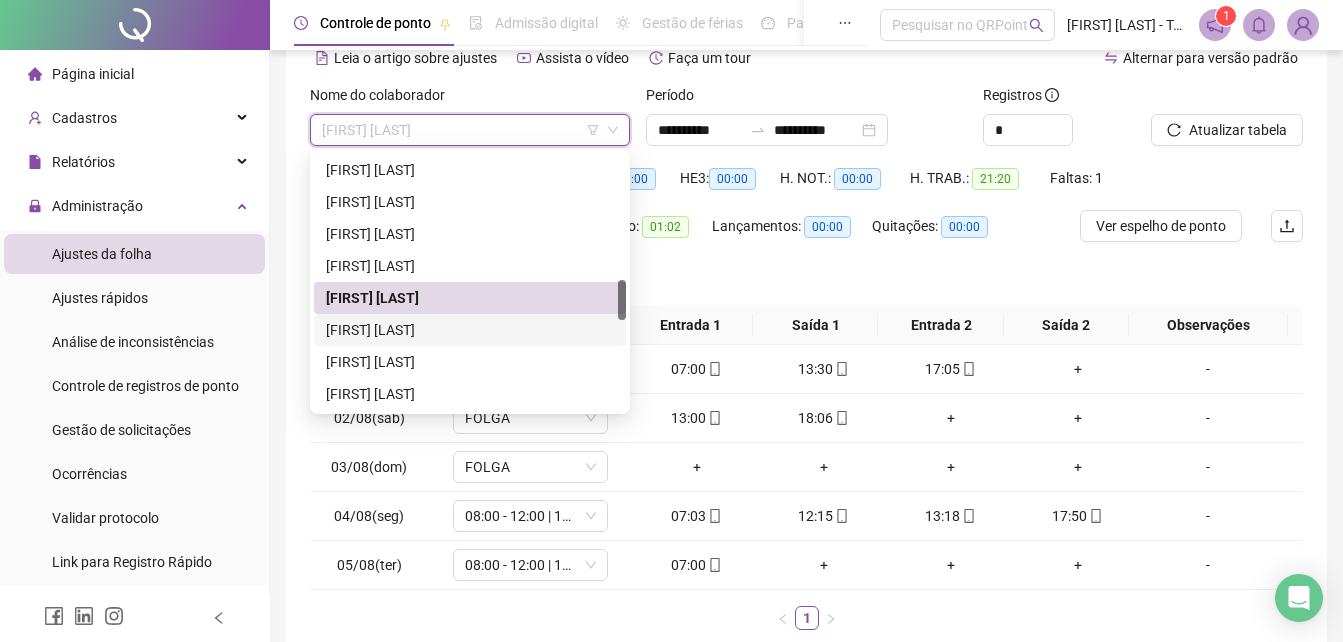 drag, startPoint x: 441, startPoint y: 334, endPoint x: 691, endPoint y: 316, distance: 250.64716 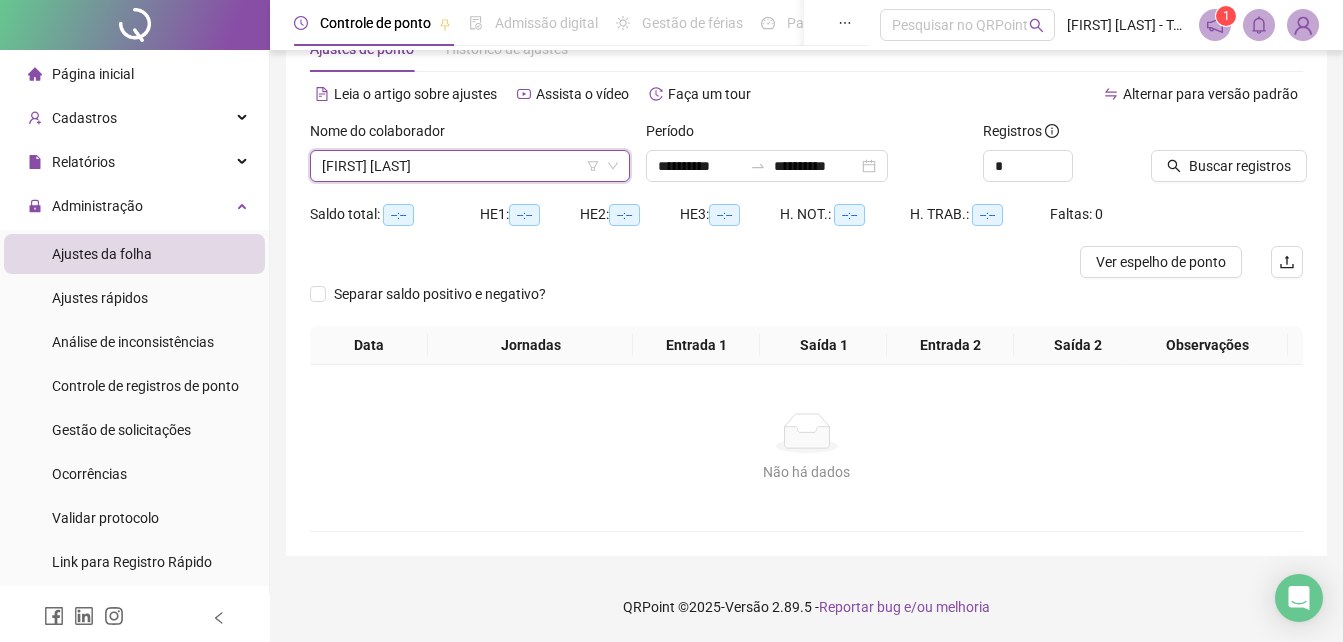 scroll, scrollTop: 64, scrollLeft: 0, axis: vertical 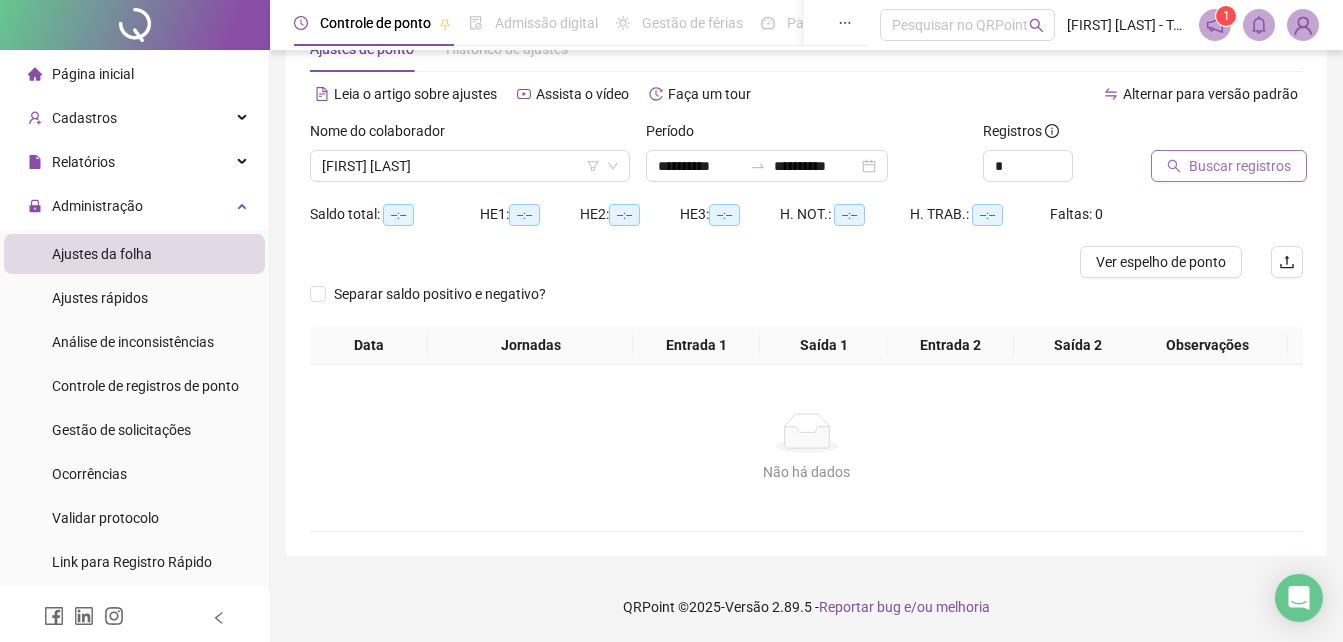 click on "Buscar registros" at bounding box center [1240, 166] 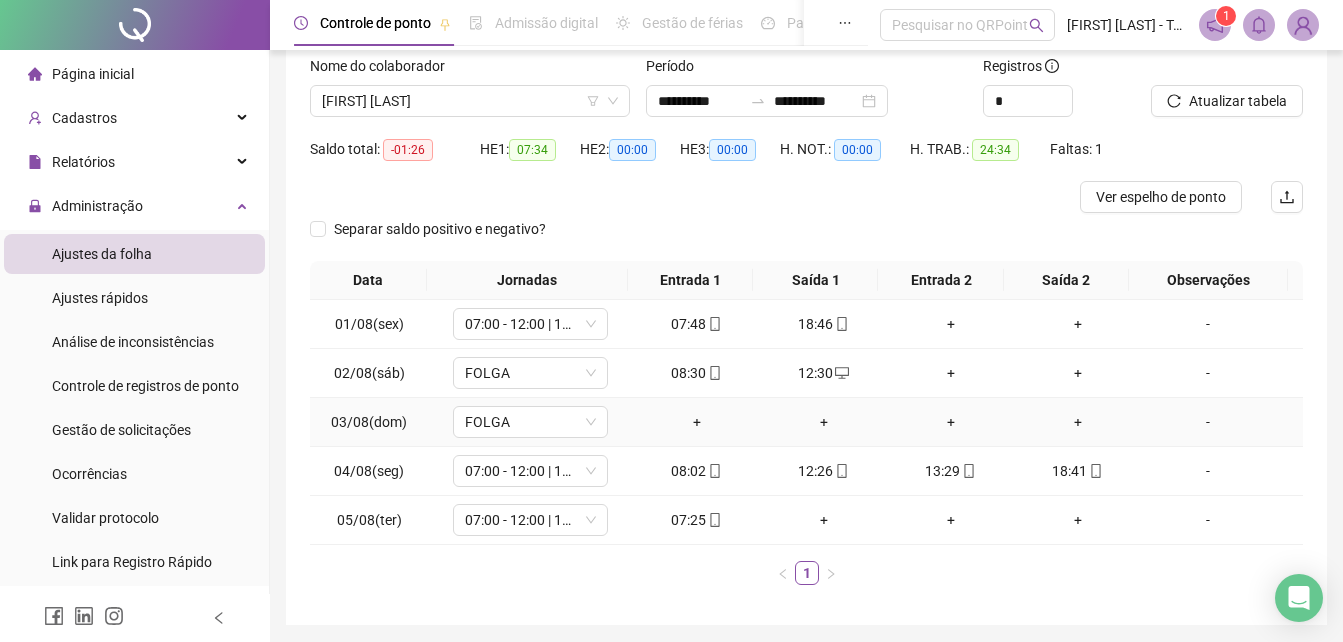 scroll, scrollTop: 164, scrollLeft: 0, axis: vertical 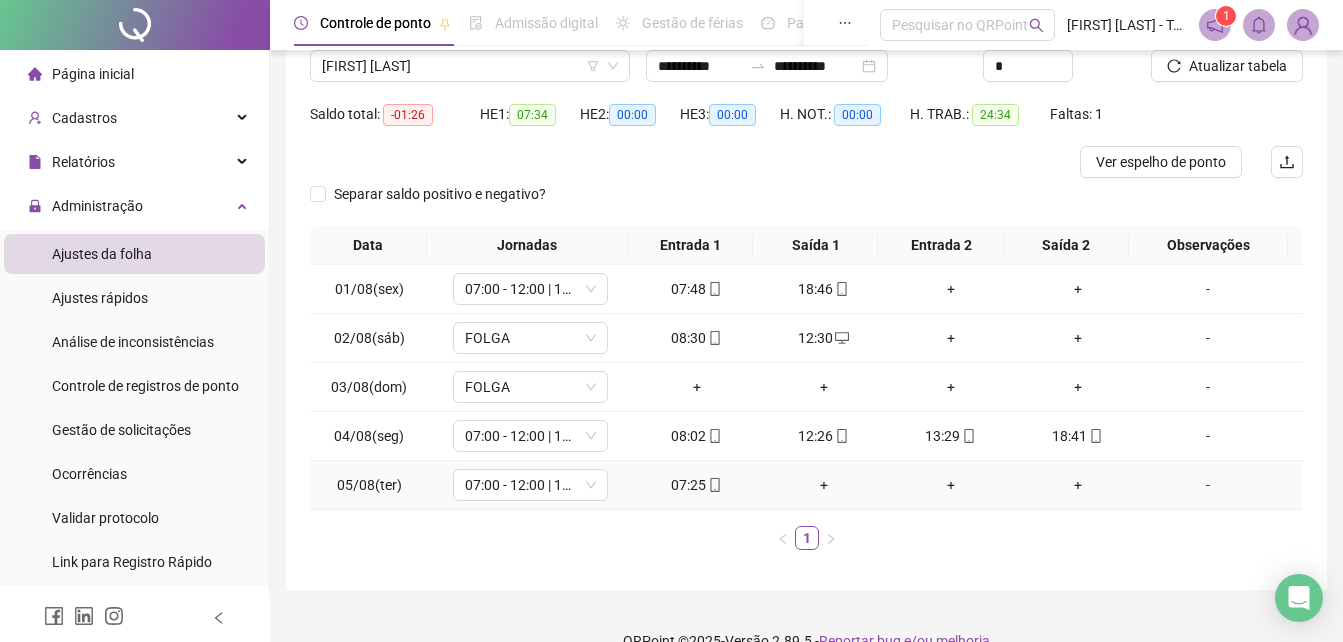 click 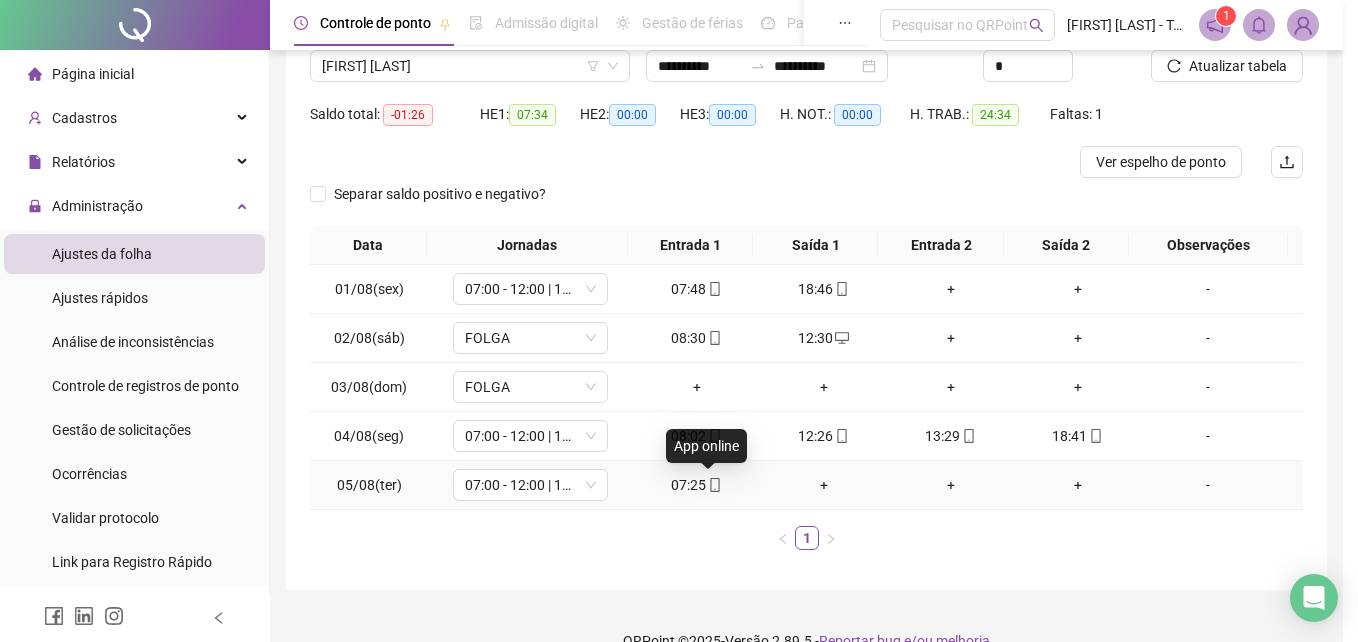 type on "**********" 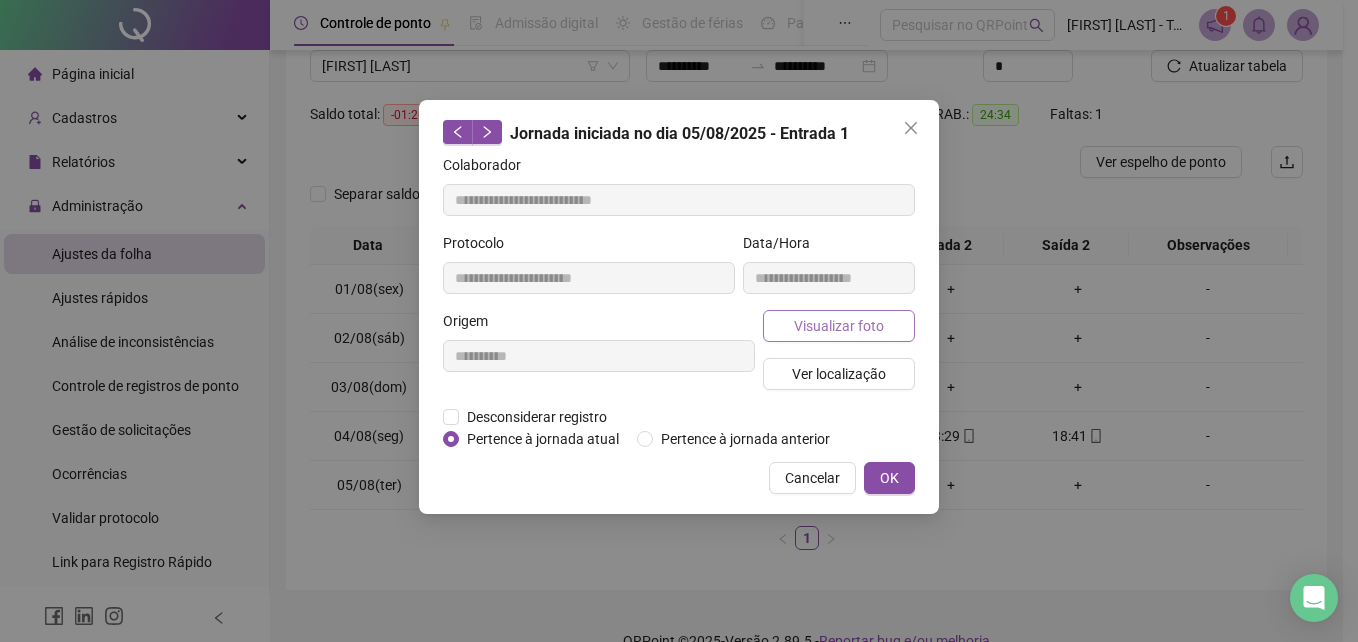 click on "Visualizar foto" at bounding box center (839, 326) 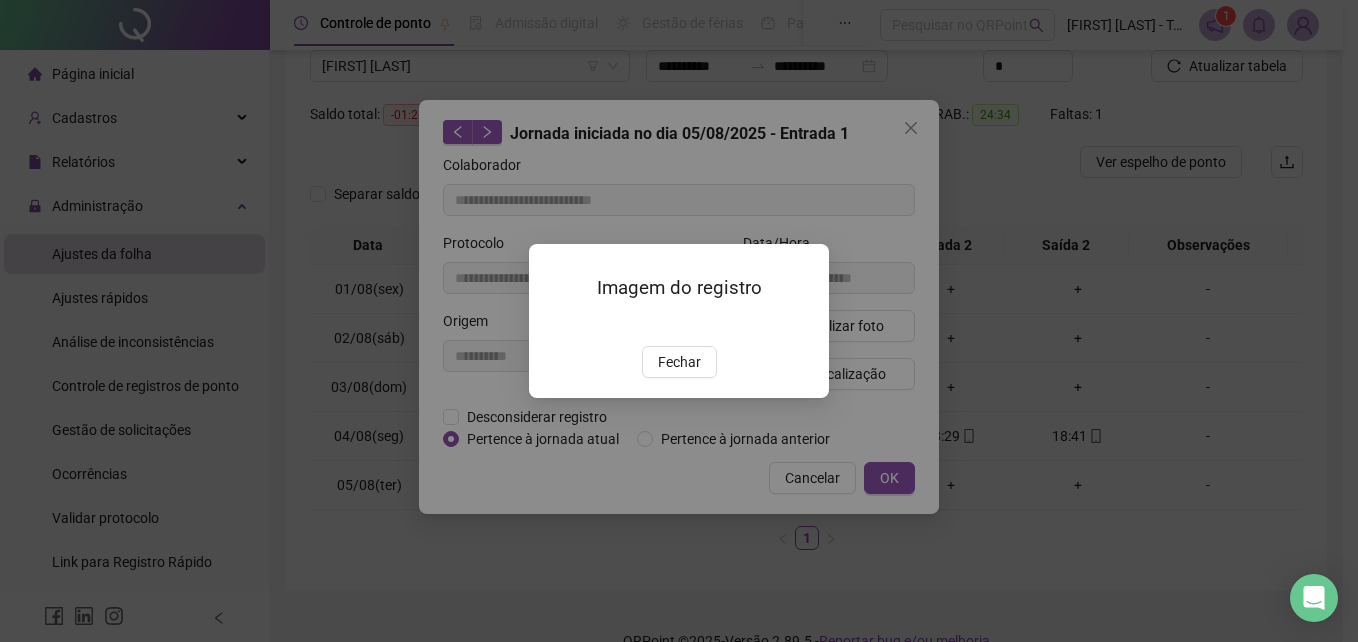 drag, startPoint x: 687, startPoint y: 481, endPoint x: 725, endPoint y: 475, distance: 38.470768 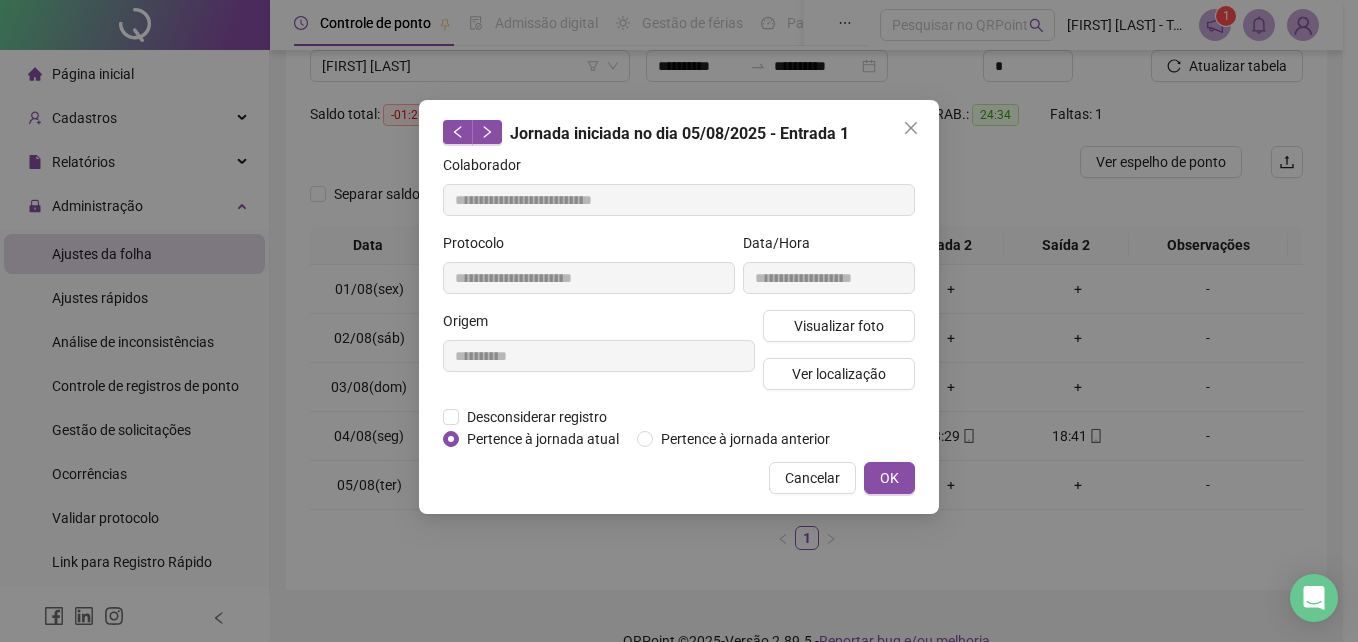 drag, startPoint x: 904, startPoint y: 478, endPoint x: 889, endPoint y: 464, distance: 20.518284 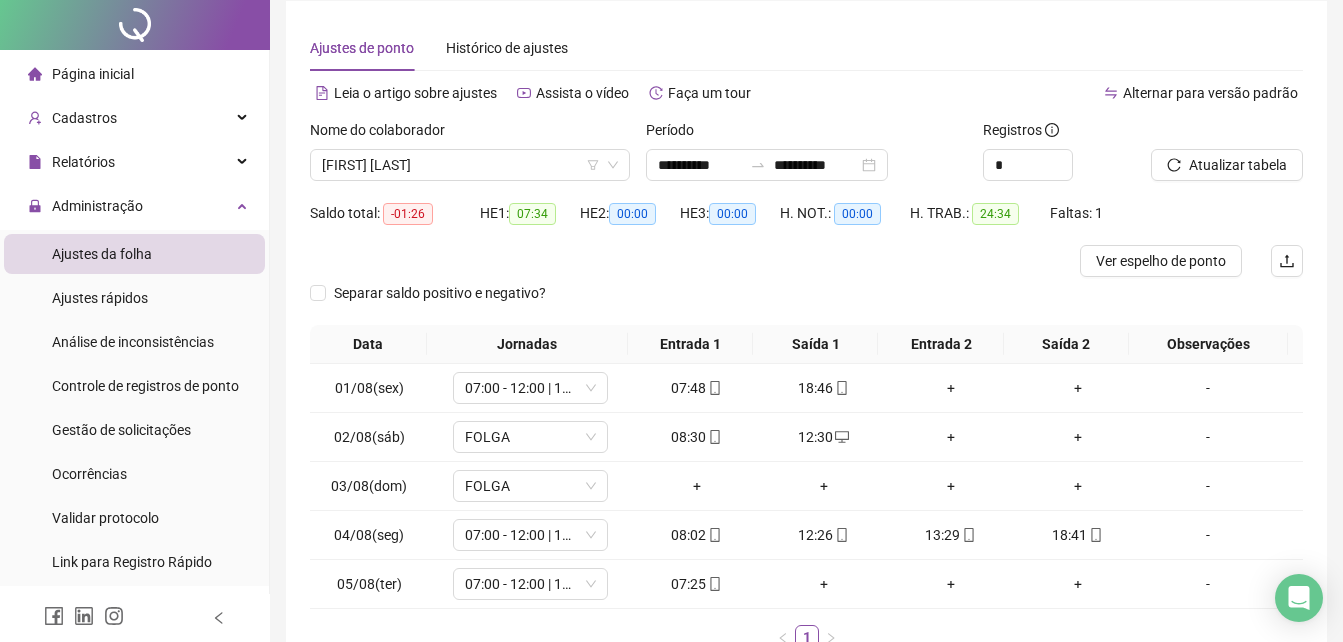 scroll, scrollTop: 100, scrollLeft: 0, axis: vertical 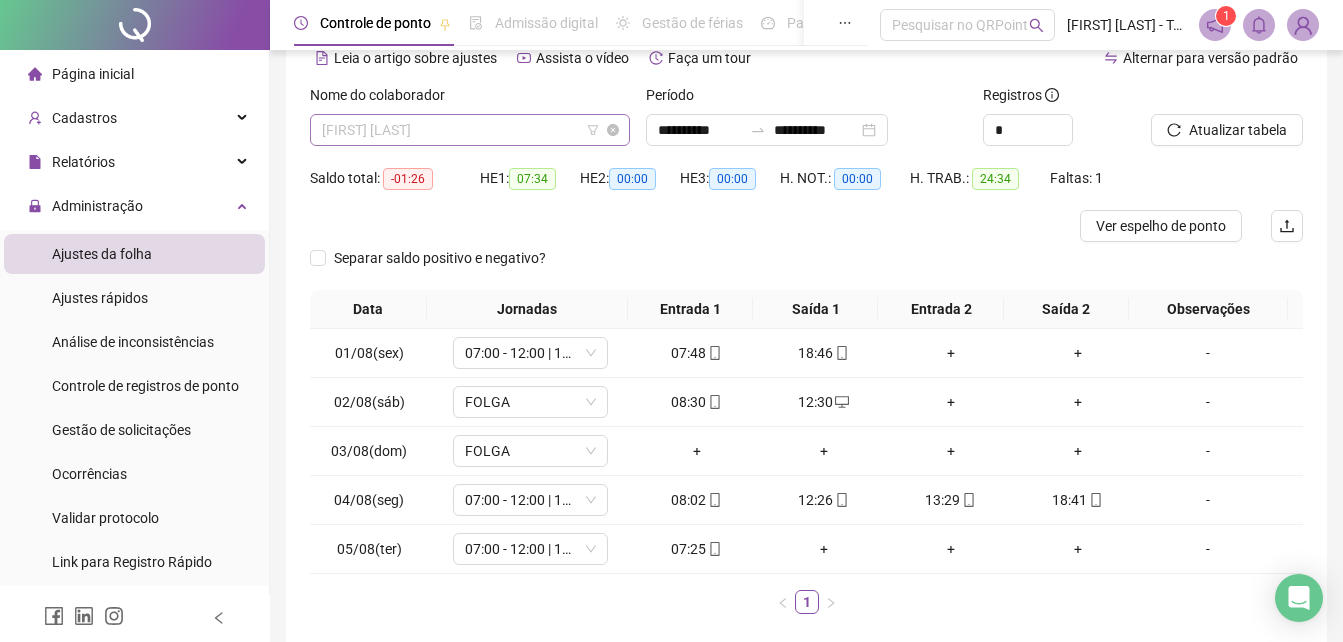 click on "[FIRST] [LAST]" at bounding box center [470, 130] 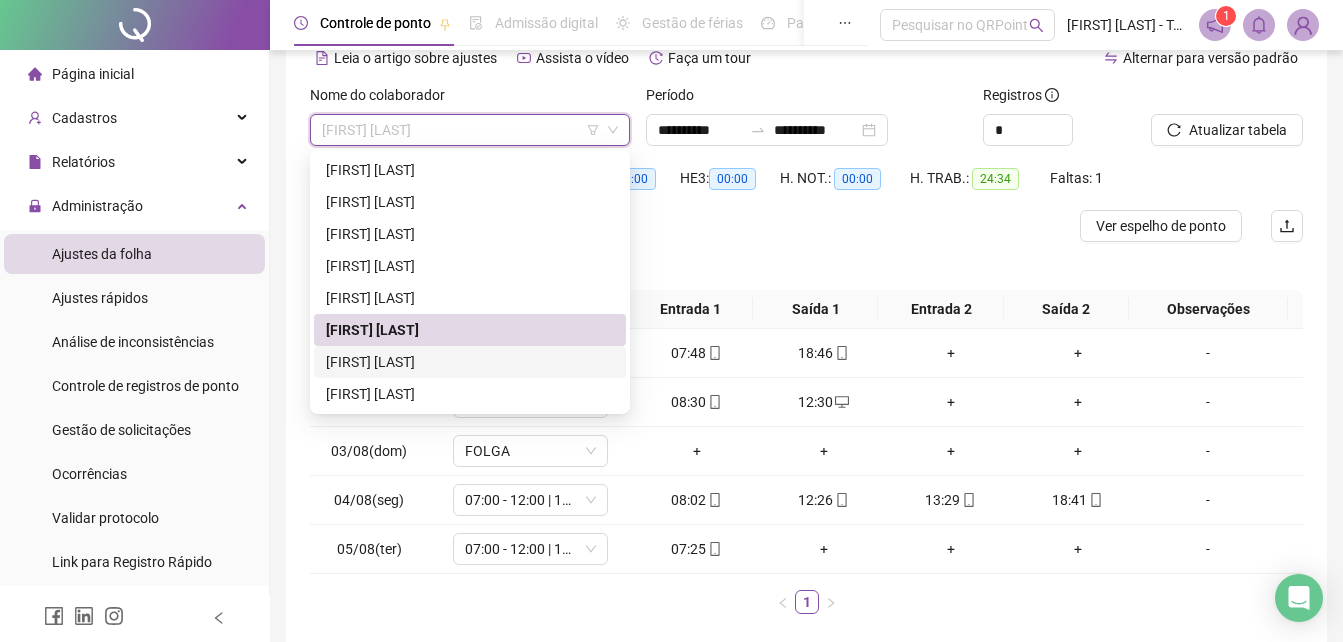 click on "[FIRST] [LAST]" at bounding box center (470, 362) 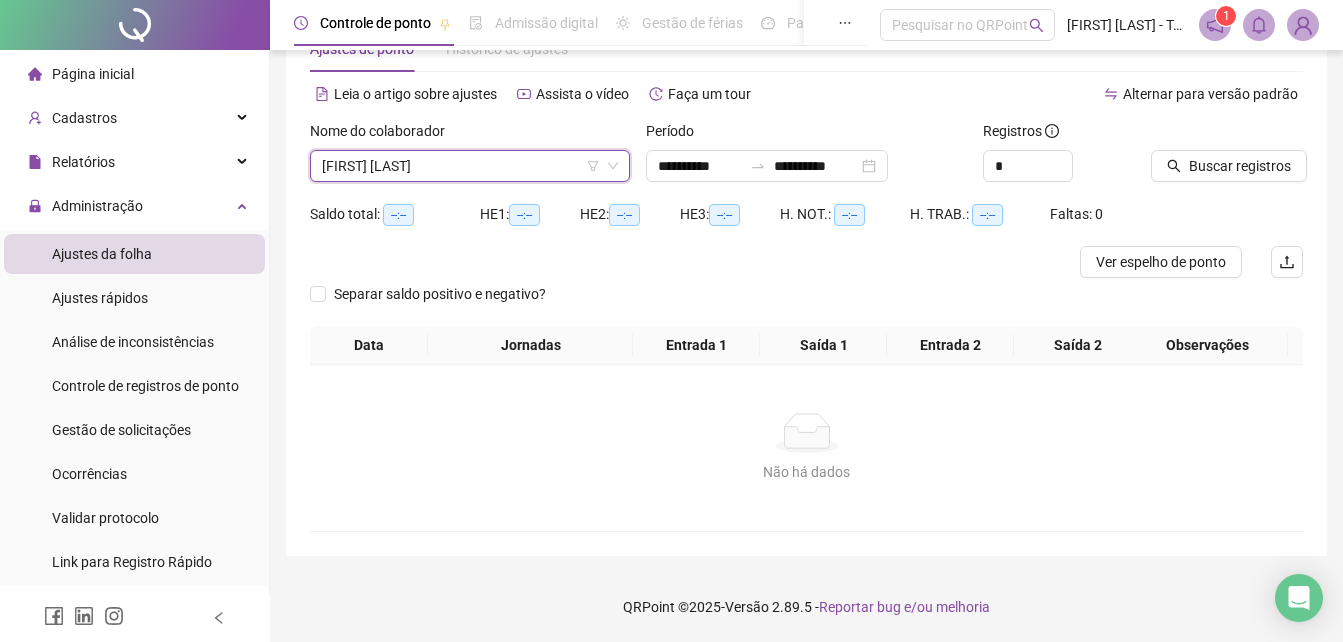 scroll, scrollTop: 64, scrollLeft: 0, axis: vertical 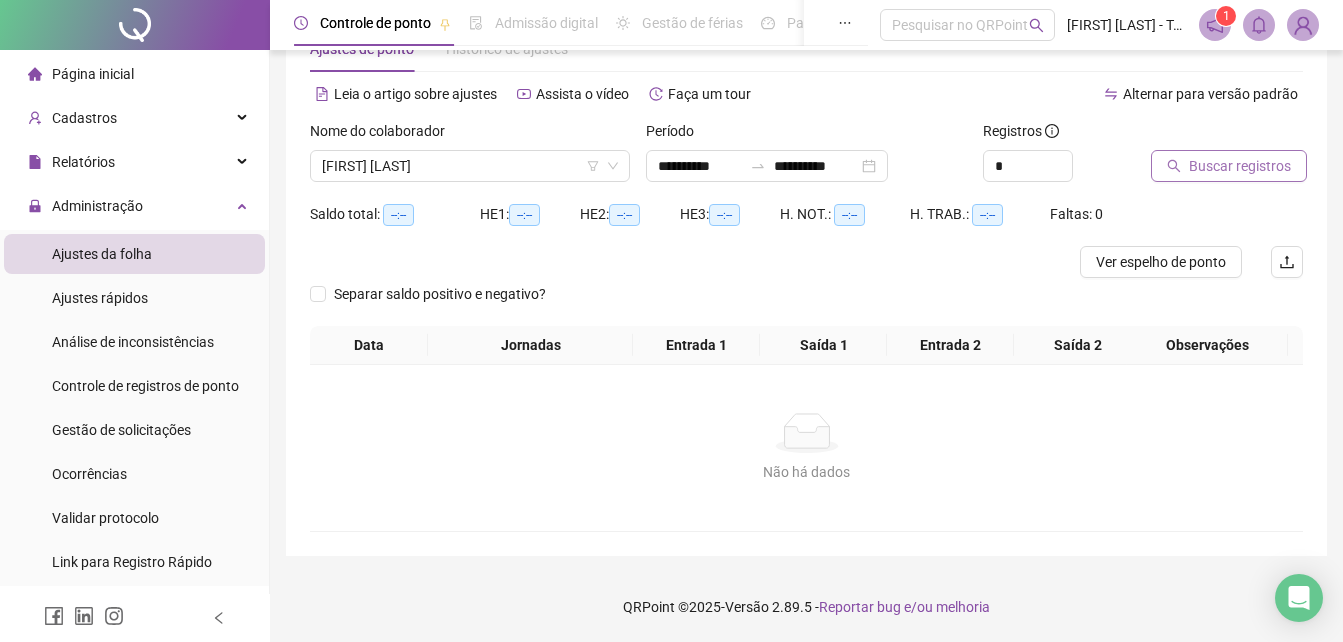 click on "Buscar registros" at bounding box center (1240, 166) 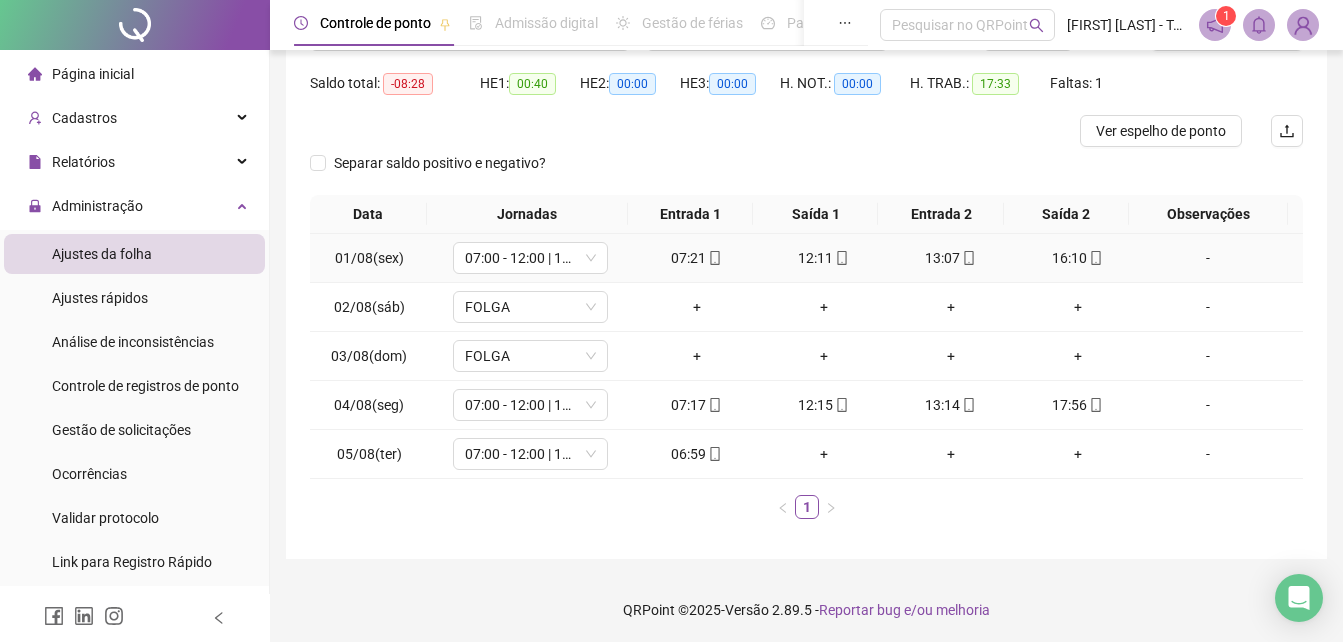 scroll, scrollTop: 198, scrollLeft: 0, axis: vertical 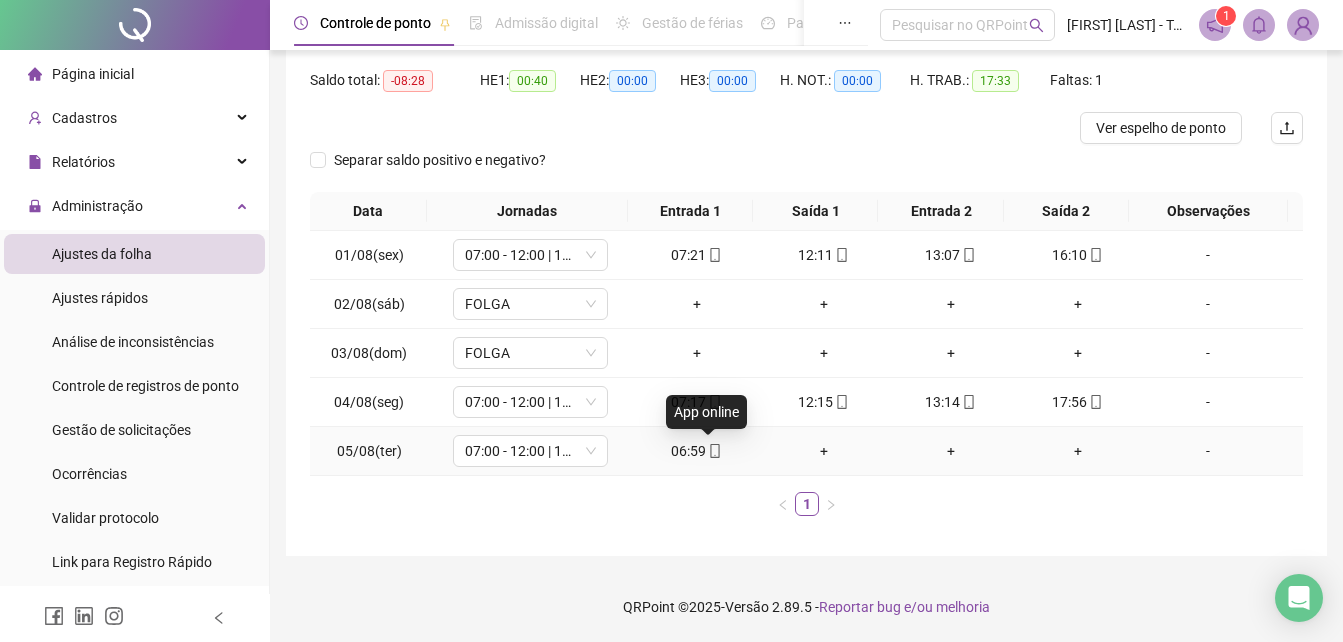 click 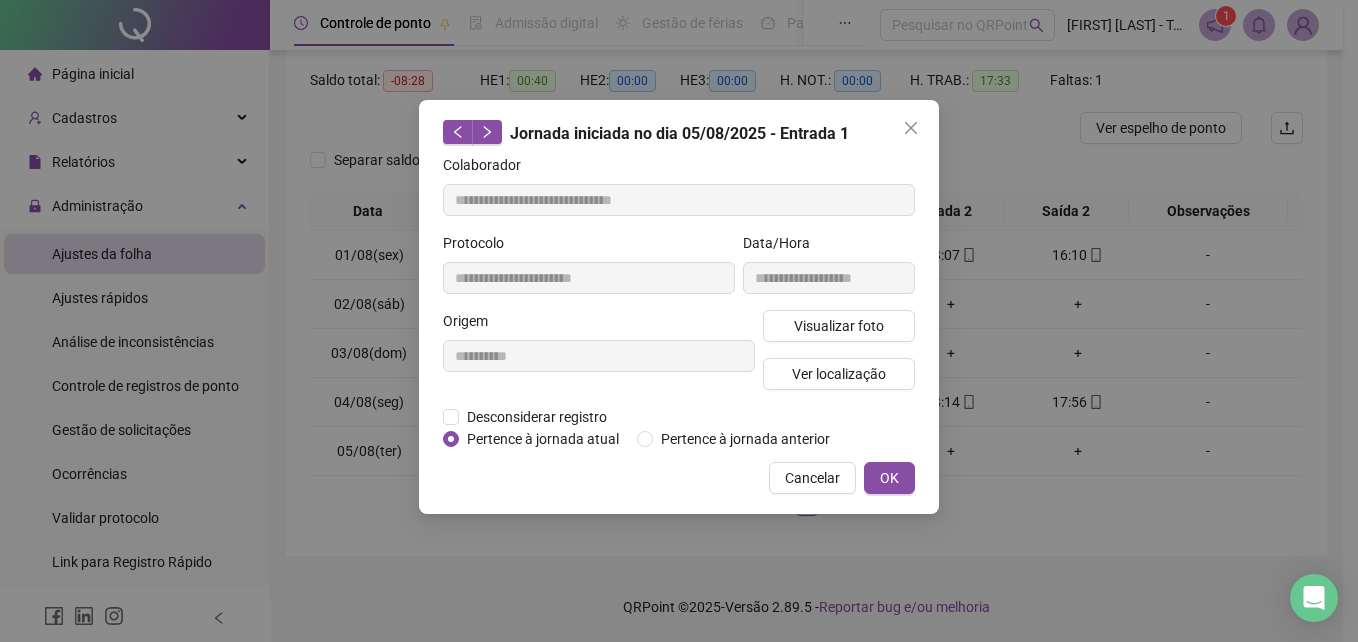 type on "**********" 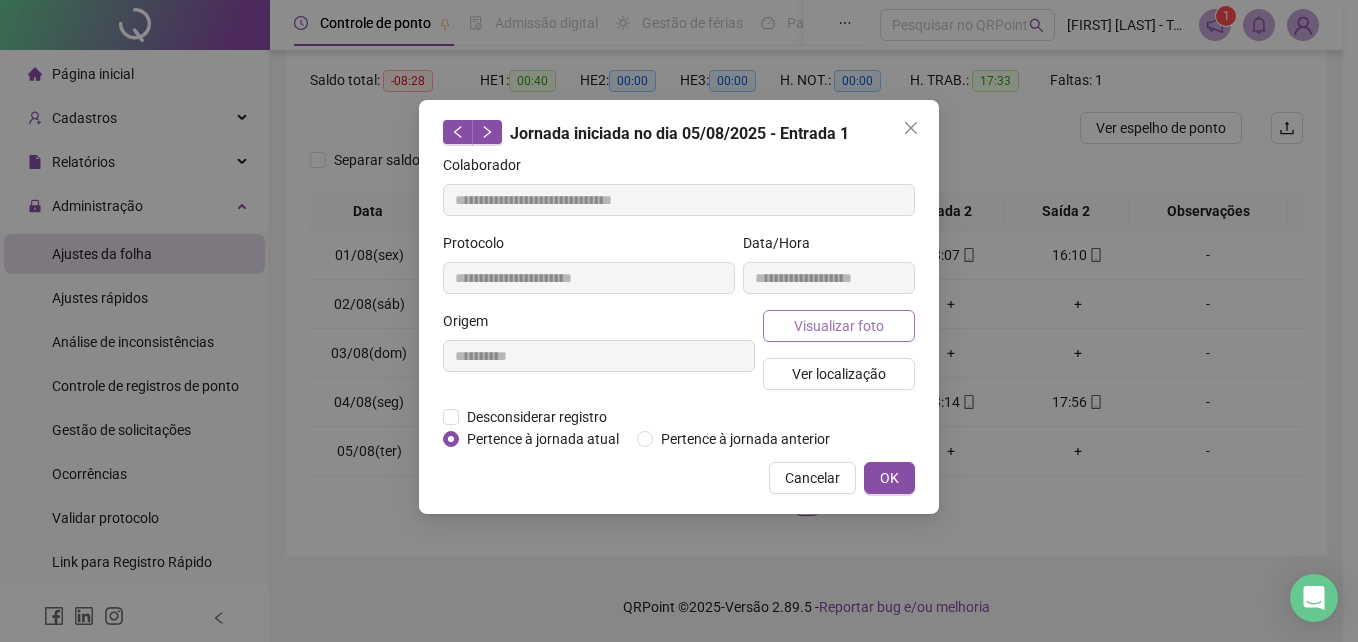 click on "Visualizar foto" at bounding box center (839, 326) 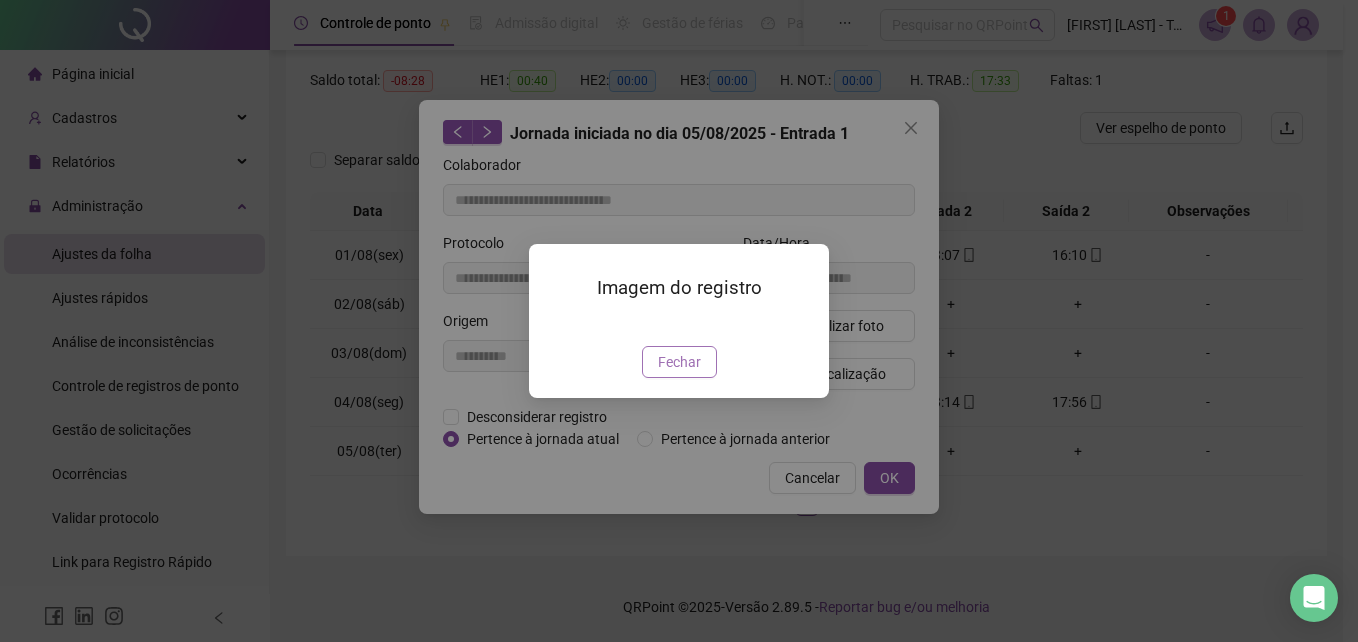 click on "Fechar" at bounding box center [679, 362] 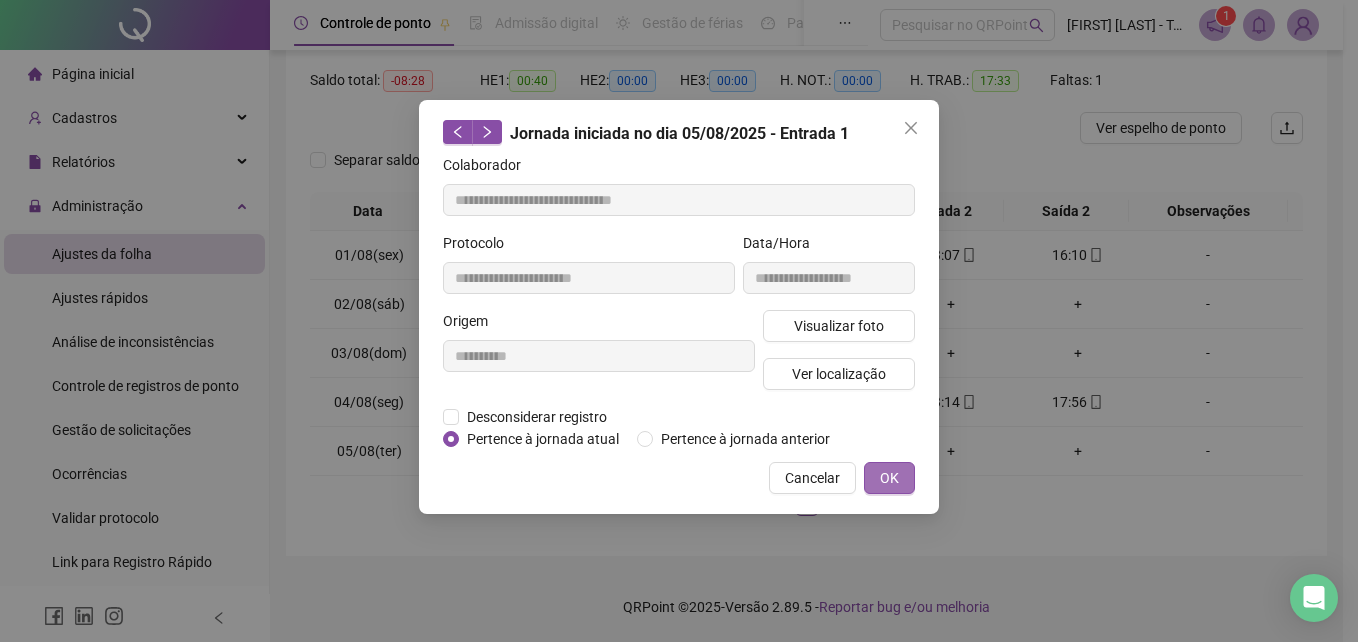 click on "OK" at bounding box center [889, 478] 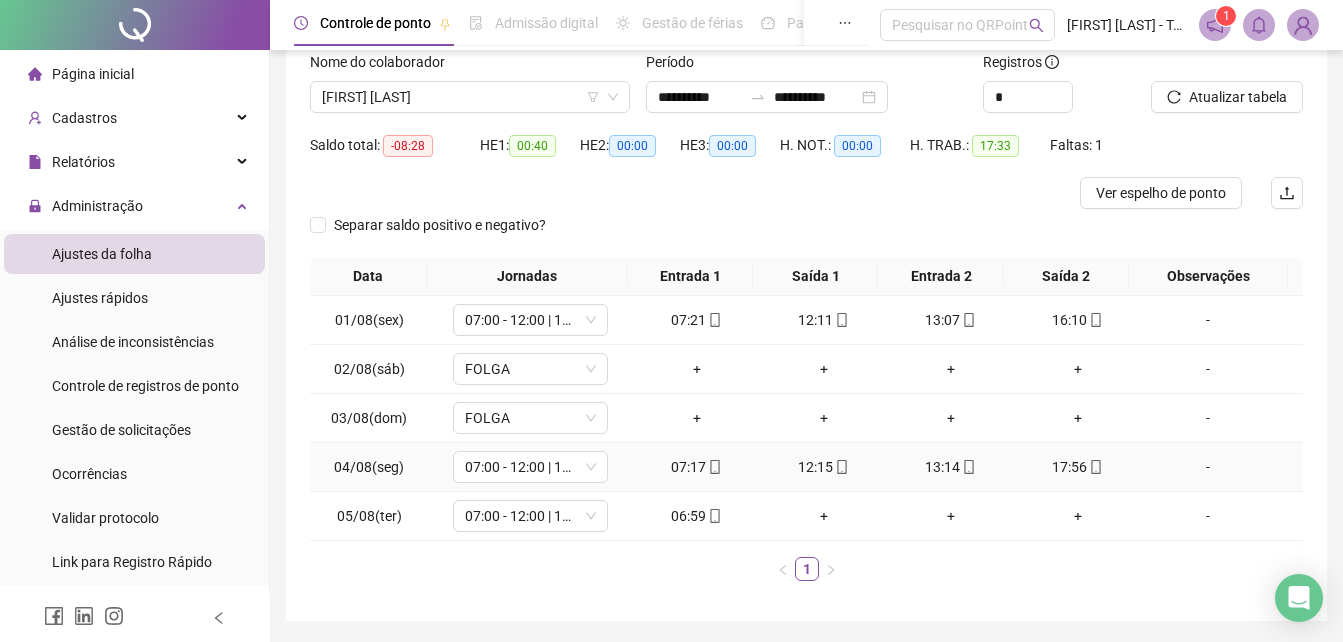 scroll, scrollTop: 98, scrollLeft: 0, axis: vertical 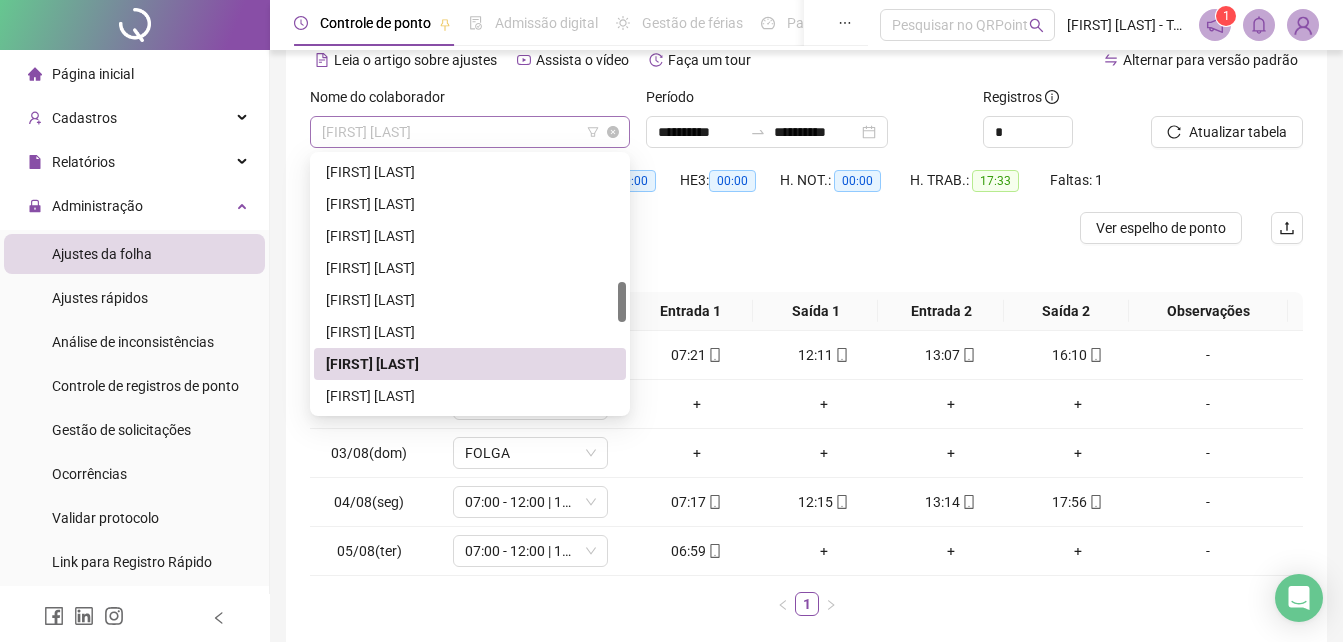 click on "[FIRST] [LAST]" at bounding box center (470, 132) 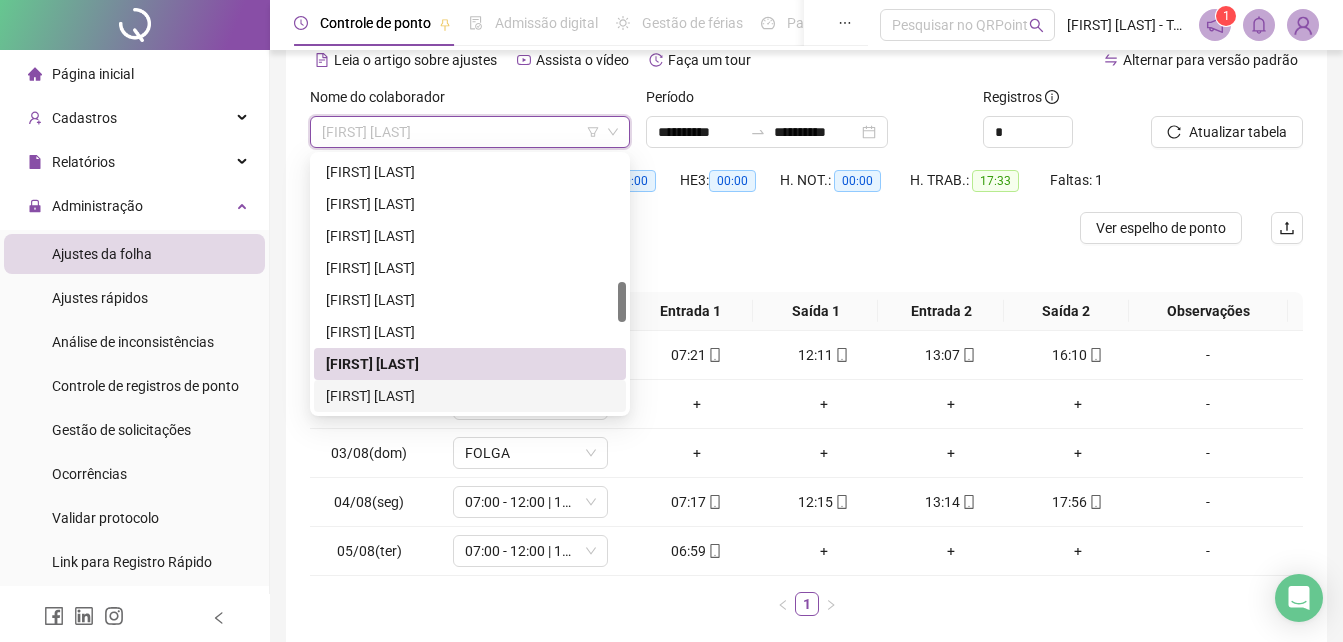 drag, startPoint x: 480, startPoint y: 395, endPoint x: 429, endPoint y: 330, distance: 82.61961 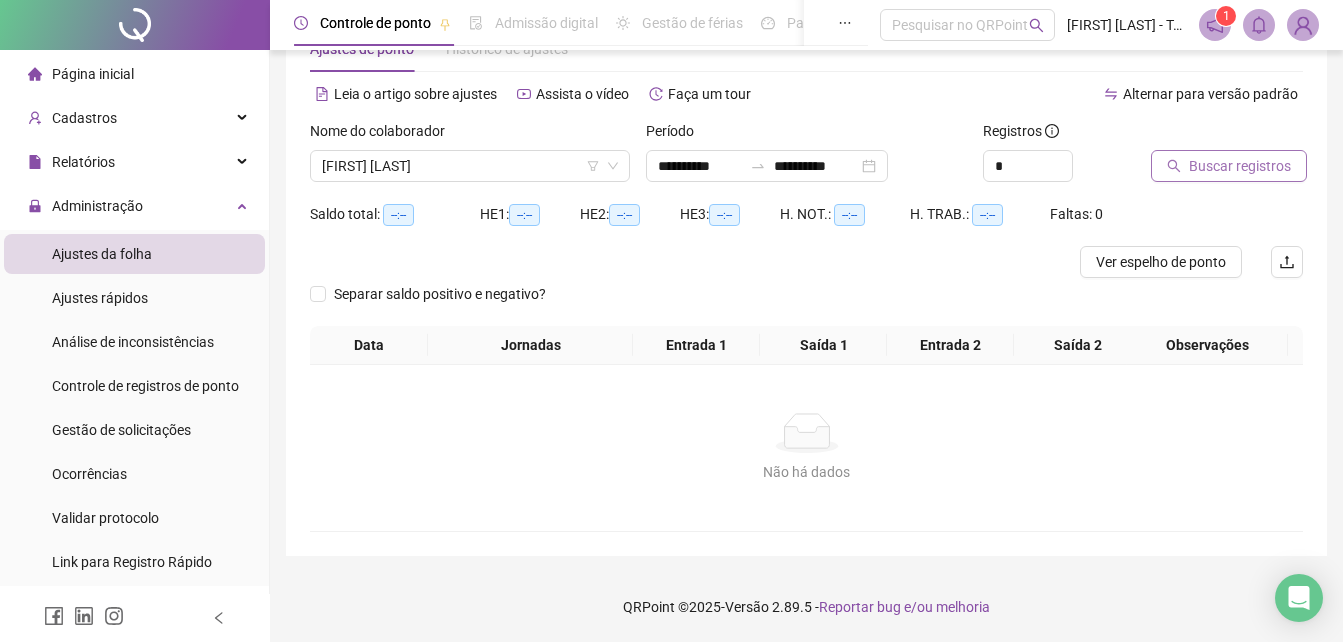 click on "Buscar registros" at bounding box center [1240, 166] 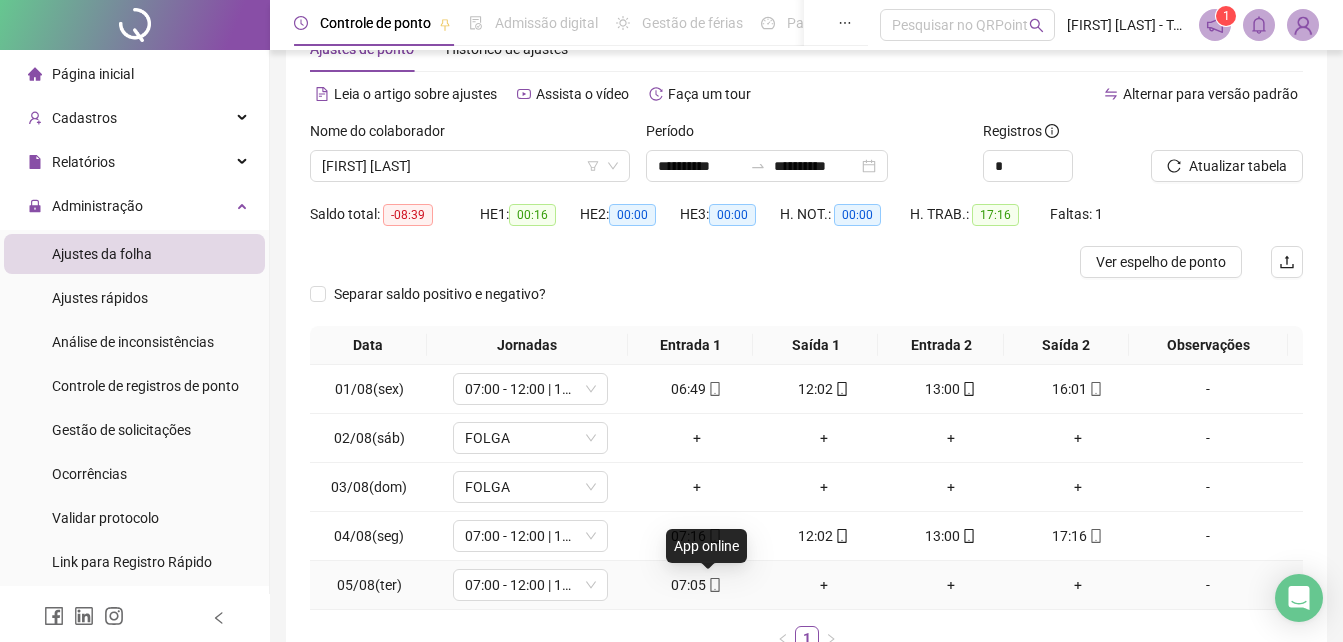 click 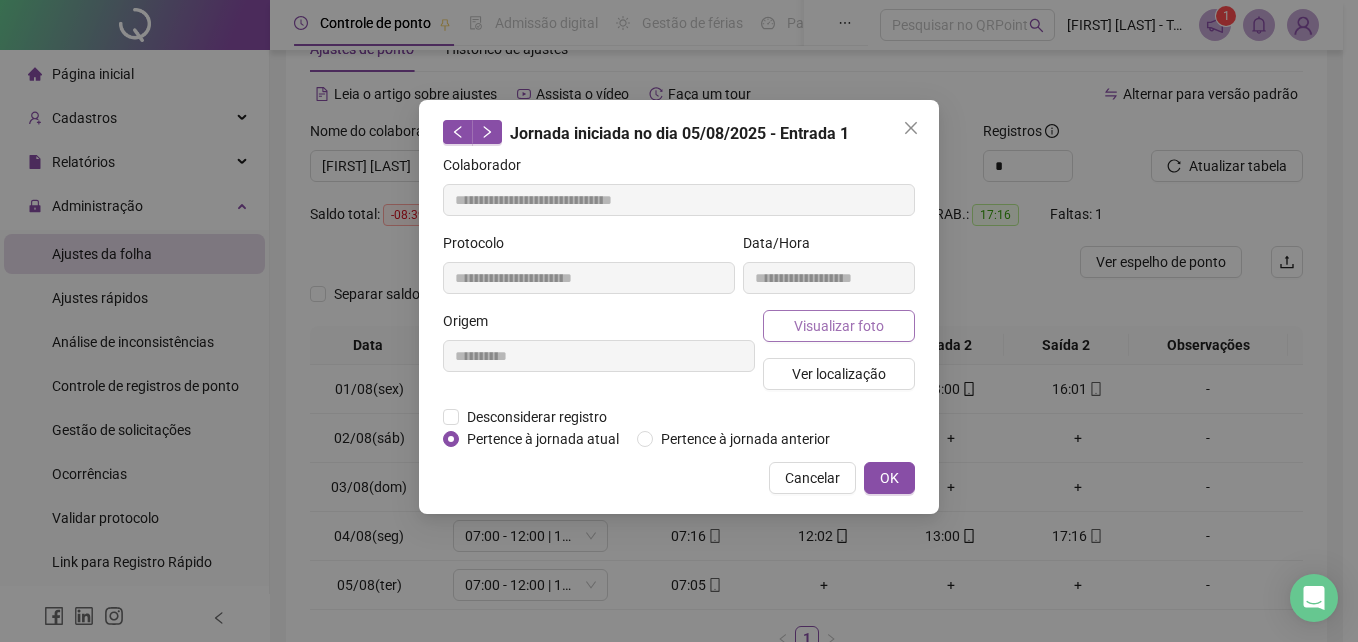 click on "Visualizar foto" at bounding box center [839, 326] 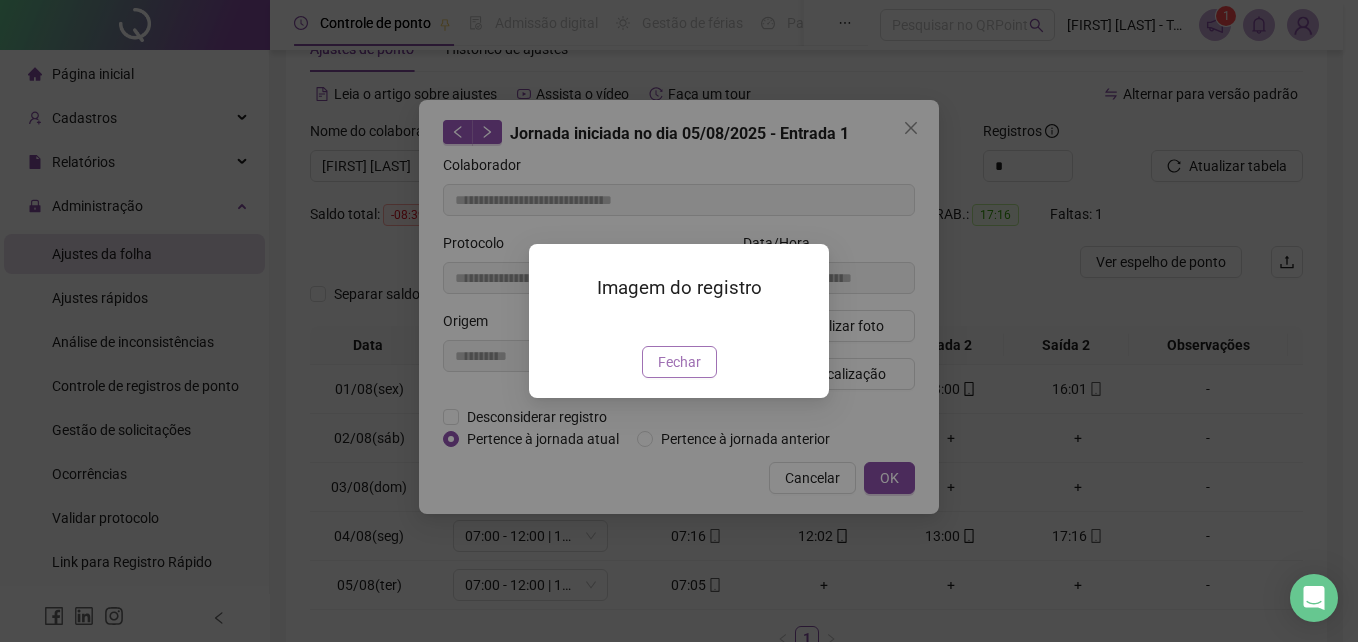 click on "Fechar" at bounding box center (679, 362) 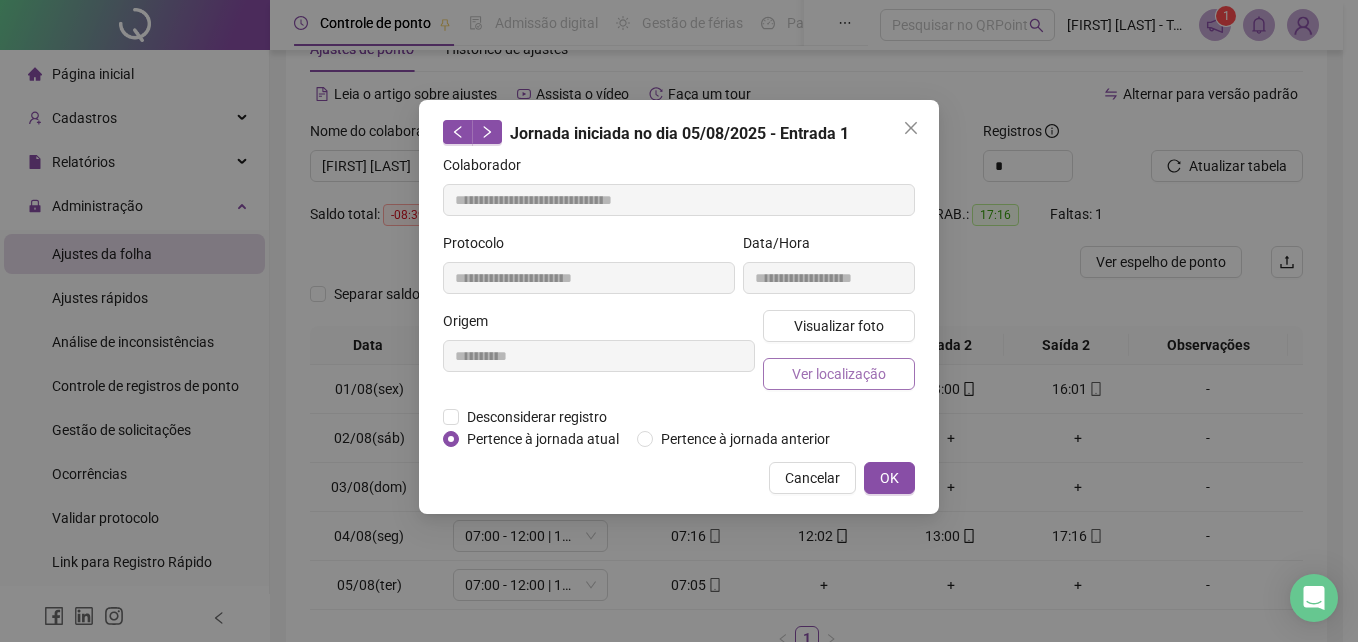 click on "Ver localização" at bounding box center (839, 374) 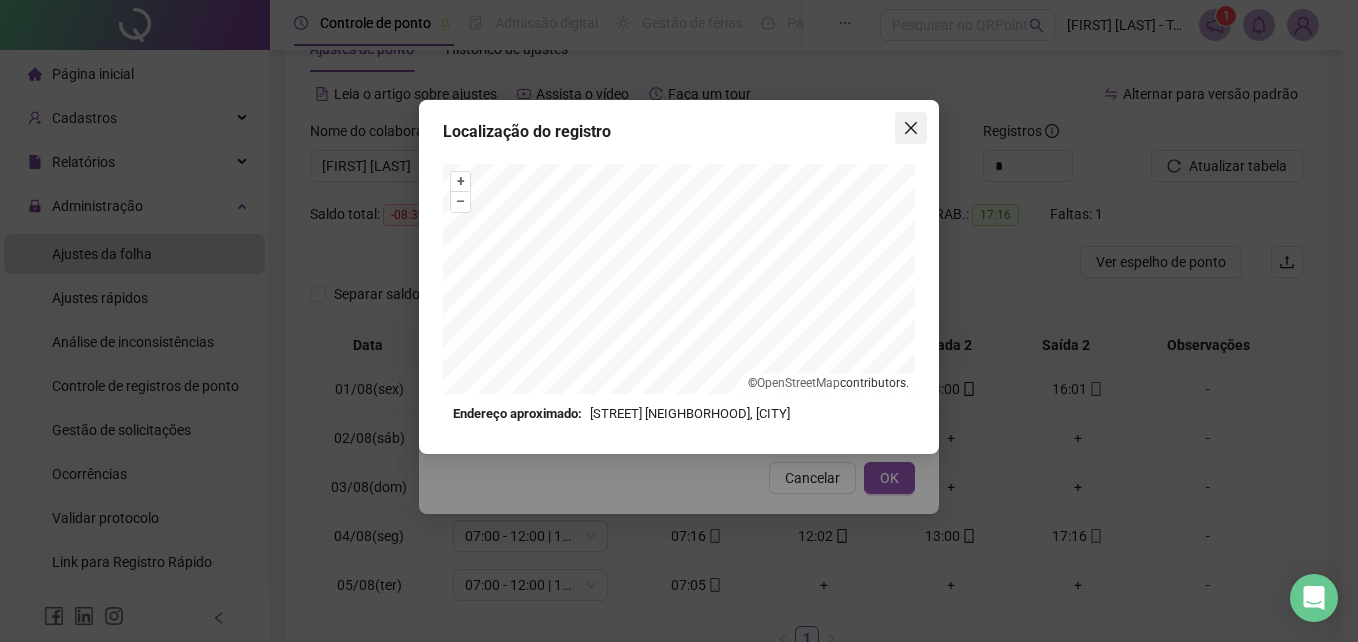 click 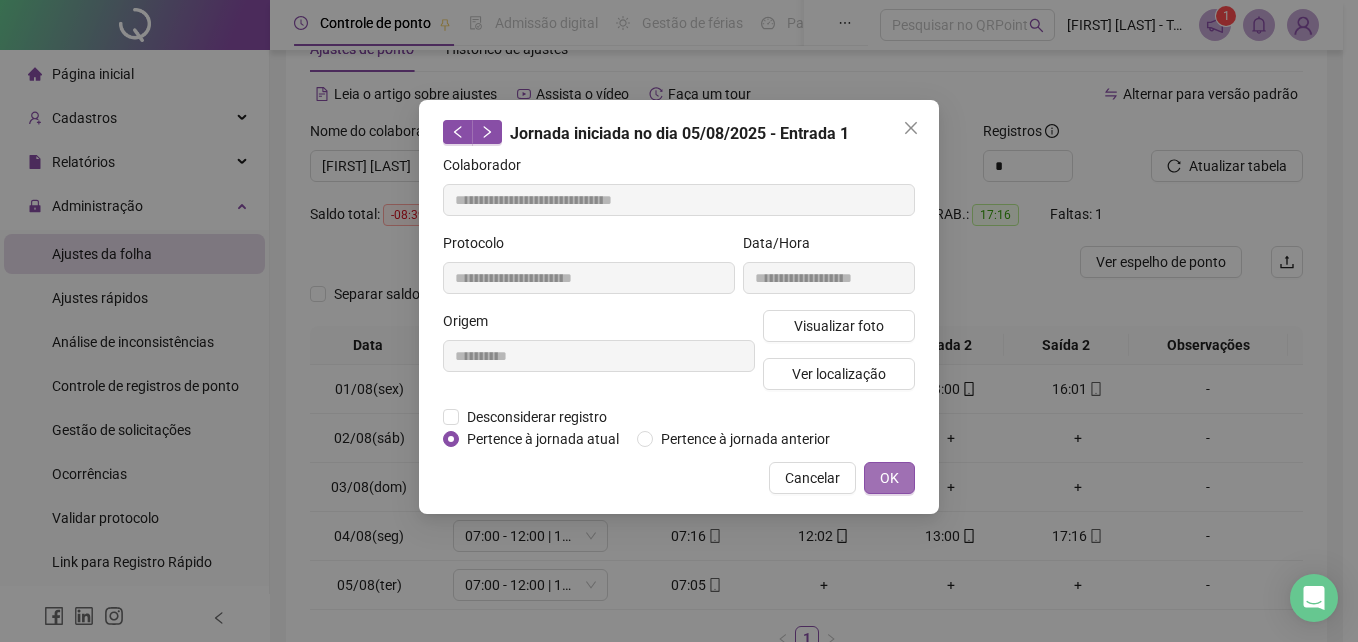 click on "OK" at bounding box center (889, 478) 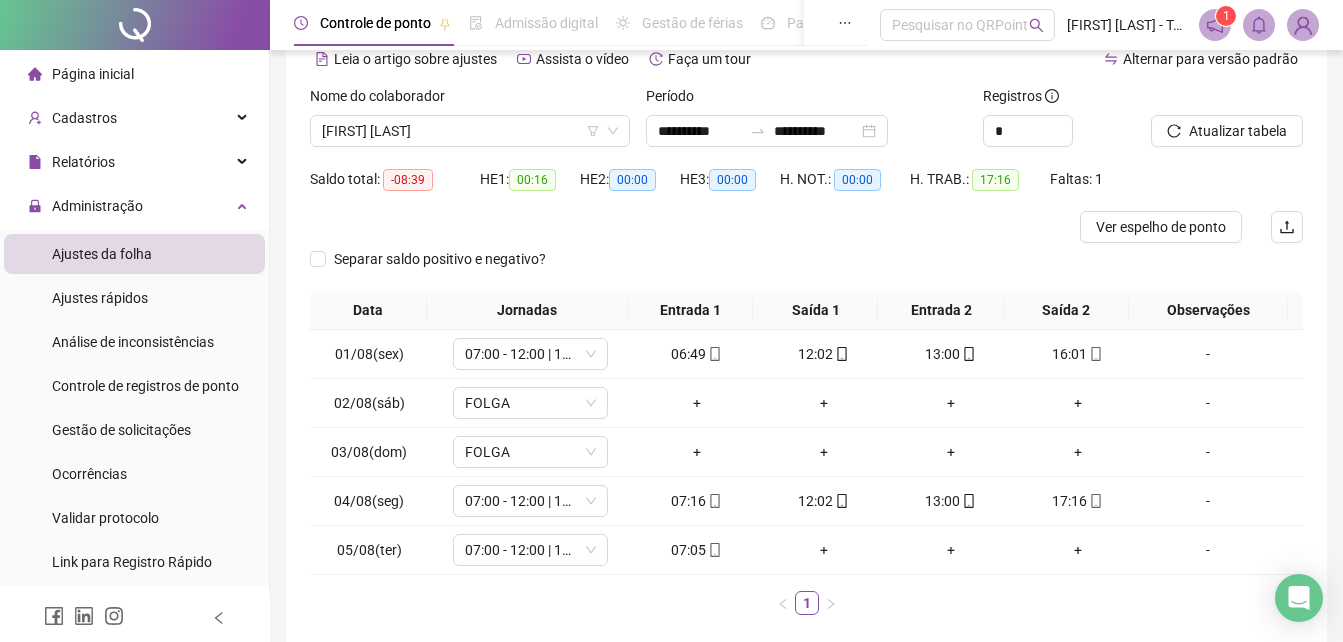 scroll, scrollTop: 64, scrollLeft: 0, axis: vertical 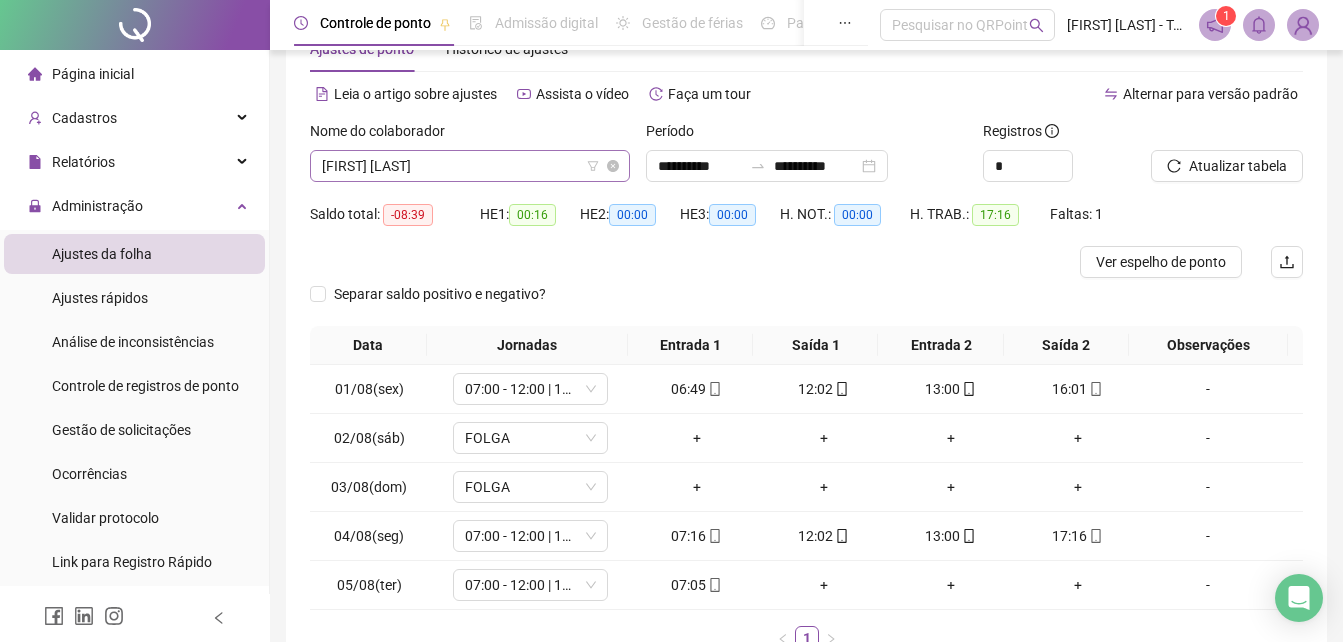 click on "[FIRST] [LAST]" at bounding box center [470, 166] 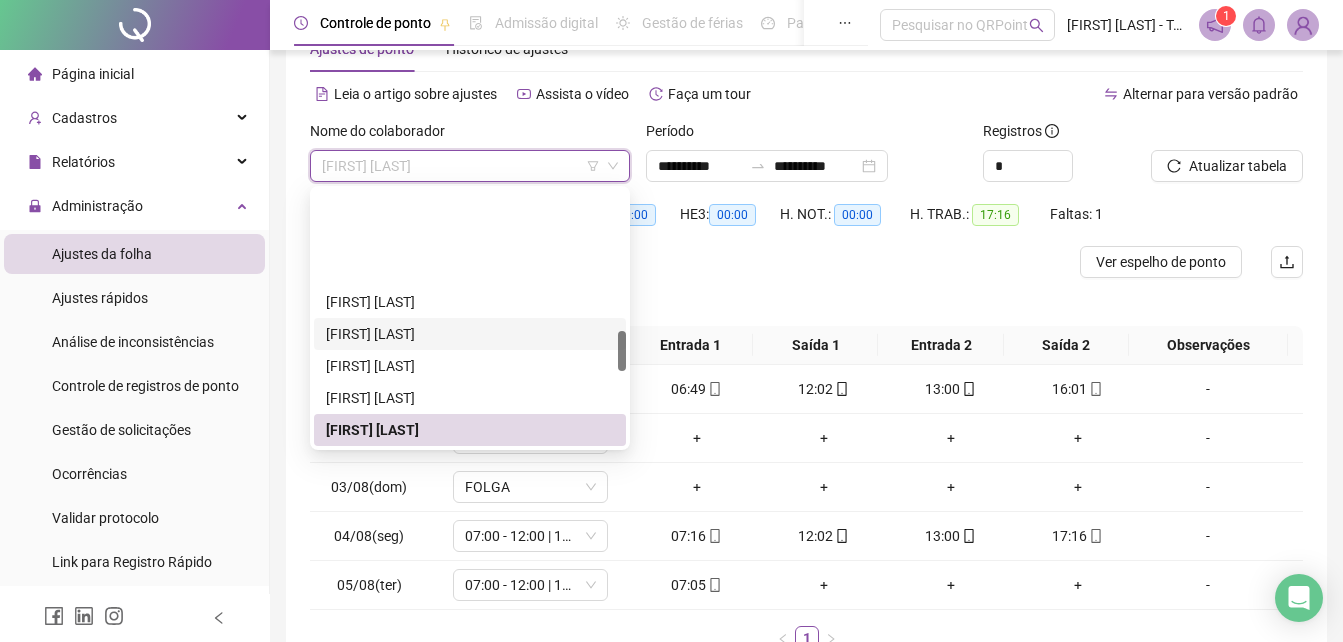 scroll, scrollTop: 900, scrollLeft: 0, axis: vertical 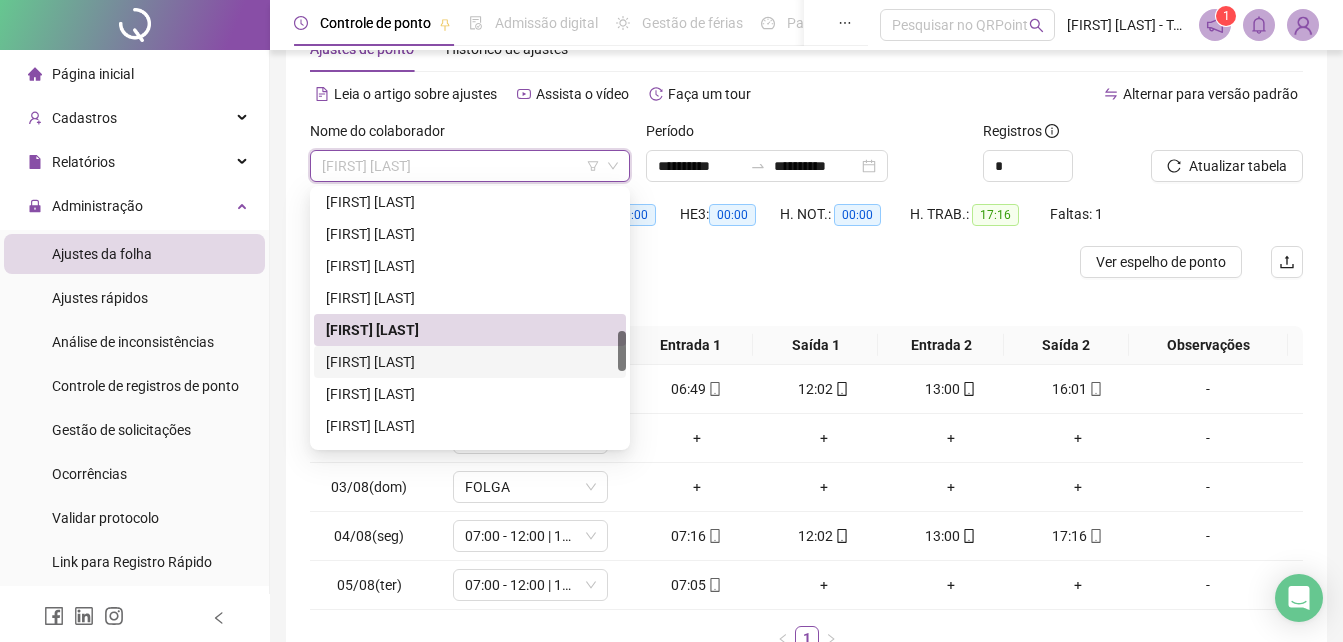 click on "[FIRST] [LAST]" at bounding box center (470, 362) 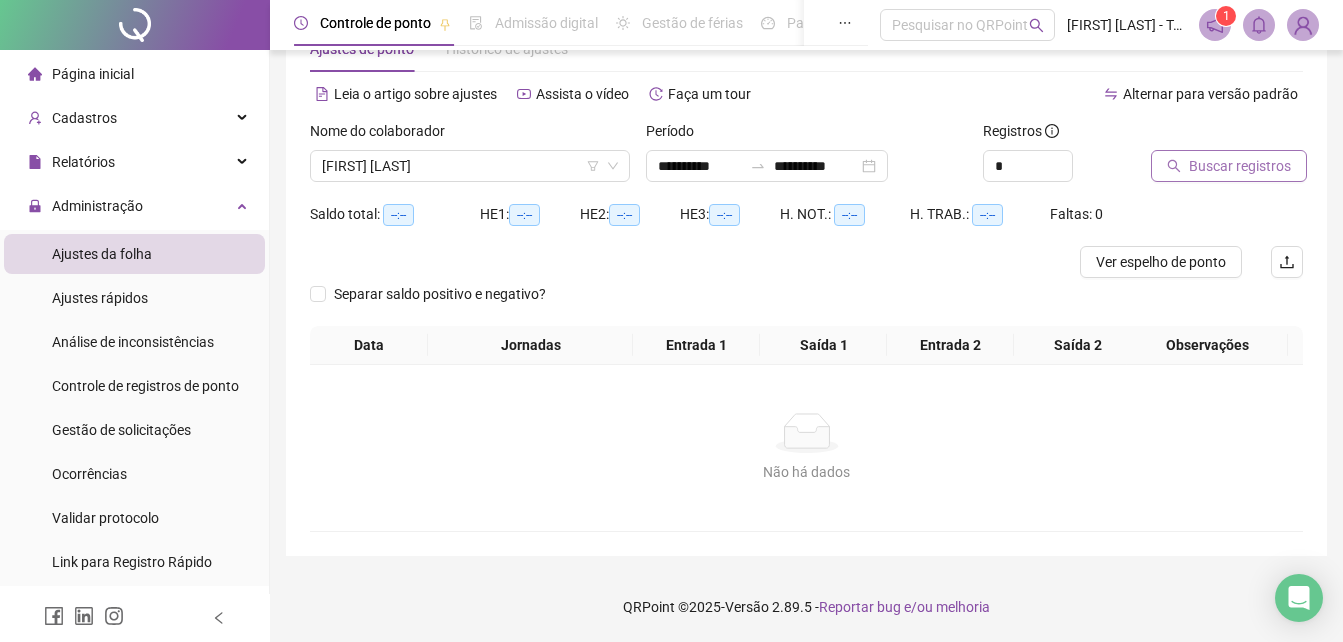 click on "Buscar registros" at bounding box center [1240, 166] 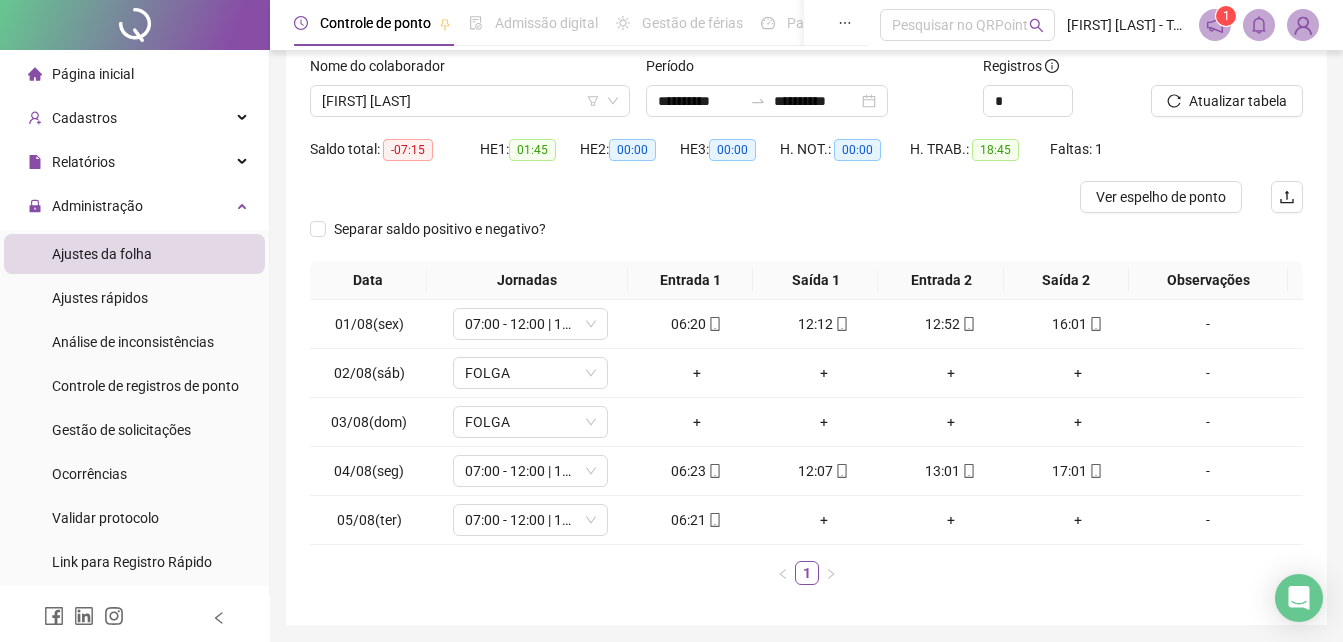 scroll, scrollTop: 164, scrollLeft: 0, axis: vertical 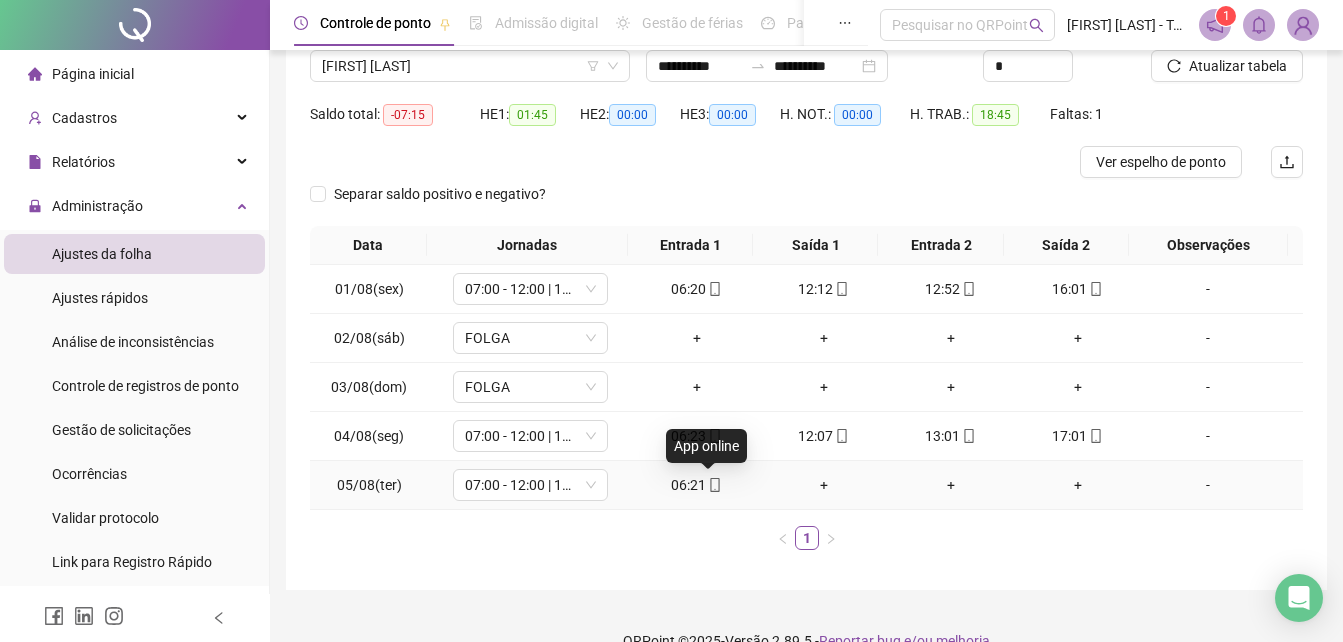click 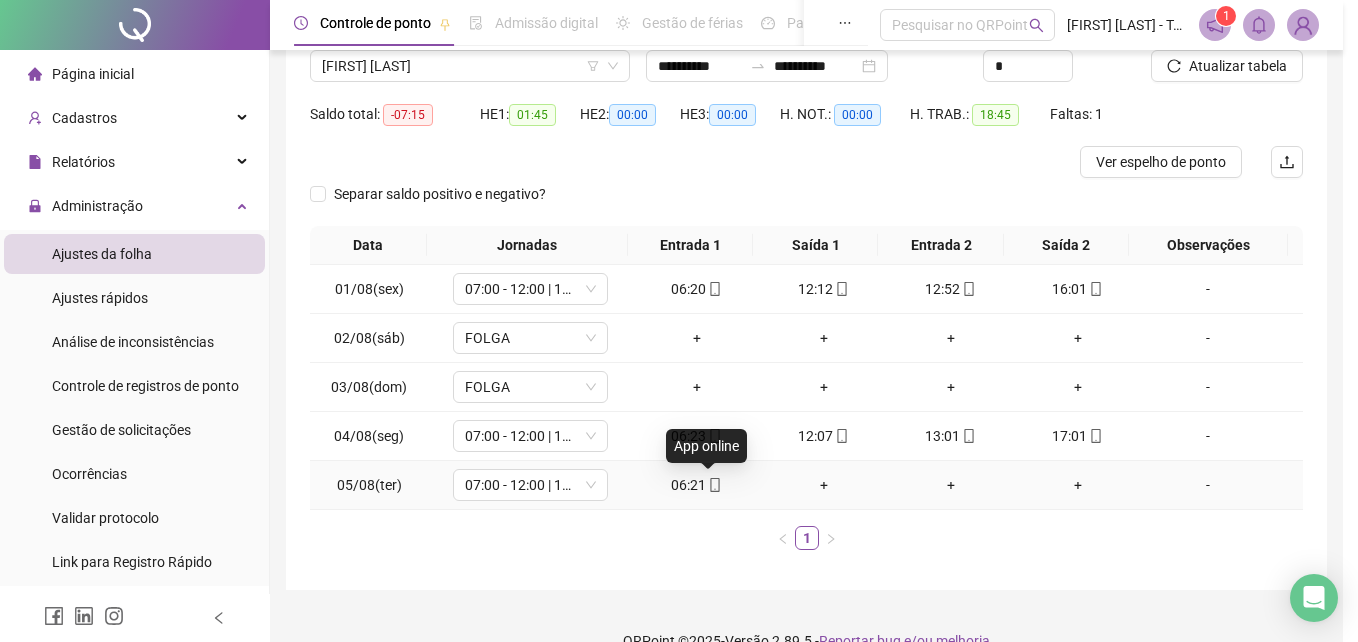 type on "**********" 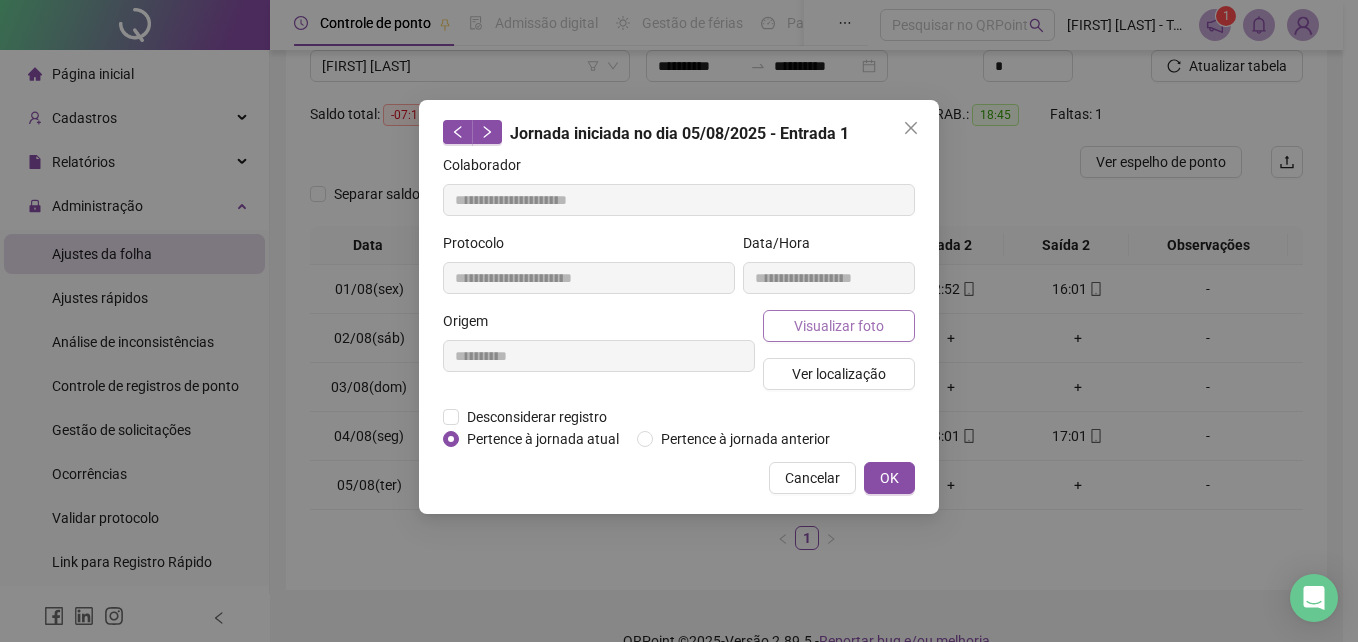 click on "Visualizar foto" at bounding box center (839, 326) 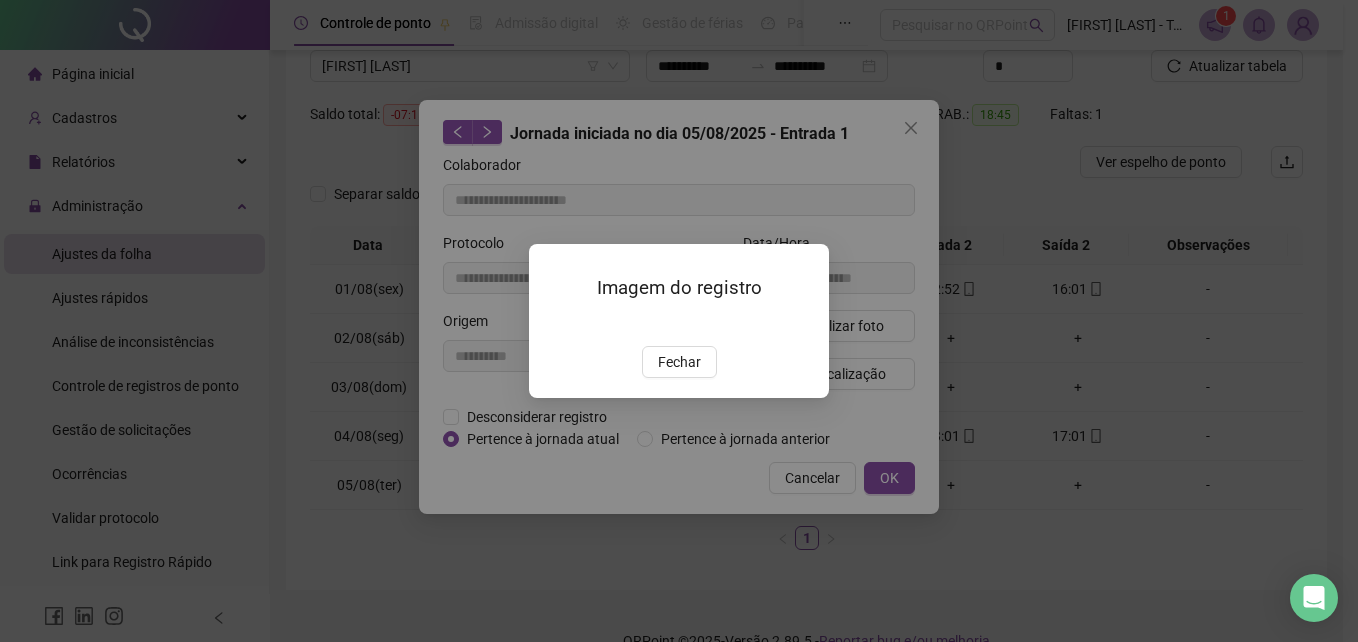 drag, startPoint x: 679, startPoint y: 471, endPoint x: 896, endPoint y: 349, distance: 248.94377 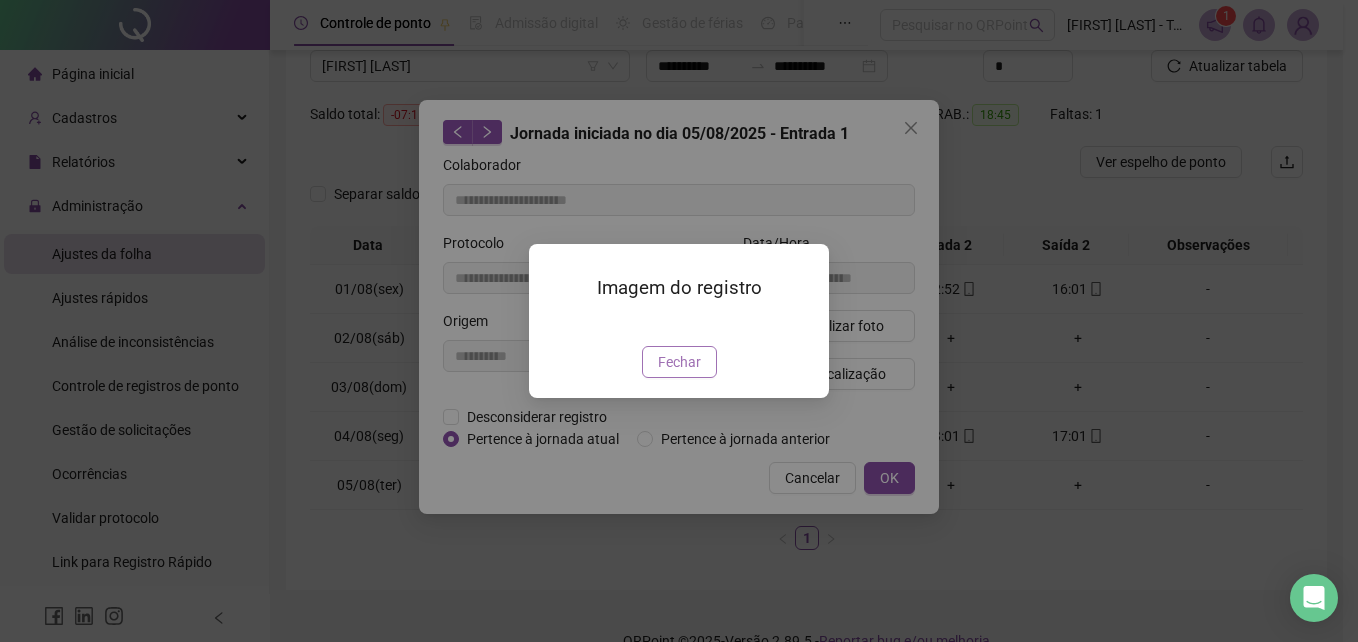 drag, startPoint x: 680, startPoint y: 488, endPoint x: 741, endPoint y: 431, distance: 83.48653 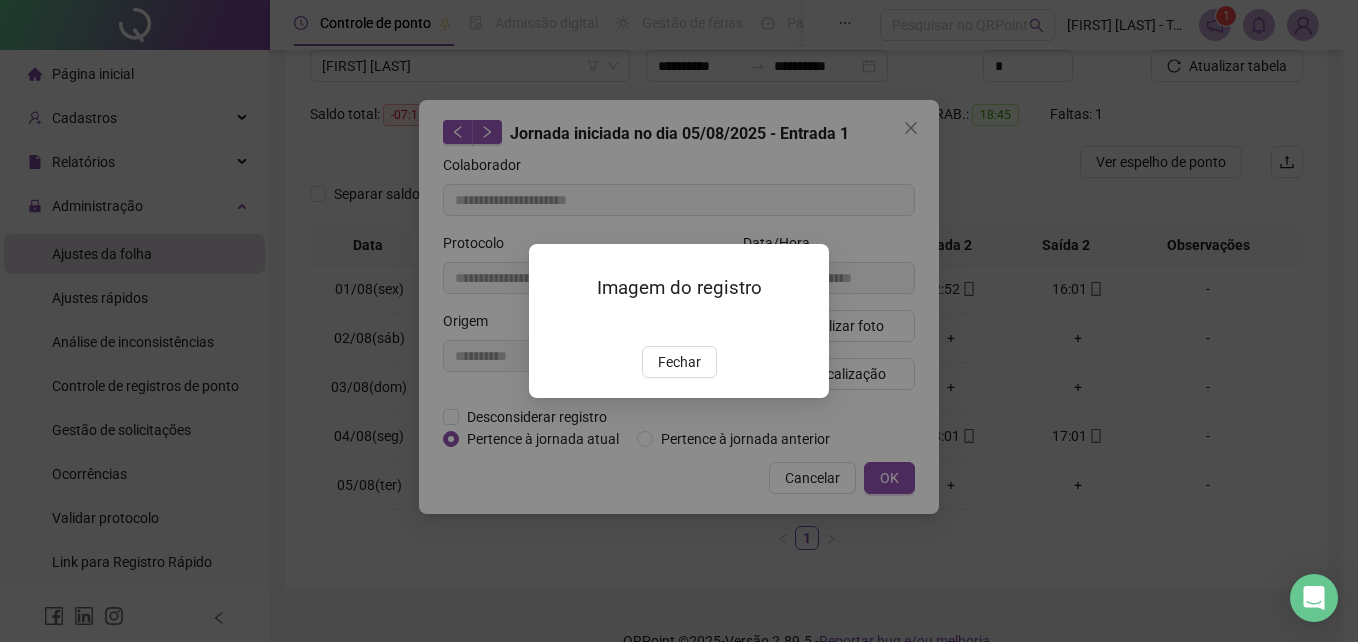 click on "Fechar" at bounding box center (679, 362) 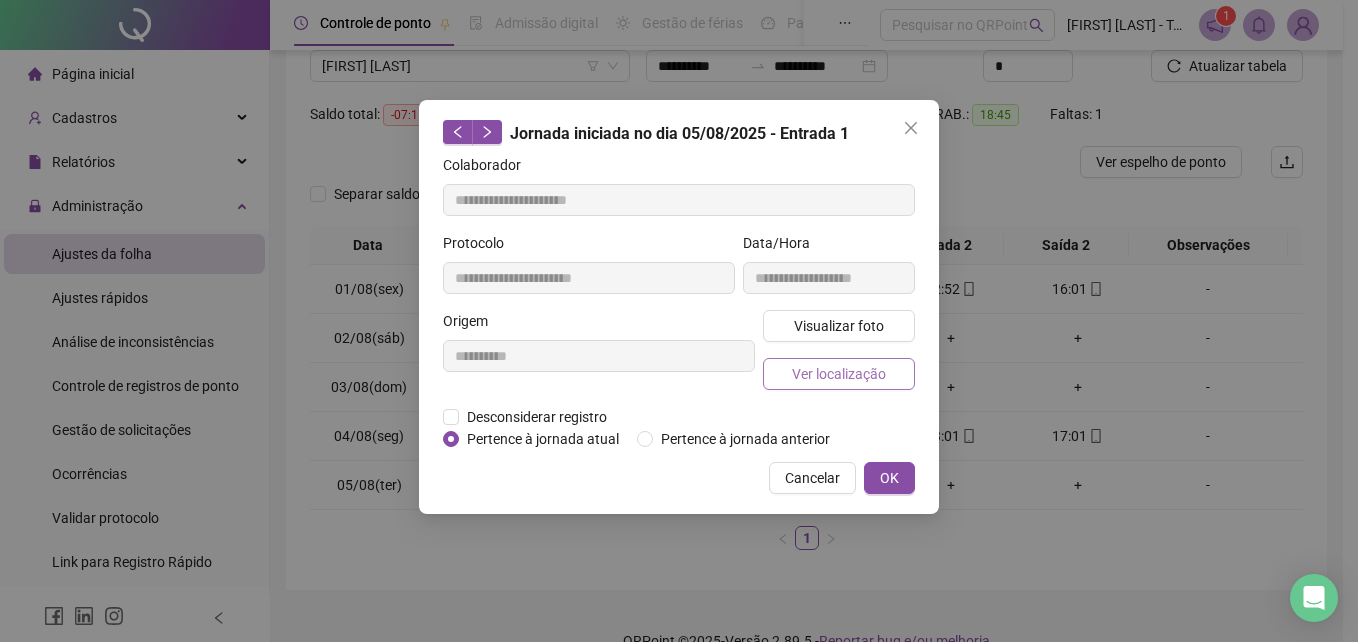 click on "Ver localização" at bounding box center (839, 374) 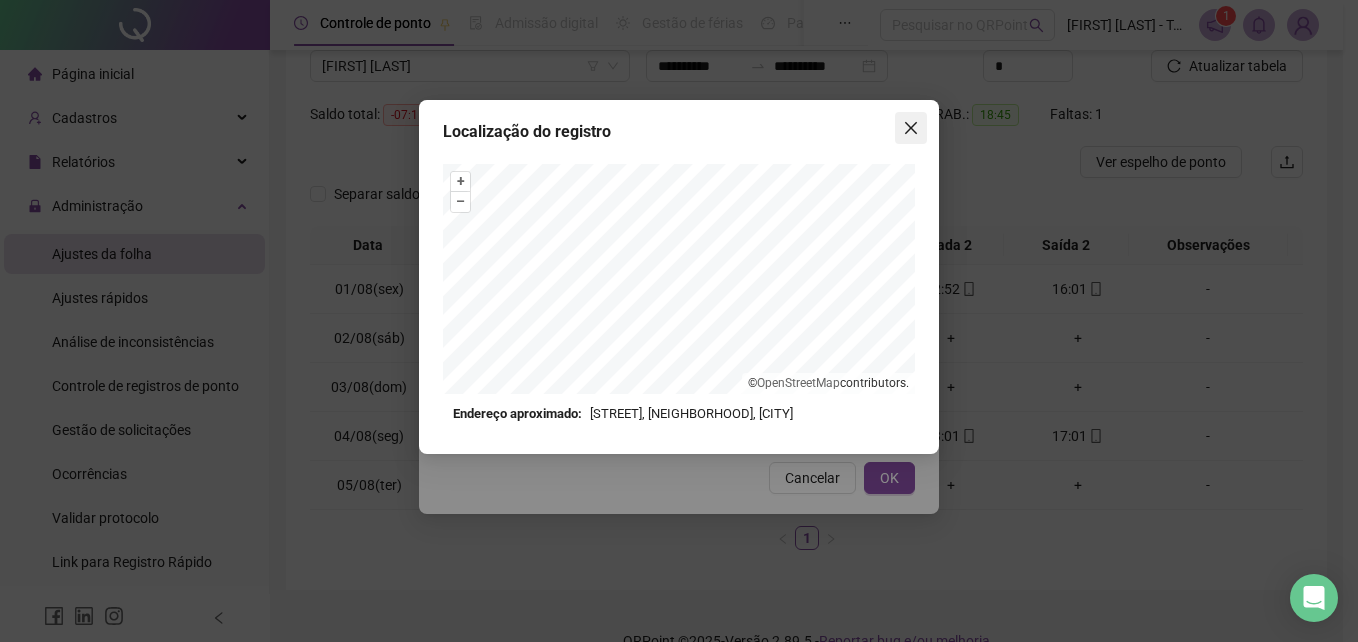 click at bounding box center (911, 128) 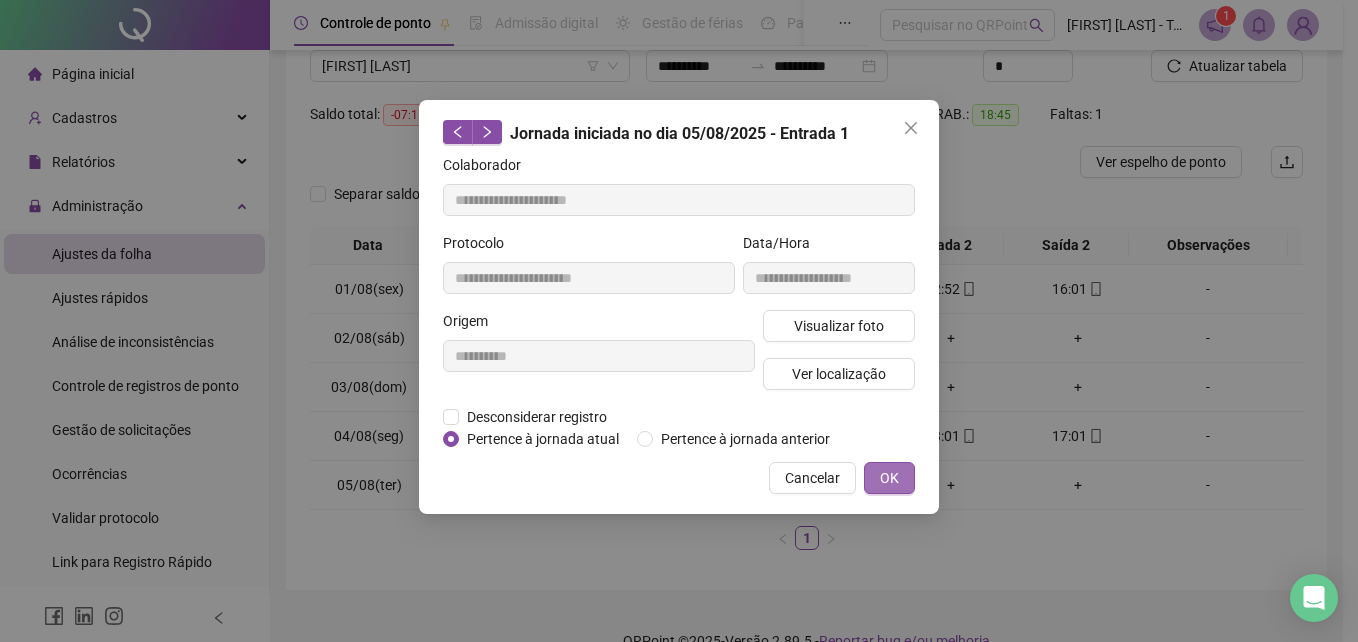 click on "Jornada iniciada no dia 05/08/2025 - Entrada 1 Colaborador [NAME] Protocolo [PROTOCOL] Data/Hora [DATETIME] Origem [ORIGIN] Visualizar foto Ver localização Desconsiderar registro Pertence ao lanche Pertence à jornada atual Pertence à jornada anterior Cancelar OK" at bounding box center [679, 307] 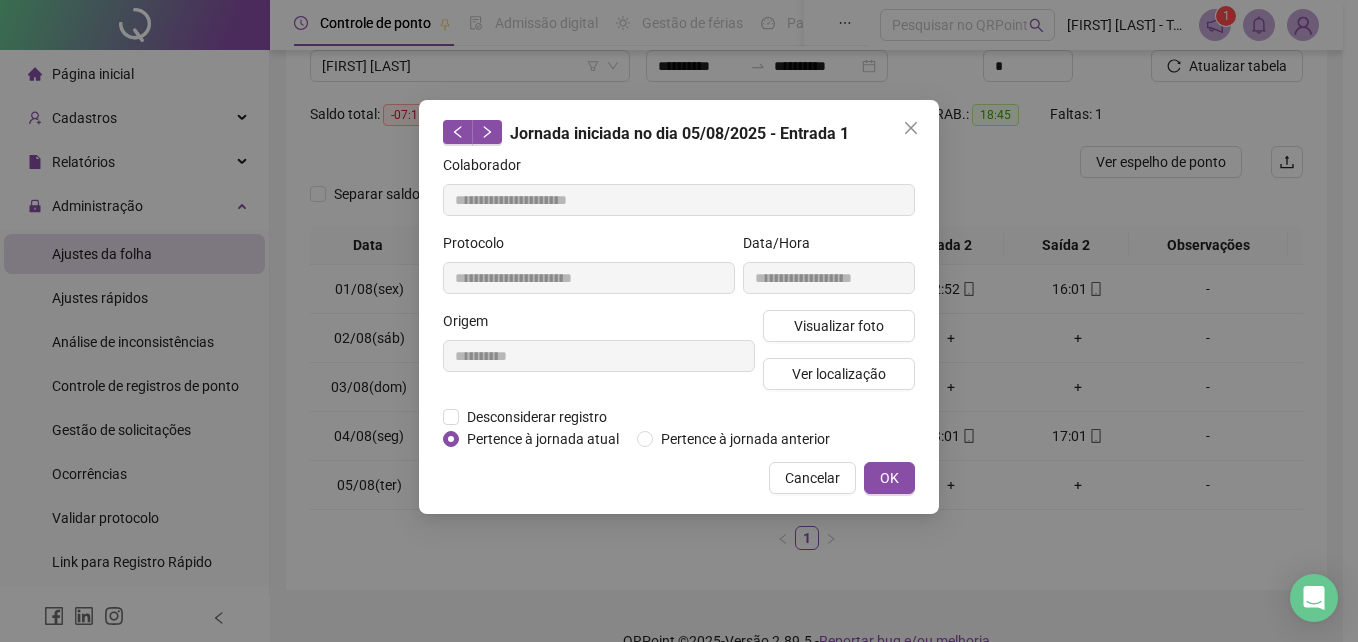 click on "OK" at bounding box center (889, 478) 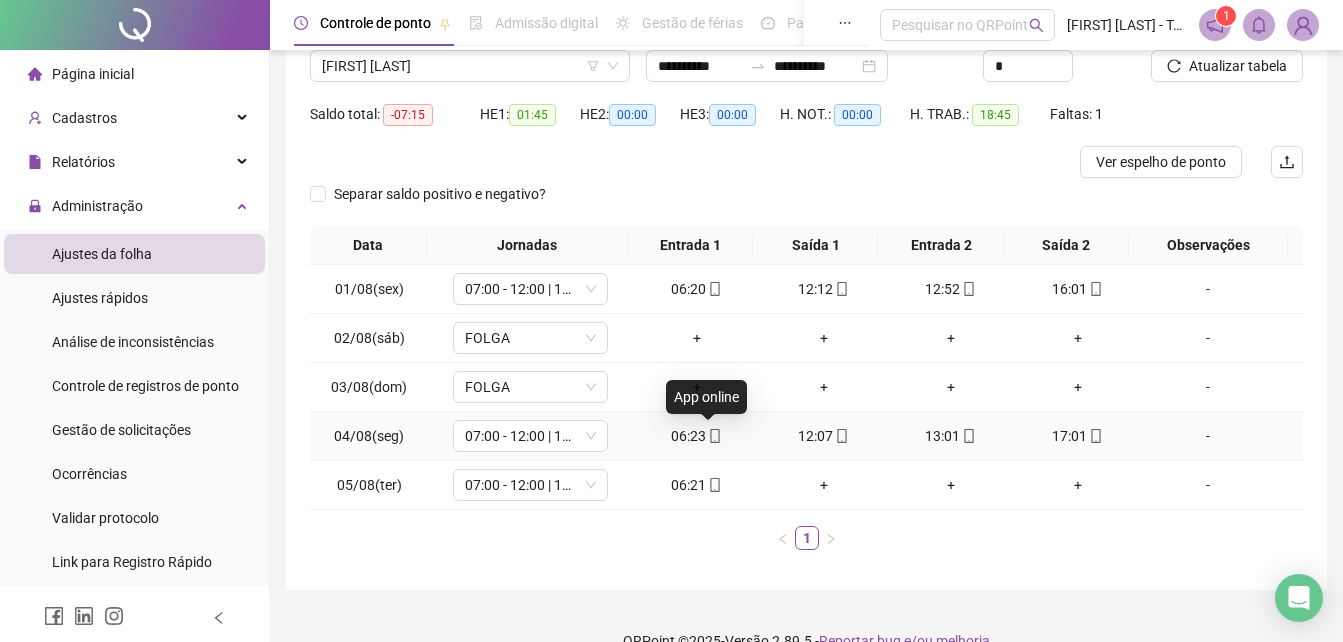 click 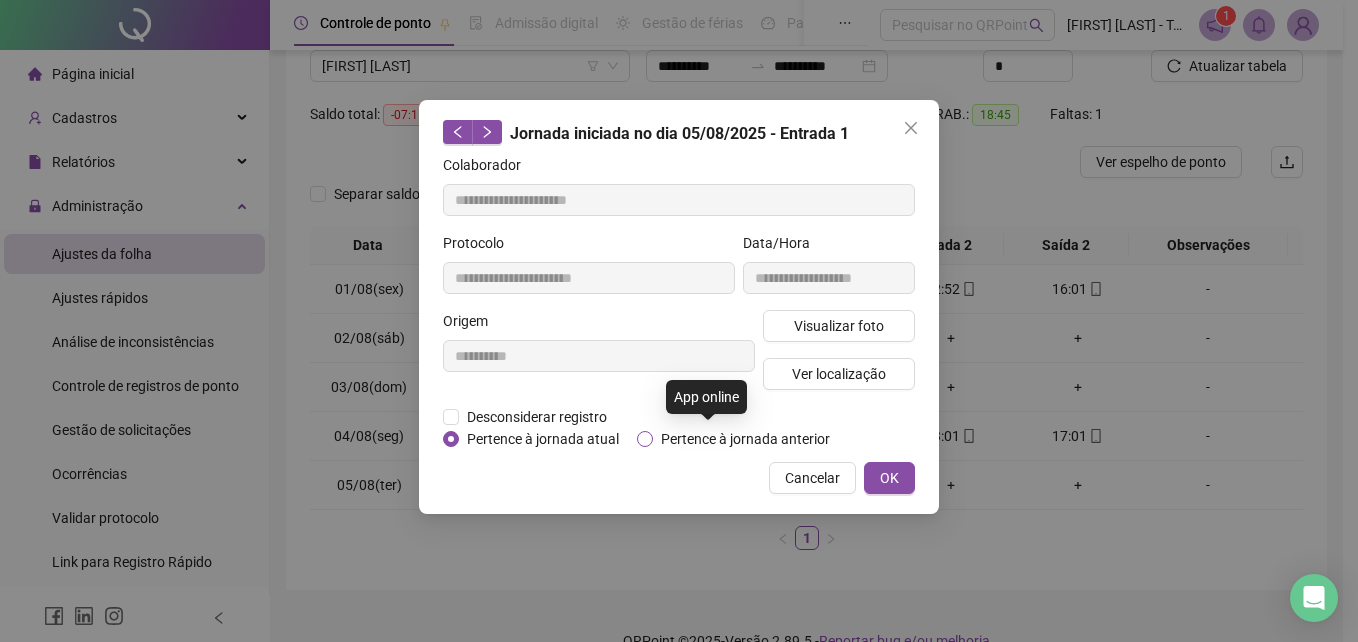 type on "**********" 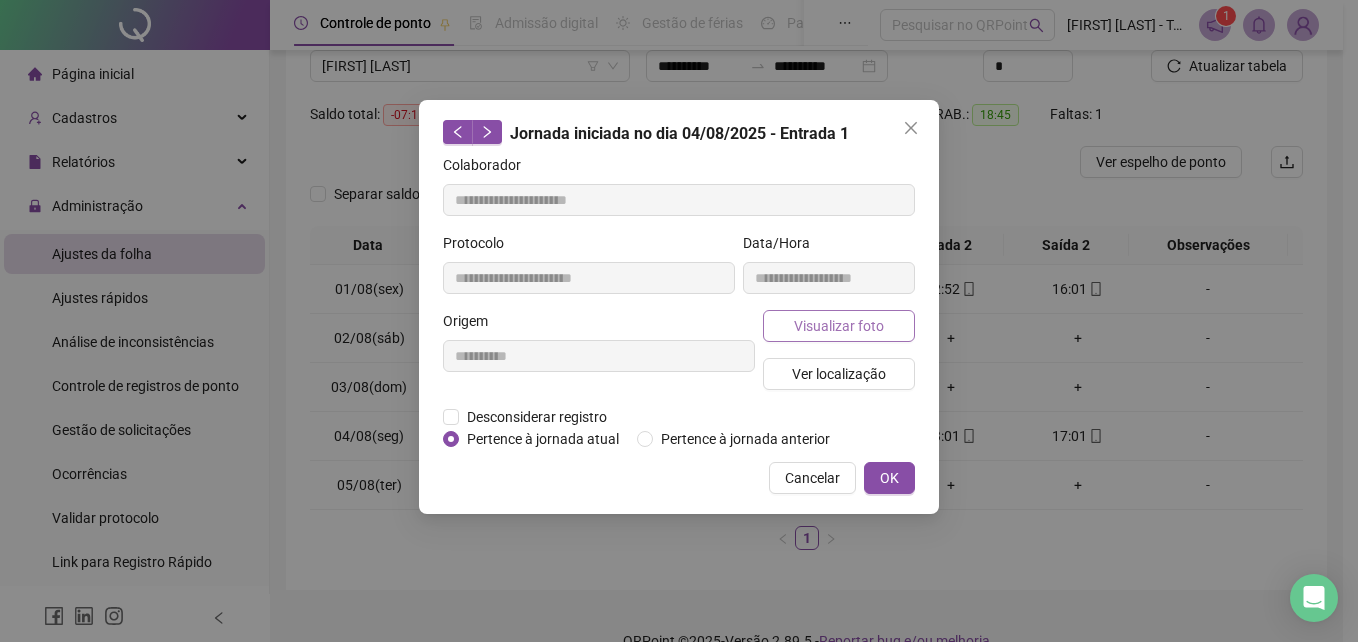 click on "Visualizar foto" at bounding box center (839, 326) 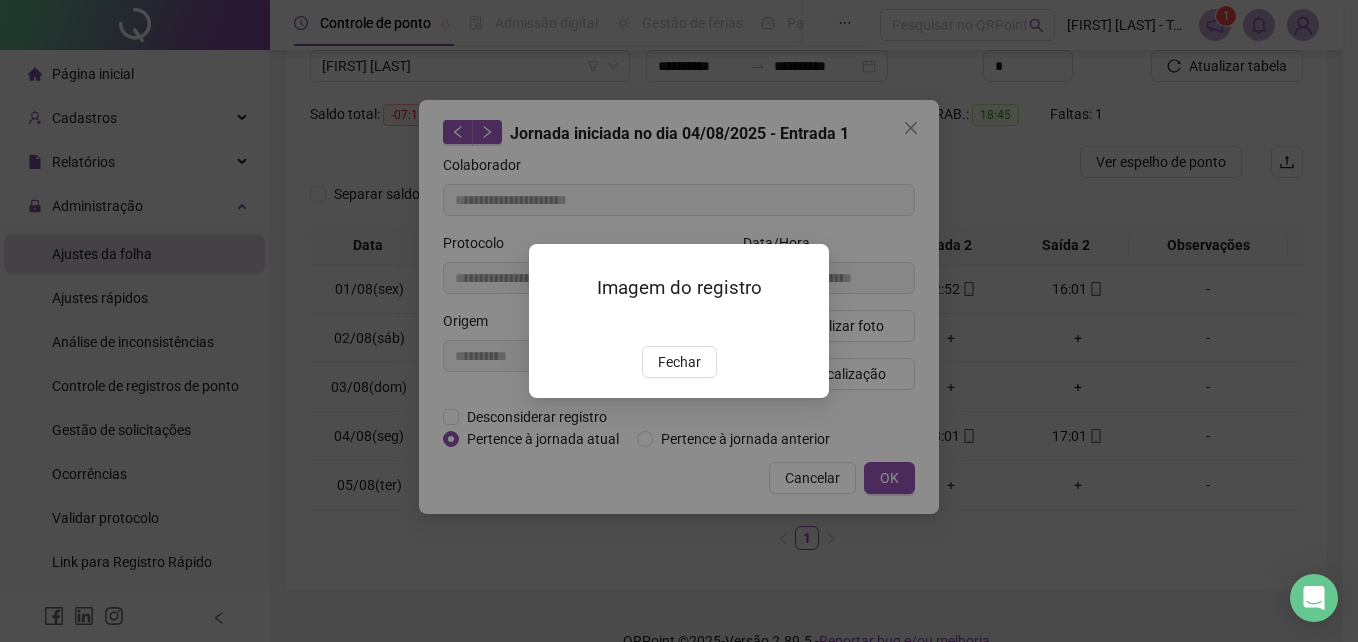 click on "Fechar" at bounding box center [679, 362] 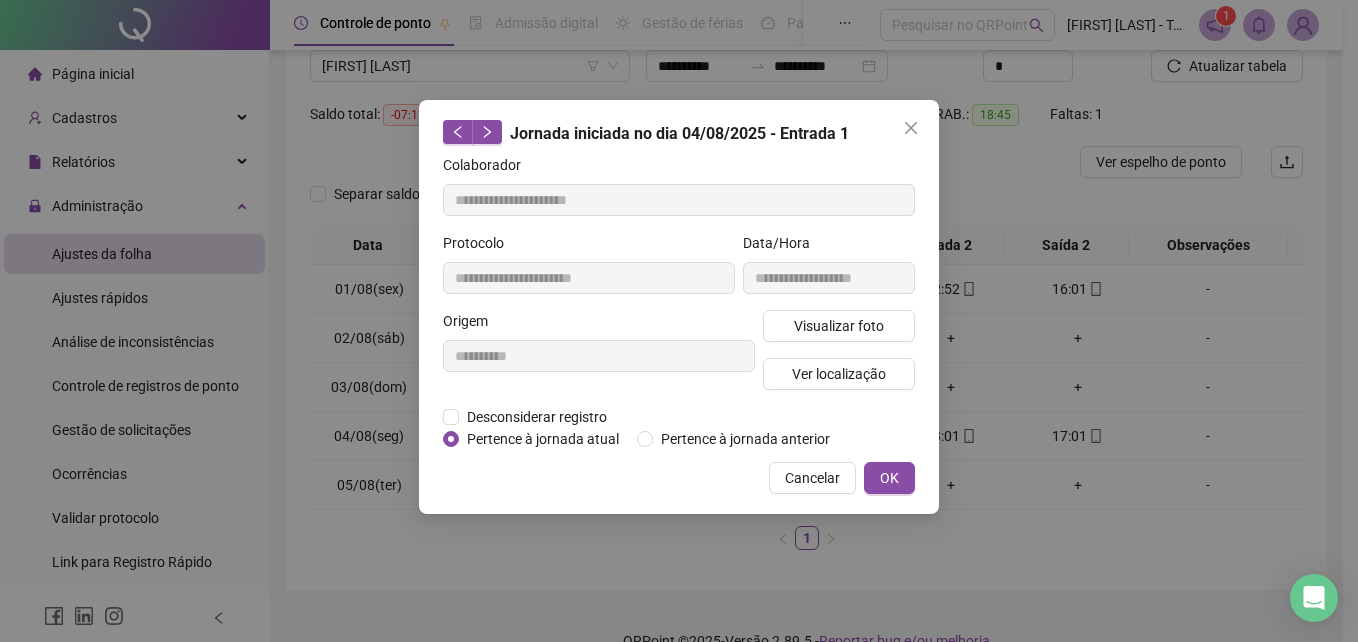 click on "OK" at bounding box center [889, 478] 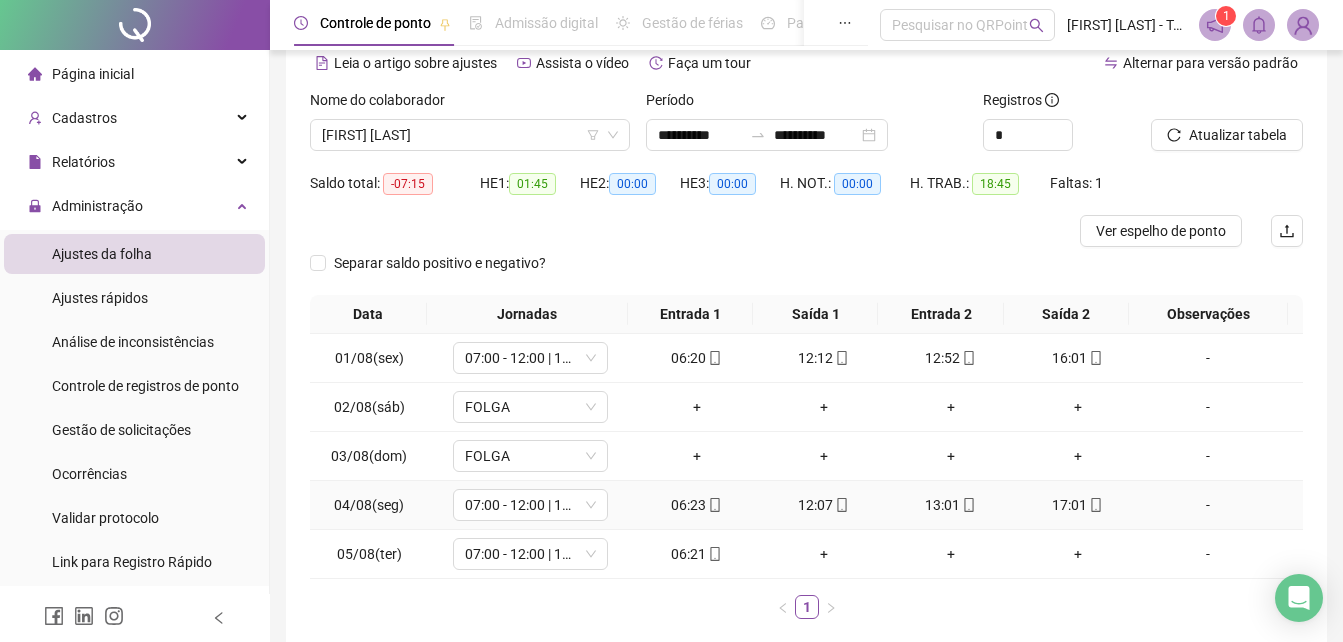 scroll, scrollTop: 0, scrollLeft: 0, axis: both 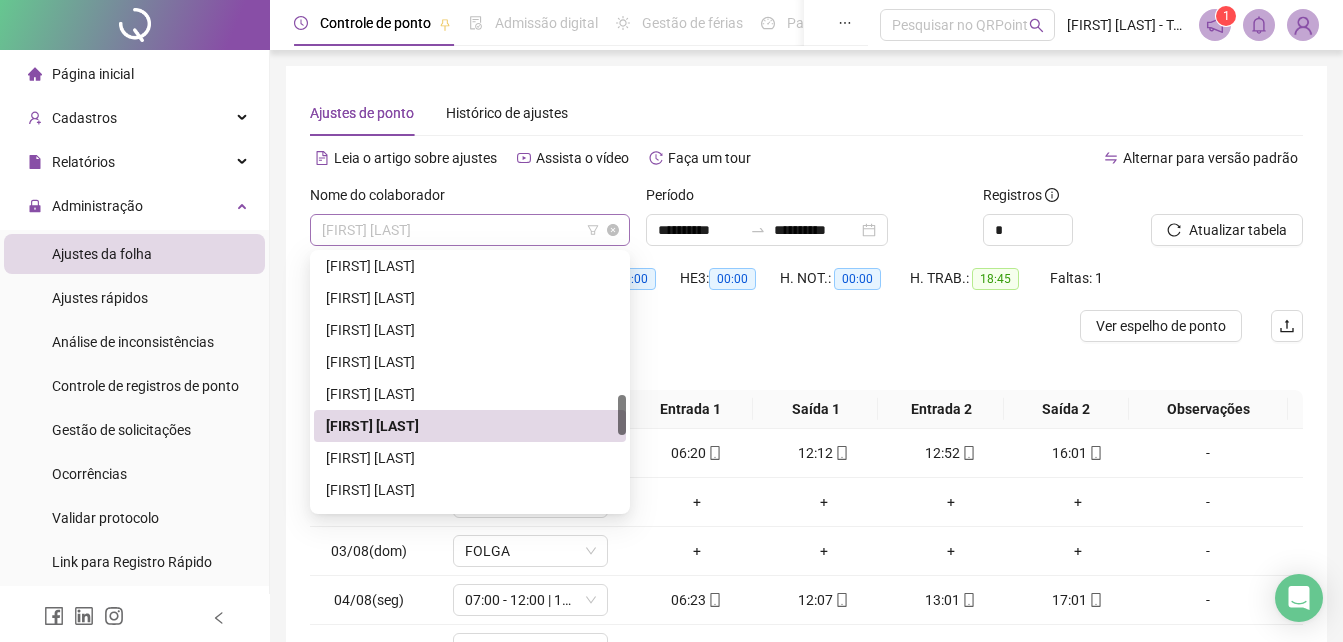 click on "[FIRST] [LAST]" at bounding box center [470, 230] 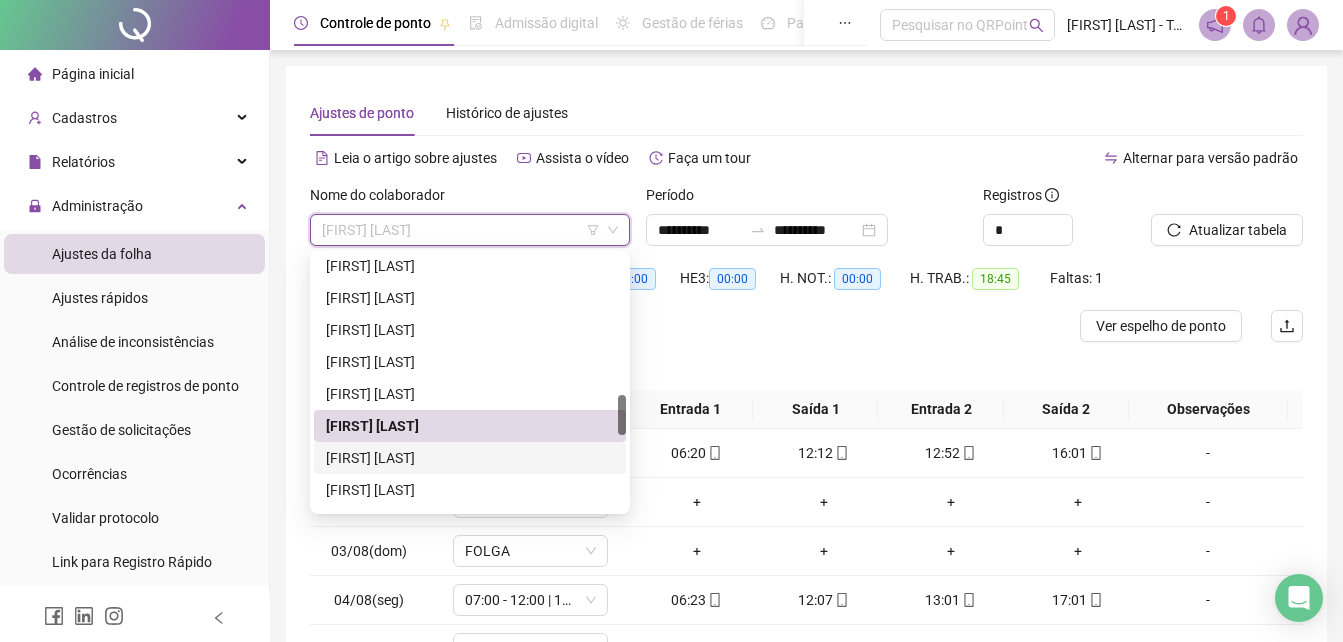 click on "[FIRST] [LAST]" at bounding box center (470, 458) 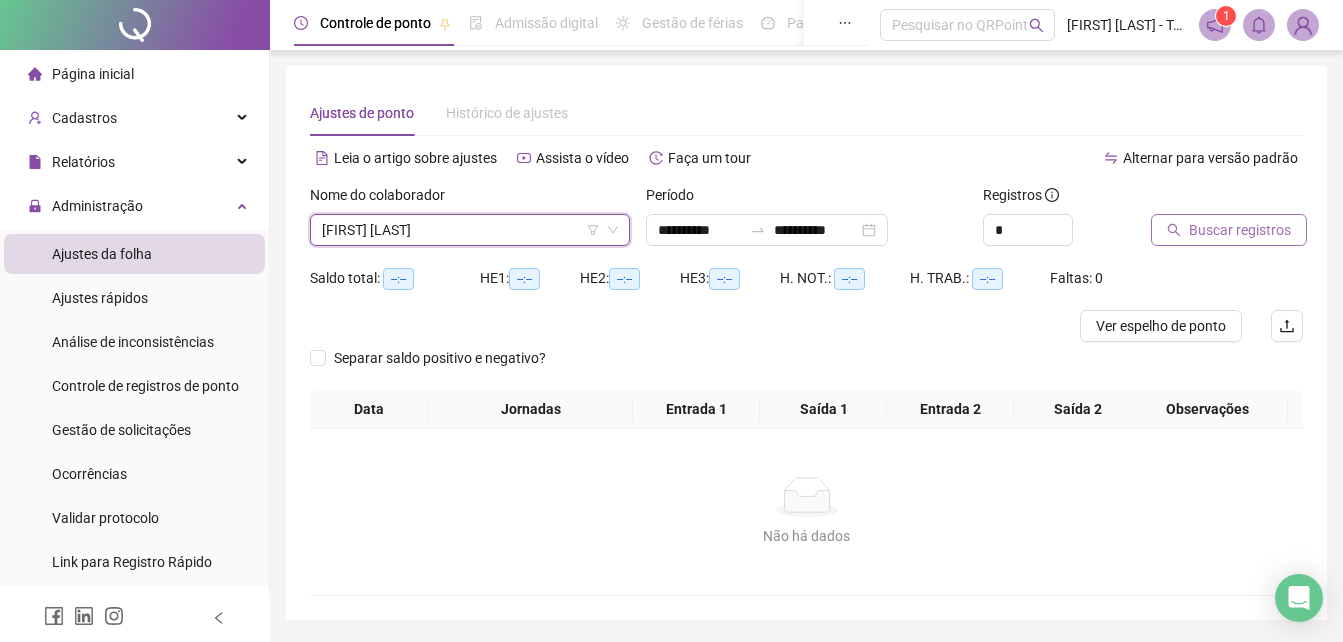 click on "Buscar registros" at bounding box center [1240, 230] 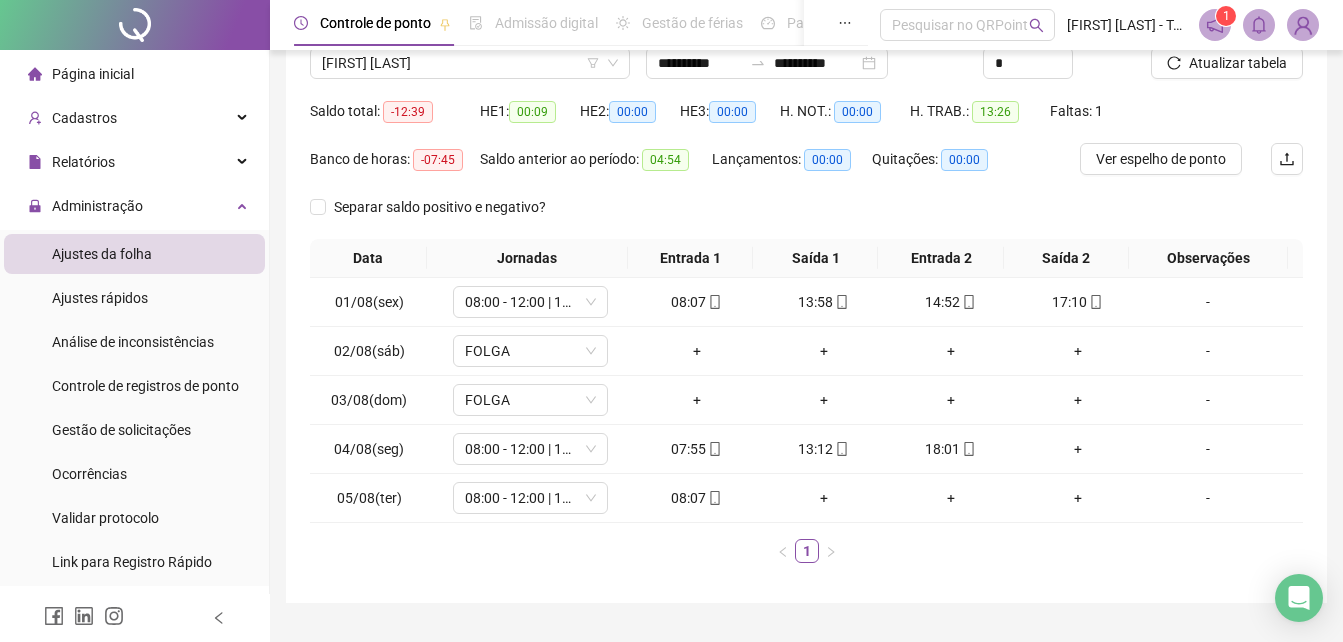 scroll, scrollTop: 200, scrollLeft: 0, axis: vertical 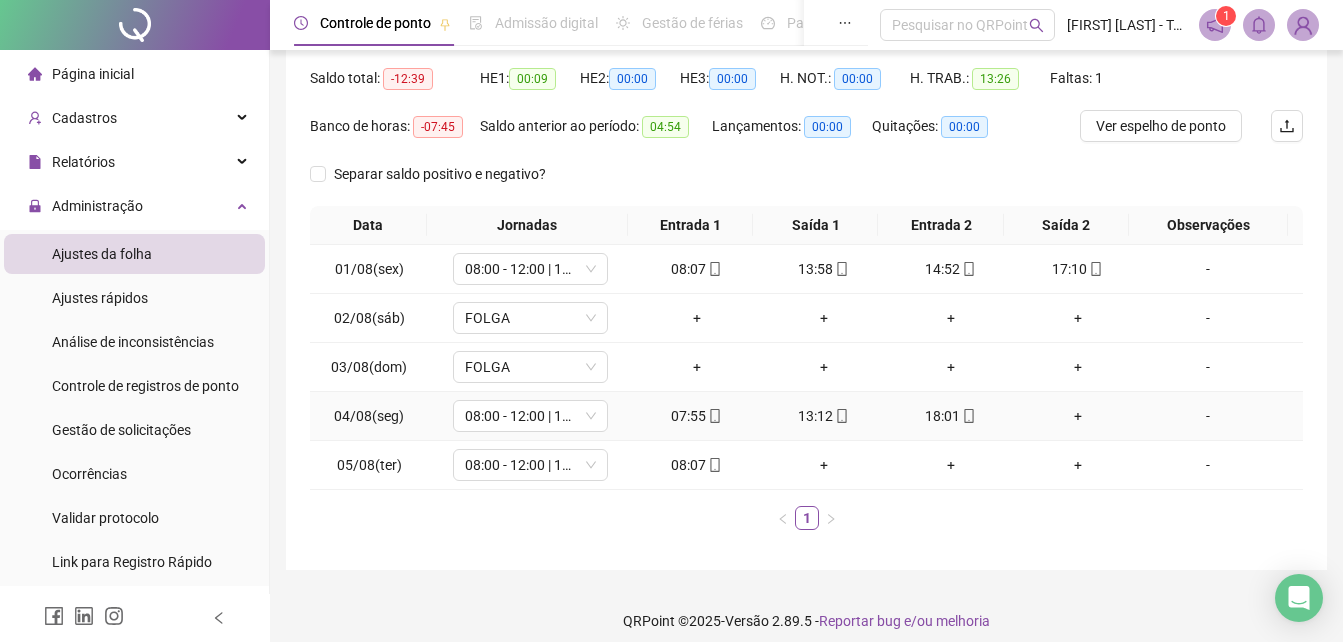 click on "+" at bounding box center (1077, 416) 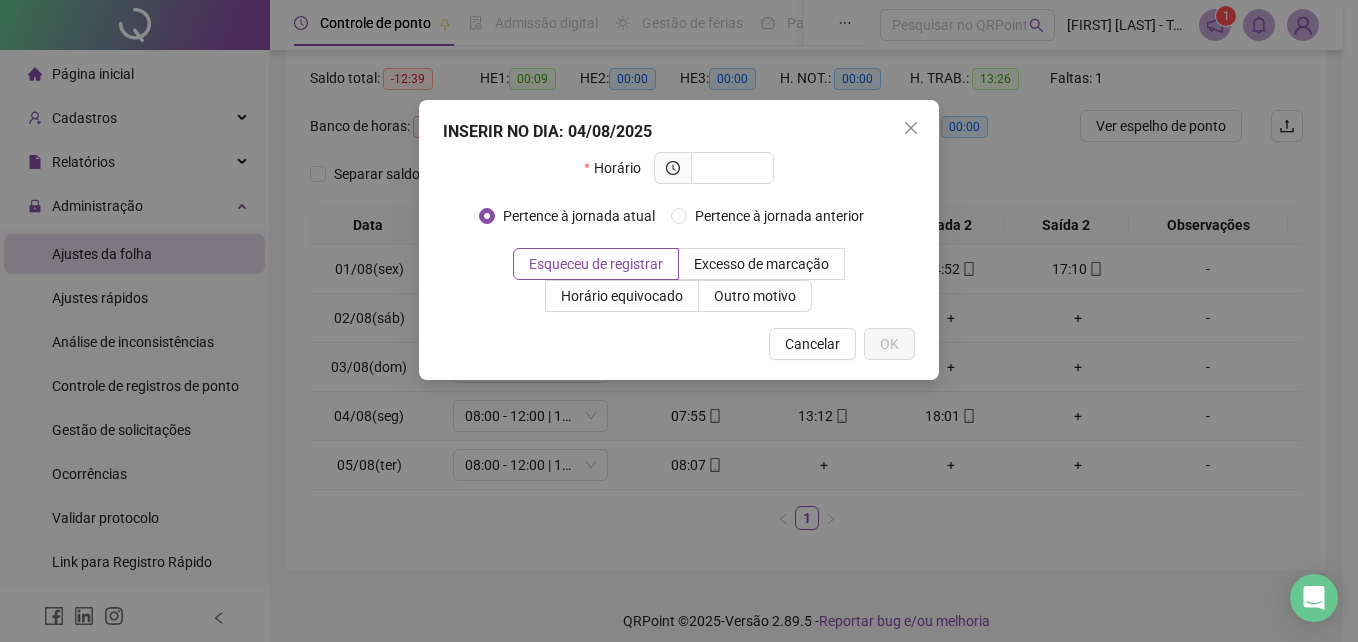 drag, startPoint x: 912, startPoint y: 123, endPoint x: 863, endPoint y: 140, distance: 51.86521 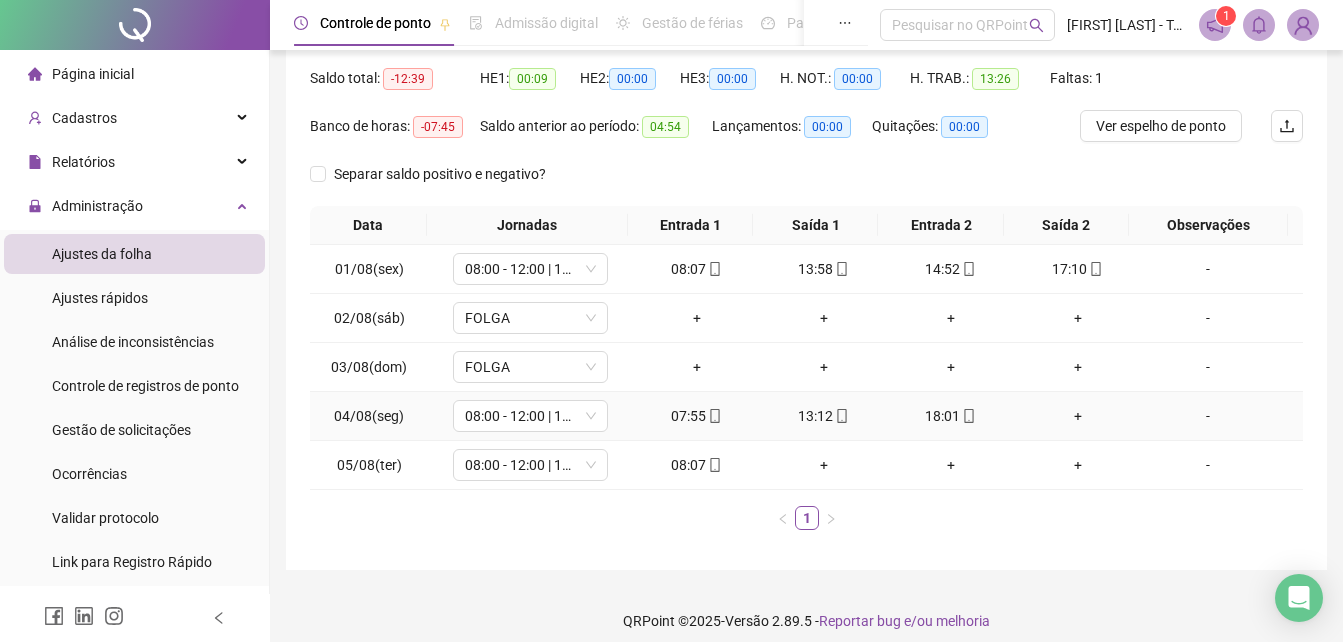 click on "+" at bounding box center (1077, 416) 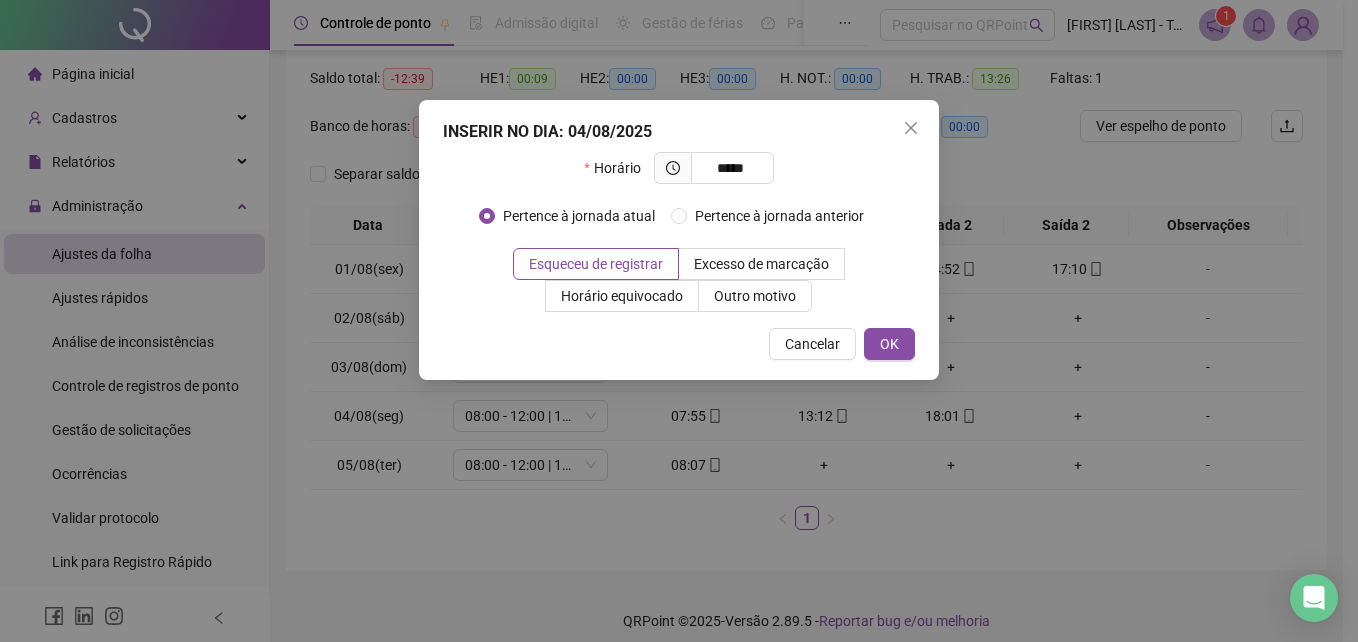 type on "*****" 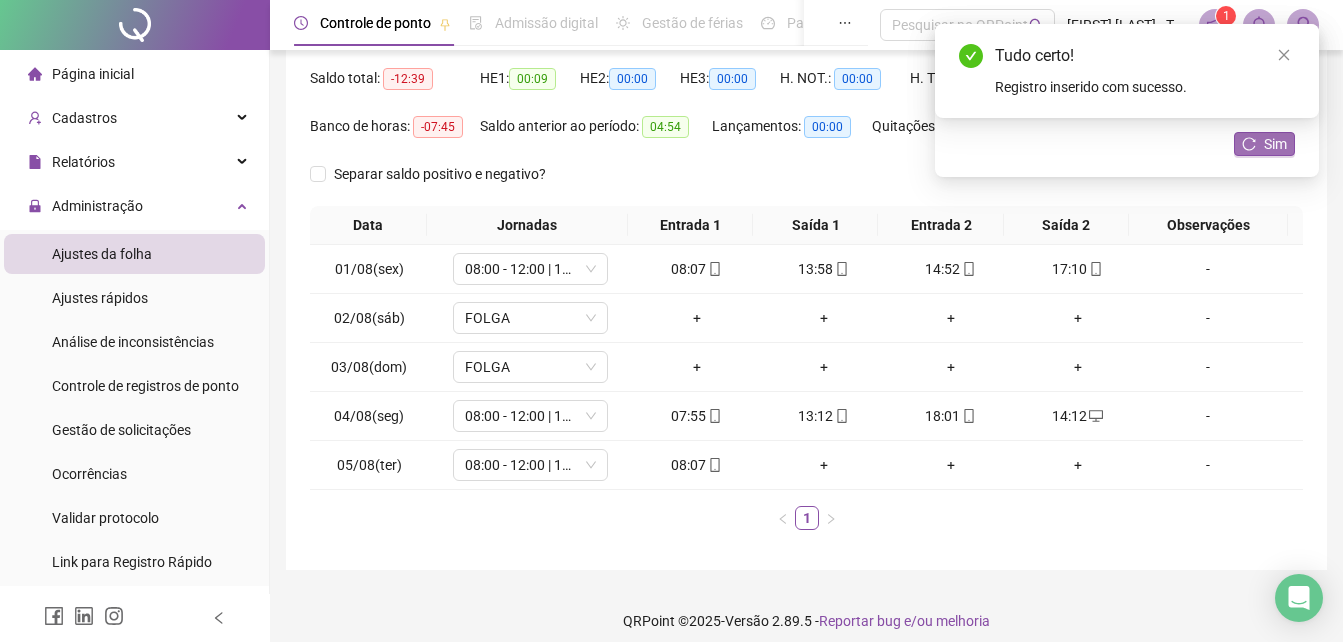 click on "Sim" at bounding box center (1264, 144) 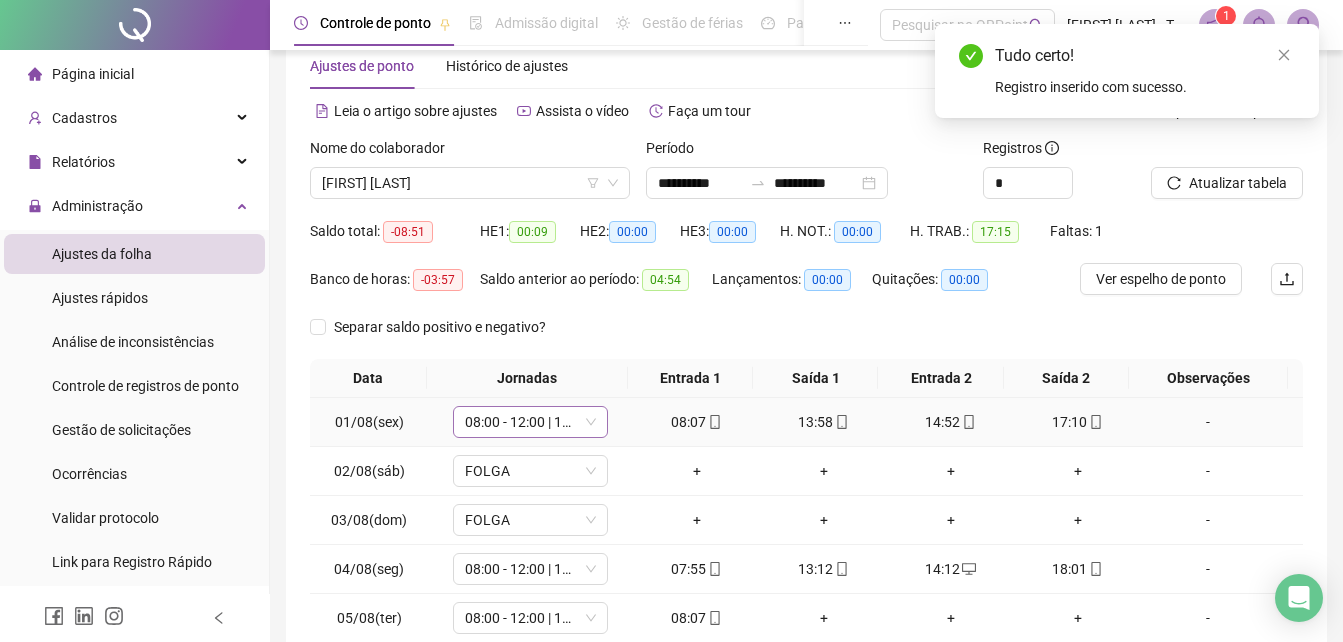scroll, scrollTop: 0, scrollLeft: 0, axis: both 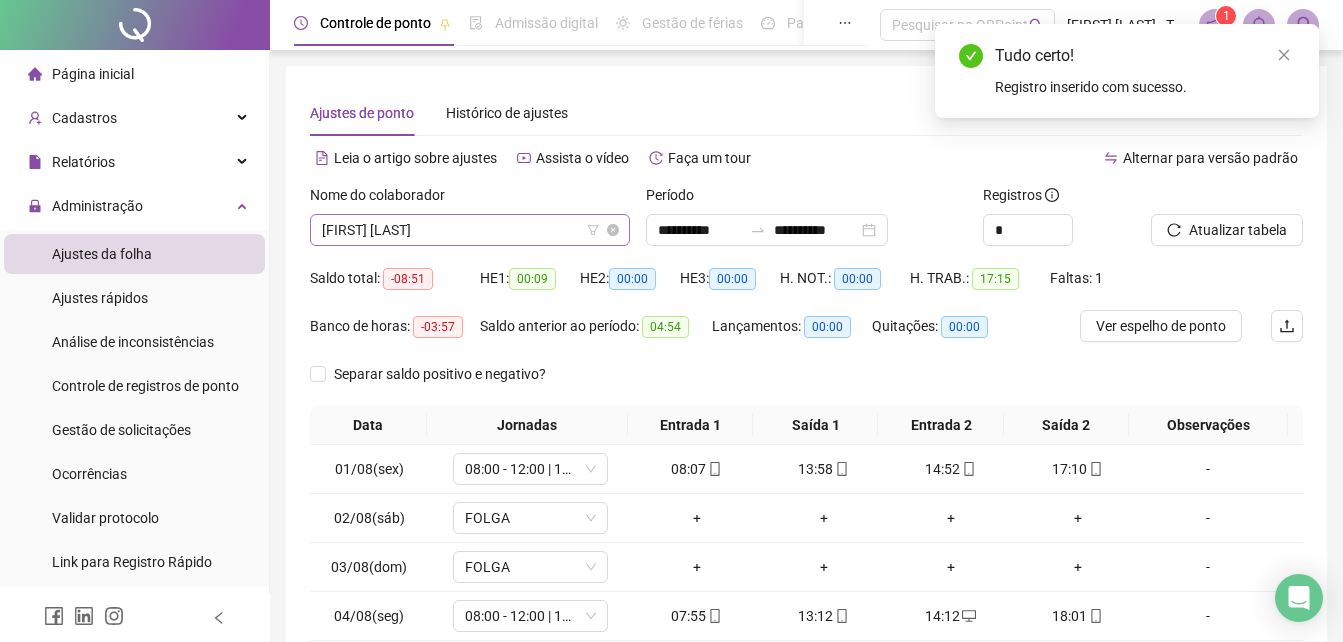 click on "[FIRST] [LAST]" at bounding box center (470, 230) 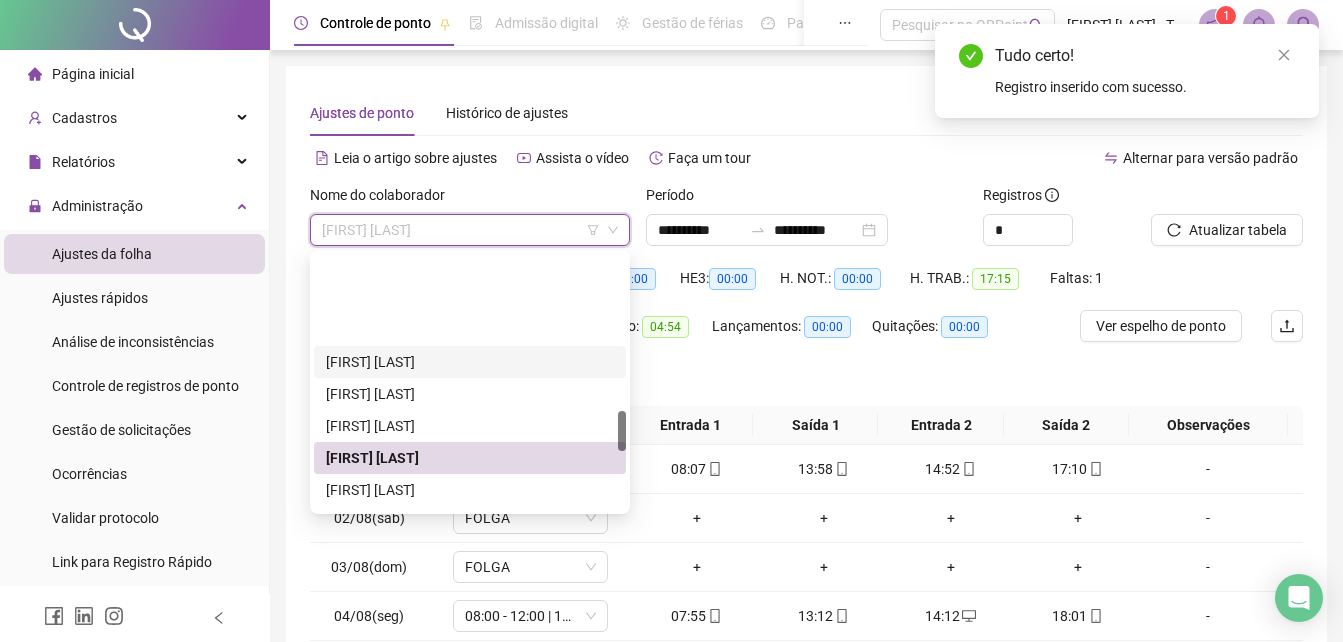 scroll, scrollTop: 1000, scrollLeft: 0, axis: vertical 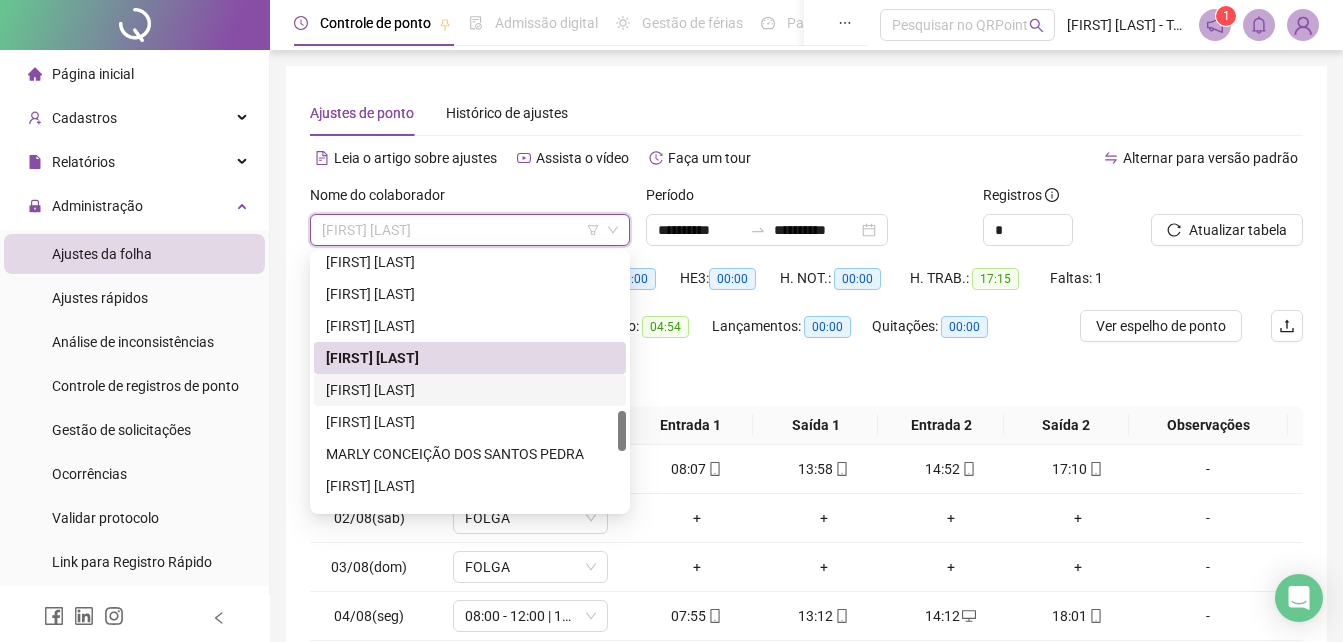 click on "[FIRST] [LAST]" at bounding box center (470, 390) 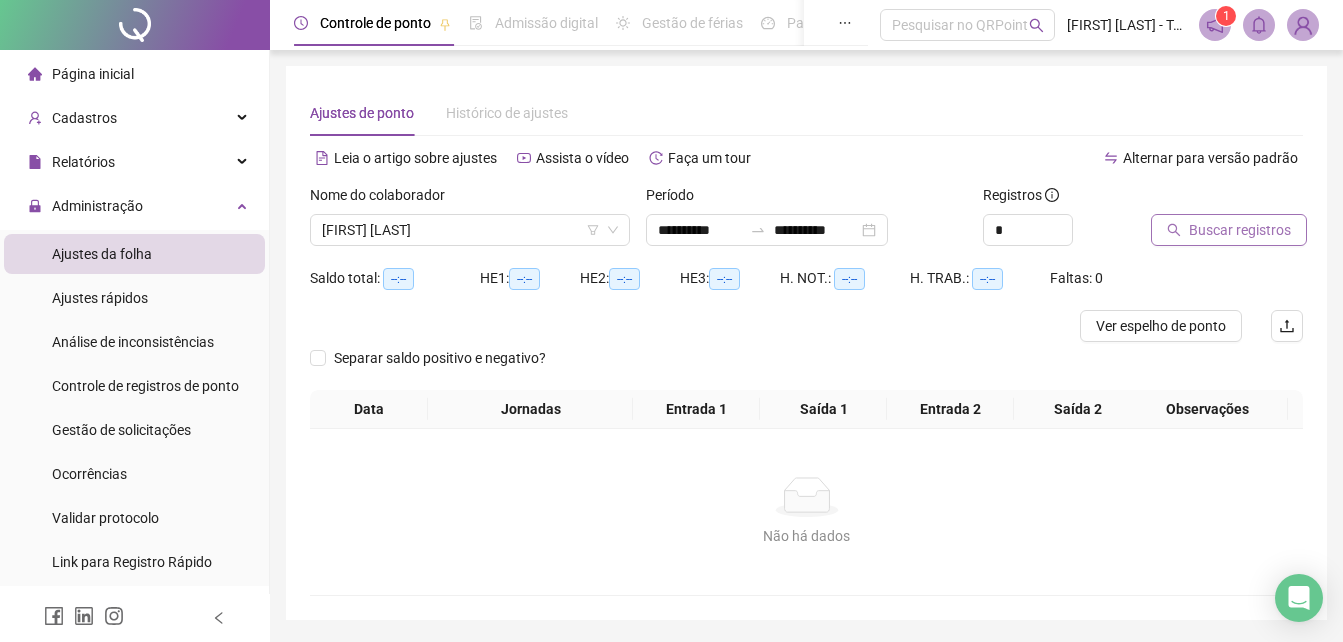 drag, startPoint x: 1222, startPoint y: 249, endPoint x: 1216, endPoint y: 239, distance: 11.661903 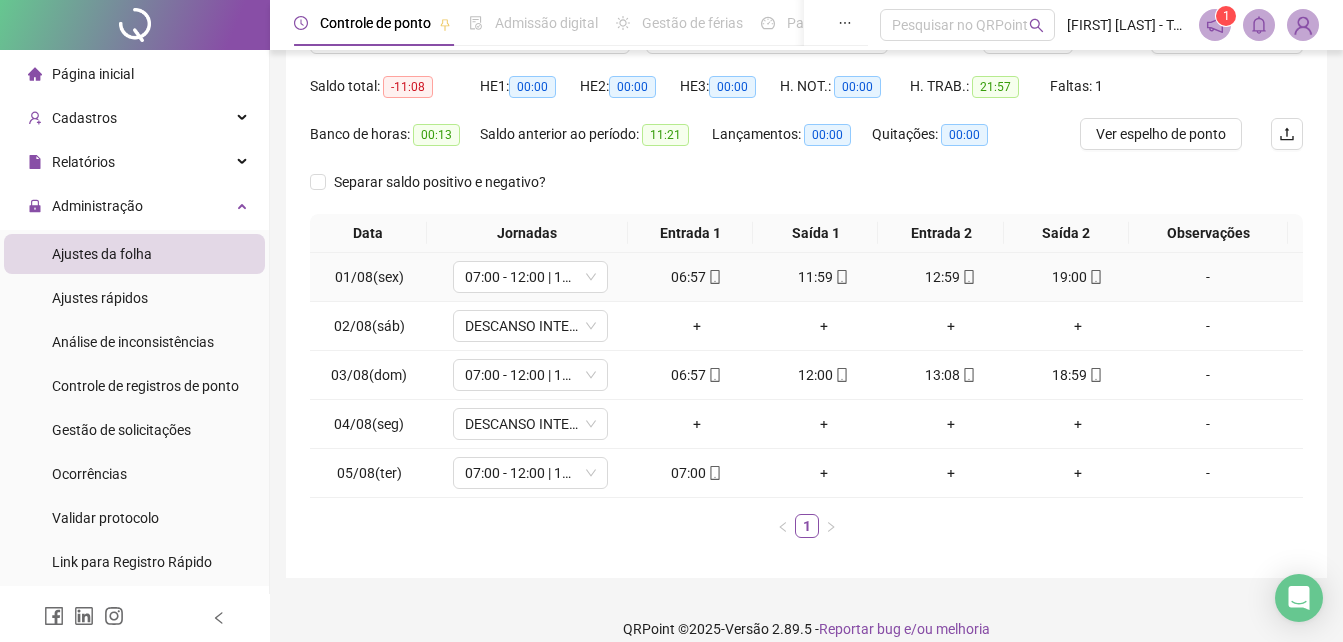 scroll, scrollTop: 214, scrollLeft: 0, axis: vertical 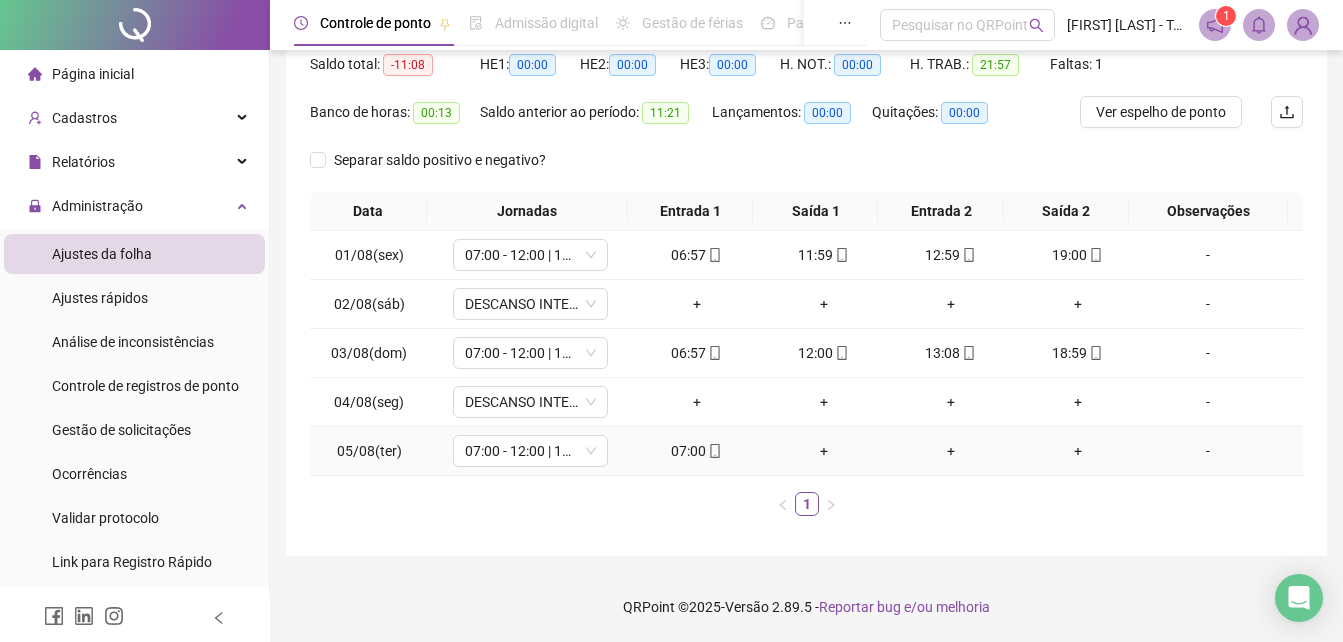 click at bounding box center (714, 451) 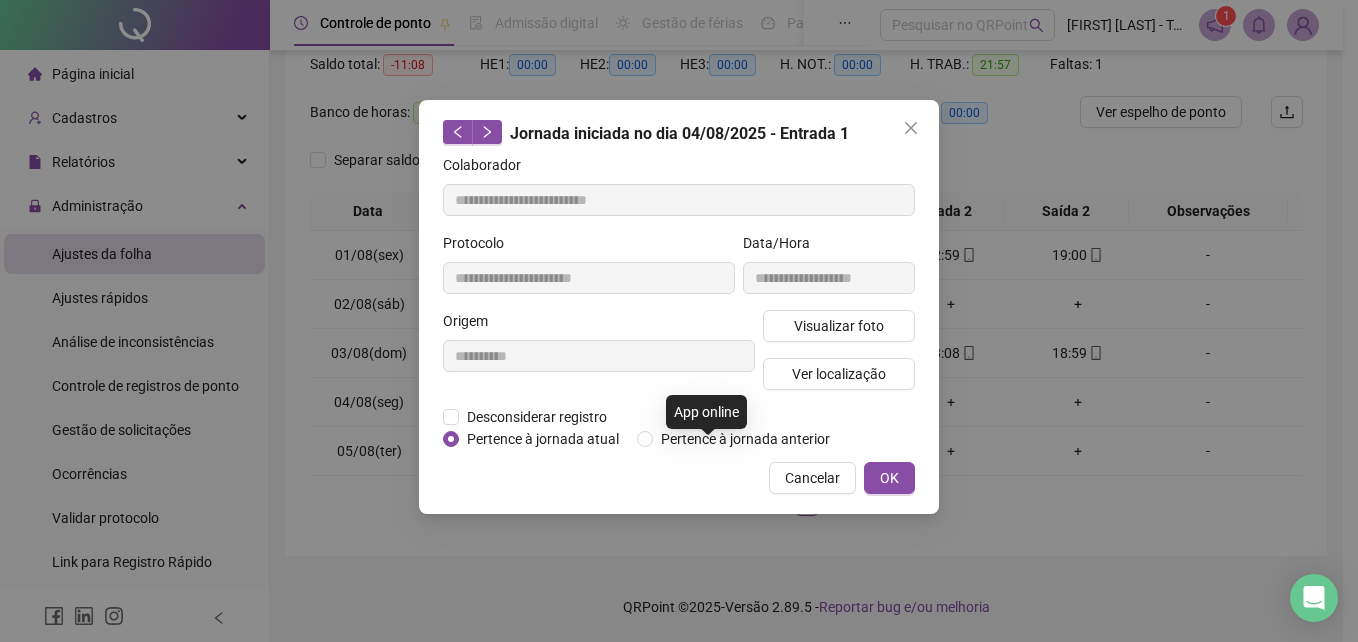 type on "**********" 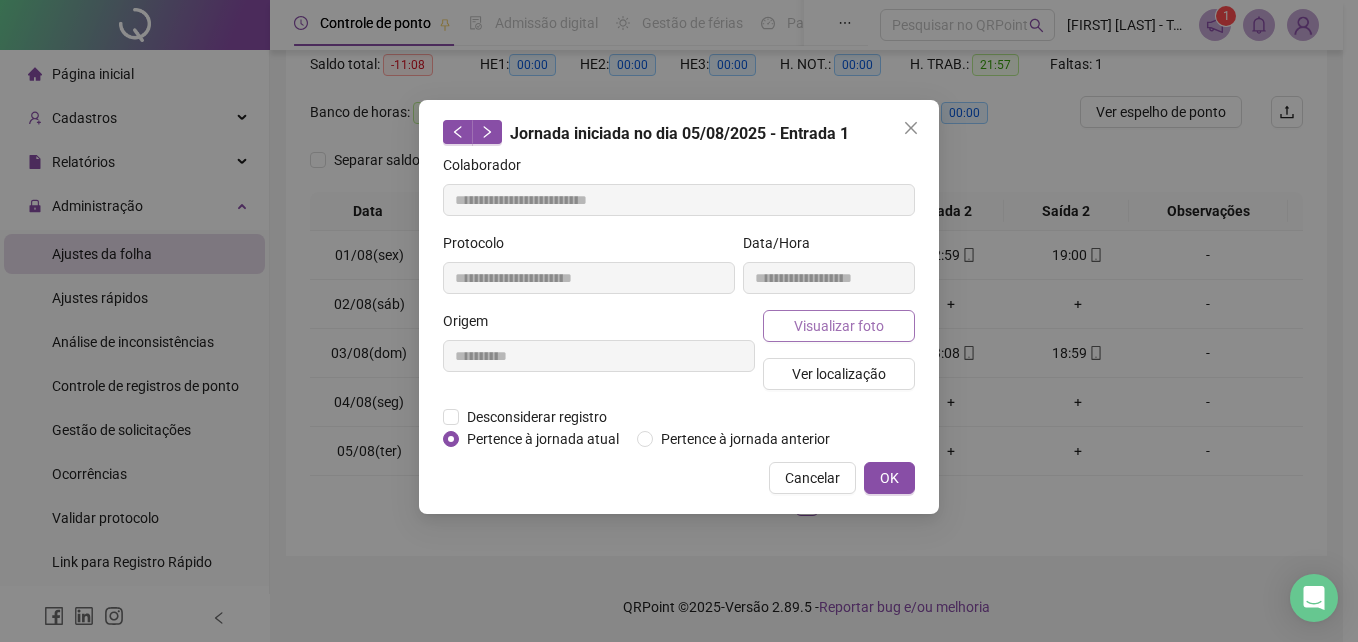 click on "Visualizar foto" at bounding box center [839, 326] 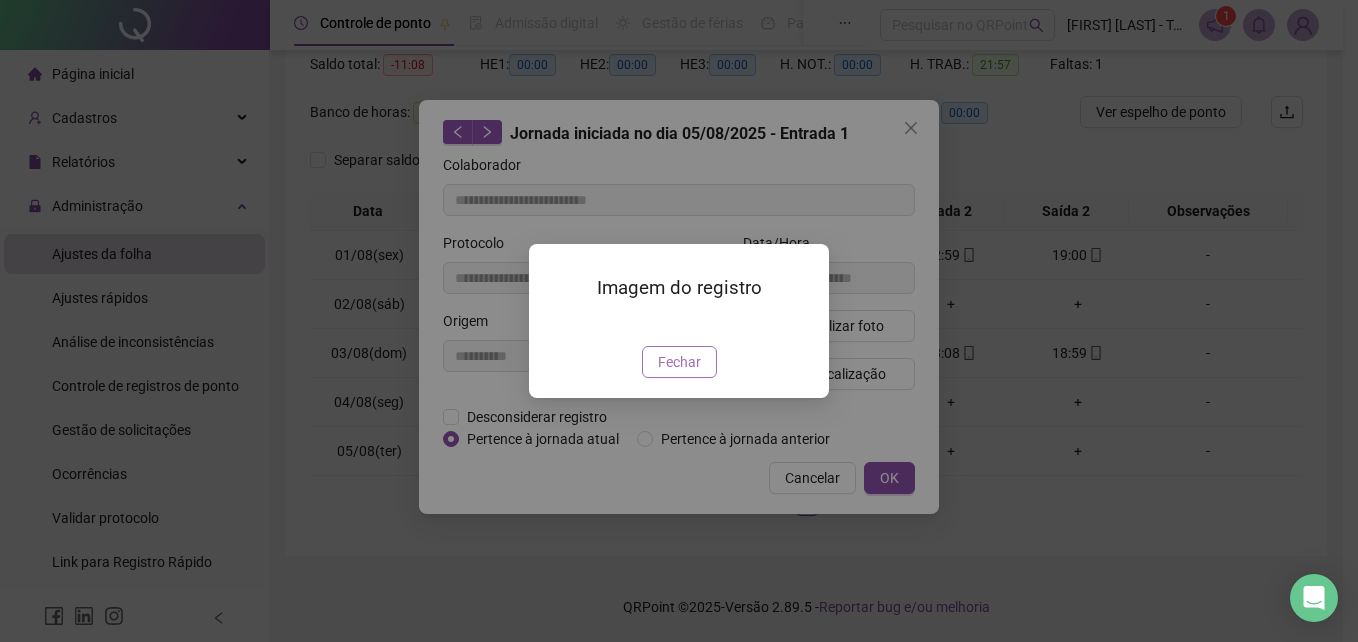 click on "Fechar" at bounding box center (679, 362) 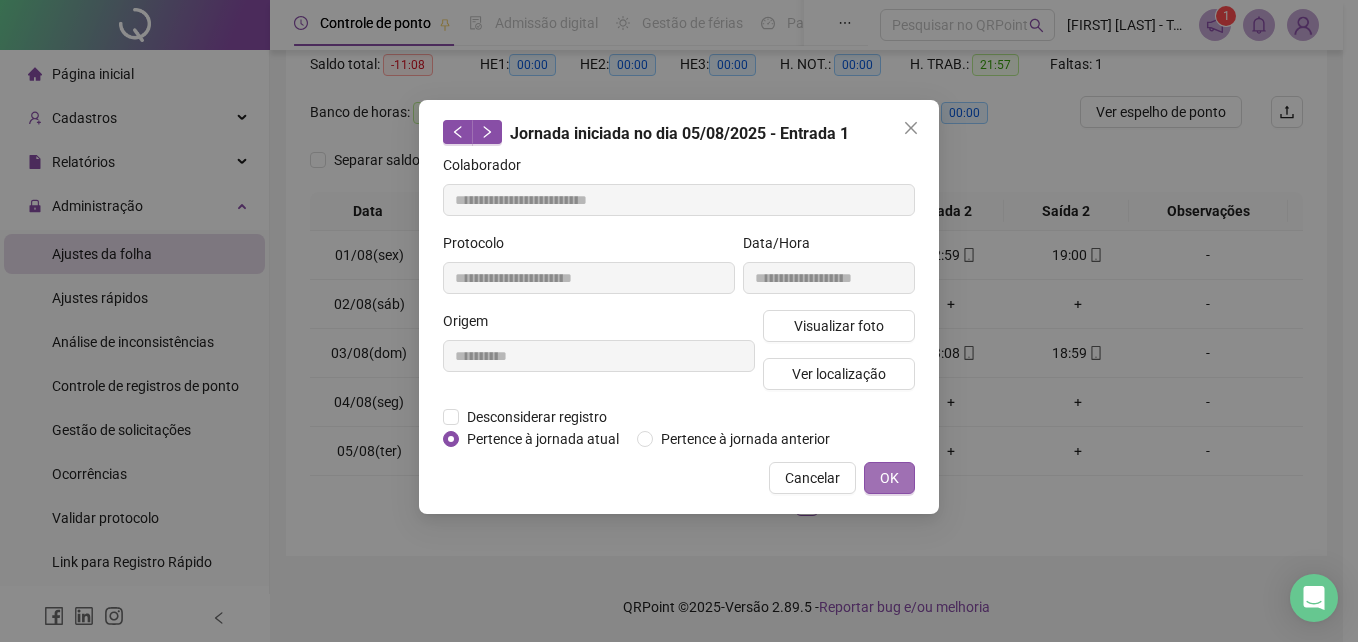 click on "OK" at bounding box center [889, 478] 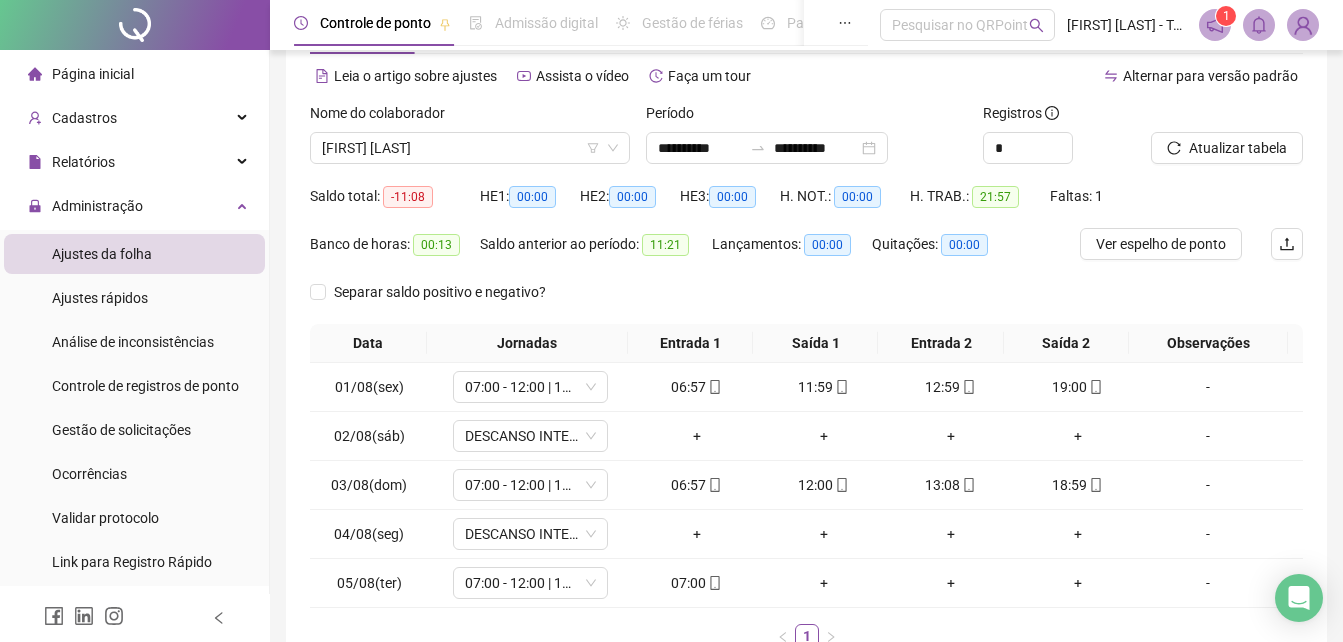 scroll, scrollTop: 214, scrollLeft: 0, axis: vertical 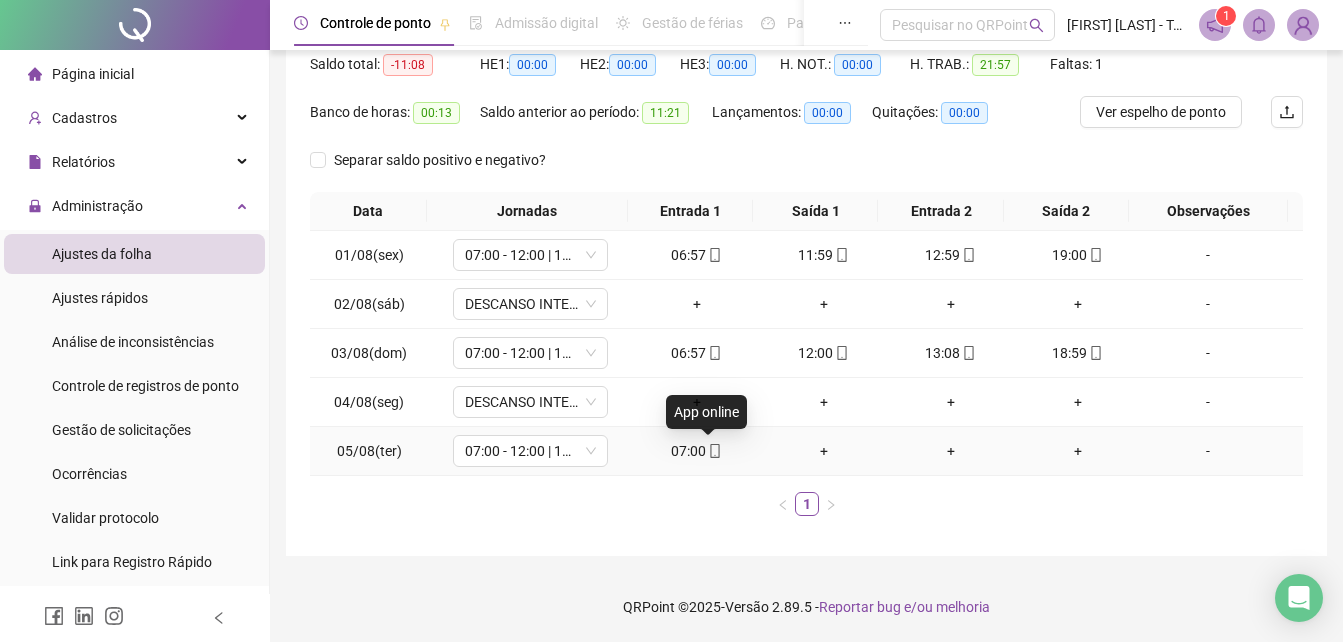 click 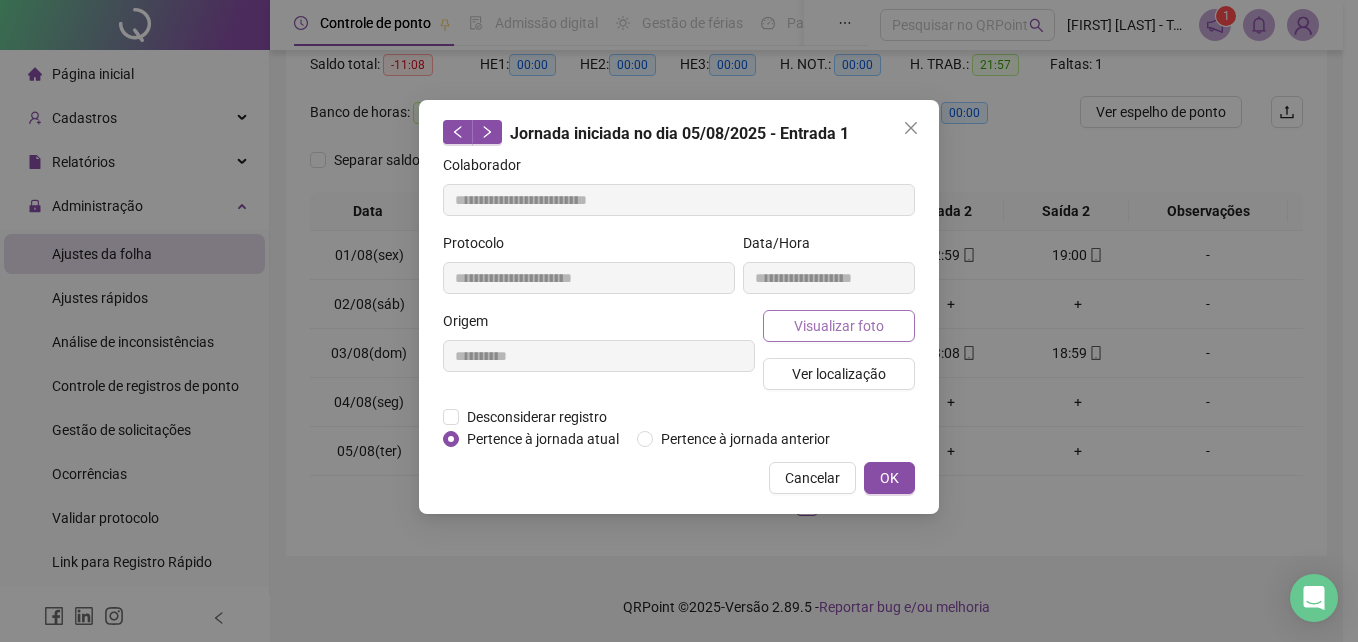 click on "Visualizar foto" at bounding box center [839, 326] 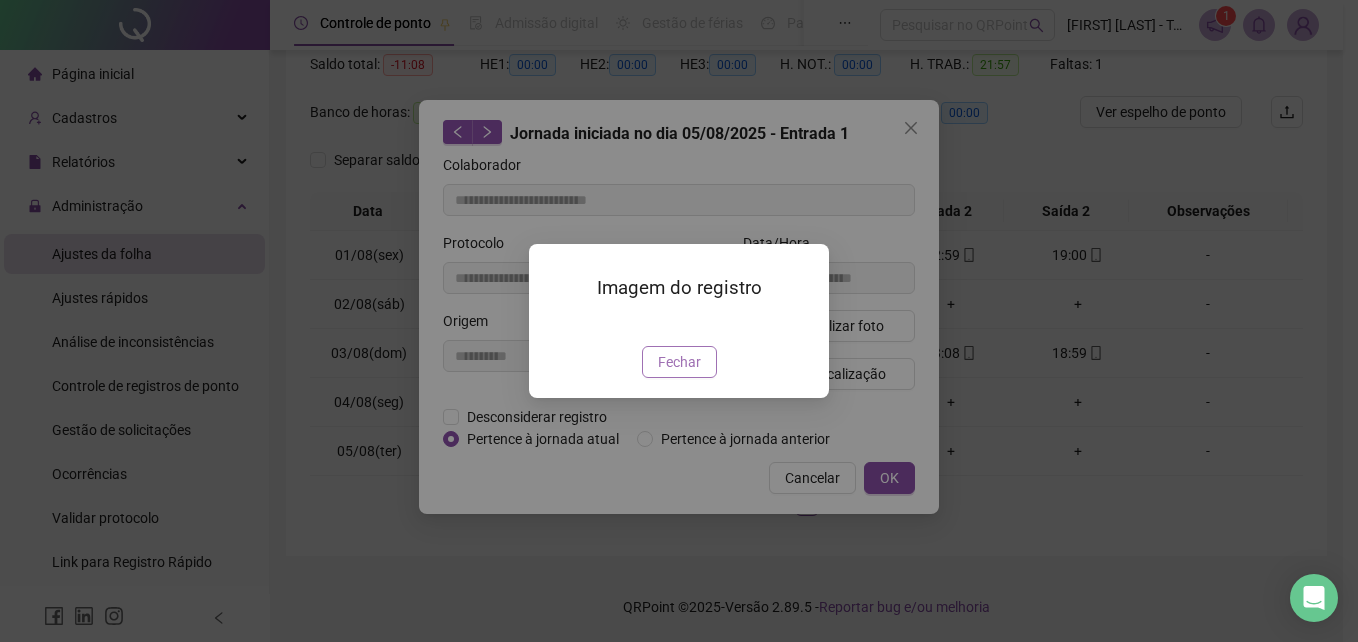 click on "Fechar" at bounding box center [679, 362] 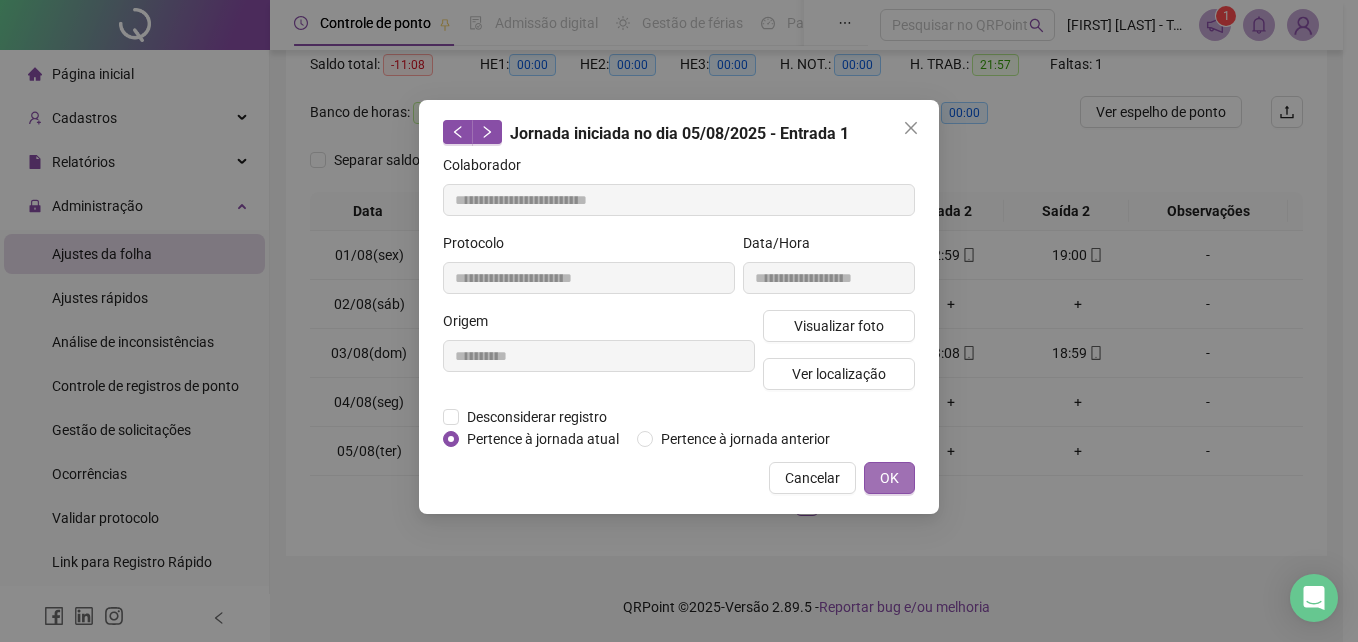 click on "OK" at bounding box center [889, 478] 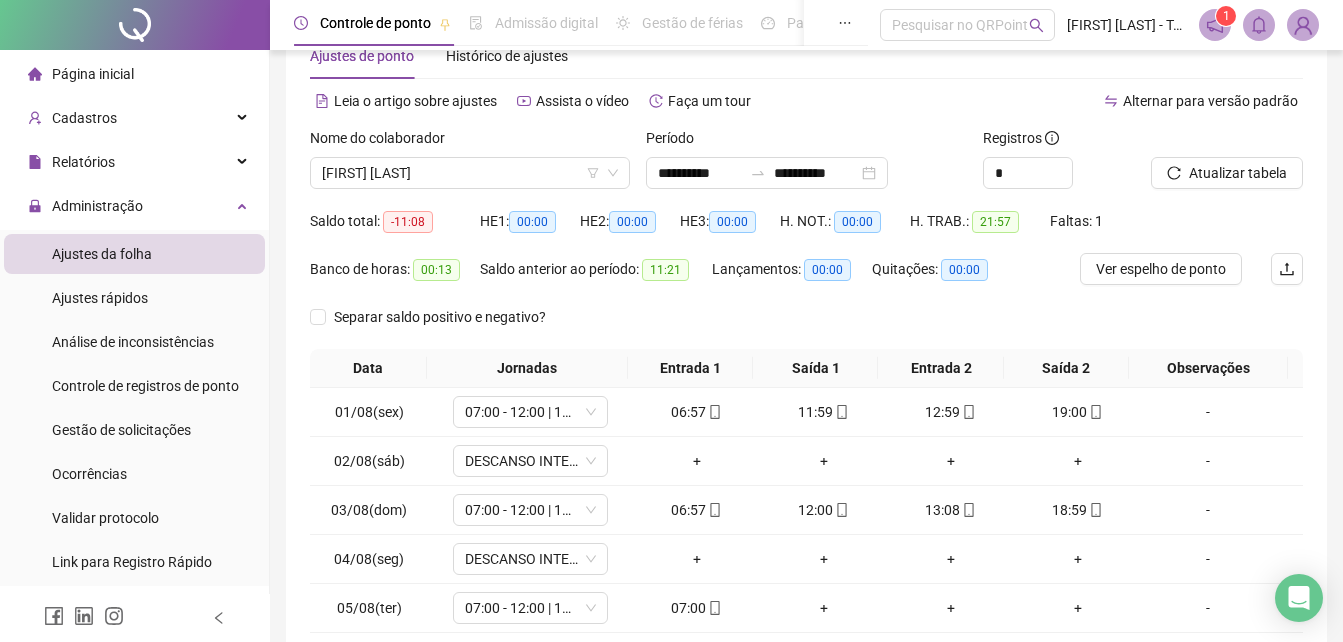 scroll, scrollTop: 0, scrollLeft: 0, axis: both 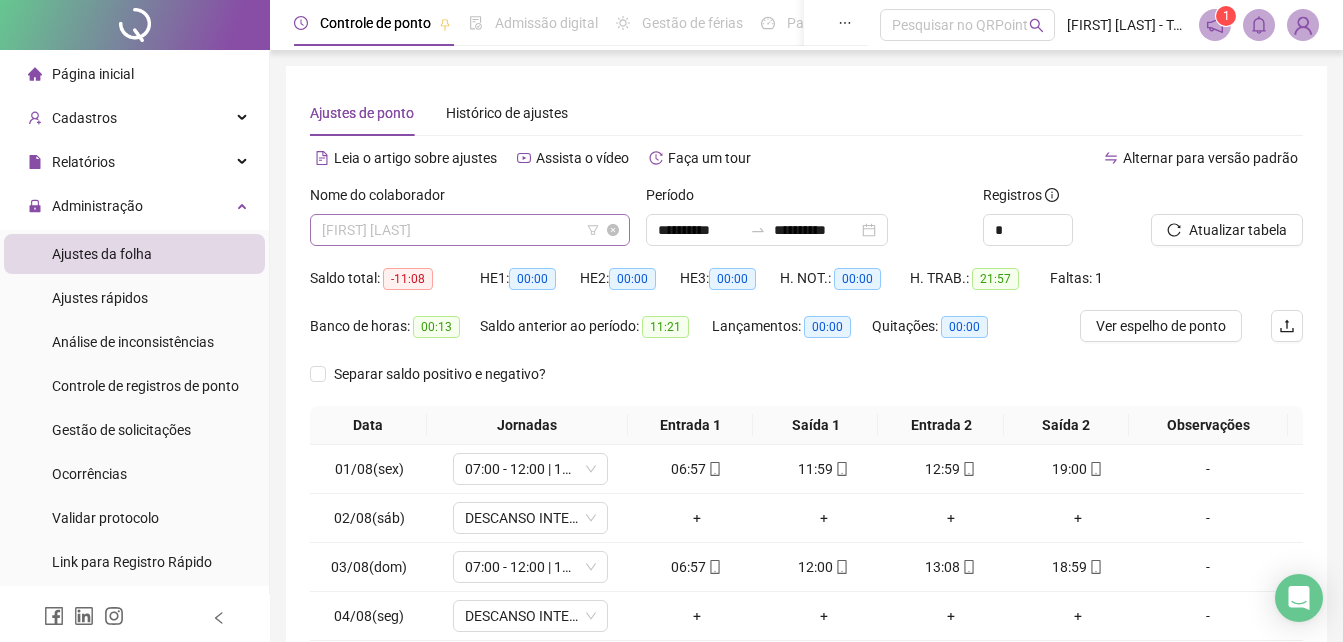 click on "[FIRST] [LAST]" at bounding box center (470, 230) 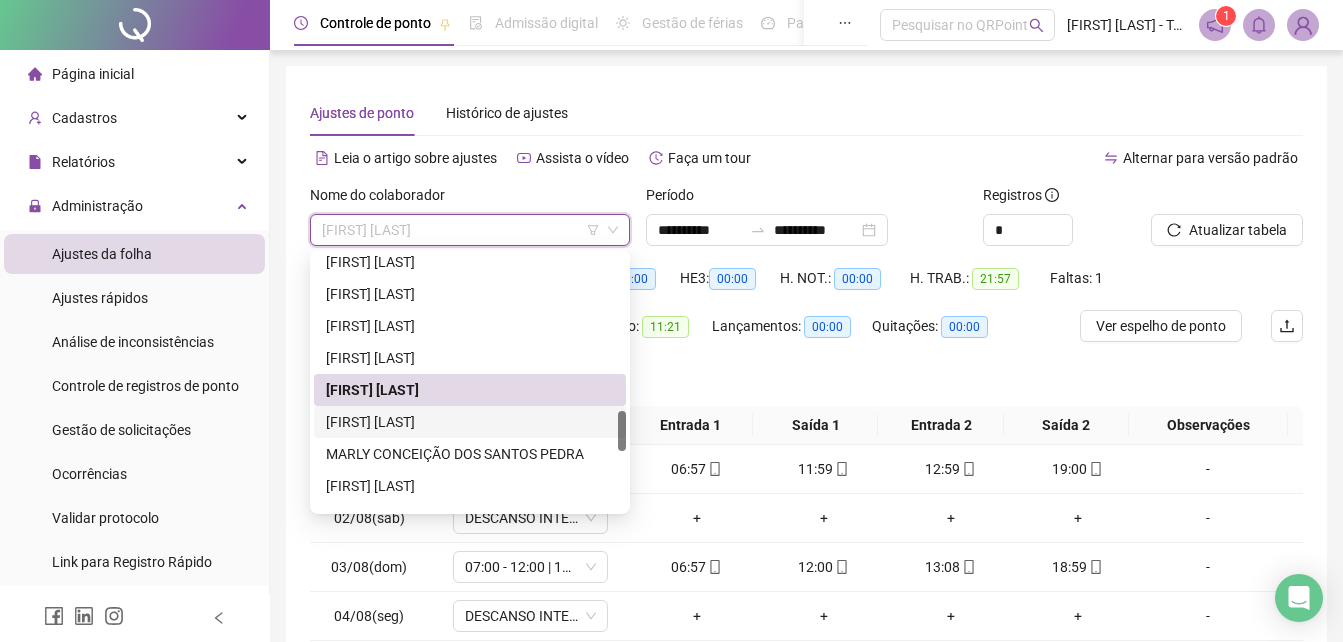 click on "[FIRST] [LAST]" at bounding box center (470, 422) 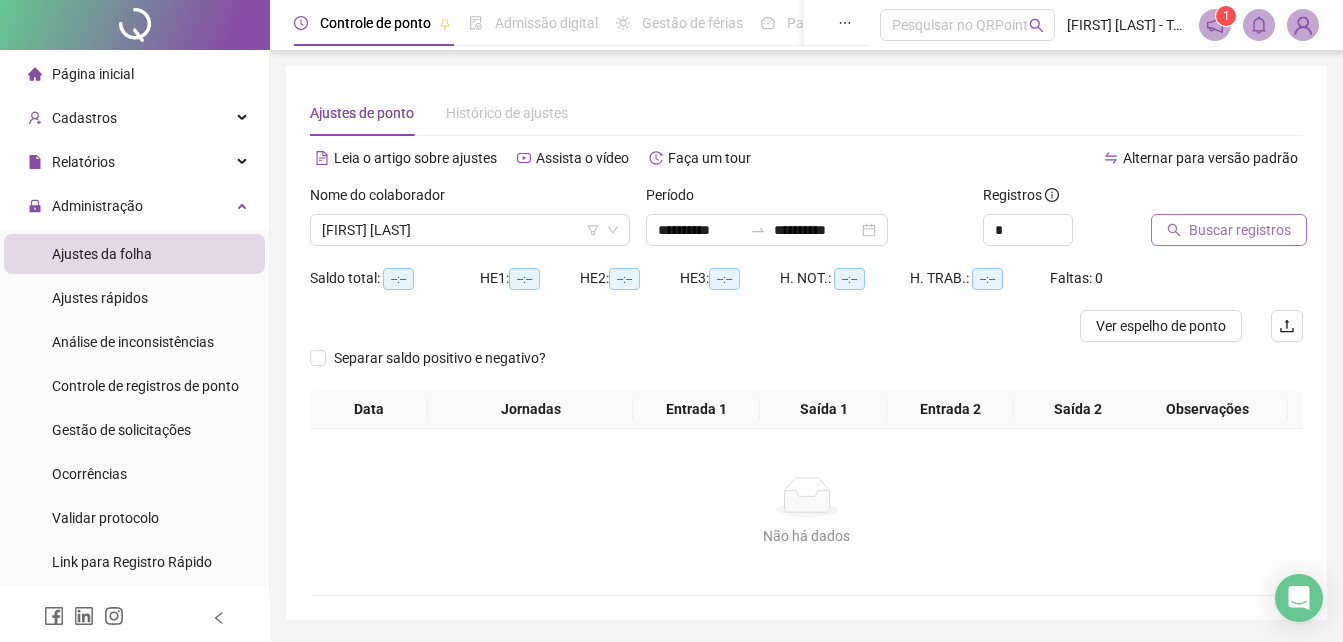 drag, startPoint x: 1207, startPoint y: 232, endPoint x: 1170, endPoint y: 234, distance: 37.054016 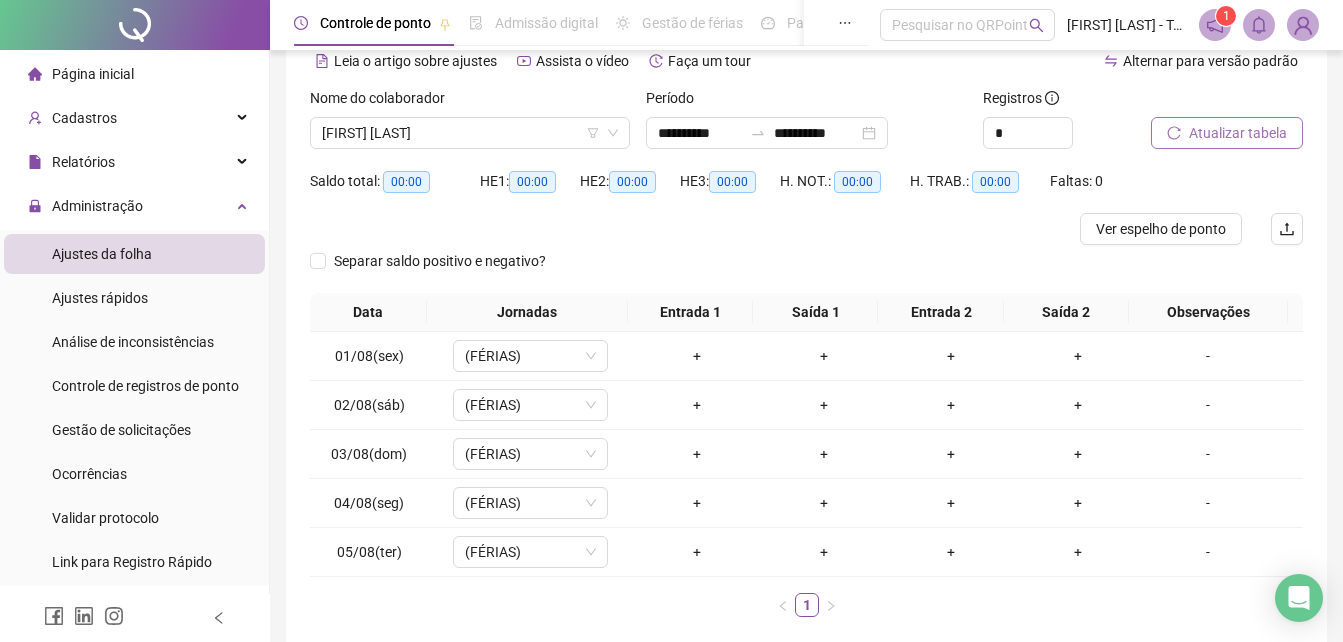 scroll, scrollTop: 0, scrollLeft: 0, axis: both 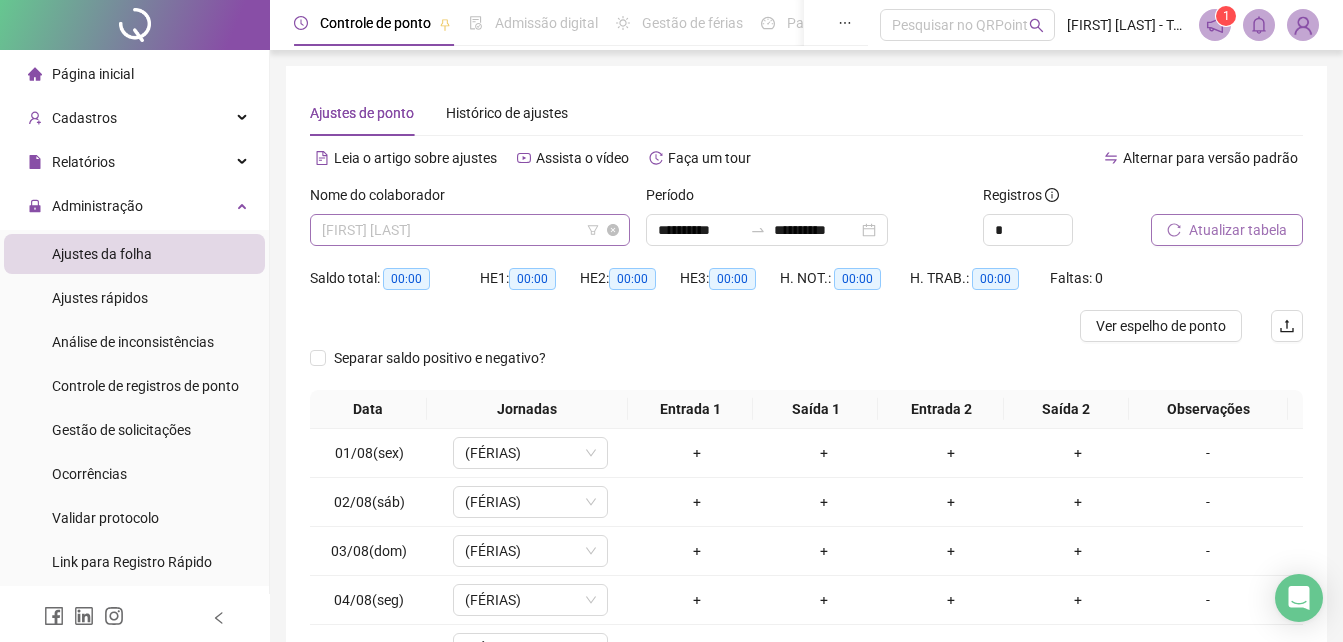 click on "[FIRST] [LAST]" at bounding box center [470, 230] 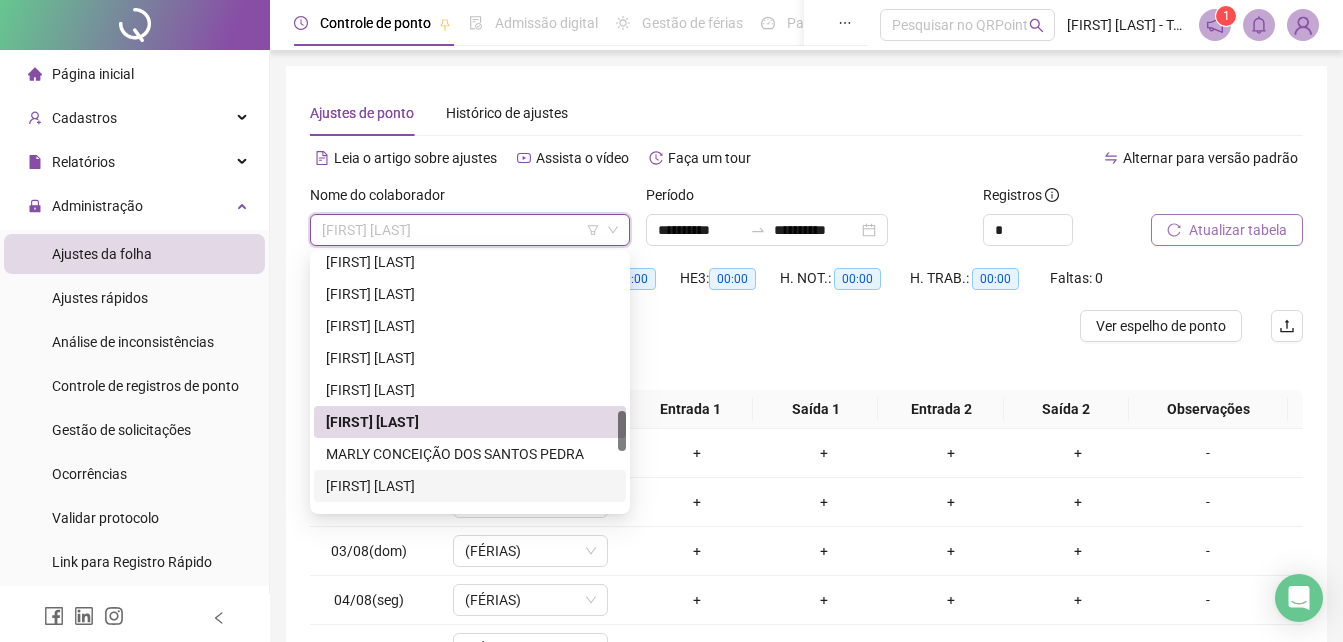 click on "[FIRST] [LAST]" at bounding box center (470, 486) 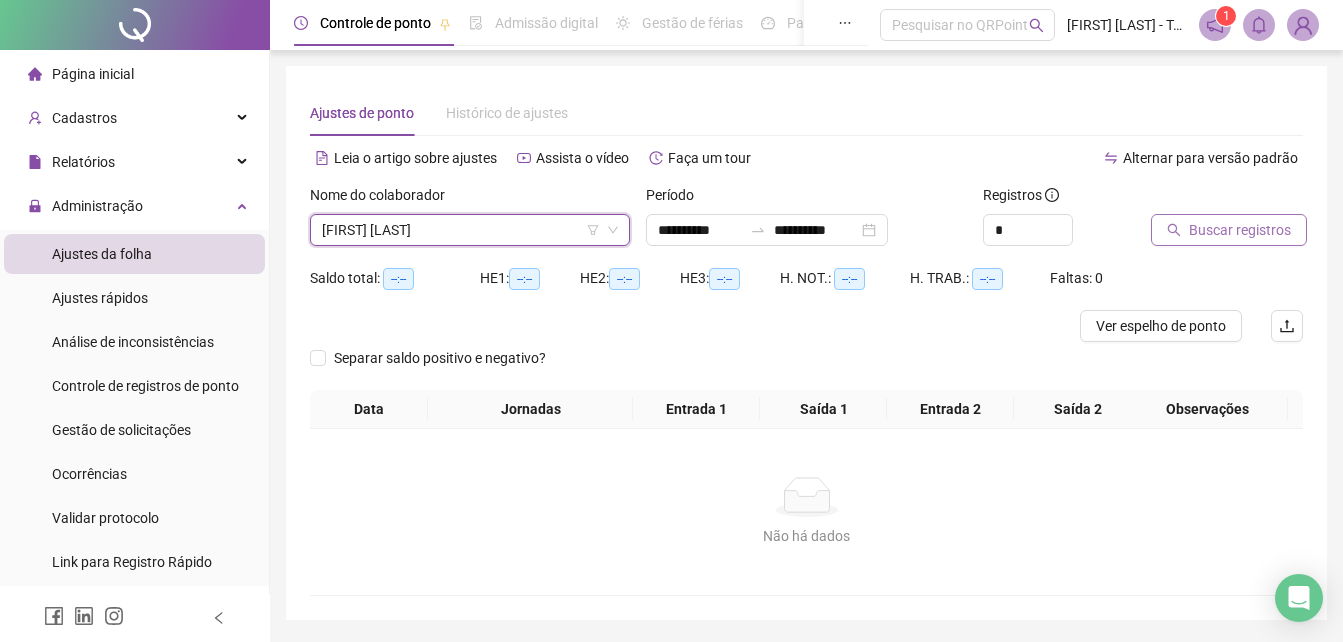 click on "Buscar registros" at bounding box center [1240, 230] 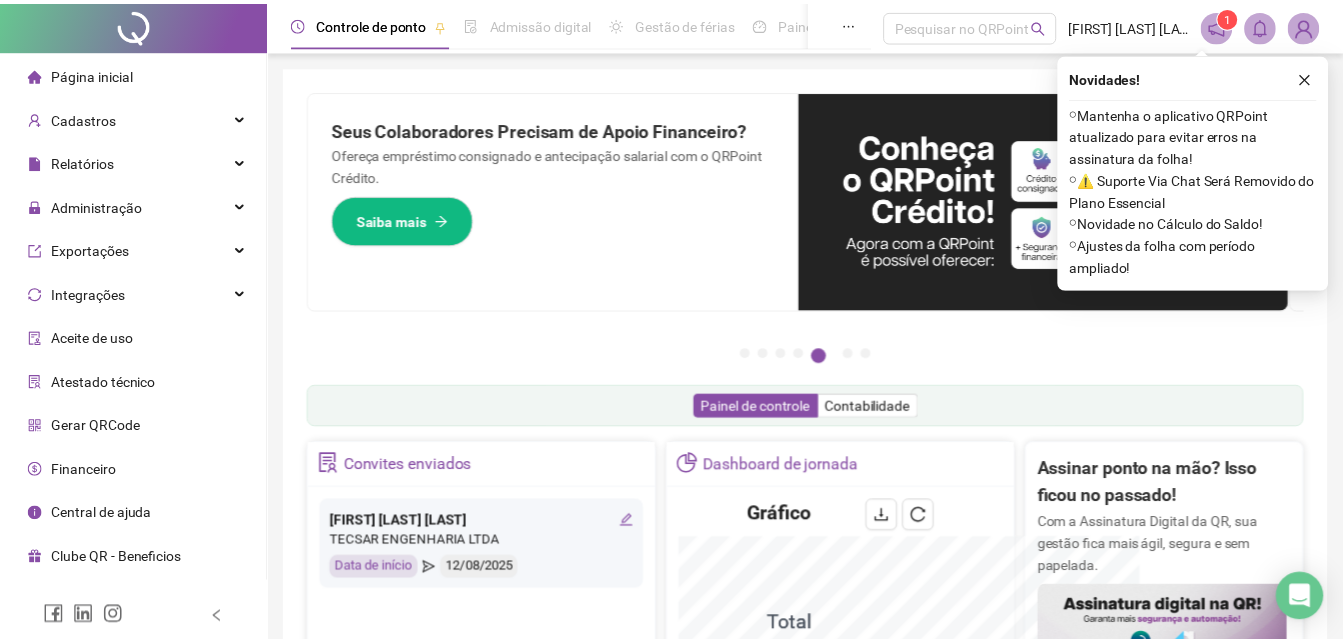scroll, scrollTop: 0, scrollLeft: 0, axis: both 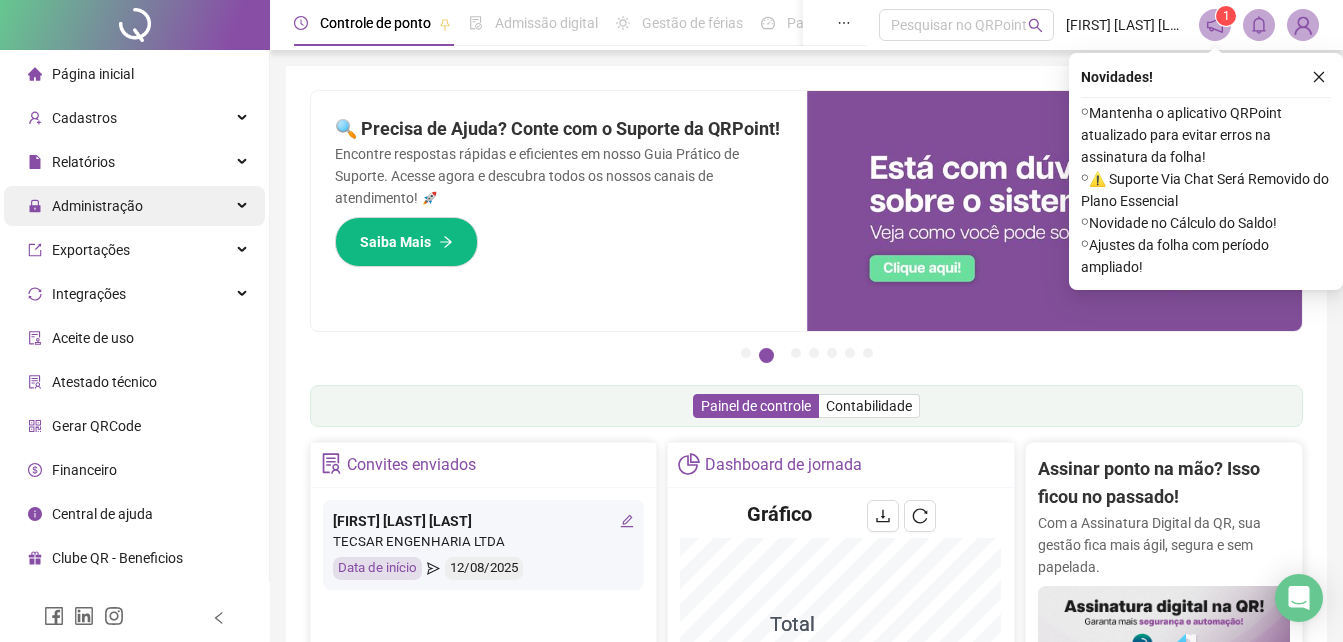click on "Administração" at bounding box center (97, 206) 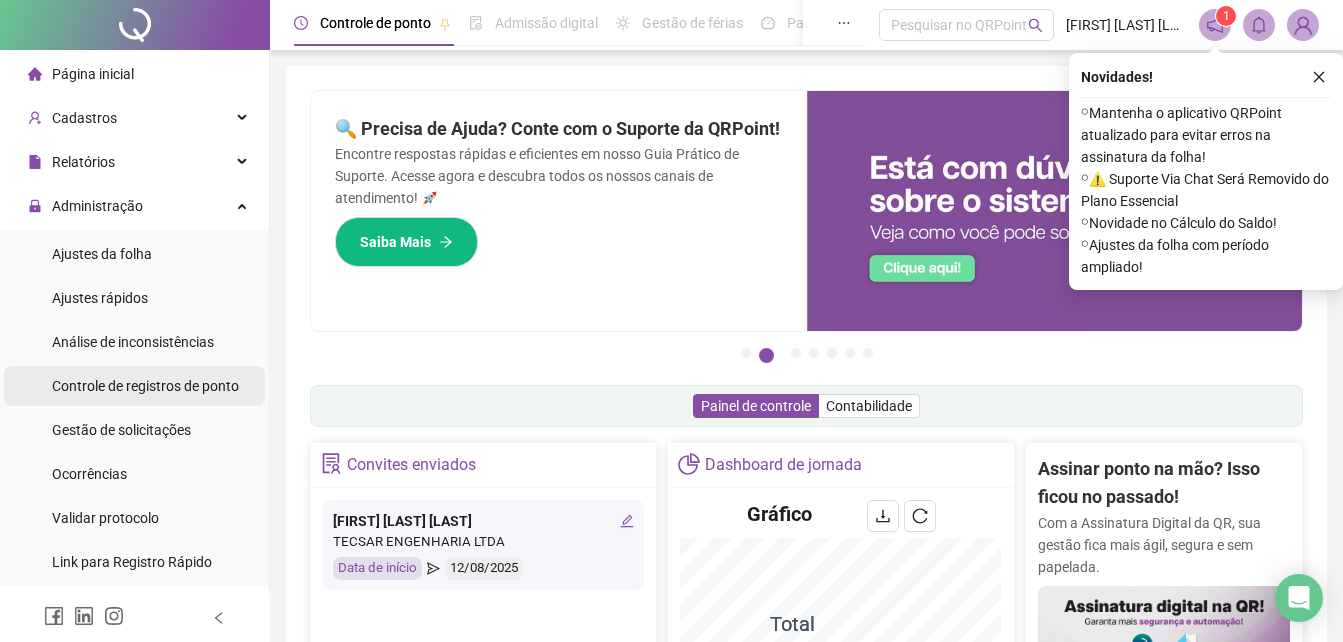 click on "Controle de registros de ponto" at bounding box center (145, 386) 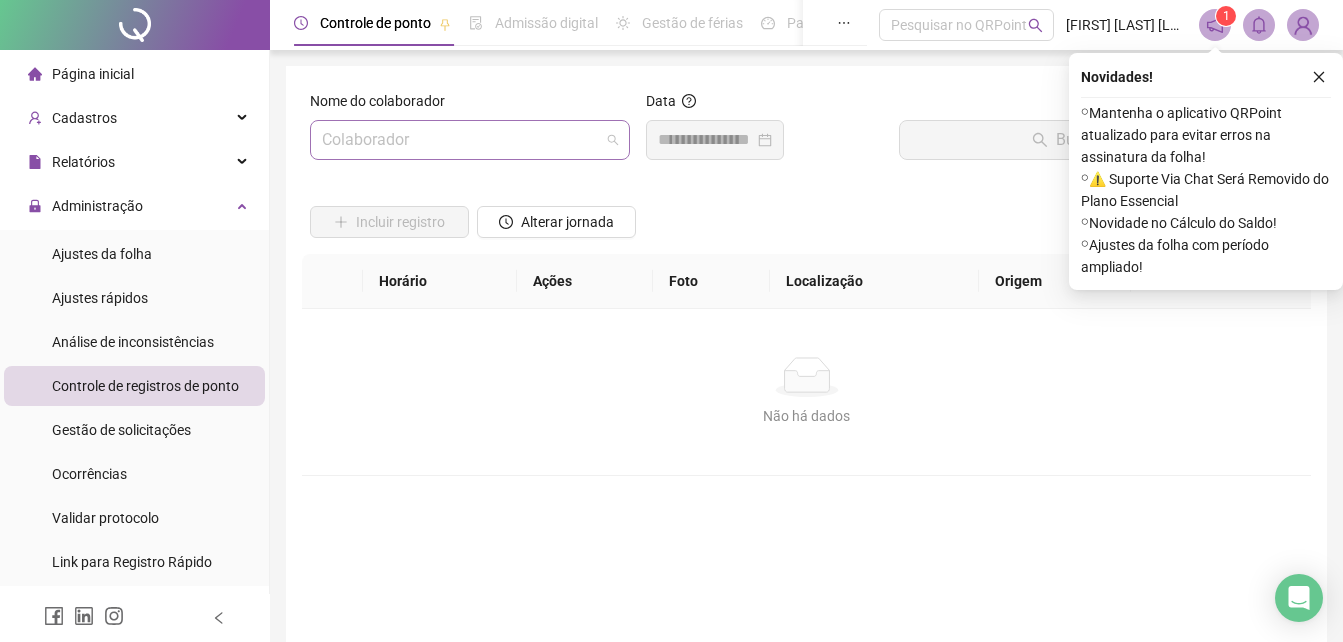 click at bounding box center [461, 140] 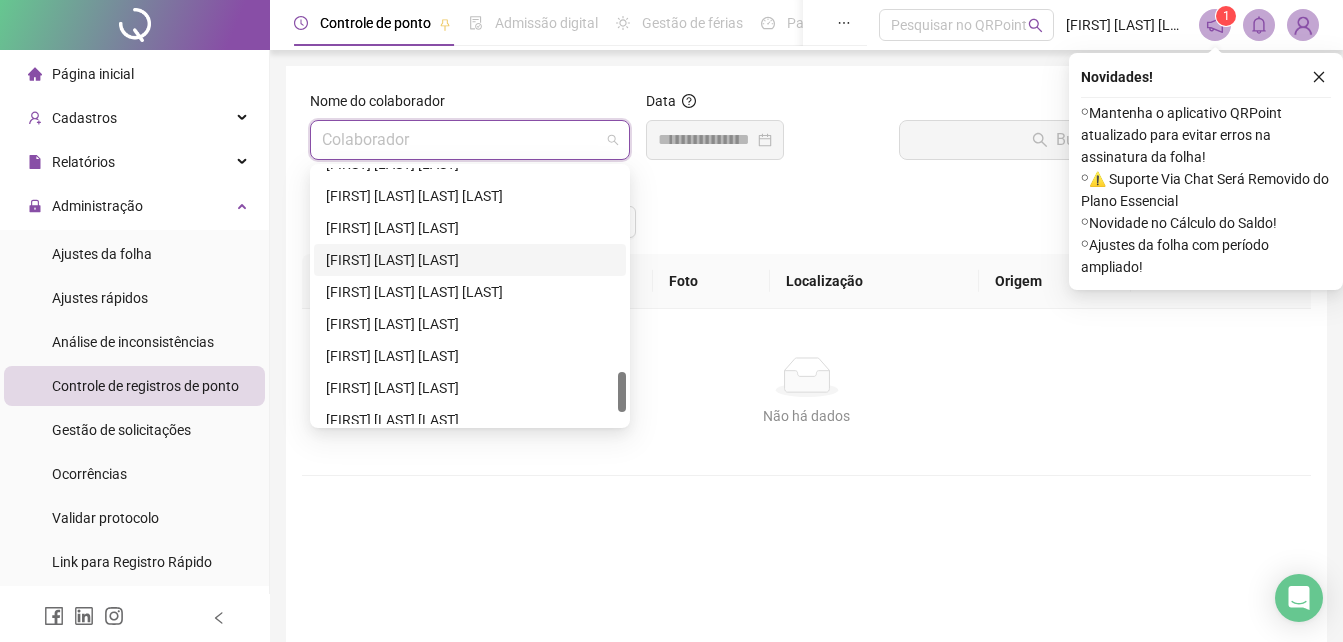 scroll, scrollTop: 1376, scrollLeft: 0, axis: vertical 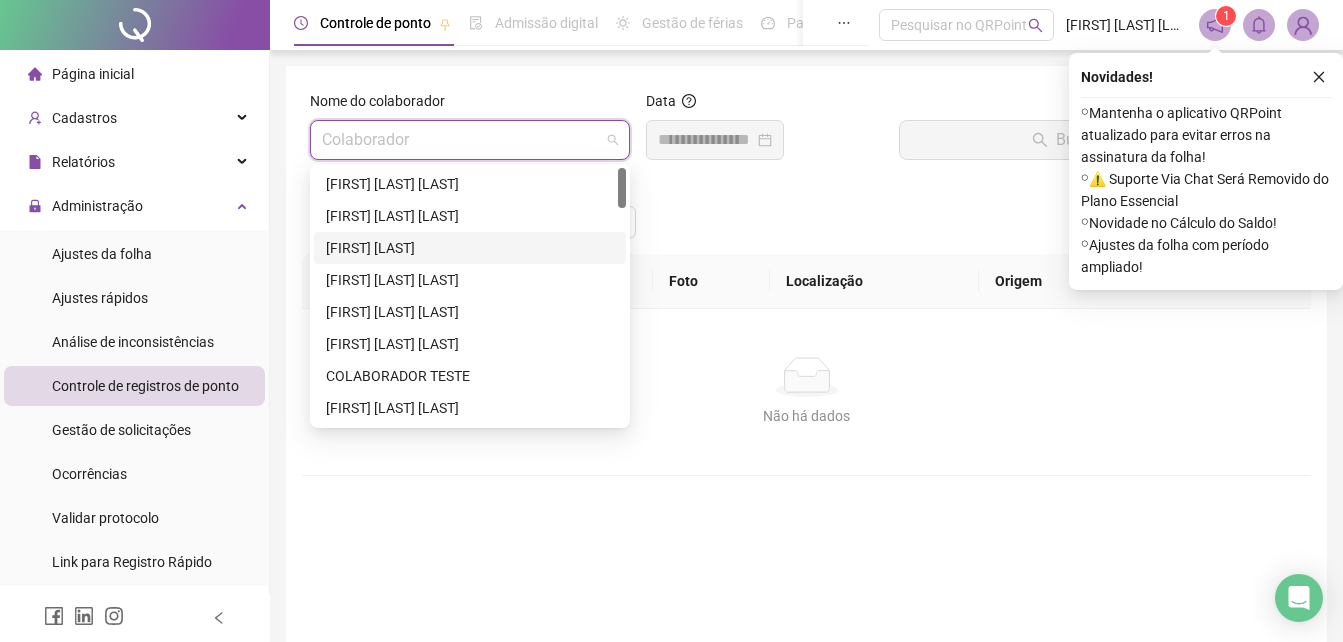 click on "[FIRST] [LAST]" at bounding box center (470, 248) 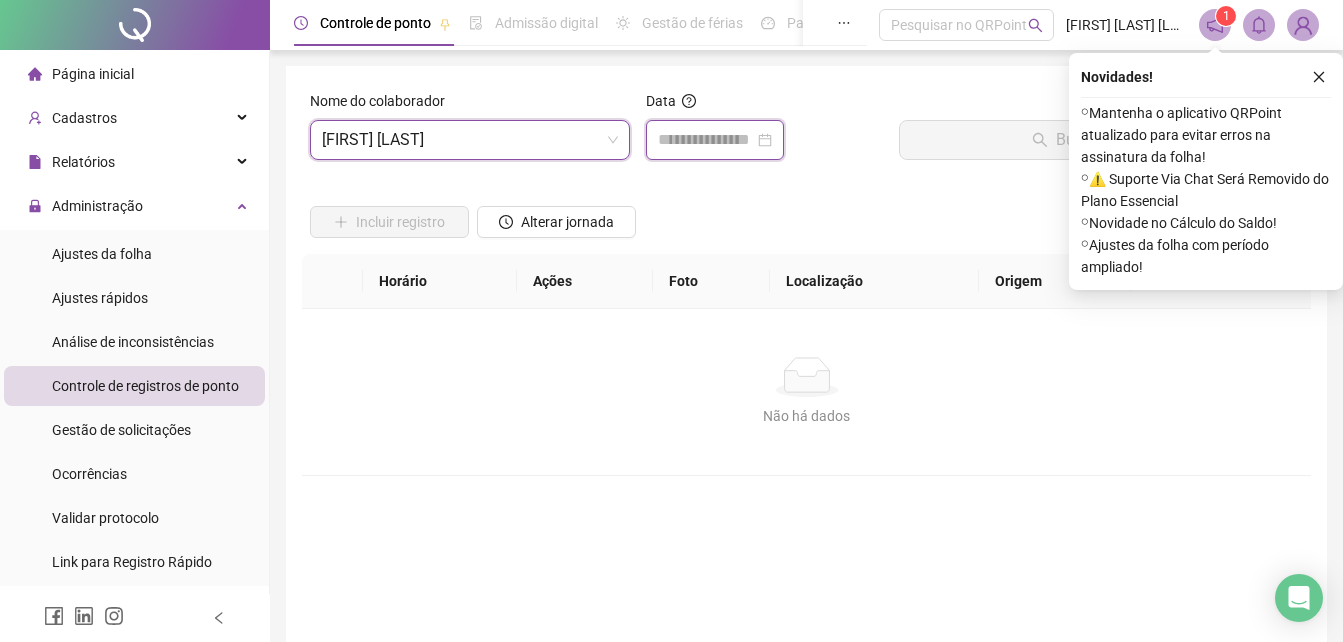 click at bounding box center (706, 140) 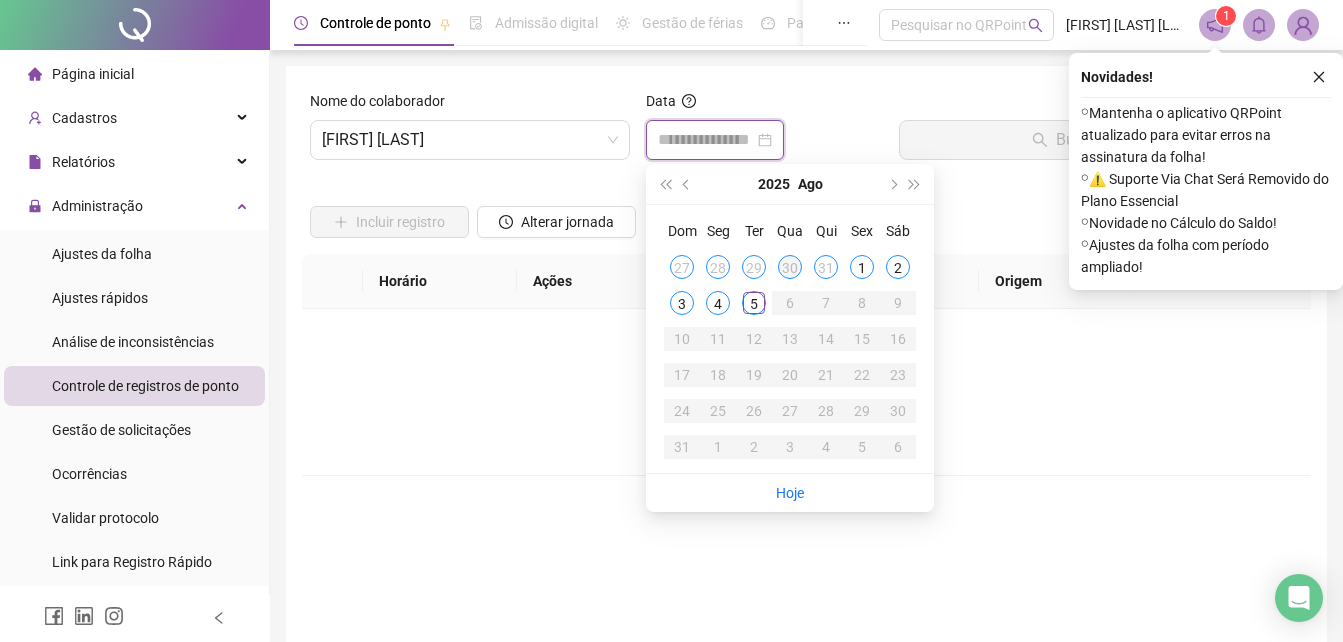 type on "**********" 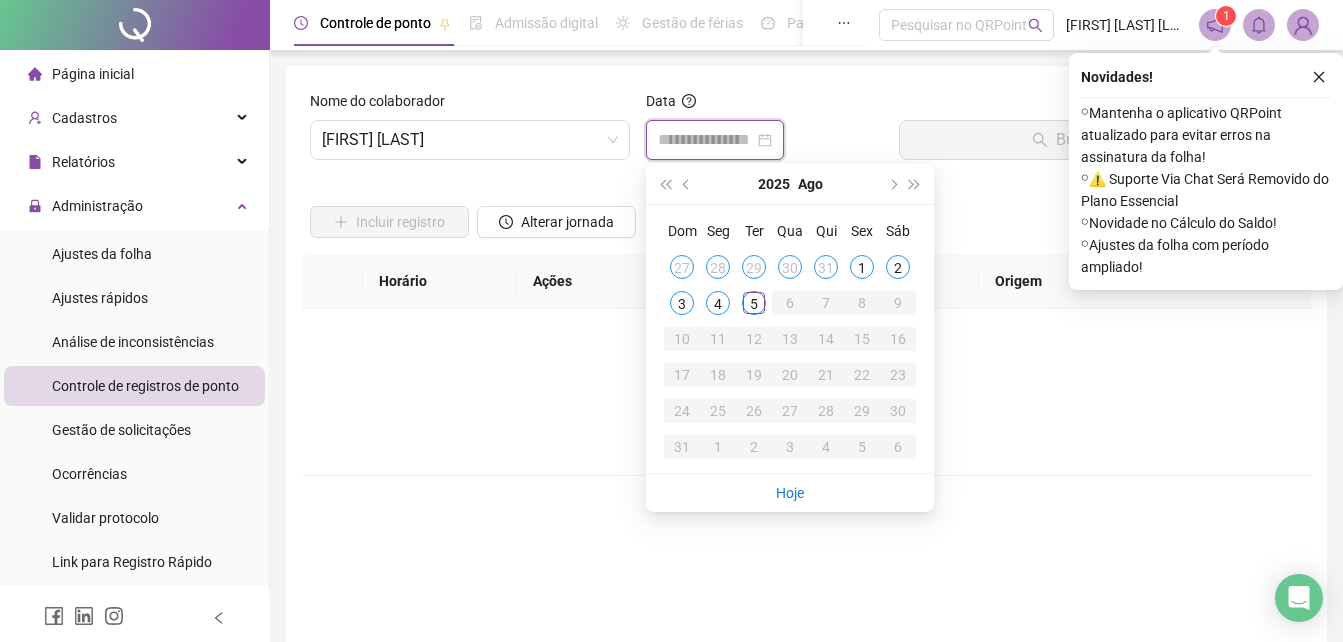 type on "**********" 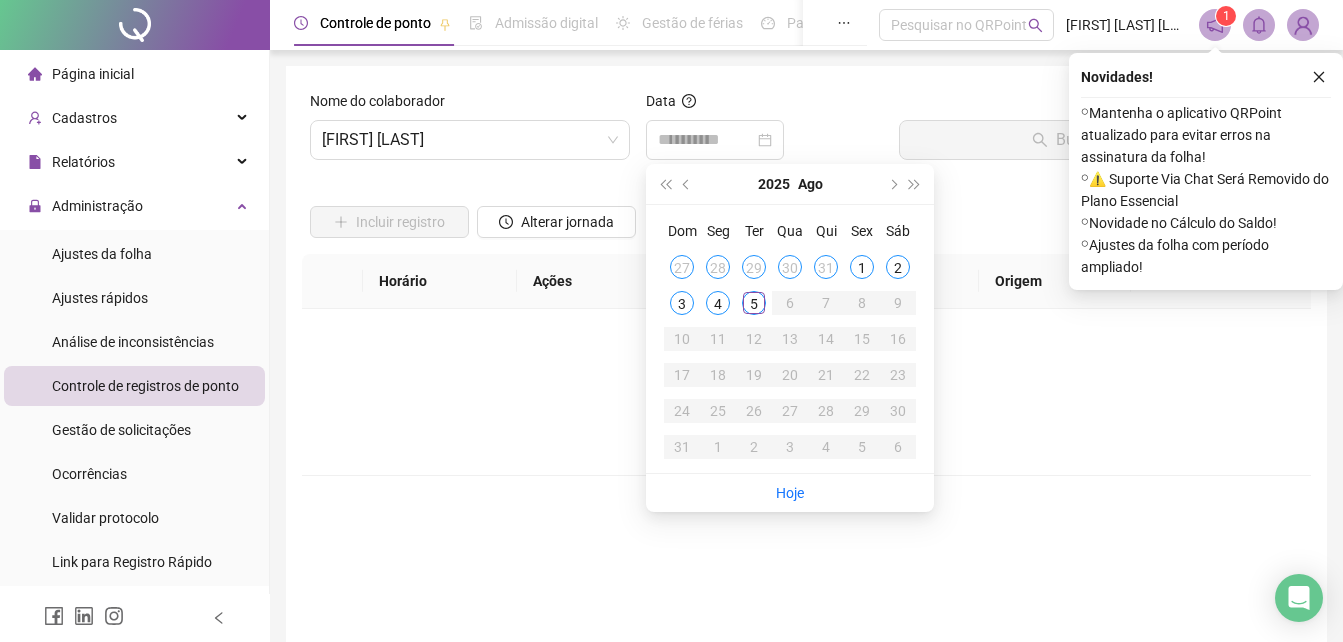 drag, startPoint x: 717, startPoint y: 309, endPoint x: 726, endPoint y: 299, distance: 13.453624 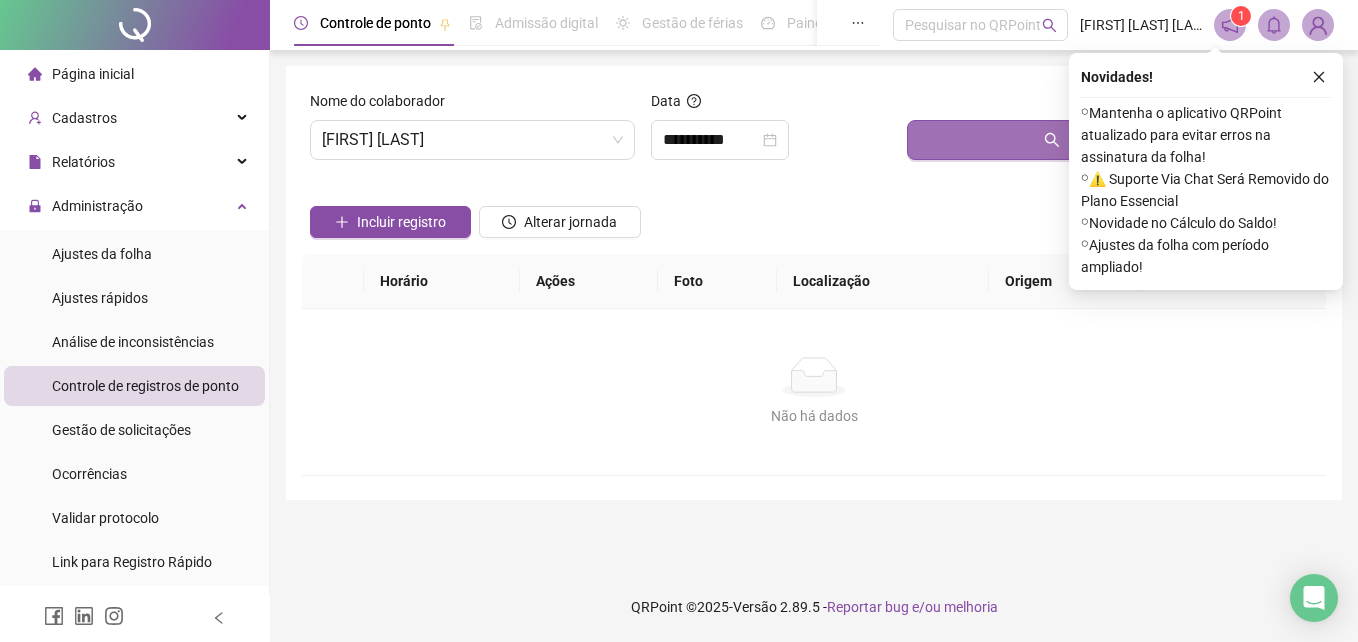 click on "Buscar registros" at bounding box center [1112, 140] 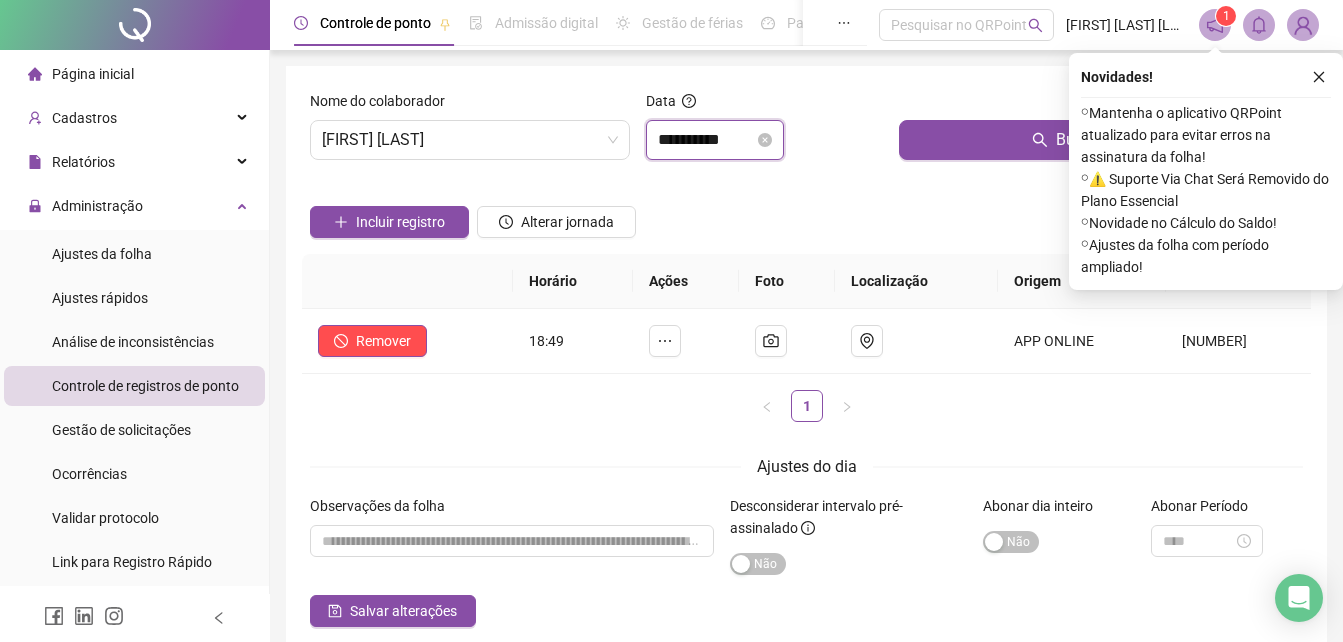 click on "**********" at bounding box center (706, 140) 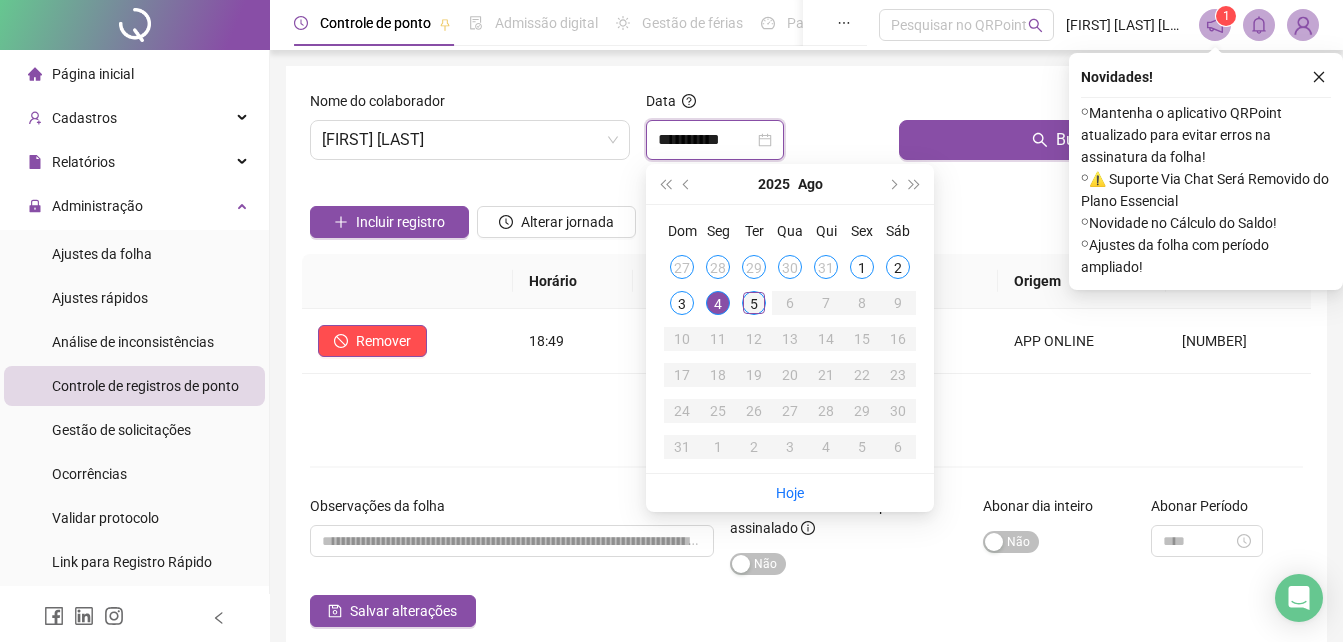type on "**********" 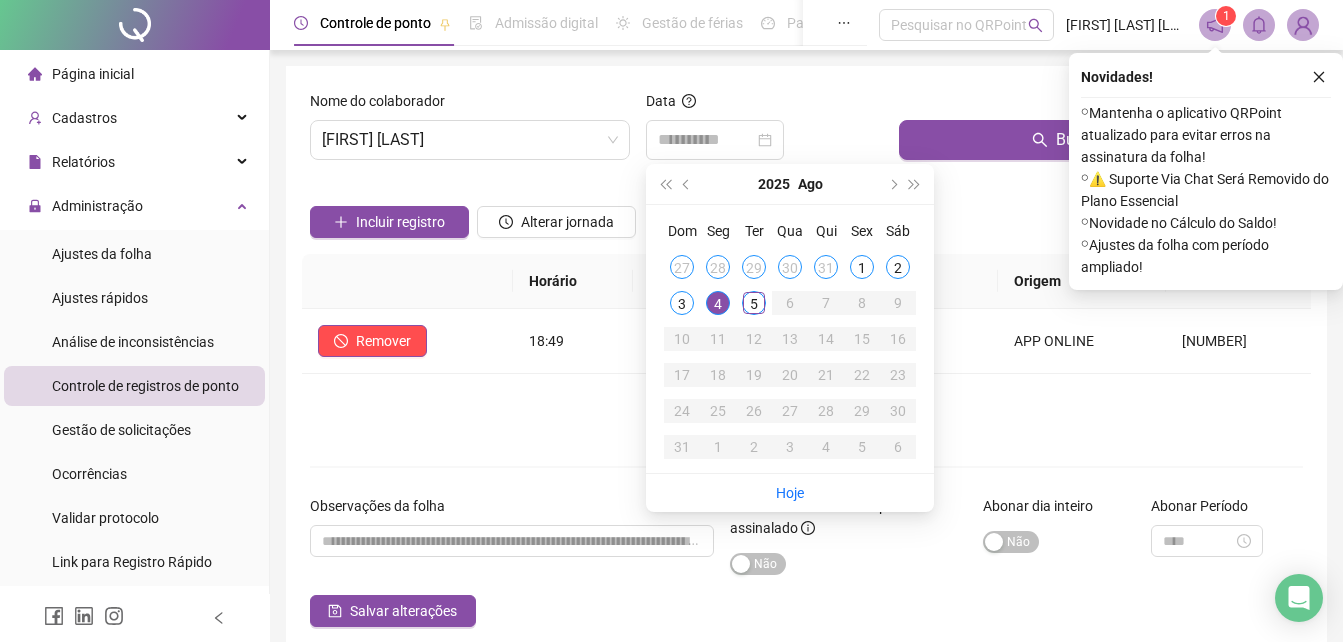 drag, startPoint x: 754, startPoint y: 310, endPoint x: 793, endPoint y: 257, distance: 65.802734 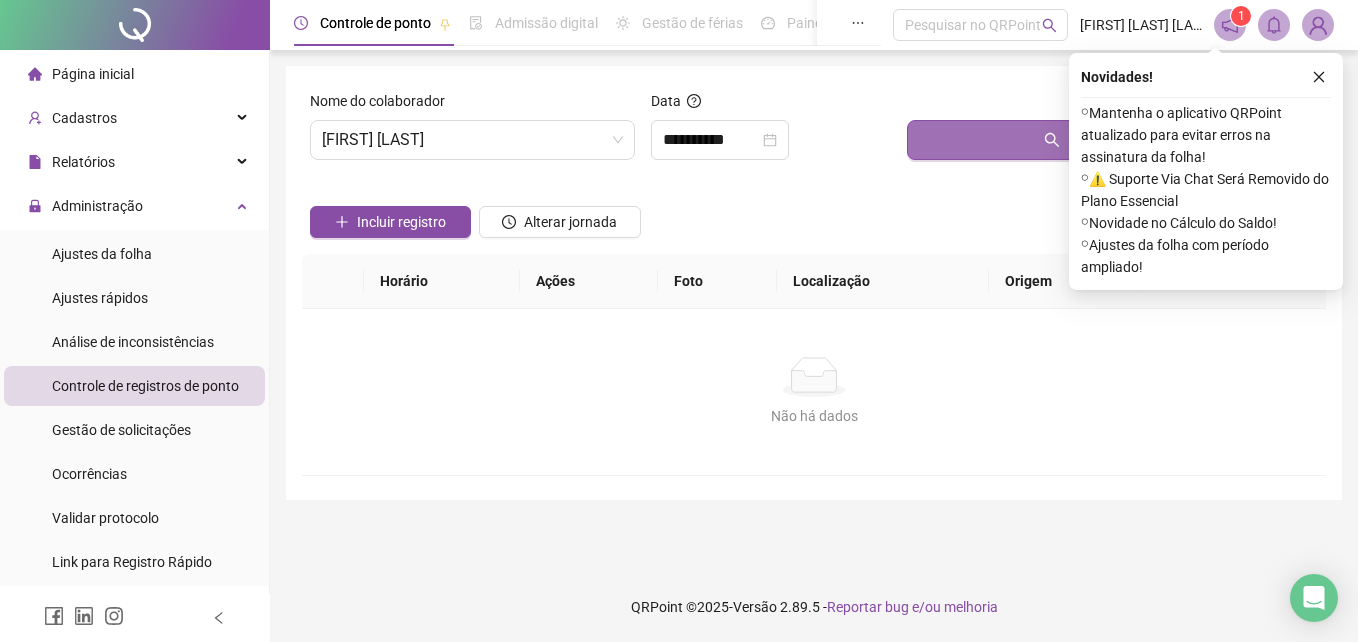 click on "Buscar registros" at bounding box center [1112, 140] 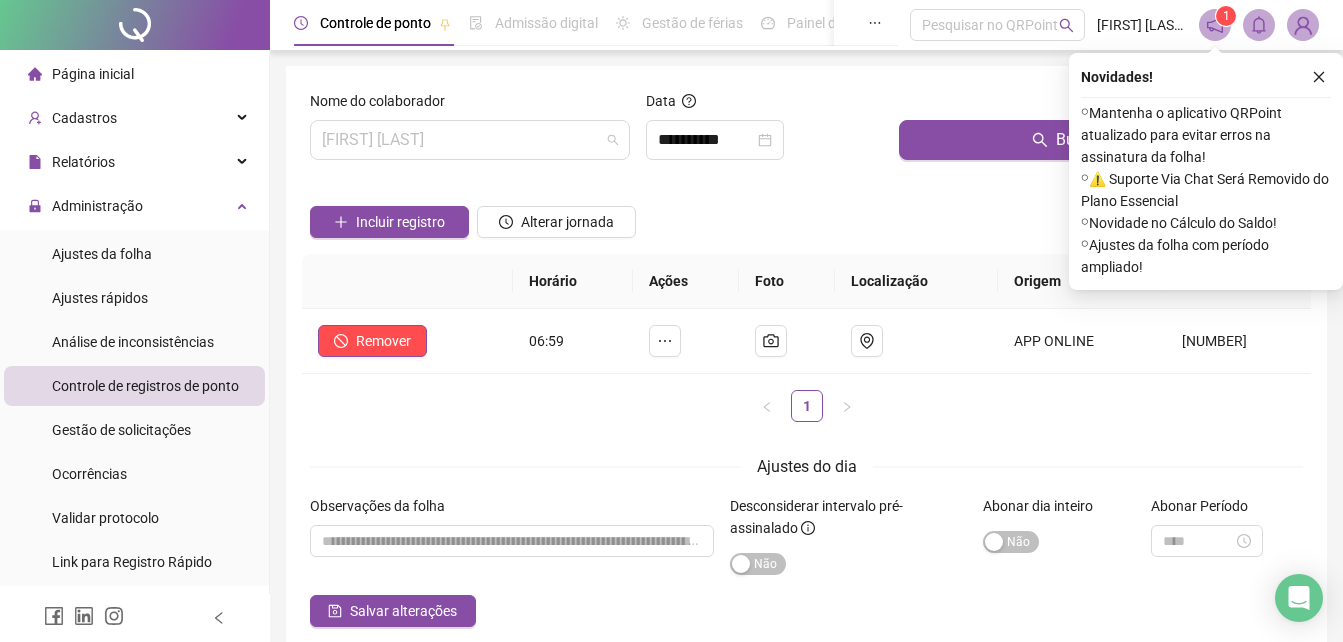 click on "[FIRST] [LAST]" at bounding box center (470, 140) 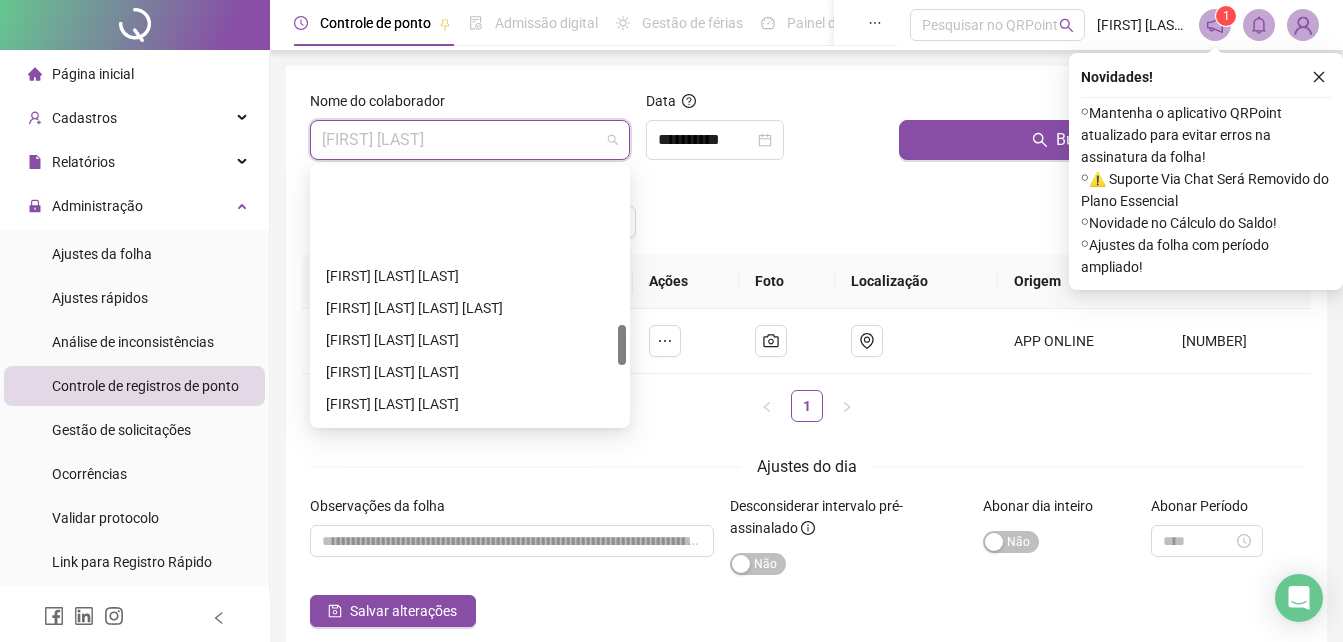 scroll, scrollTop: 1100, scrollLeft: 0, axis: vertical 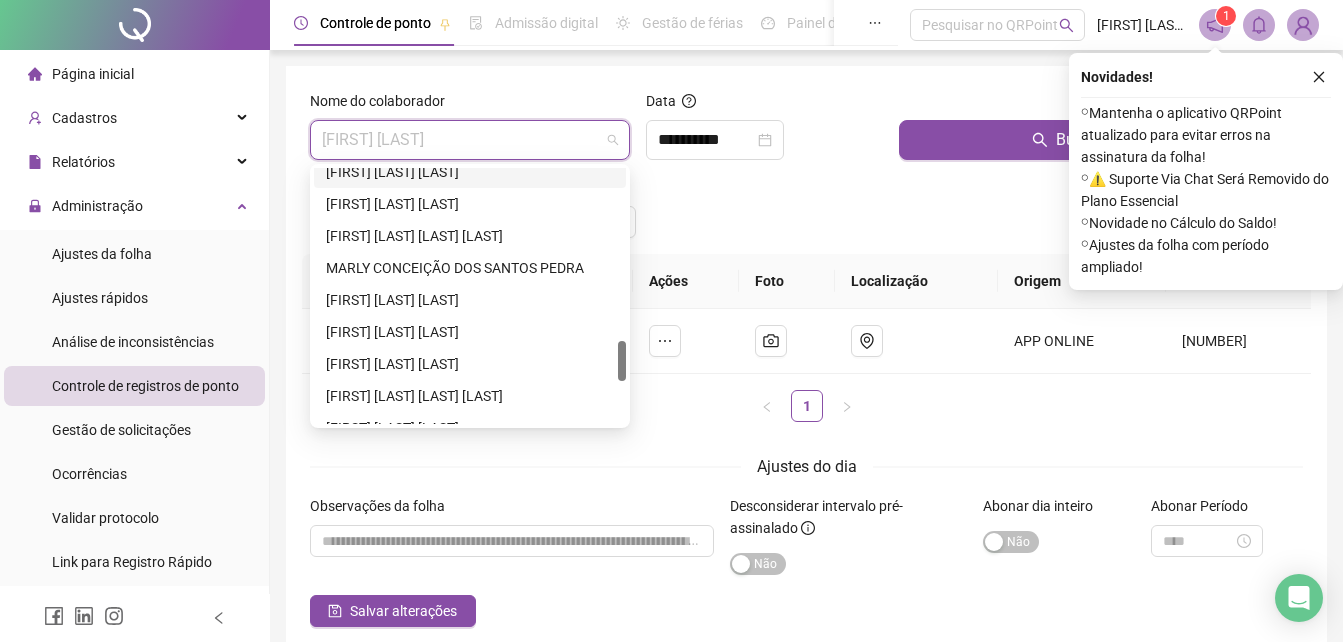 click on "260365 292667 248722 LILIANE ANUNCIAÇÃO FRERREIRA LUIS CARLOS PINTO DA SILVA LUIZ ANDRÉ GOMES DE ALELUIA MARLY CONCEIÇÃO DOS SANTOS PEDRA MATEUS DE OLIVEIRA TEIXEIRA MIKAEL VITÓRIO CONCEIÇÃO DOS SANTOS  MIZAEL SILVA DE VASCONCELOS PAULO RICARDO DIAS BISPO DOS SANTOS RAFAEL AZEVEDO DE JESUS RAFAEL CARDOSO DO CARMO" at bounding box center [470, 296] 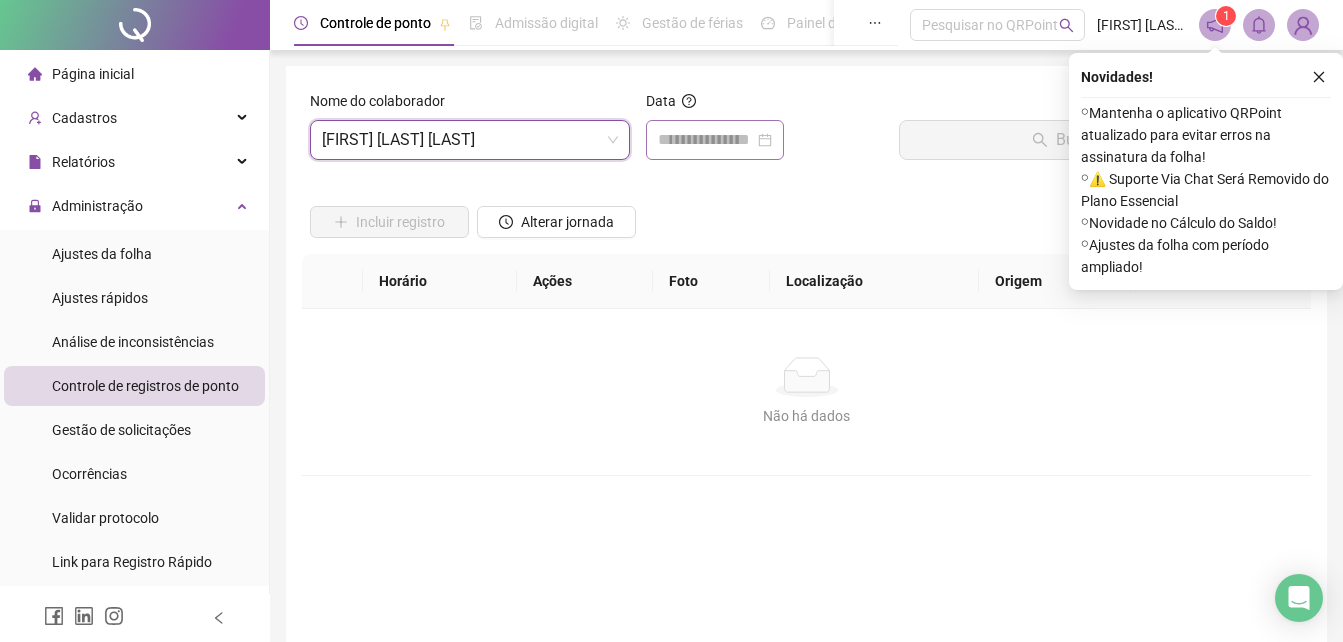 click at bounding box center [715, 140] 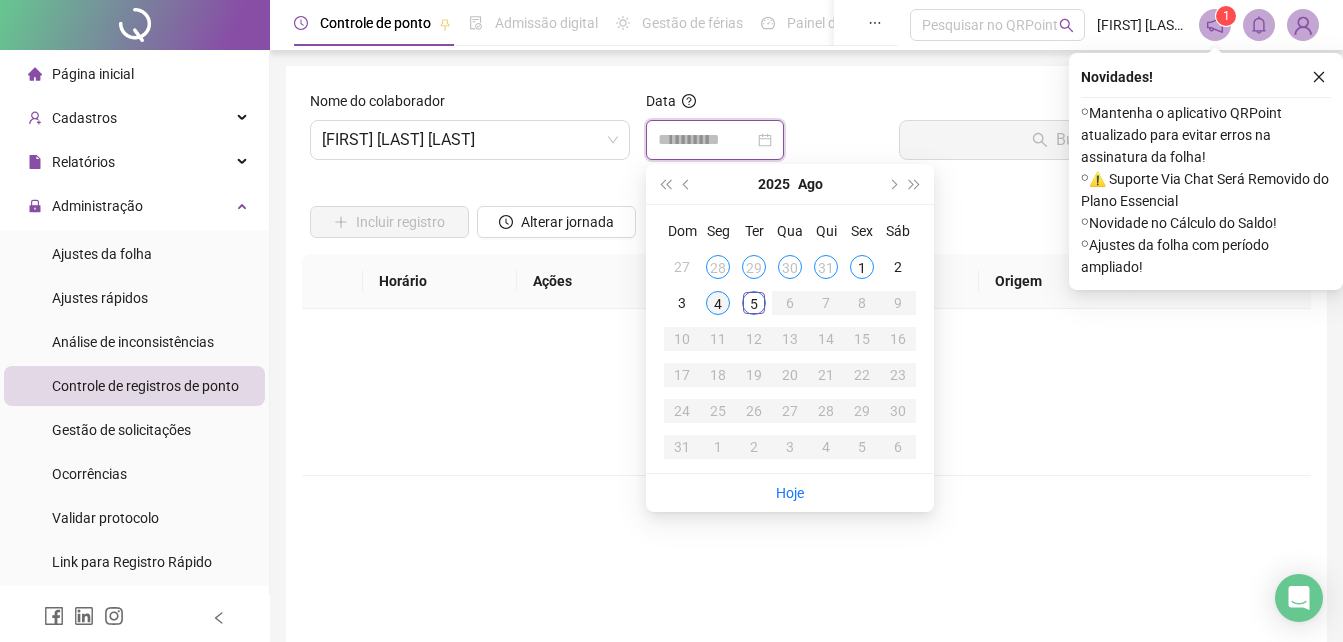 type on "**********" 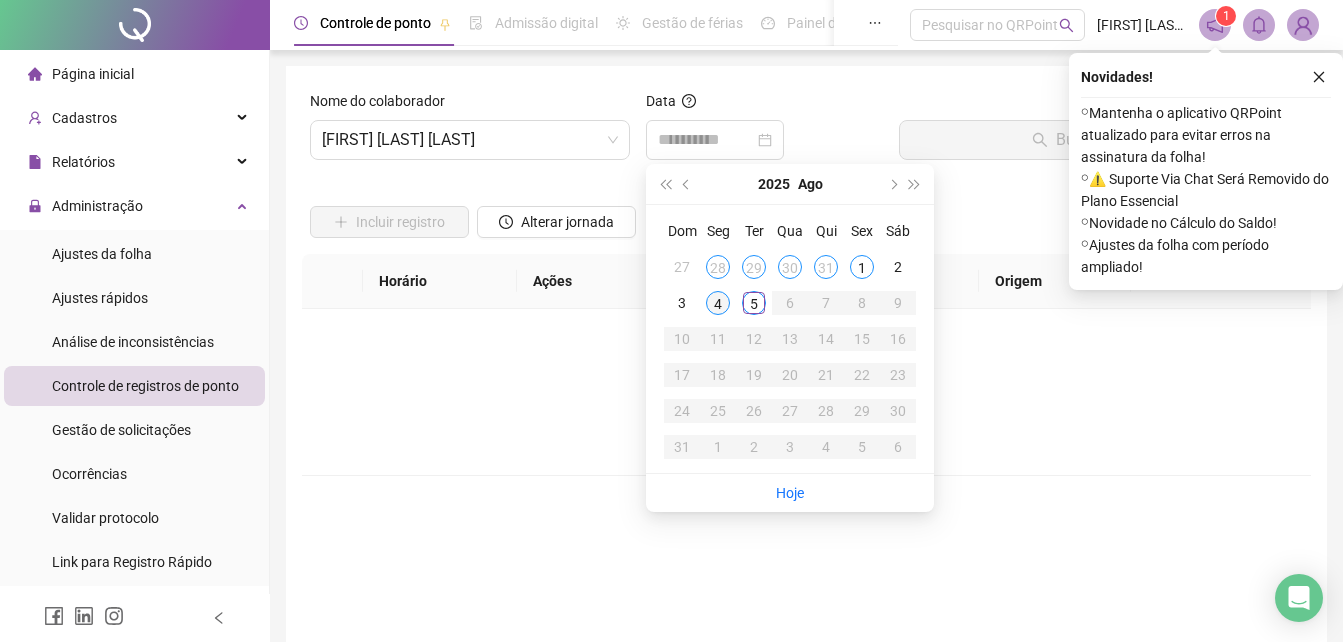 drag, startPoint x: 724, startPoint y: 305, endPoint x: 951, endPoint y: 192, distance: 253.5705 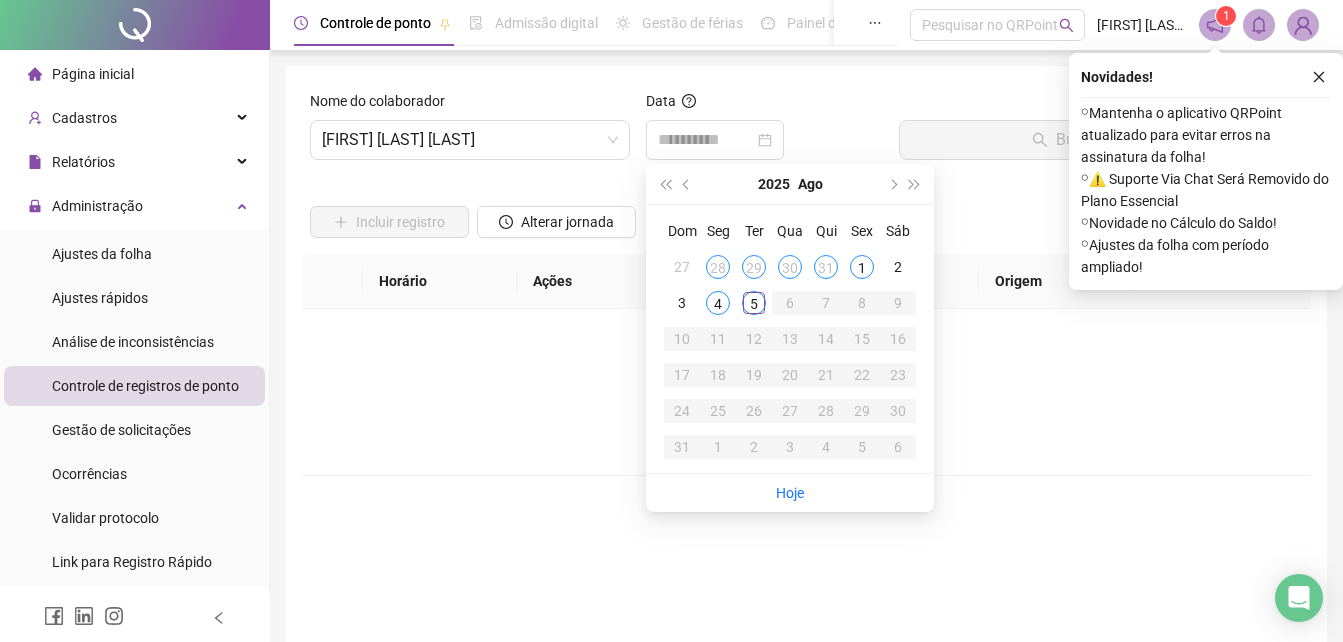 click on "4" at bounding box center [718, 303] 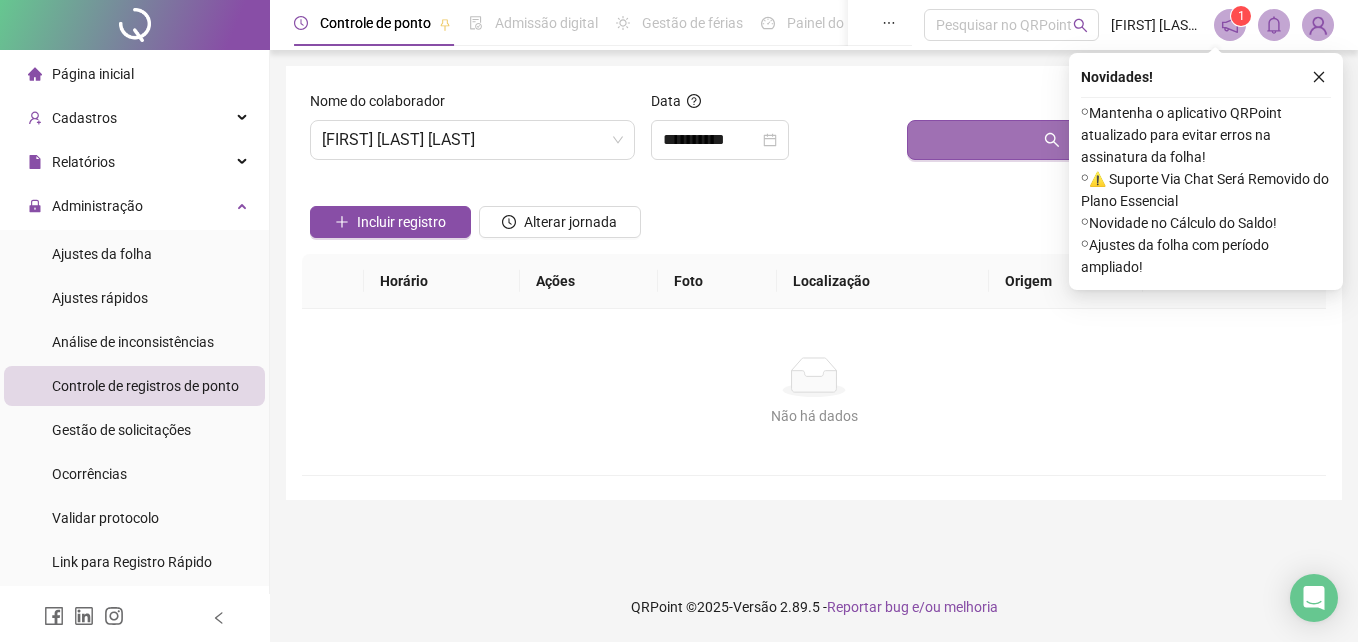 click on "Buscar registros" at bounding box center (1112, 140) 